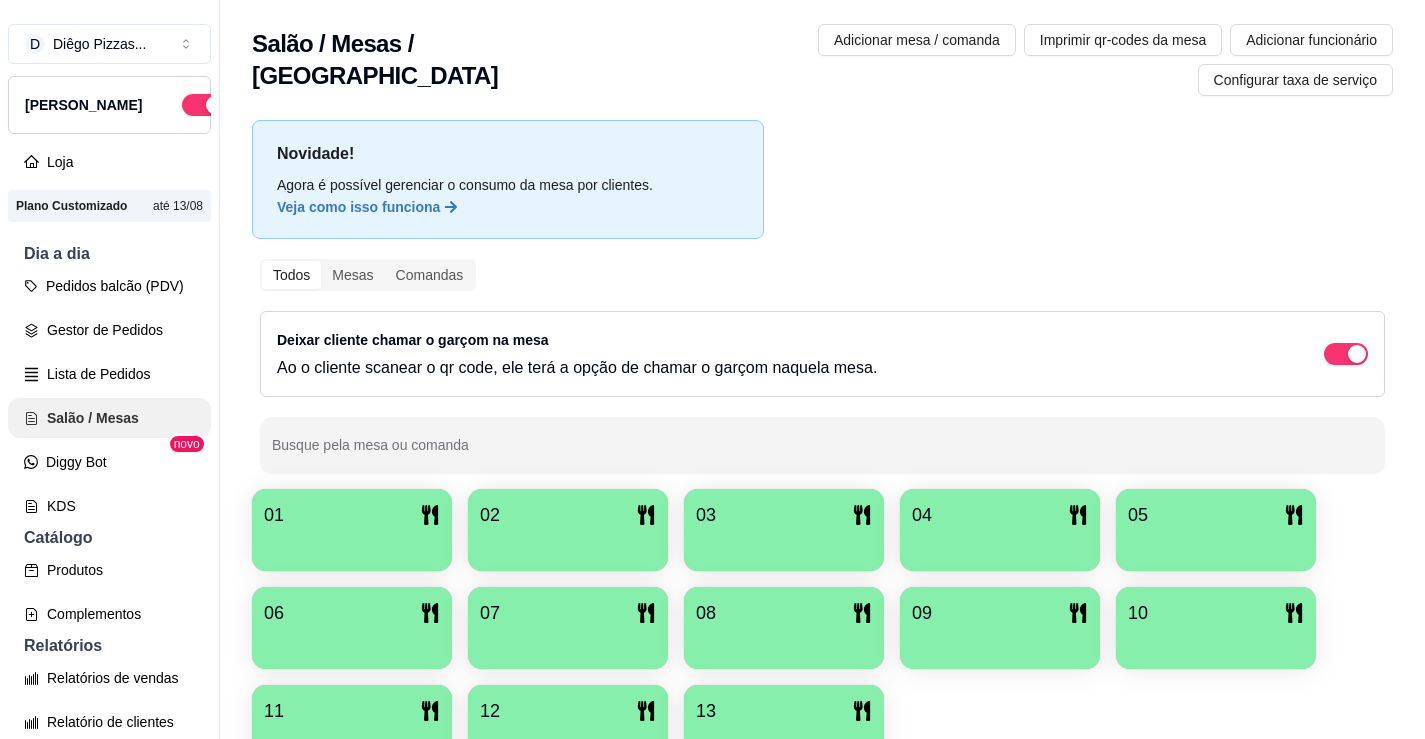 scroll, scrollTop: 0, scrollLeft: 0, axis: both 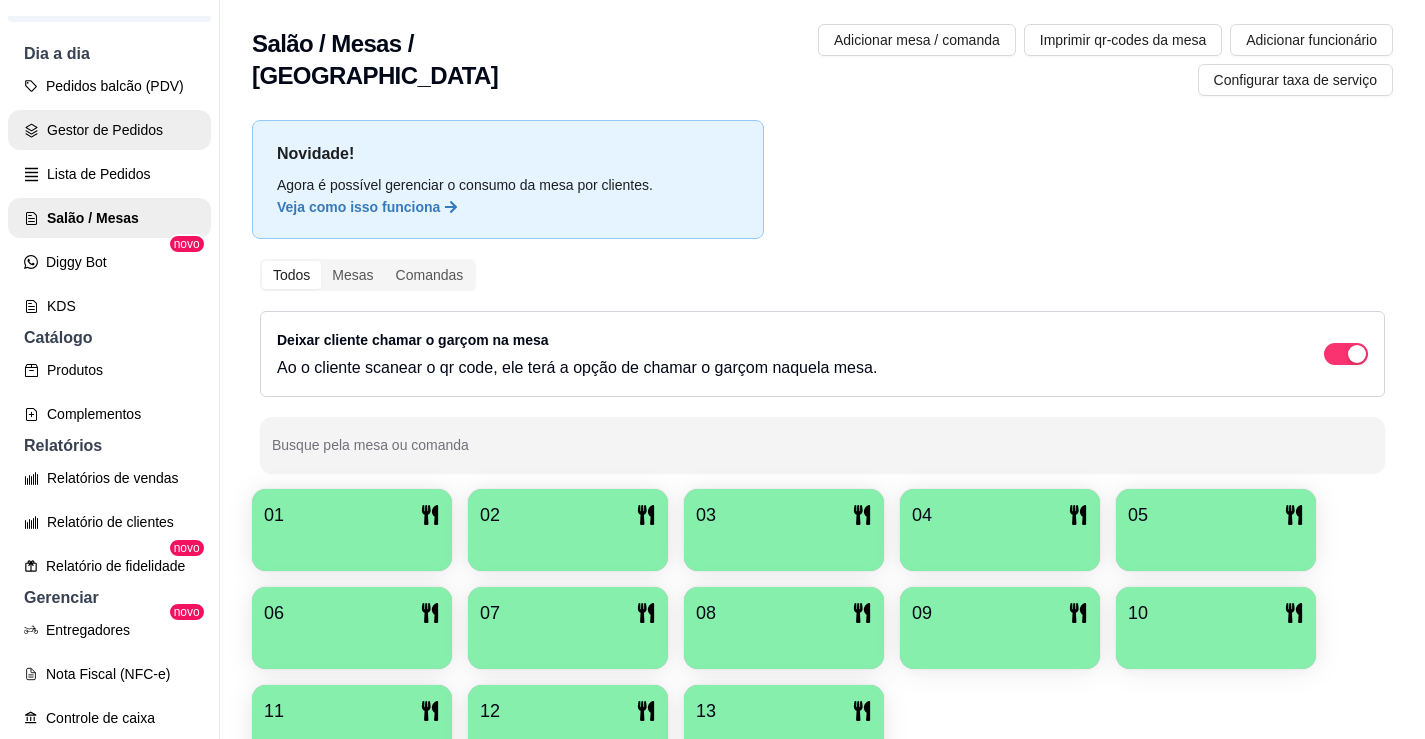 click on "Gestor de Pedidos" at bounding box center [109, 130] 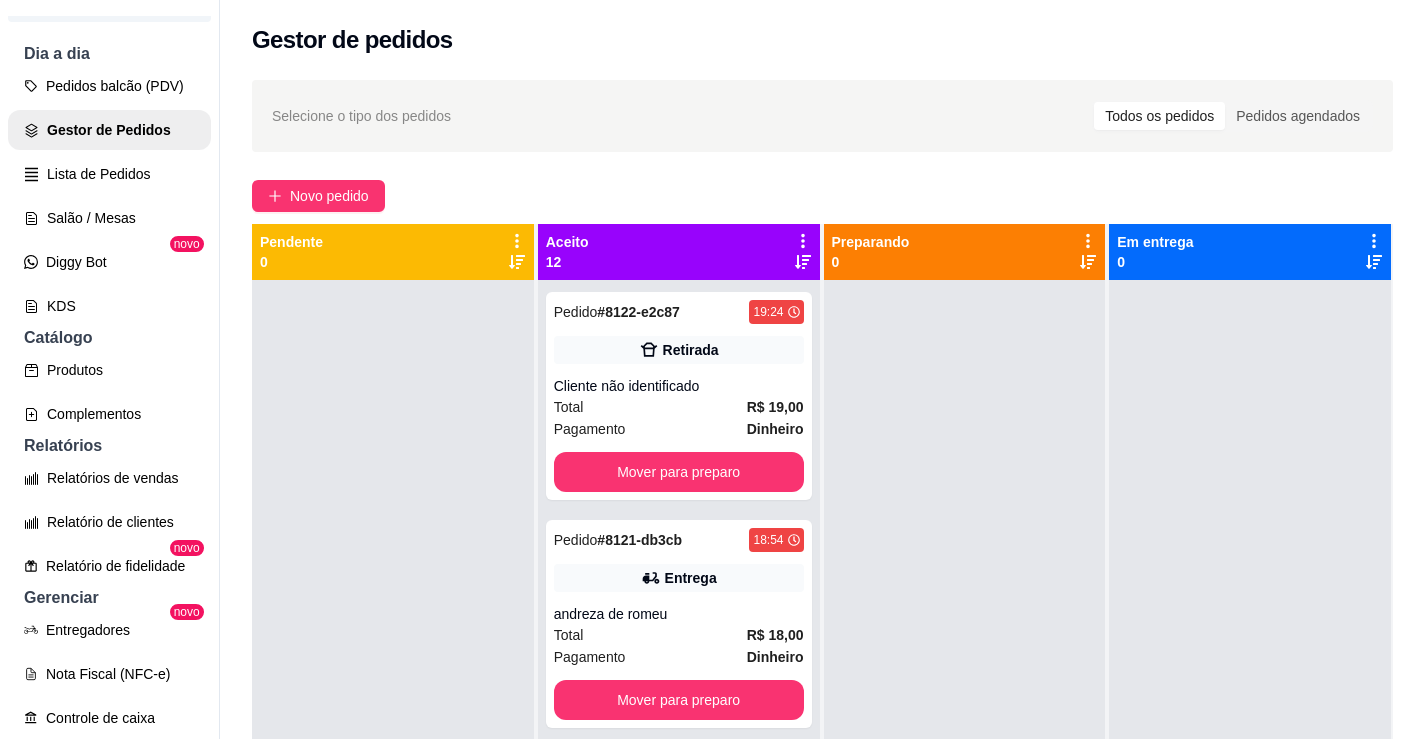 click on "Pedidos balcão (PDV) Gestor de Pedidos Lista de Pedidos Salão / Mesas Diggy Bot novo KDS" at bounding box center [109, 196] 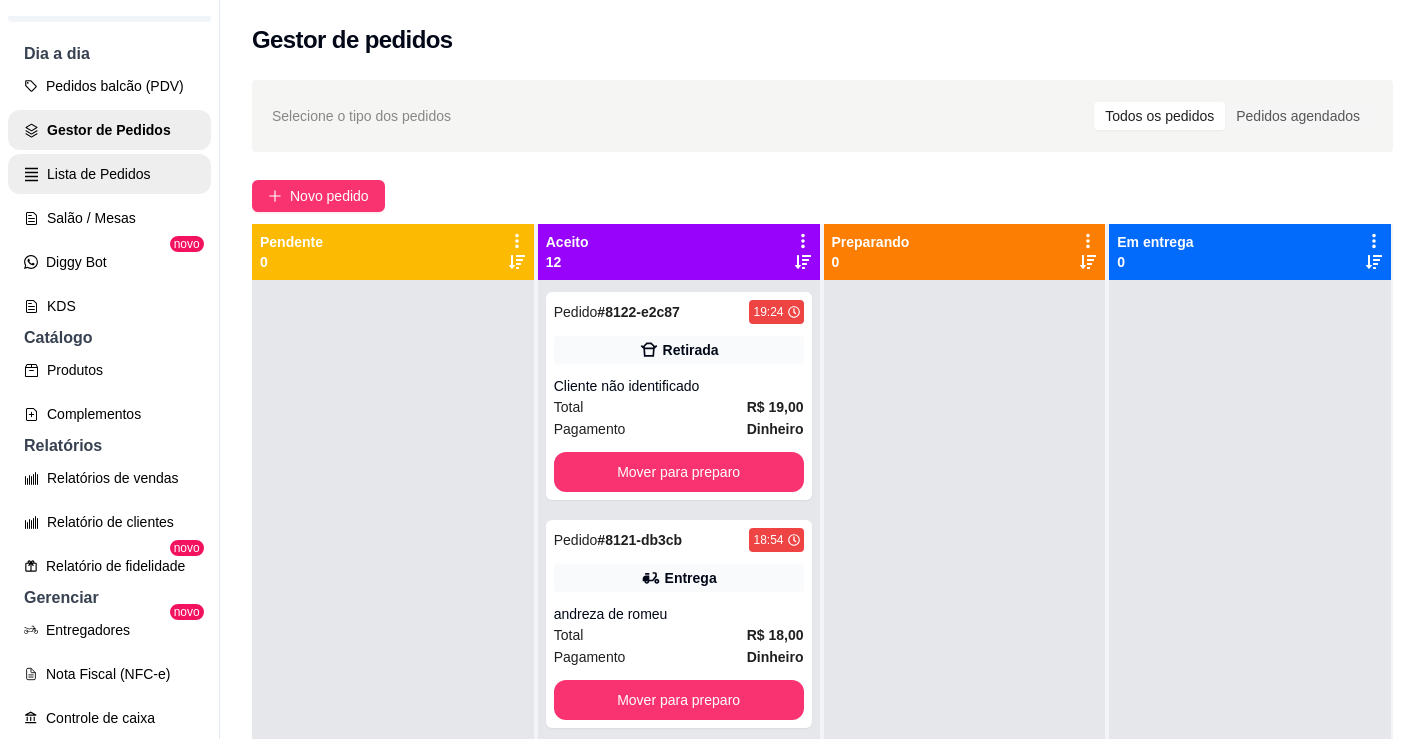 click on "Lista de Pedidos" at bounding box center (109, 174) 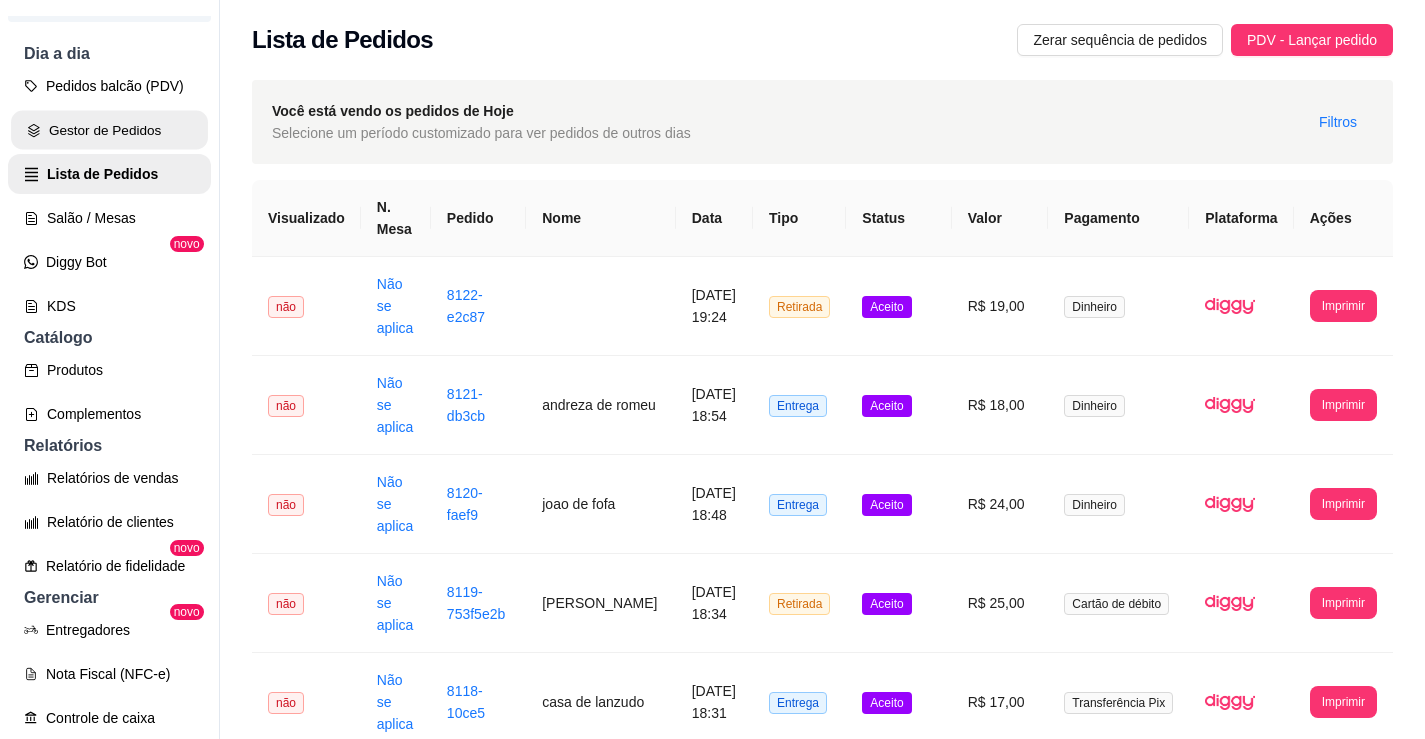 click on "Gestor de Pedidos" at bounding box center [109, 130] 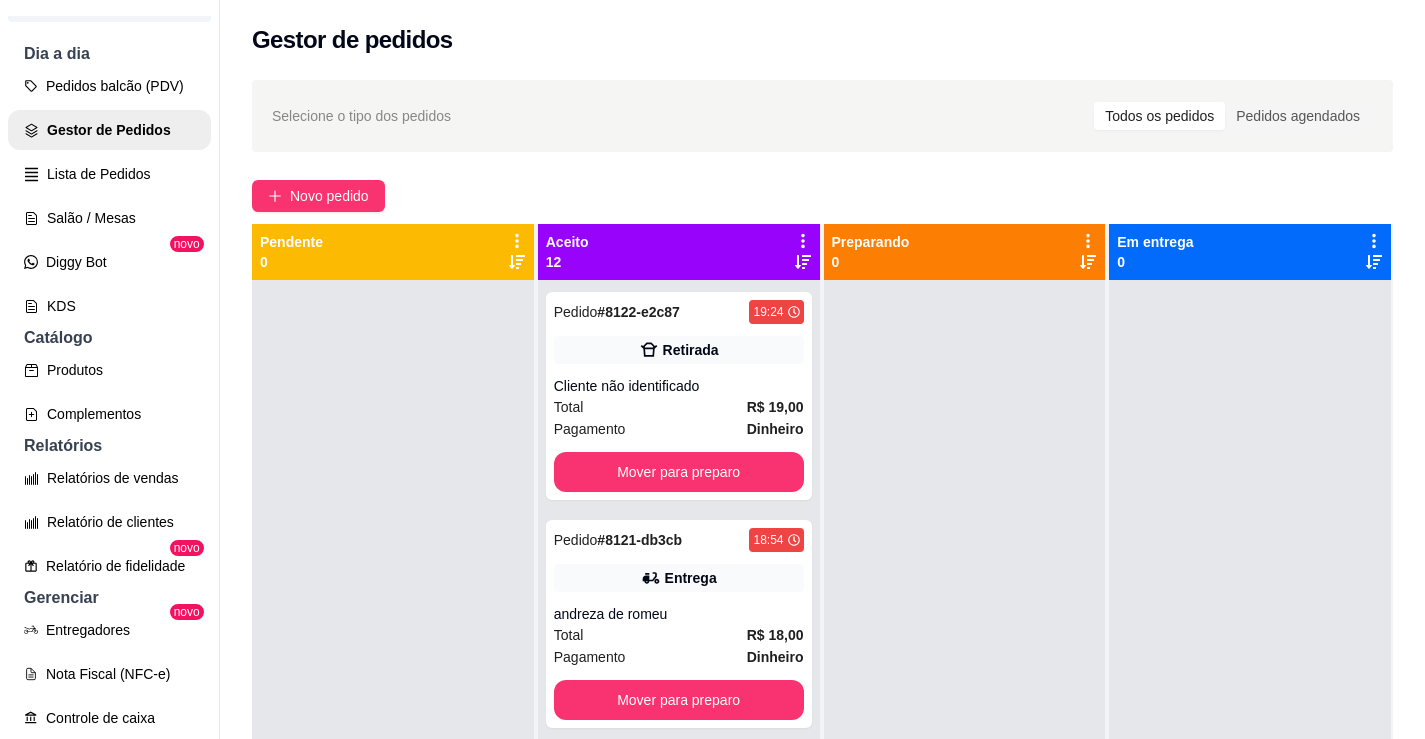click on "Selecione o tipo dos pedidos Todos os pedidos Pedidos agendados" at bounding box center [822, 116] 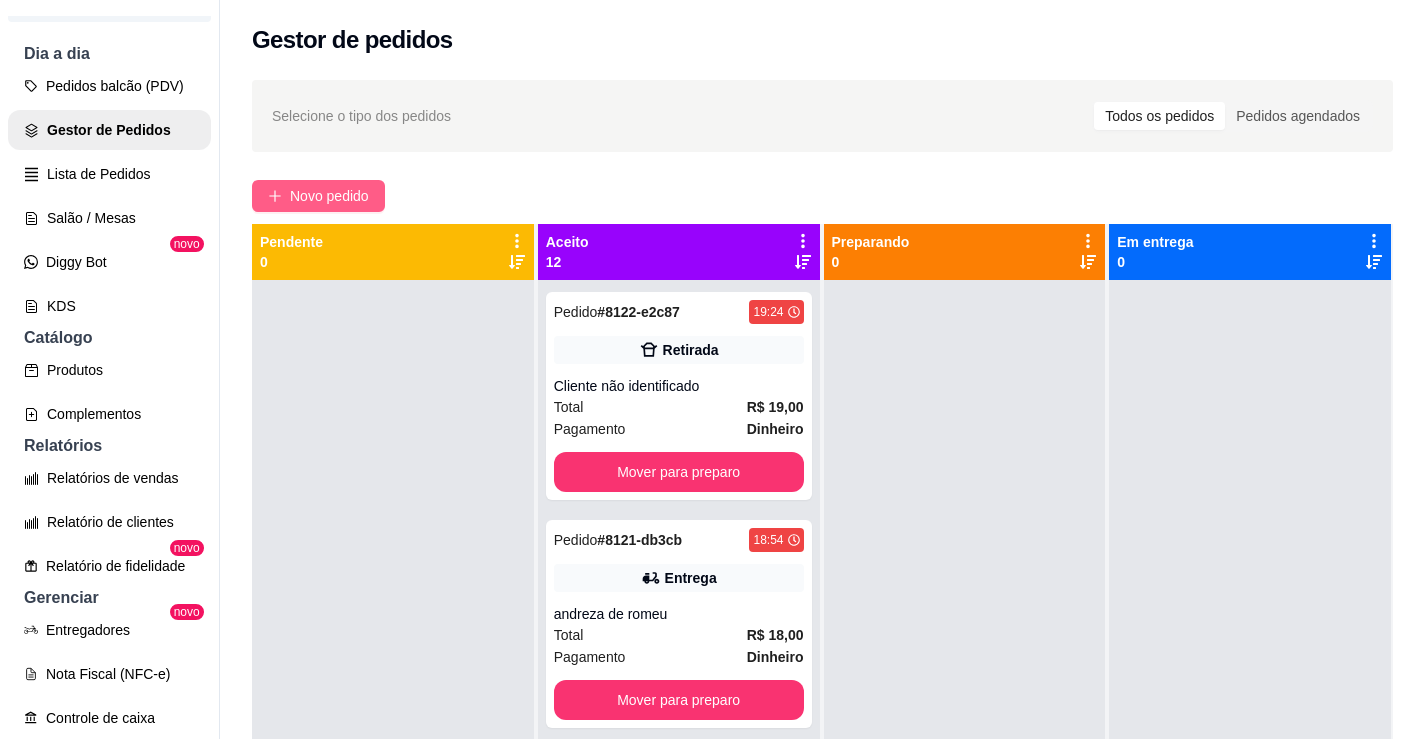 click on "Novo pedido" at bounding box center [329, 196] 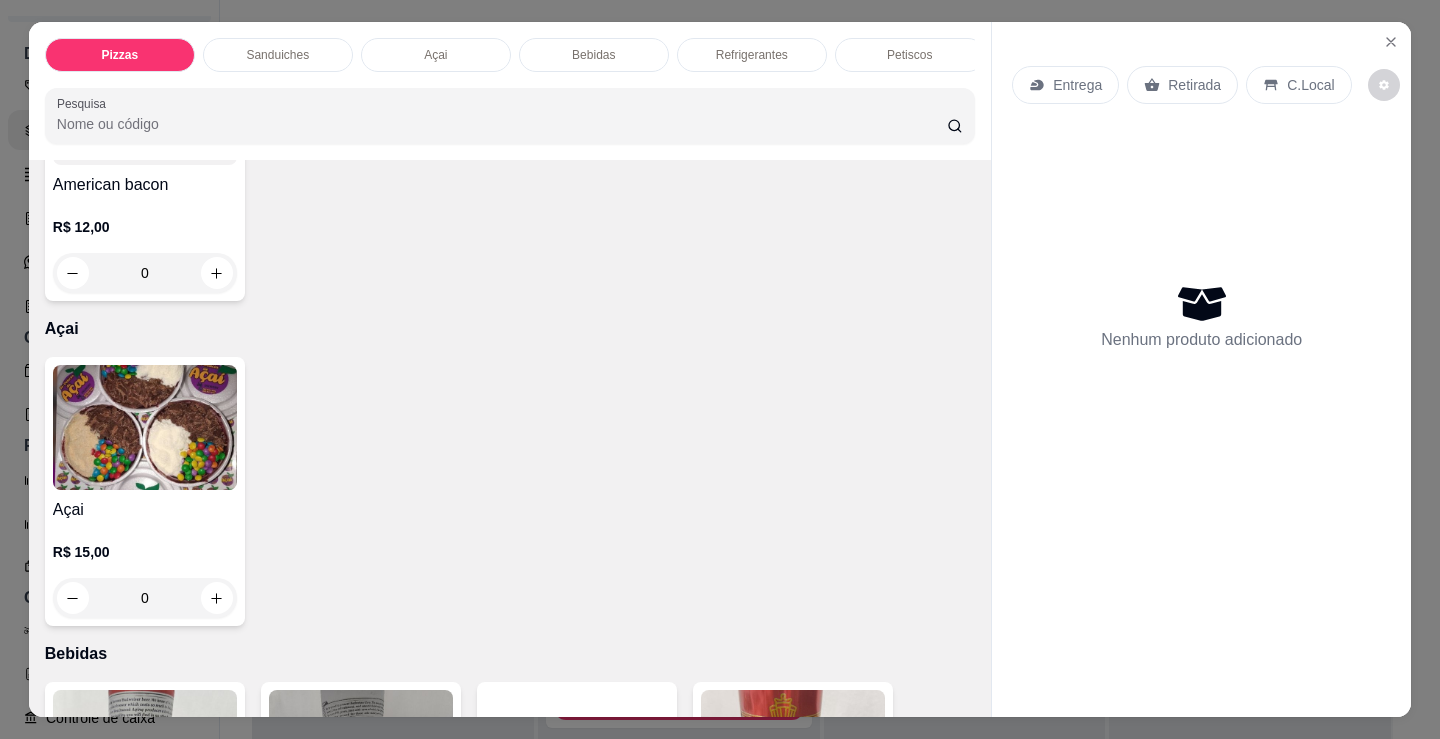scroll, scrollTop: 2000, scrollLeft: 0, axis: vertical 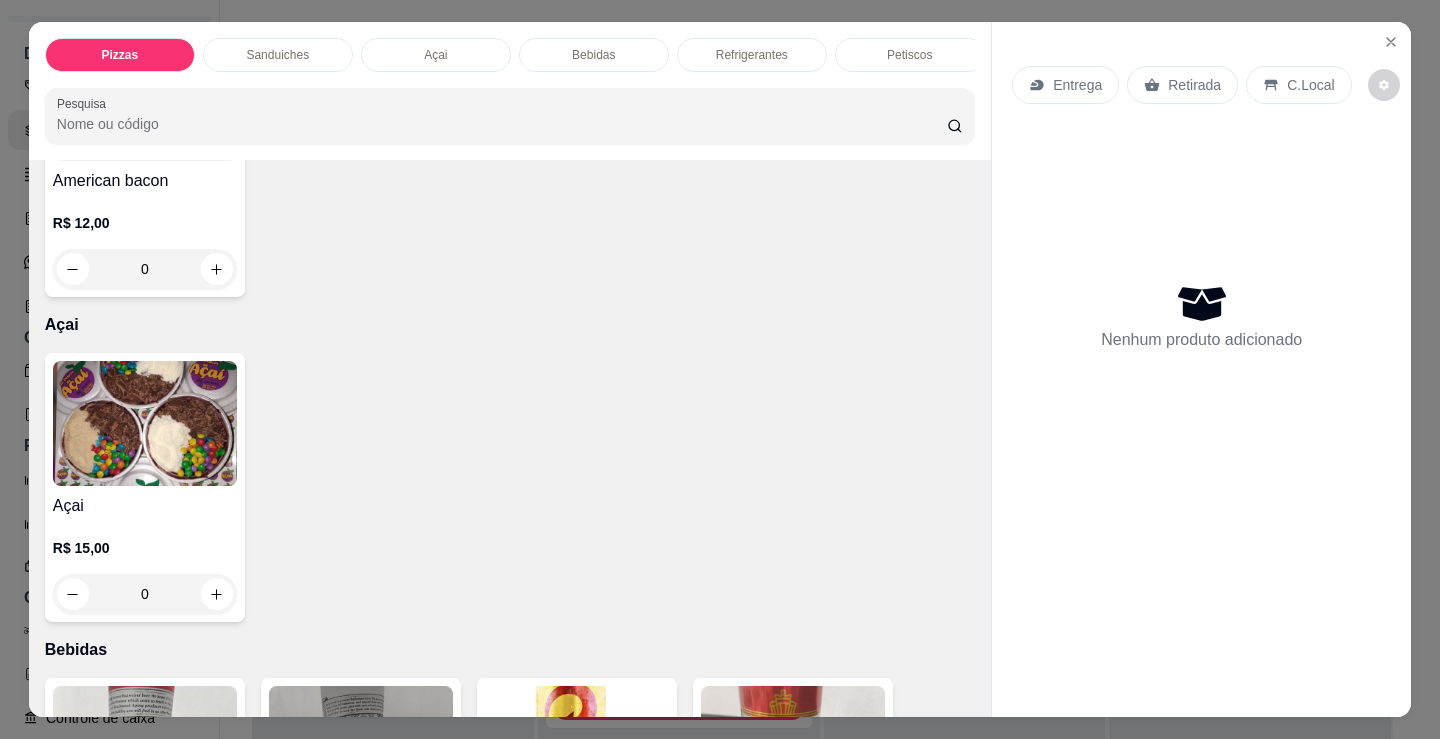 click at bounding box center (145, 423) 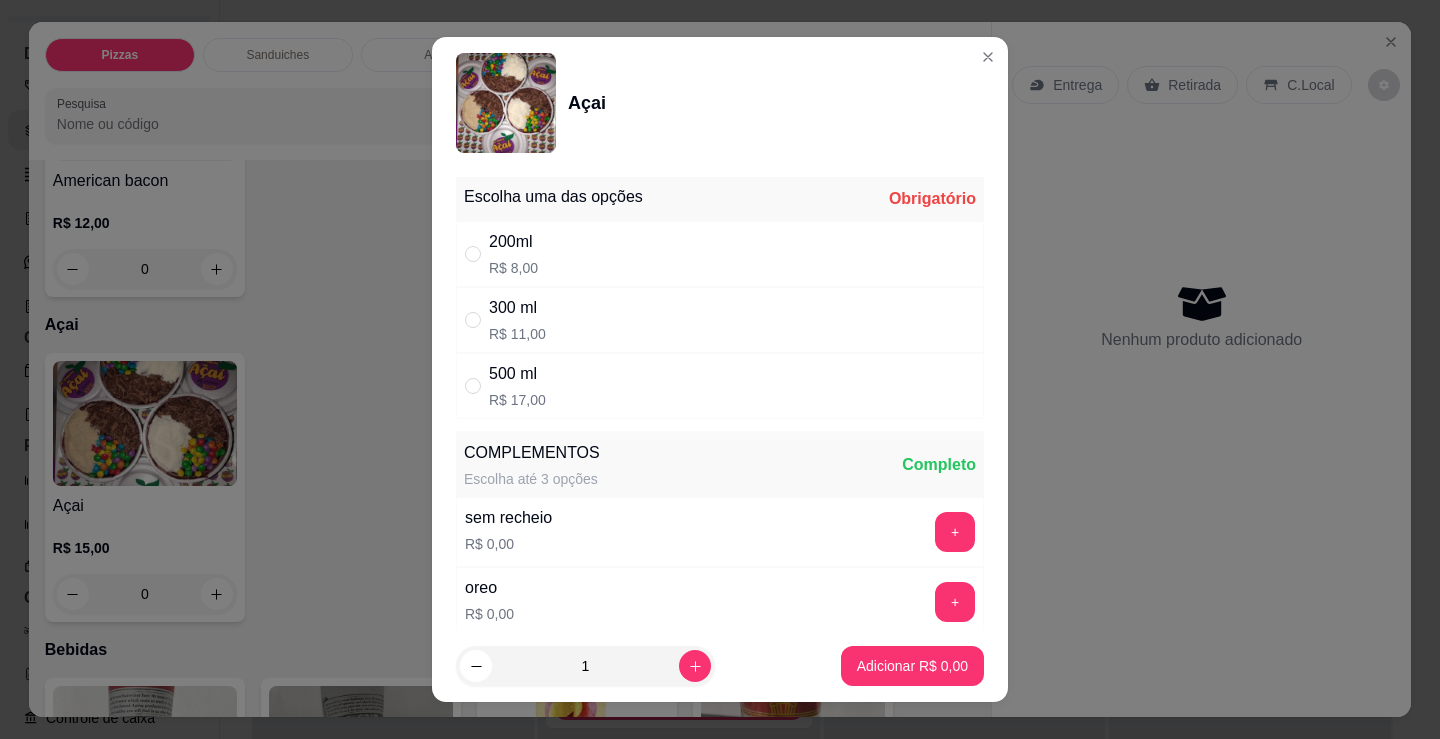 click on "300 ml" at bounding box center [517, 308] 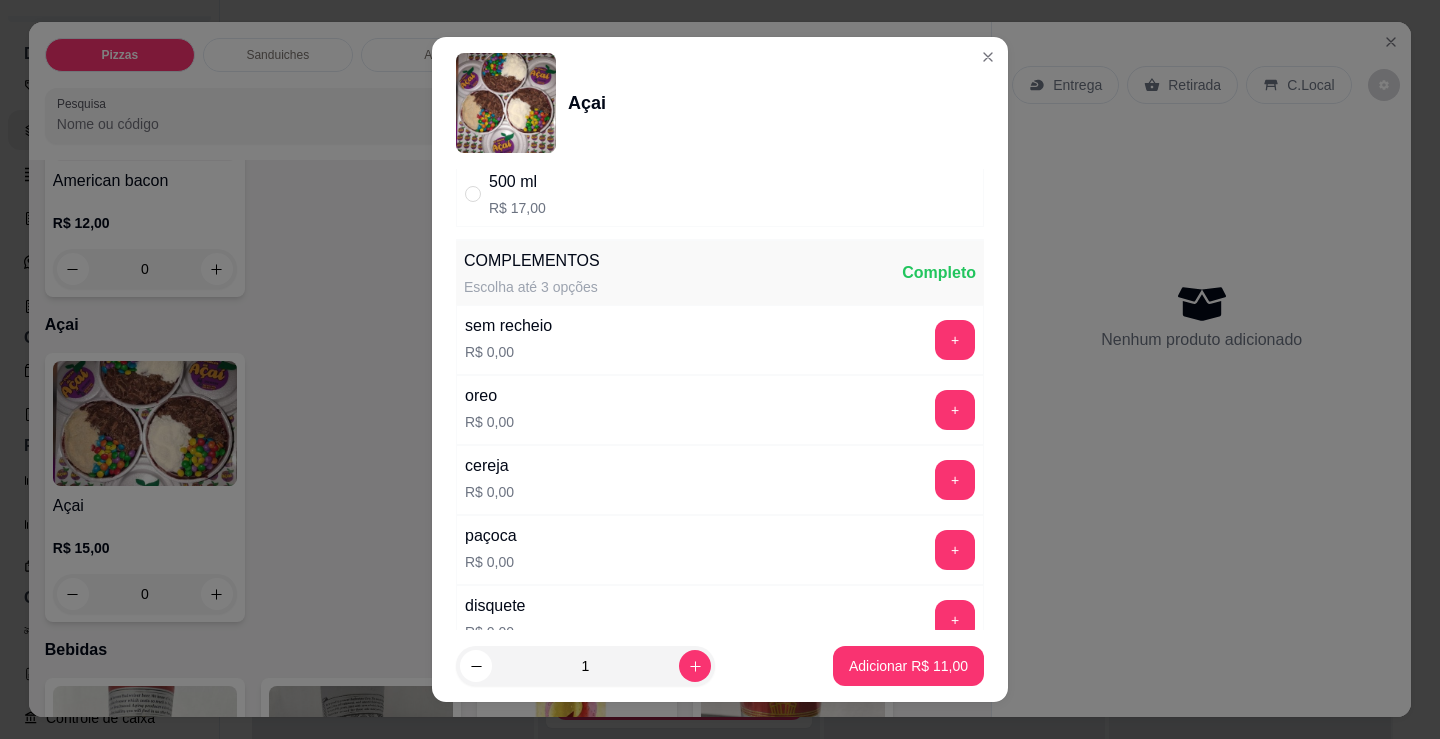 scroll, scrollTop: 200, scrollLeft: 0, axis: vertical 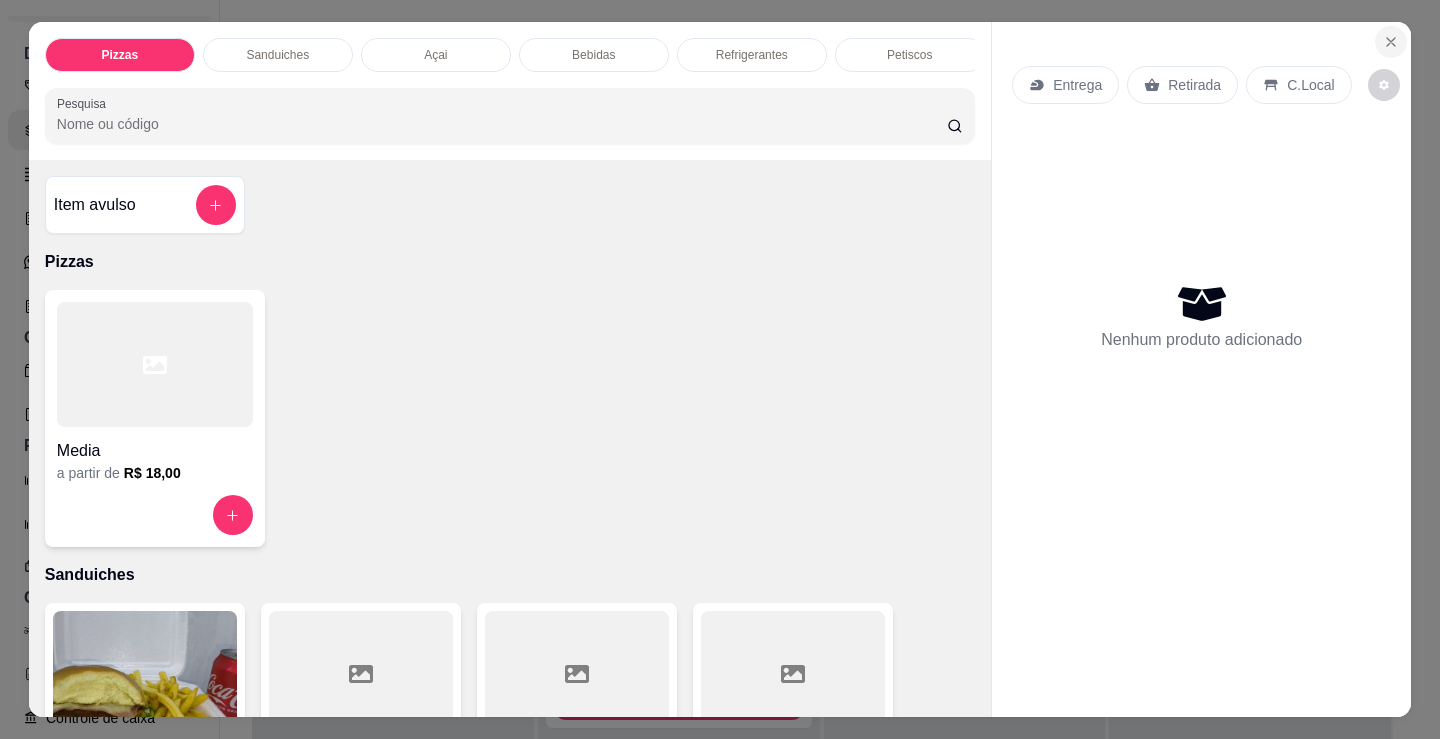 click 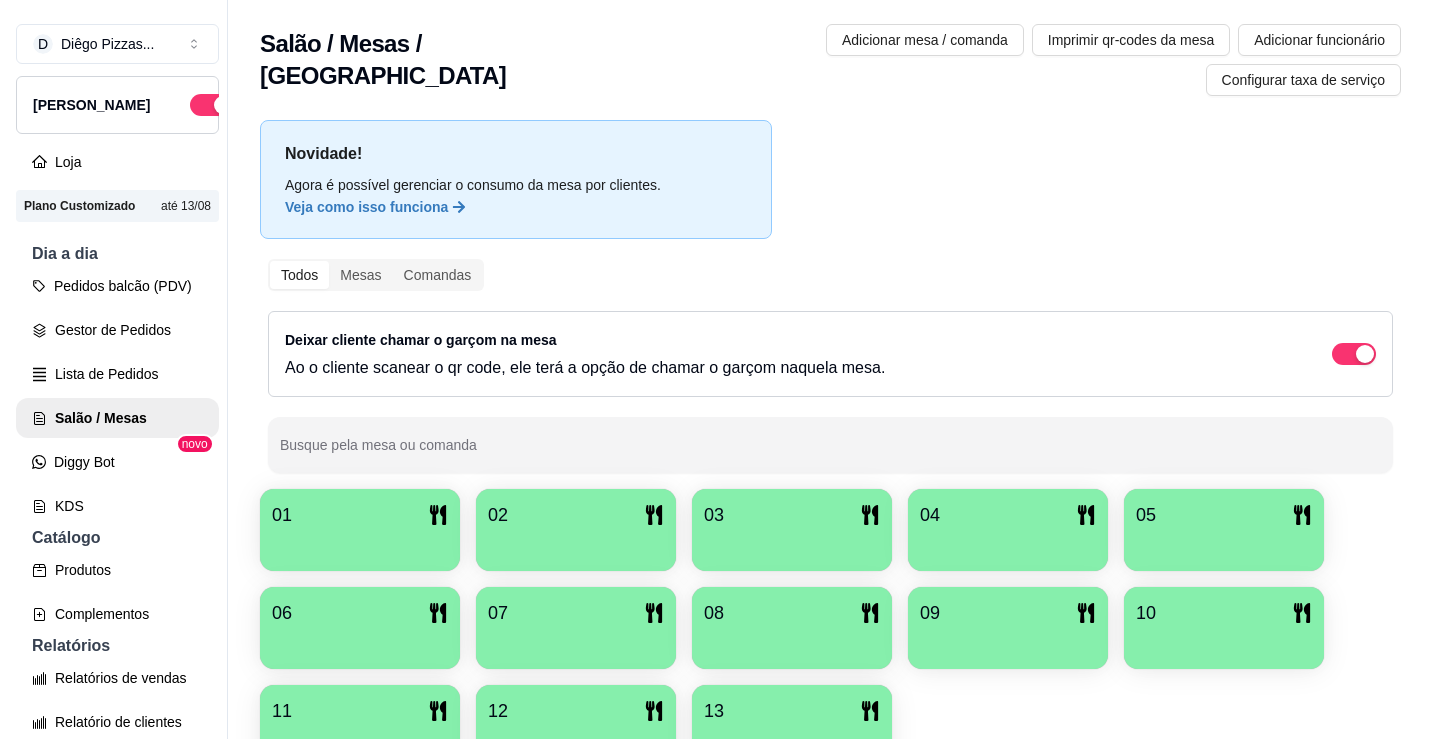 scroll, scrollTop: 0, scrollLeft: 0, axis: both 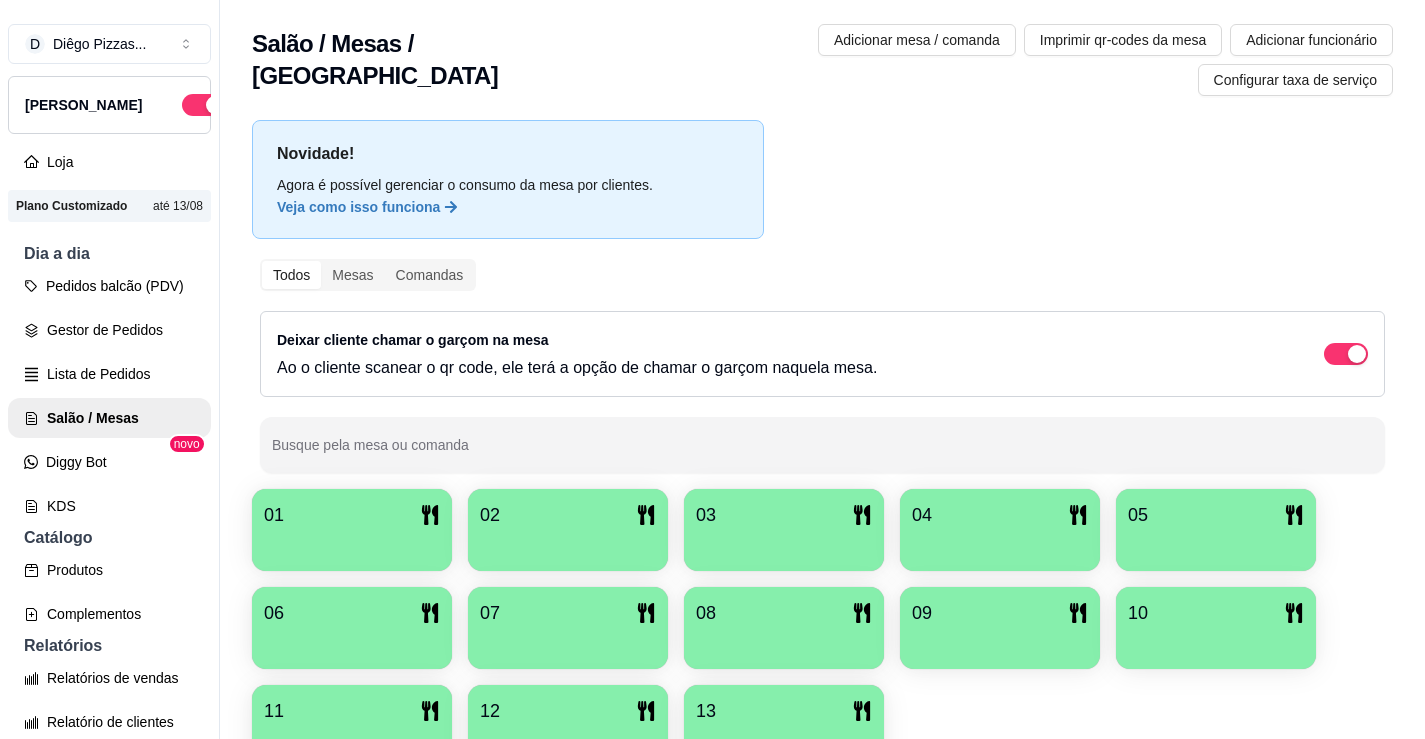 click on "01" at bounding box center (352, 515) 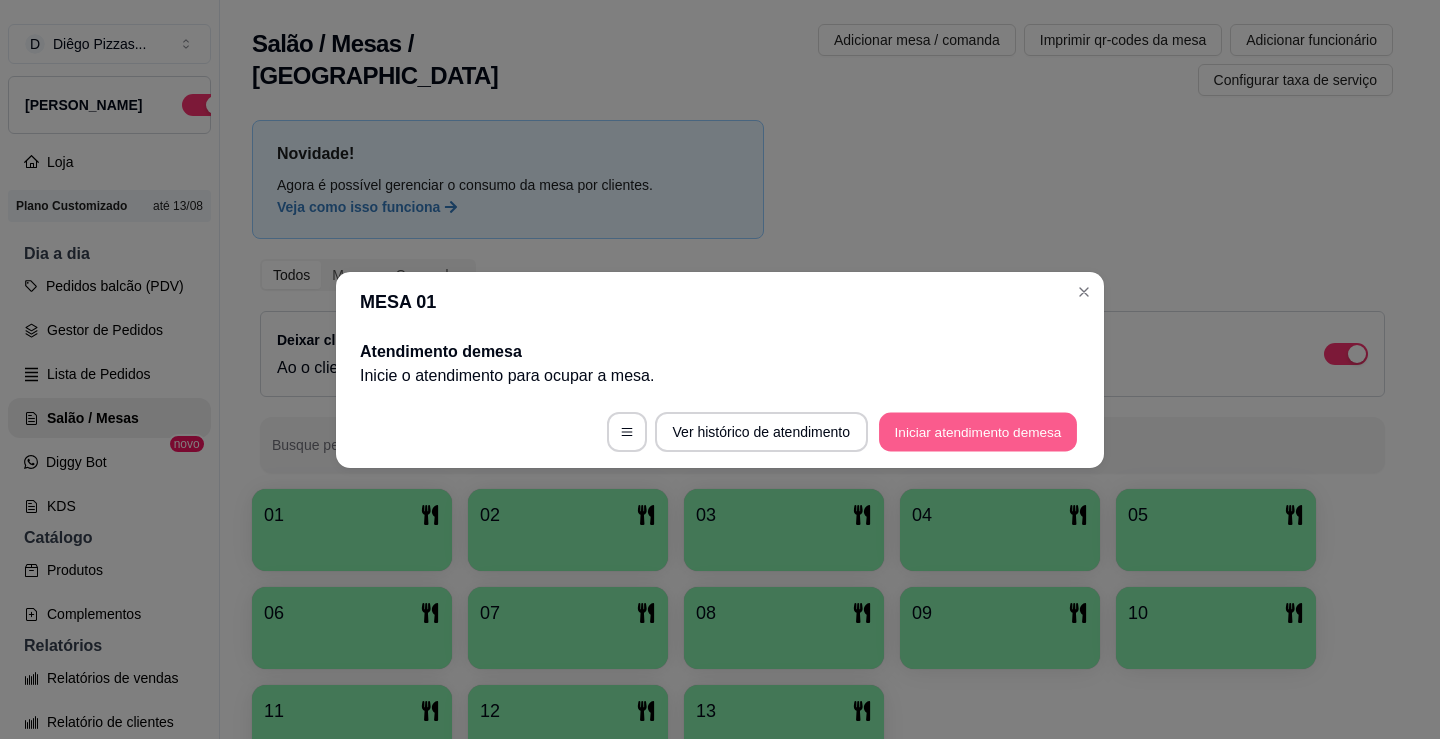 click on "Iniciar atendimento de  mesa" at bounding box center [978, 431] 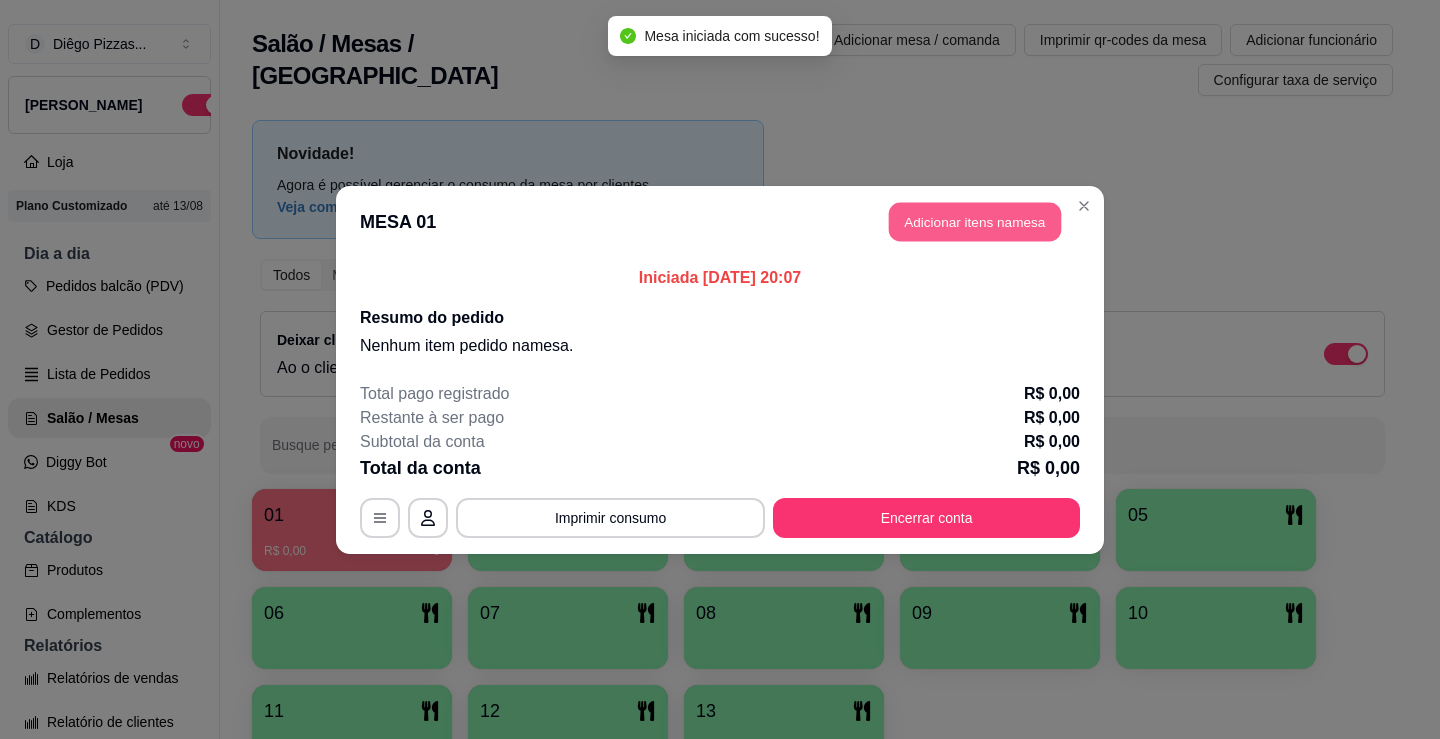 click on "Adicionar itens na  mesa" at bounding box center [975, 221] 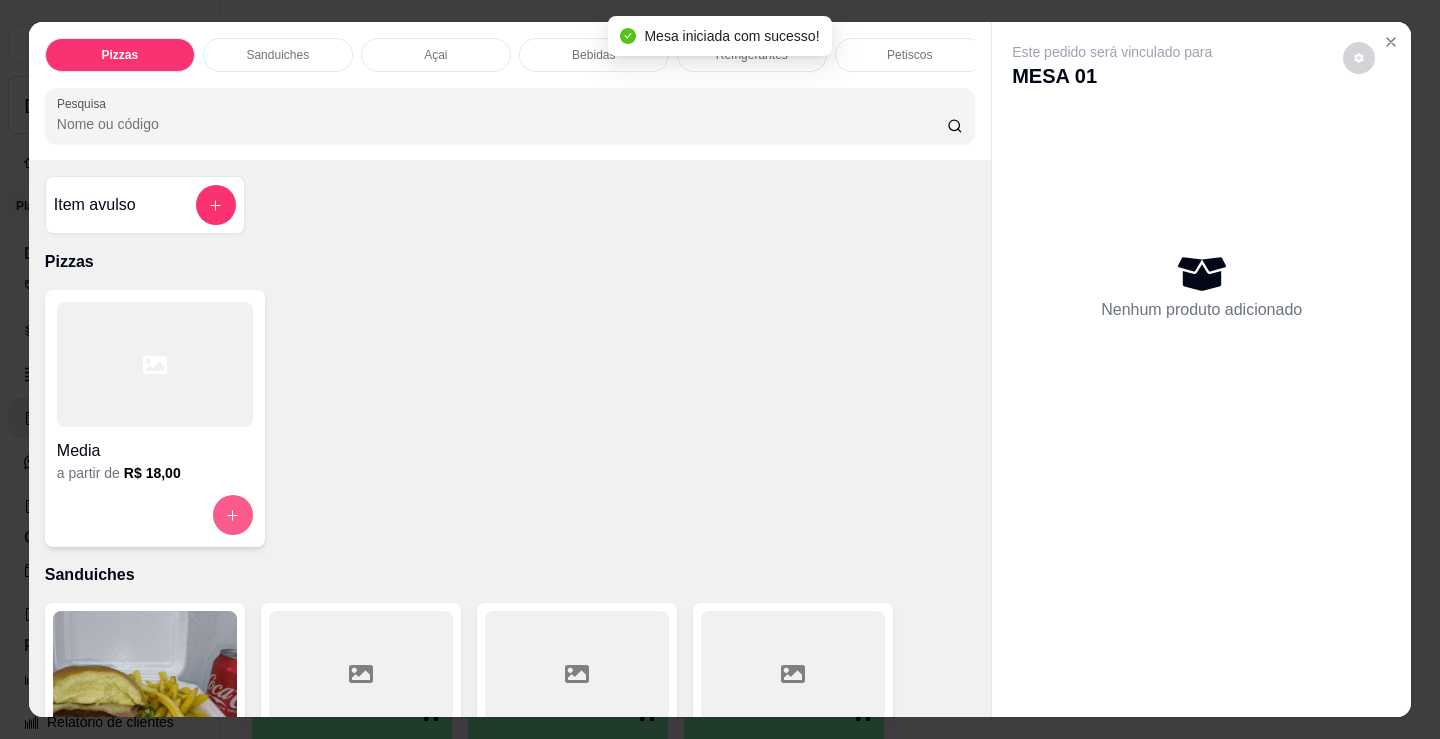 click at bounding box center (233, 515) 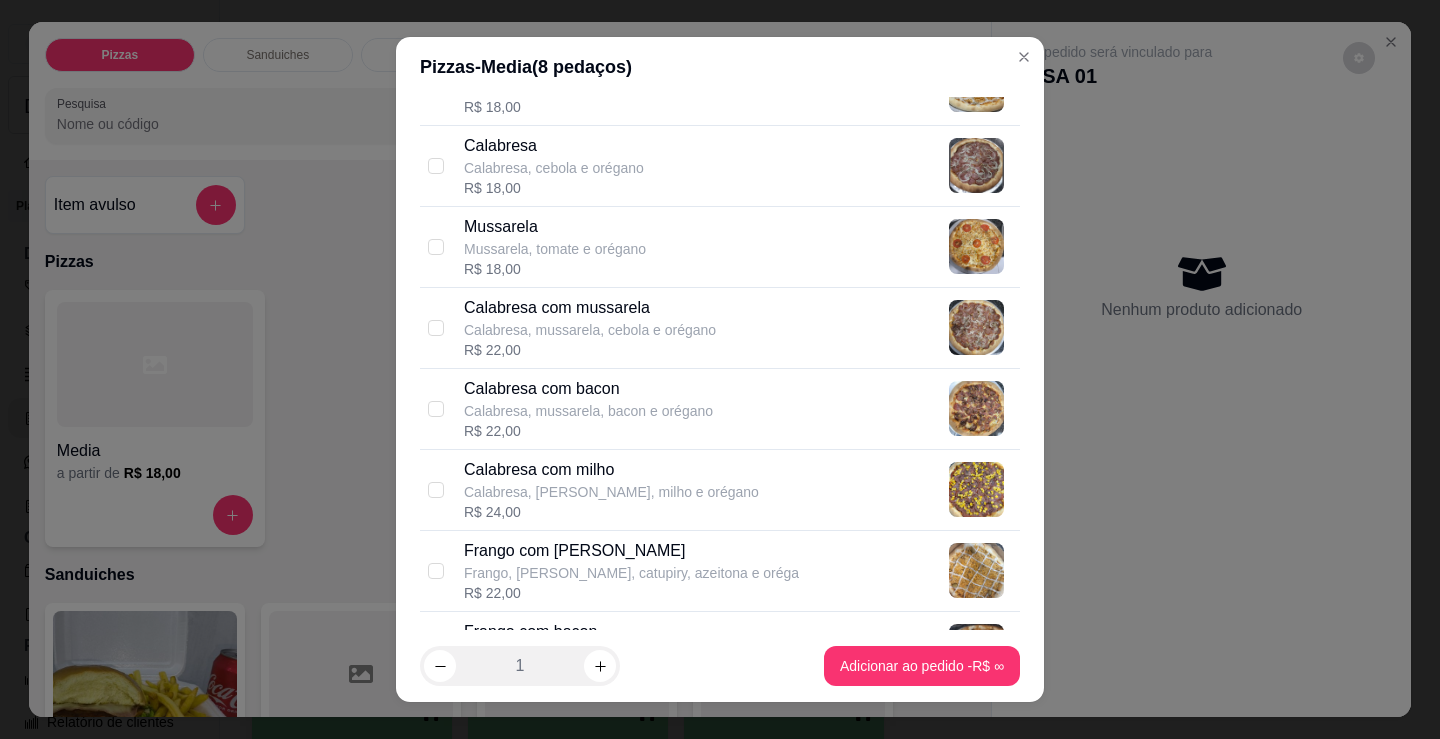 click on "Calabresa, mussarela, cebola e orégano" at bounding box center [590, 330] 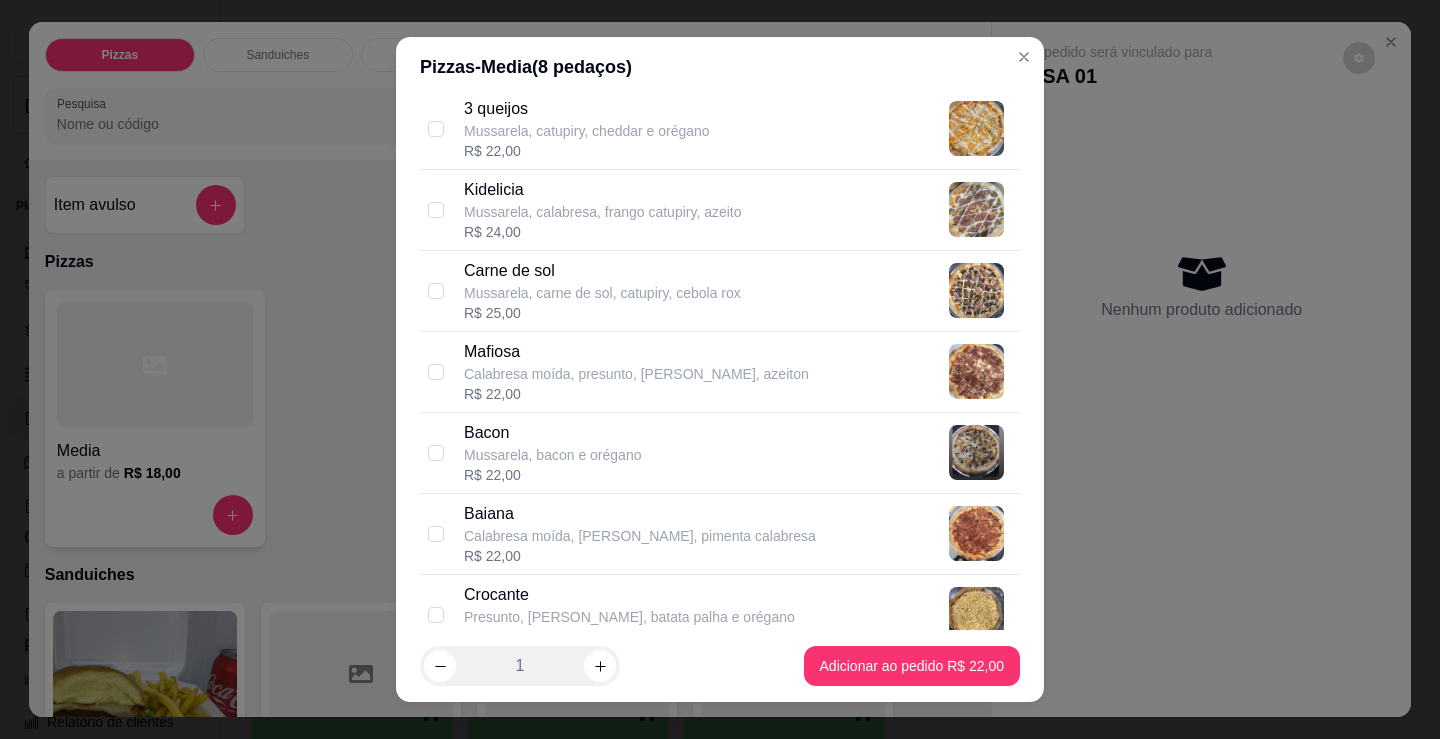 scroll, scrollTop: 1100, scrollLeft: 0, axis: vertical 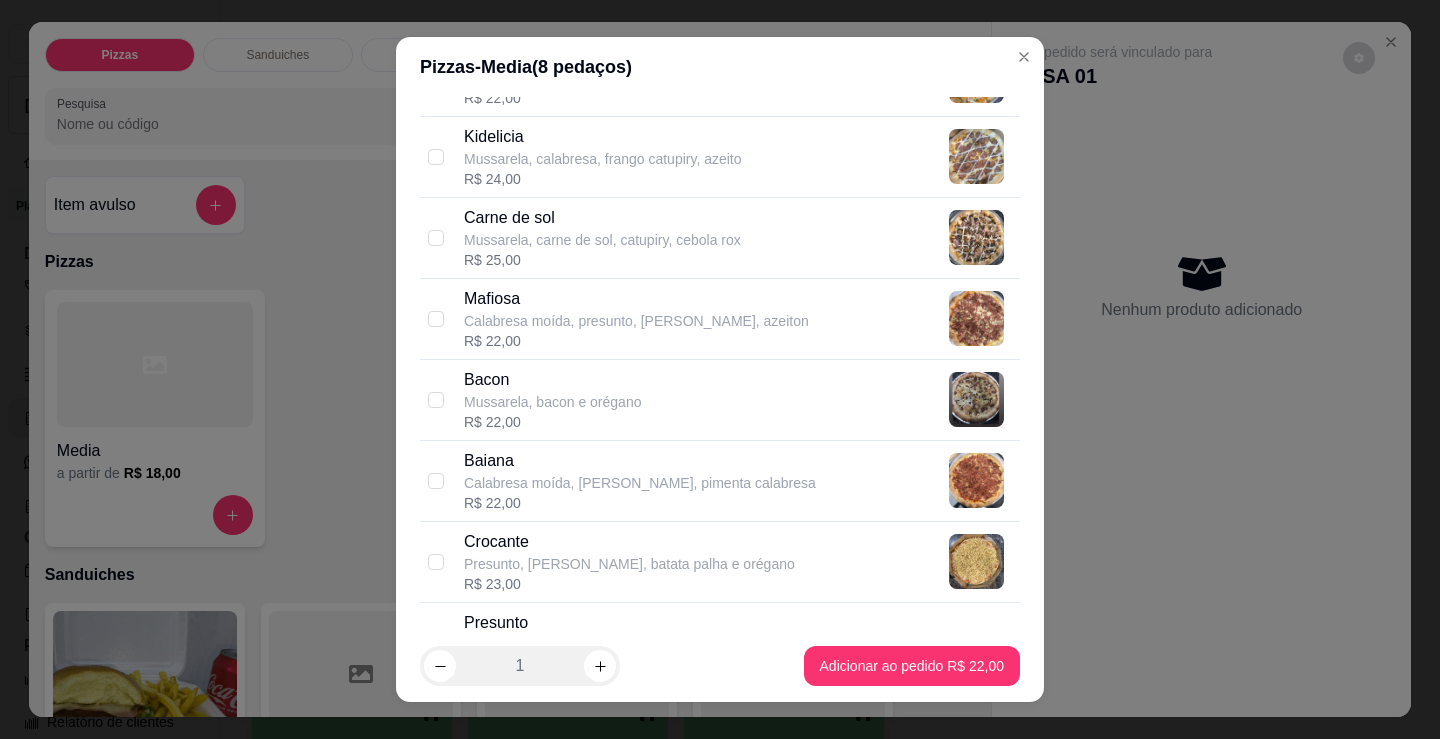 click on "Mussarela, carne de sol, catupiry, cebola rox" at bounding box center [602, 240] 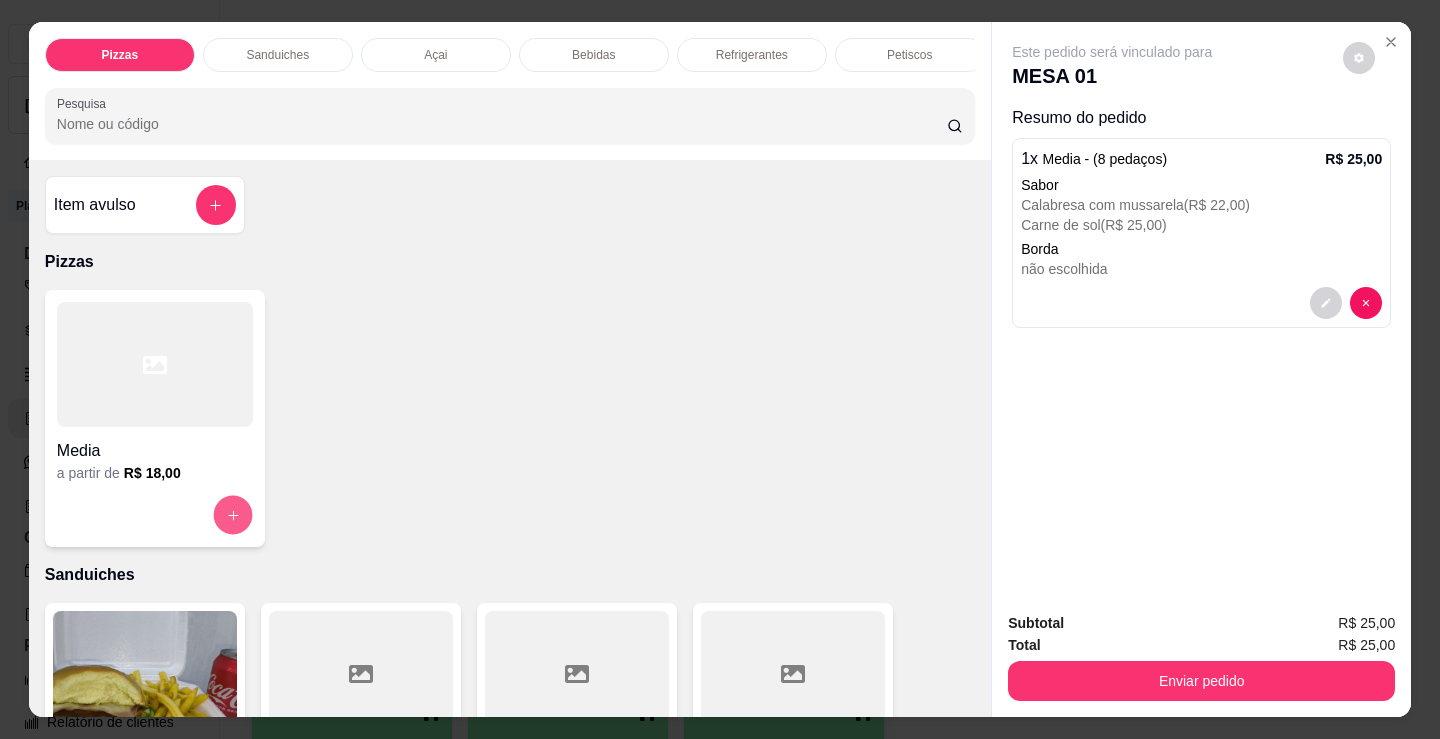 click 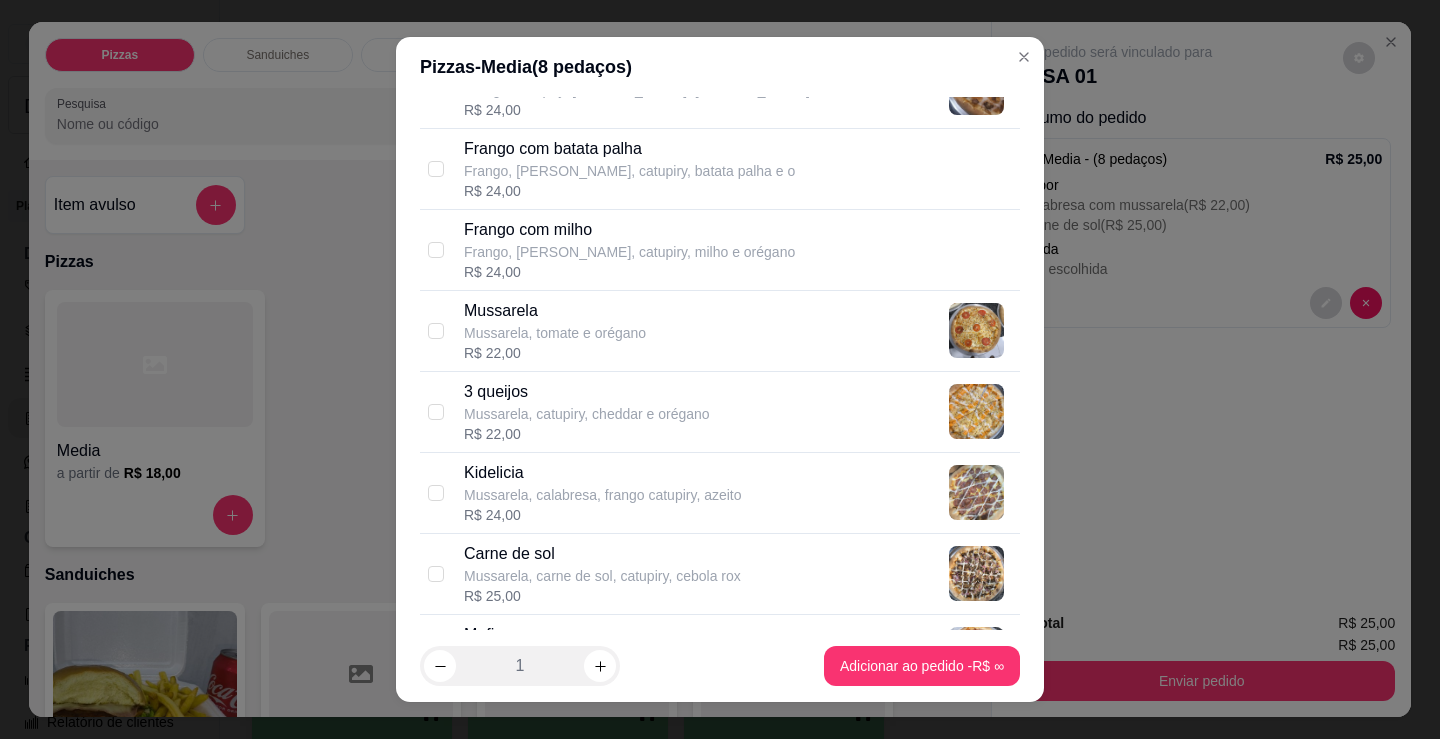scroll, scrollTop: 800, scrollLeft: 0, axis: vertical 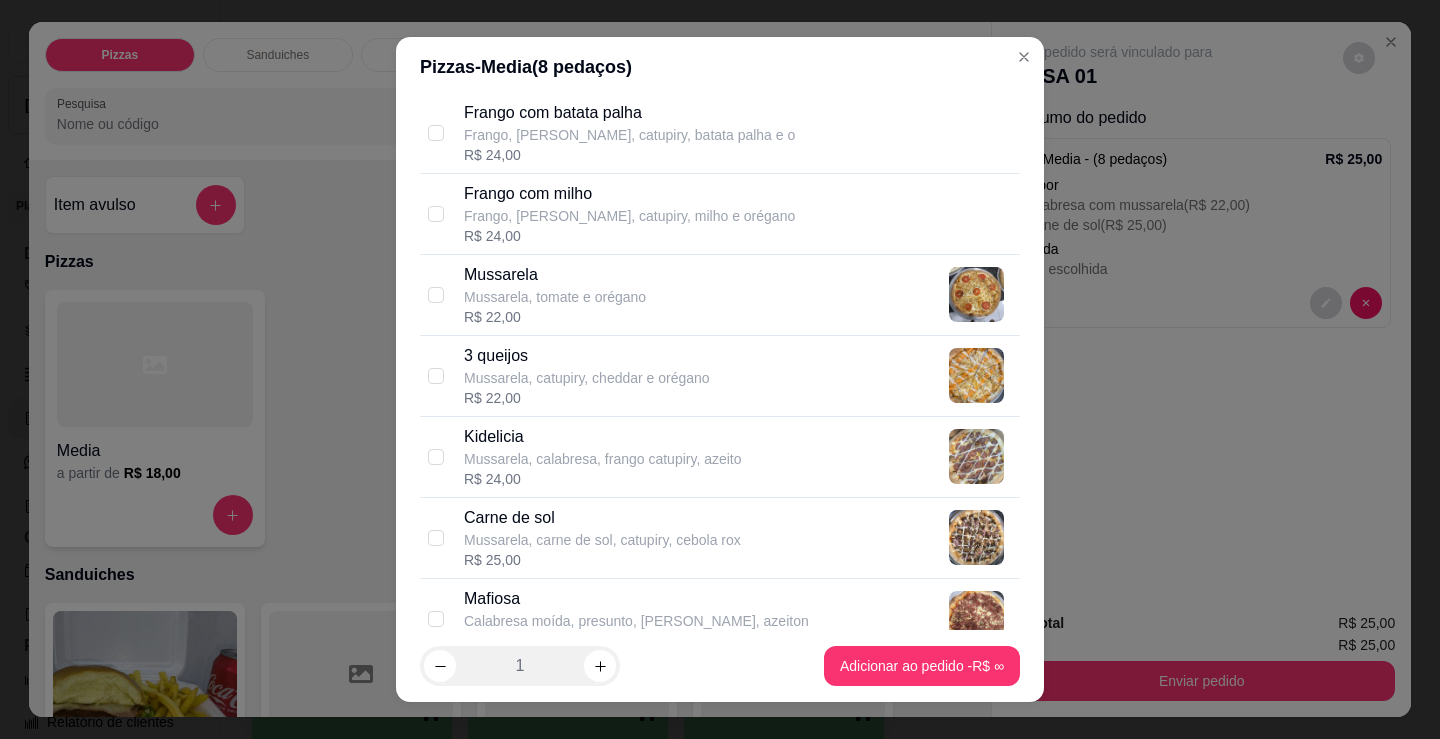 click on "Mussarela, calabresa, frango catupiry, azeito" at bounding box center (603, 459) 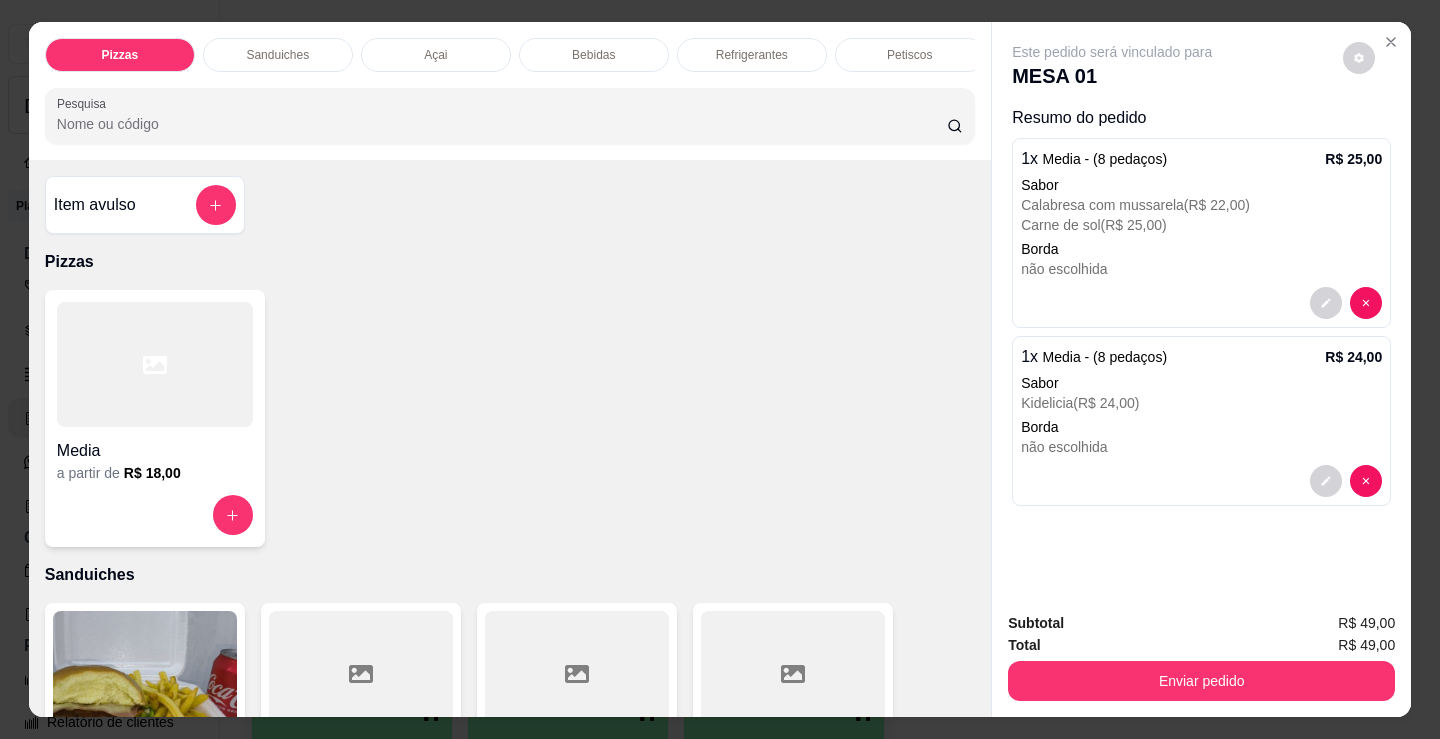 click on "Bebidas" at bounding box center (594, 55) 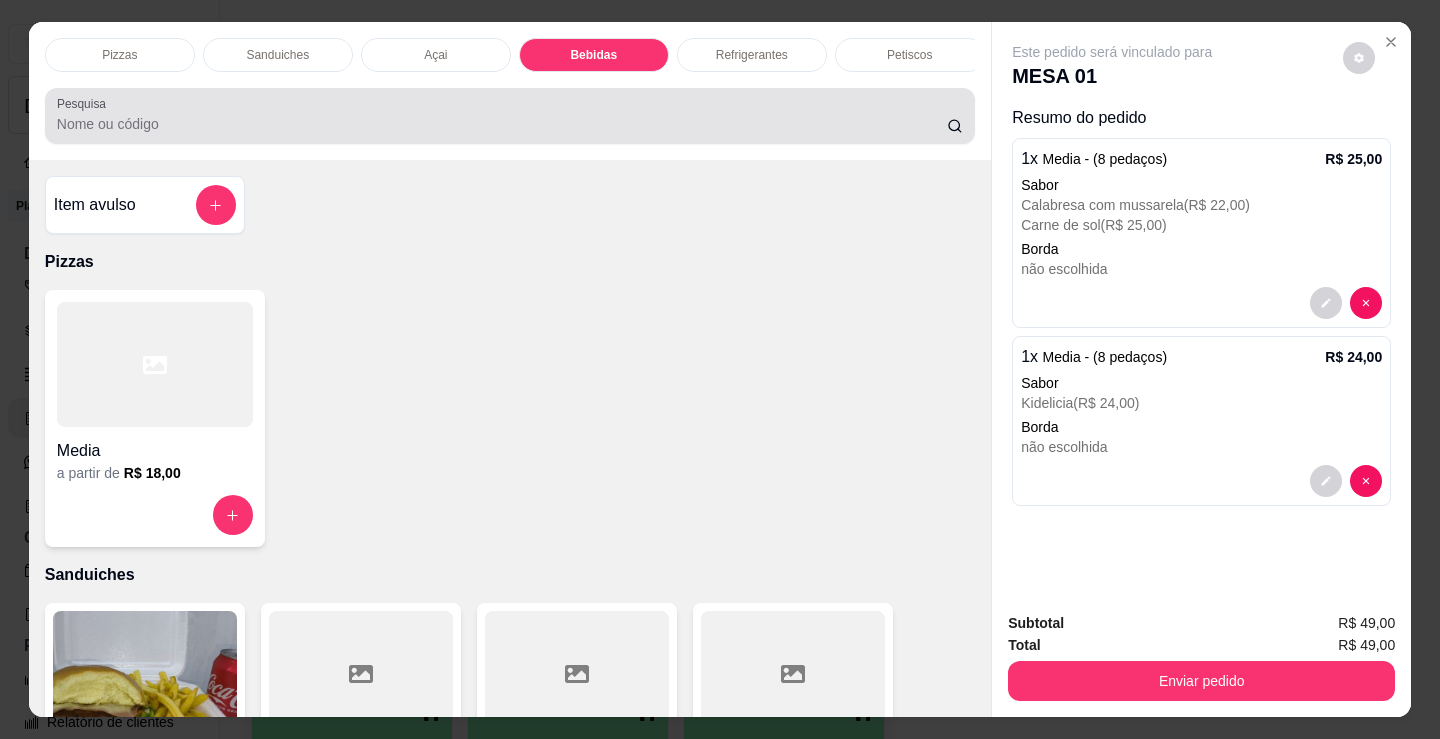 scroll, scrollTop: 2478, scrollLeft: 0, axis: vertical 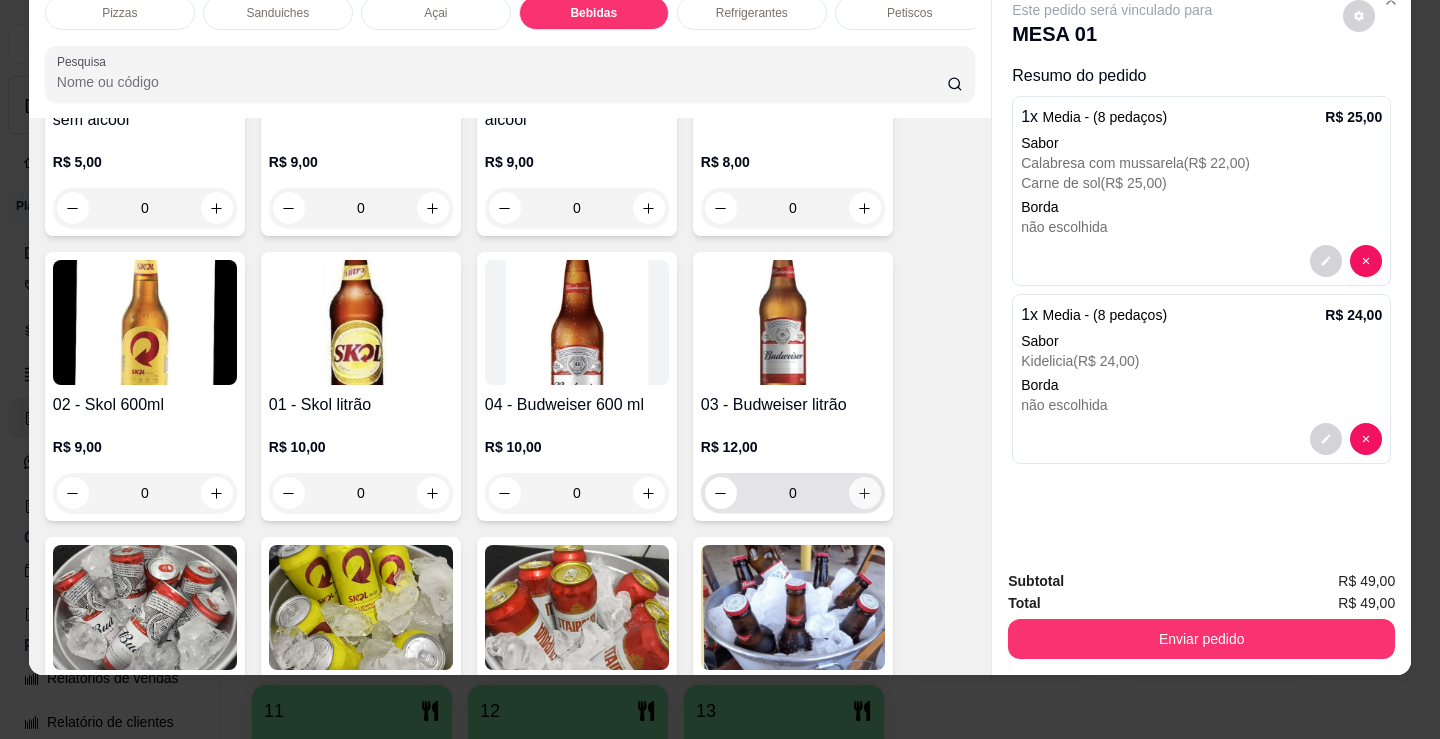 click 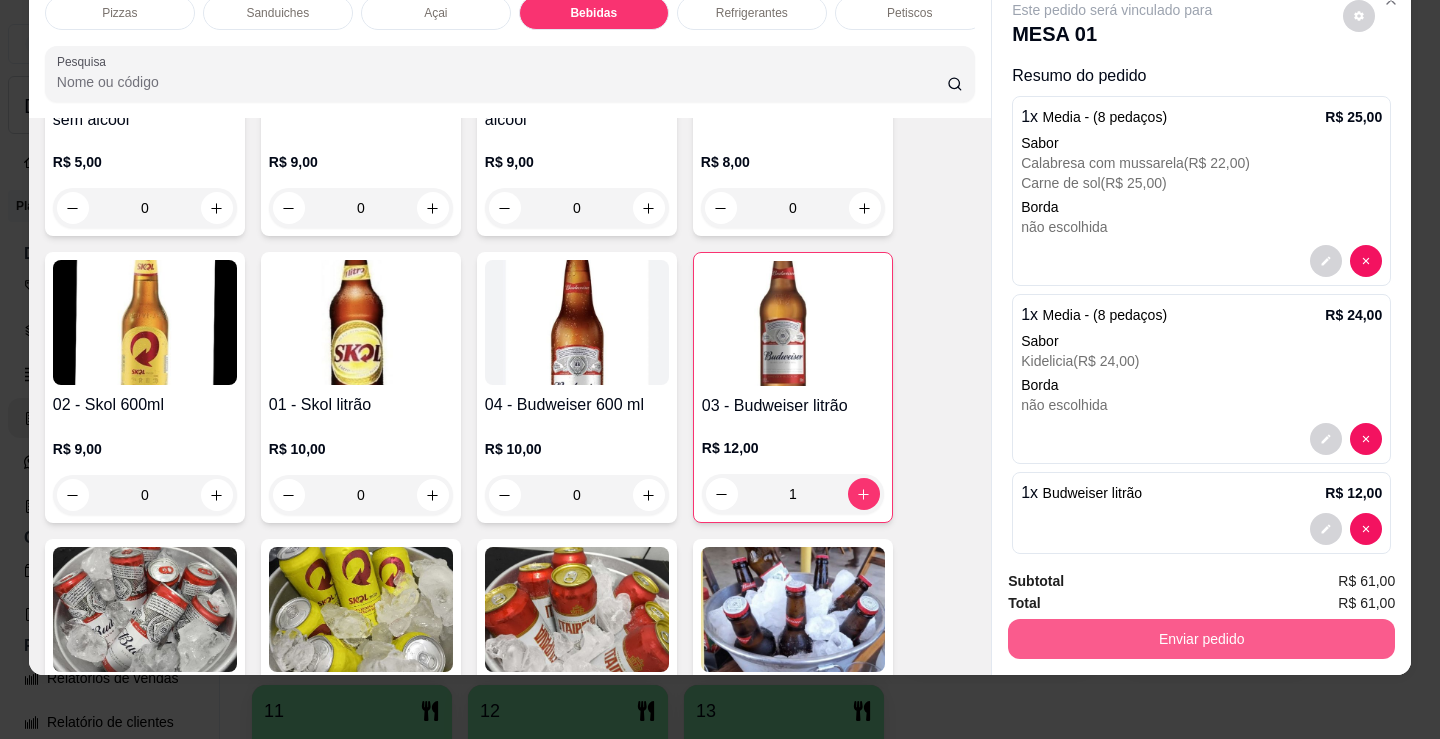 click on "Enviar pedido" at bounding box center (1201, 639) 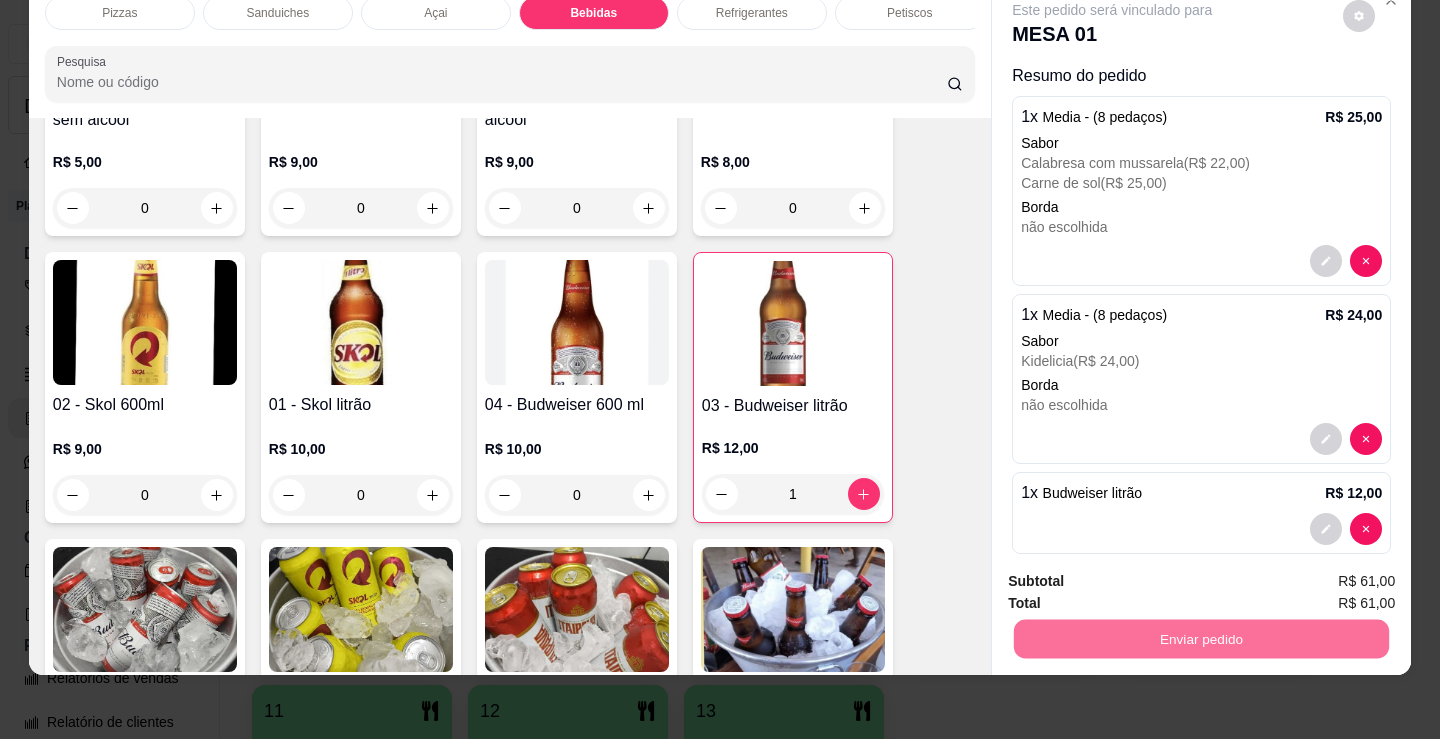 click on "Não registrar e enviar pedido" at bounding box center (1136, 574) 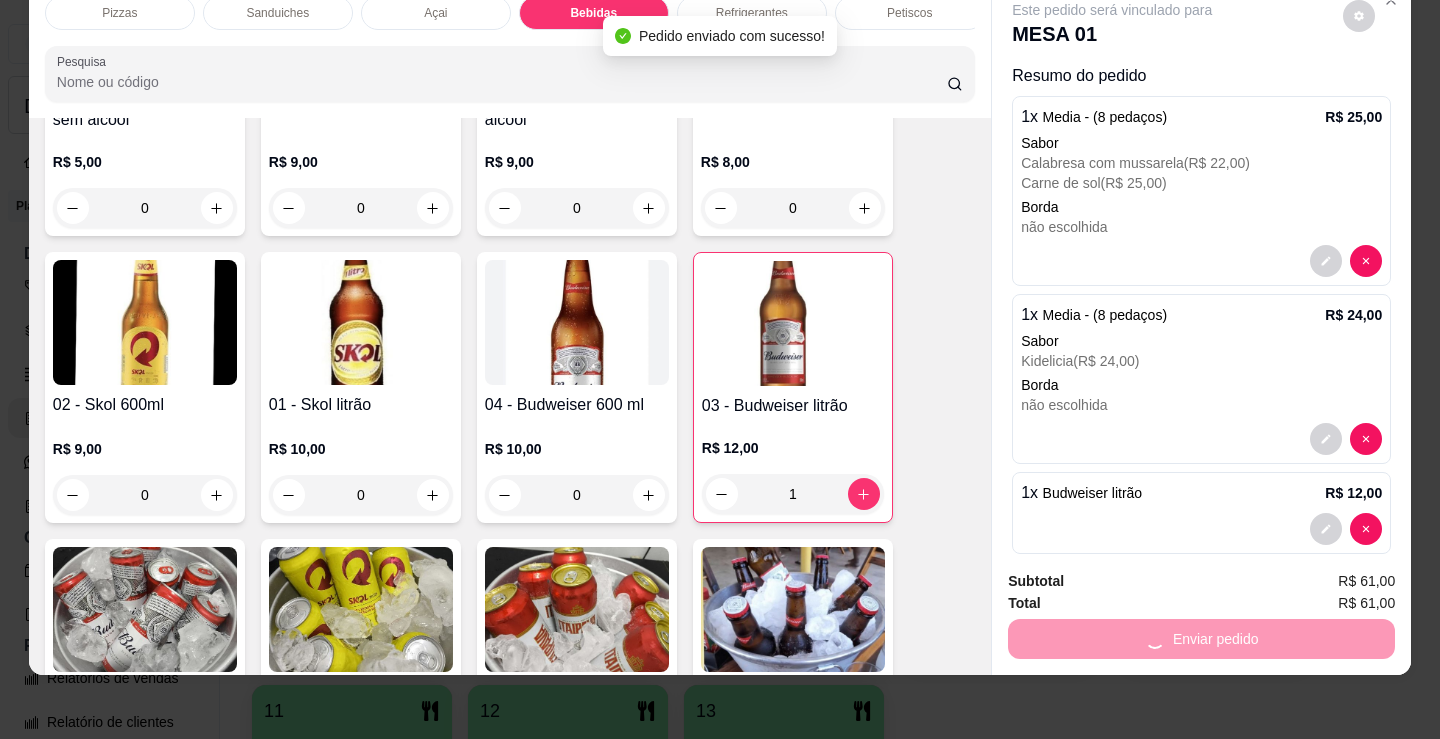 scroll, scrollTop: 0, scrollLeft: 0, axis: both 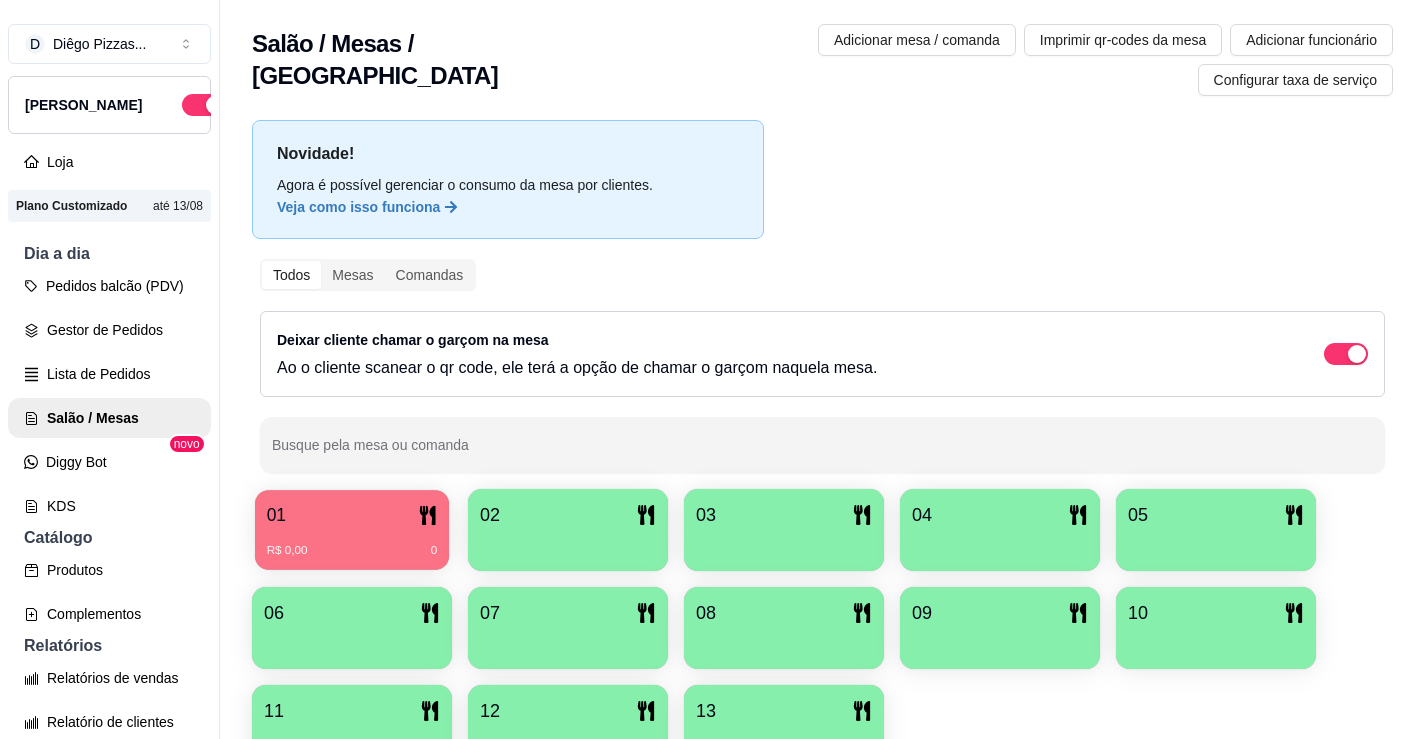 click on "01" at bounding box center (352, 515) 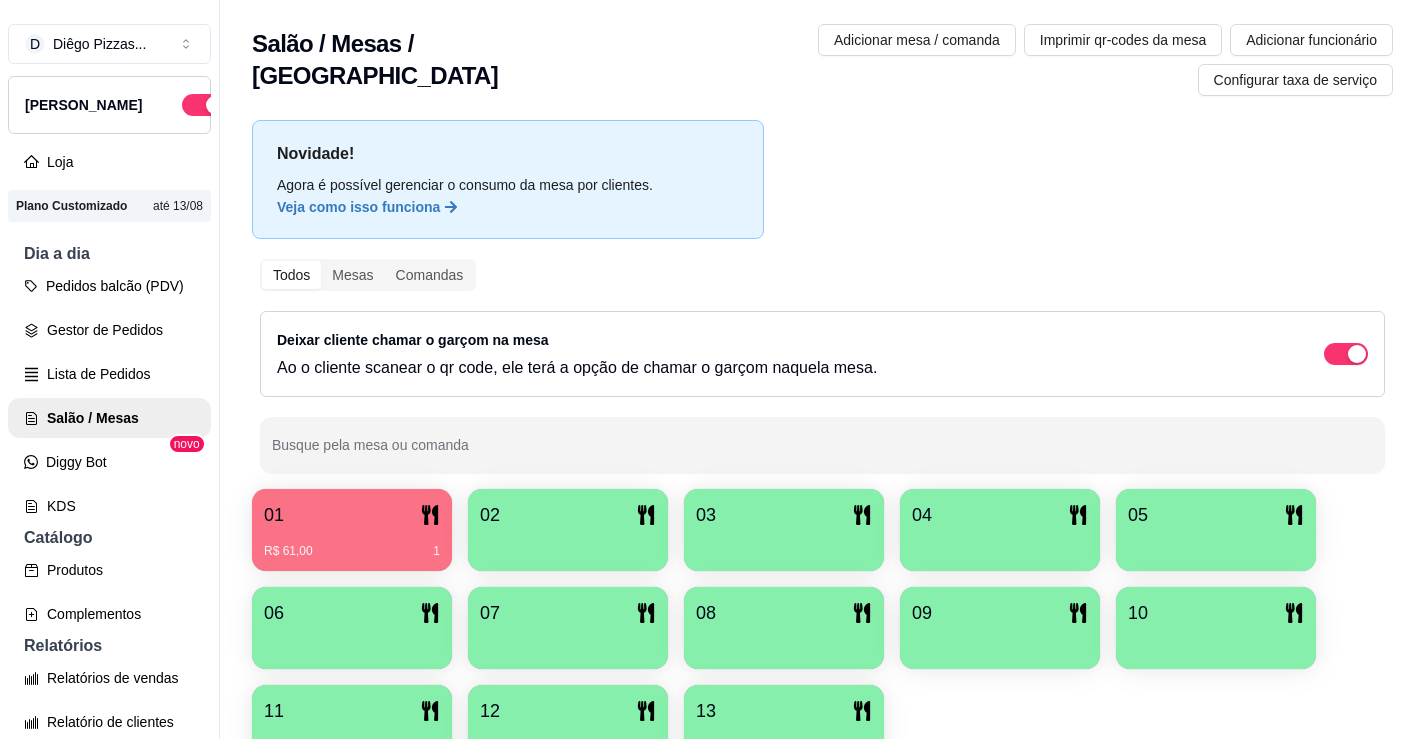 drag, startPoint x: 262, startPoint y: 443, endPoint x: 319, endPoint y: 478, distance: 66.88796 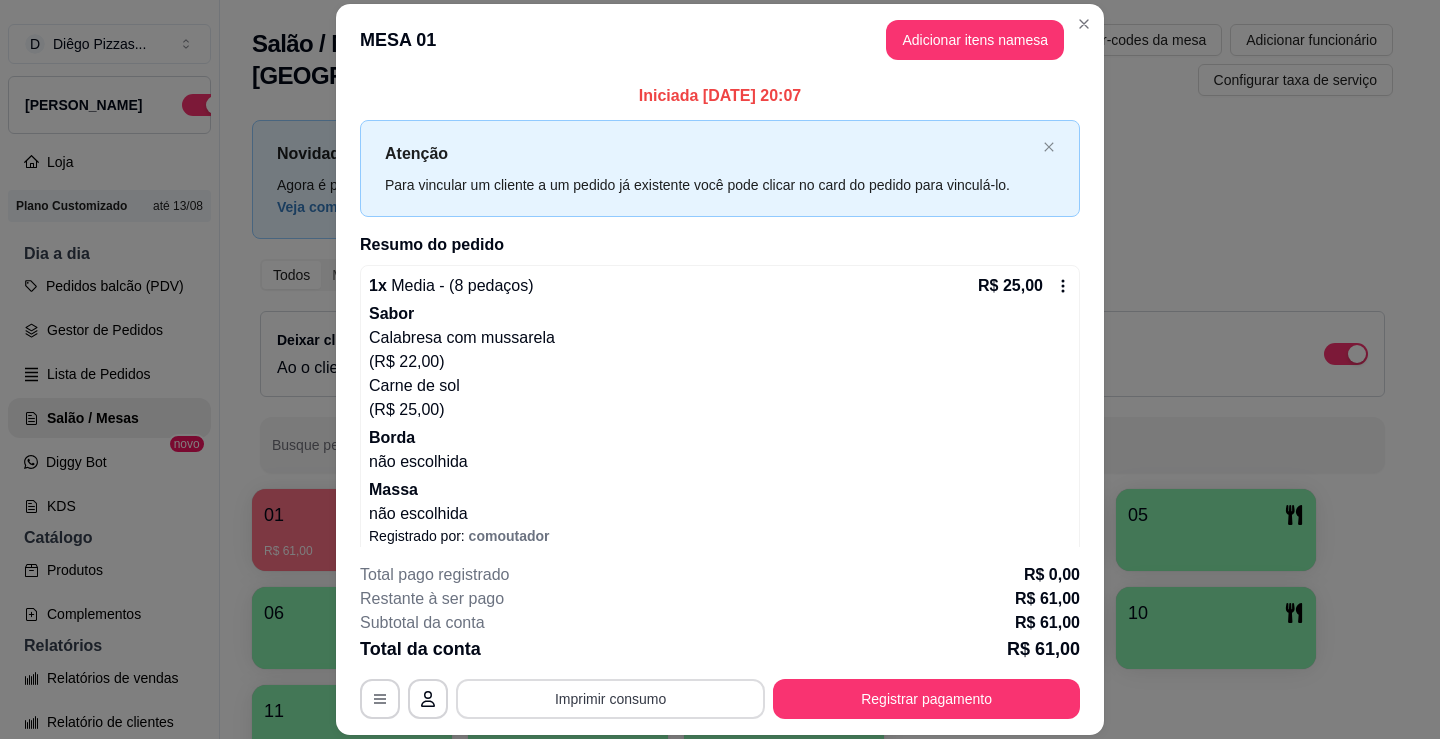 click on "Imprimir consumo" at bounding box center [610, 699] 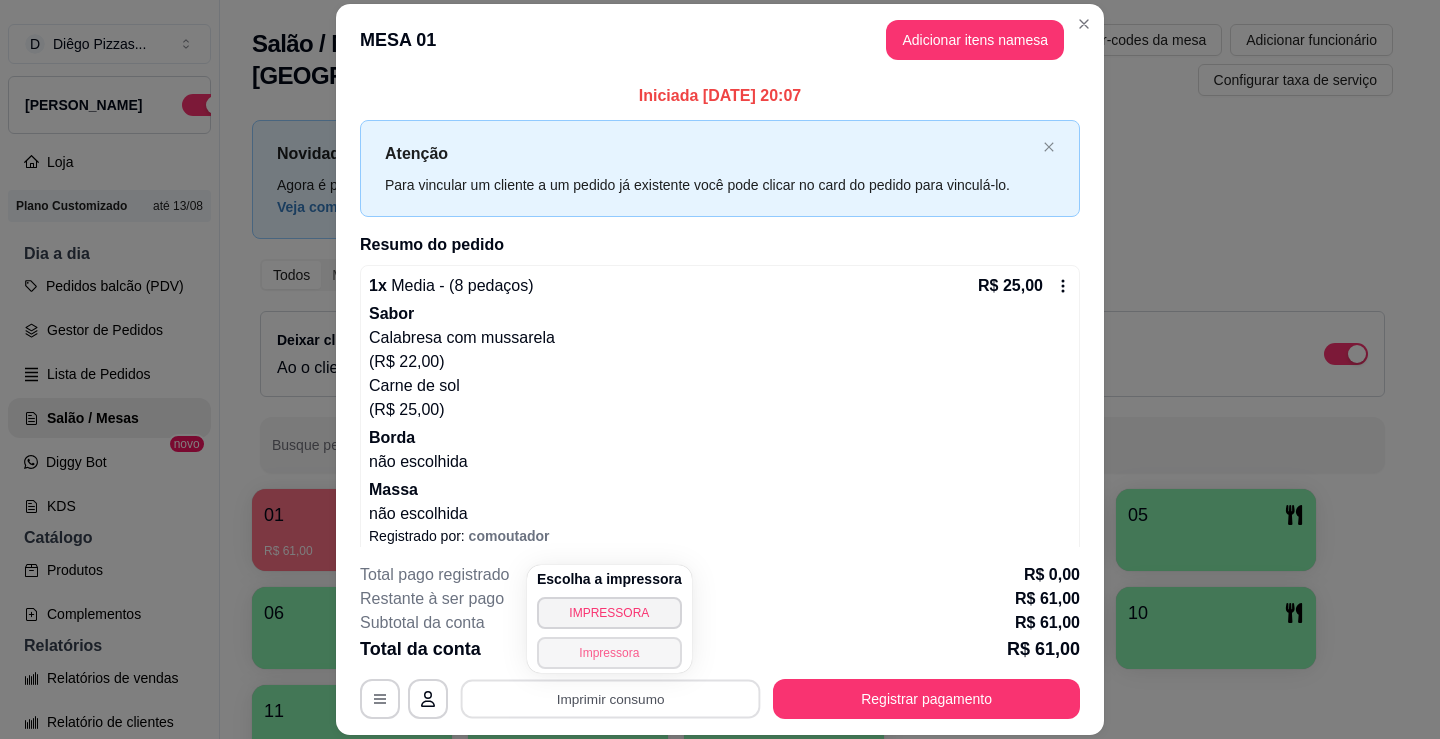 click on "Impressora" at bounding box center (609, 653) 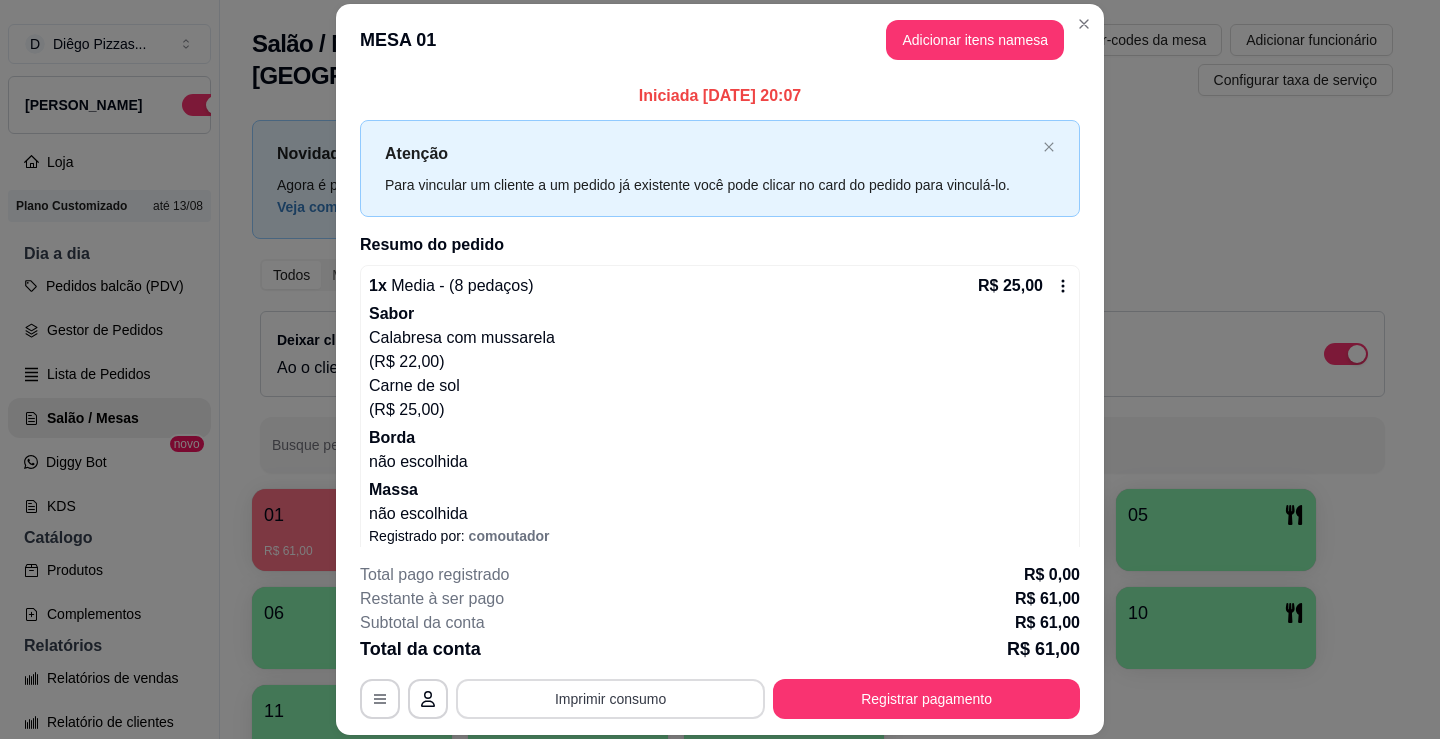 click on "Imprimir consumo" at bounding box center (610, 699) 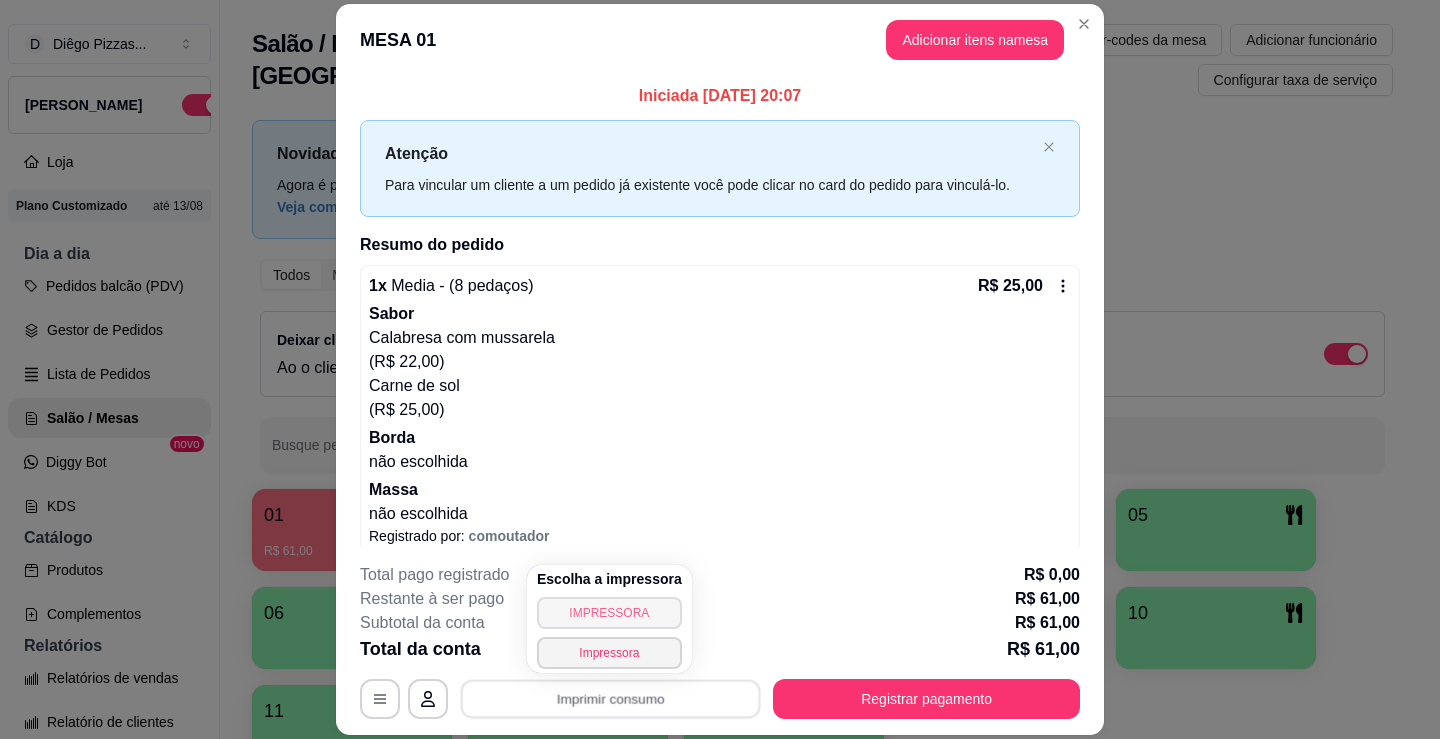 click on "IMPRESSORA" at bounding box center (609, 613) 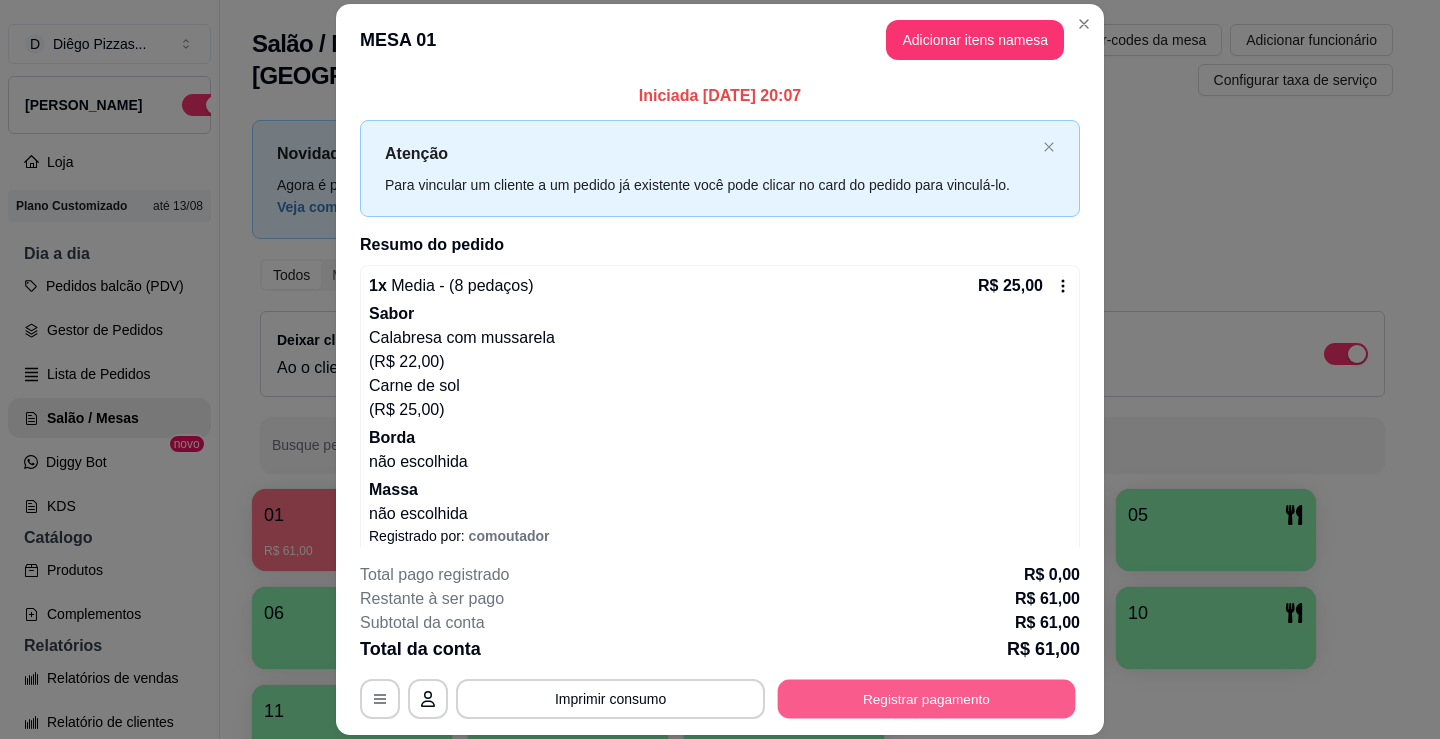 click on "Registrar pagamento" at bounding box center [927, 699] 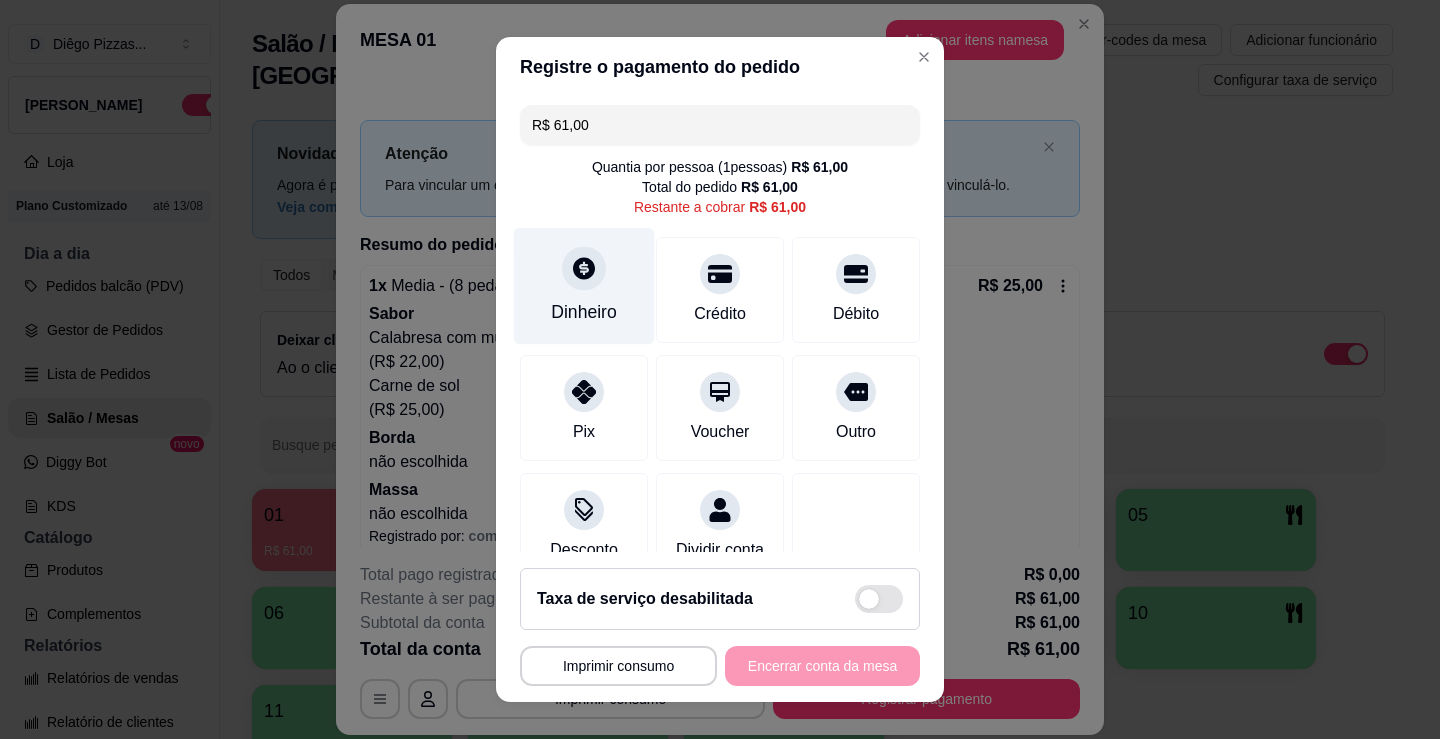 drag, startPoint x: 587, startPoint y: 317, endPoint x: 584, endPoint y: 291, distance: 26.172504 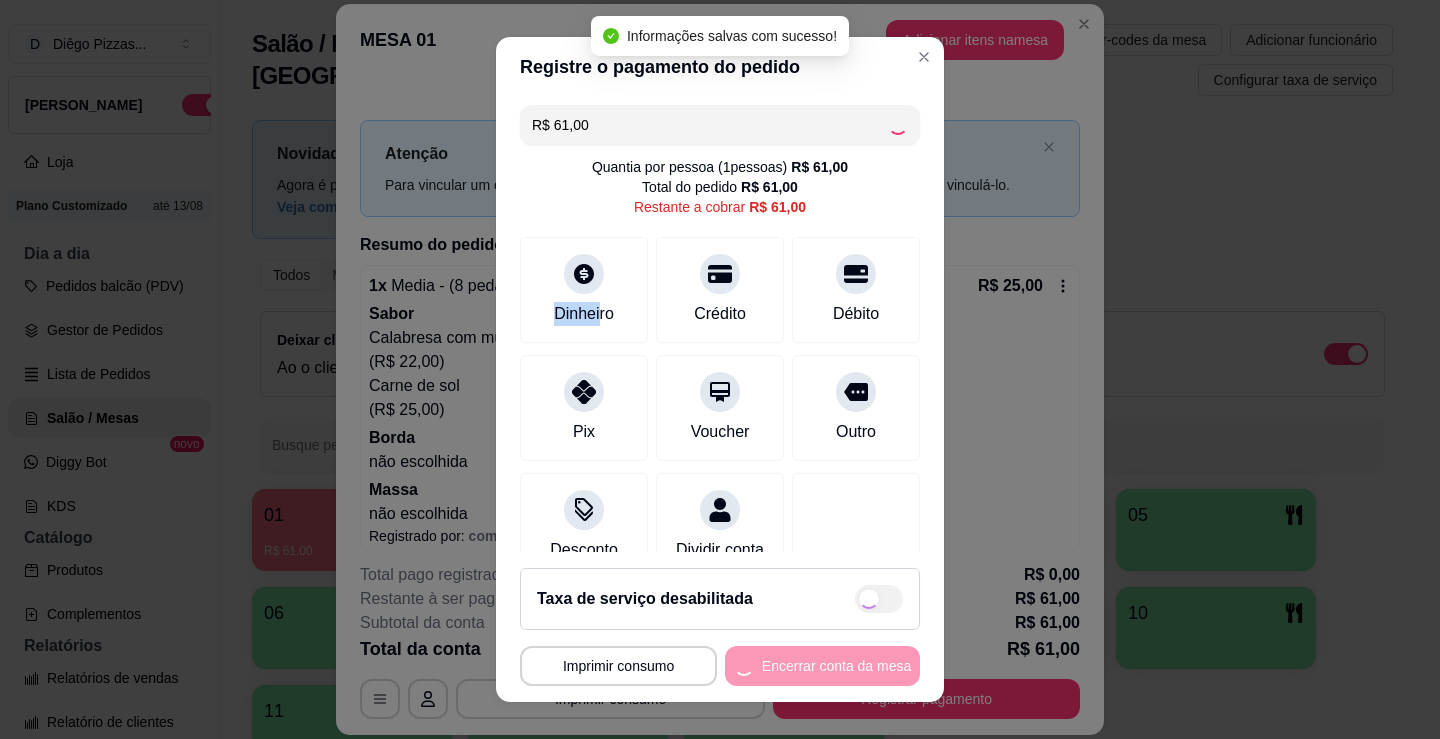 type on "R$ 0,00" 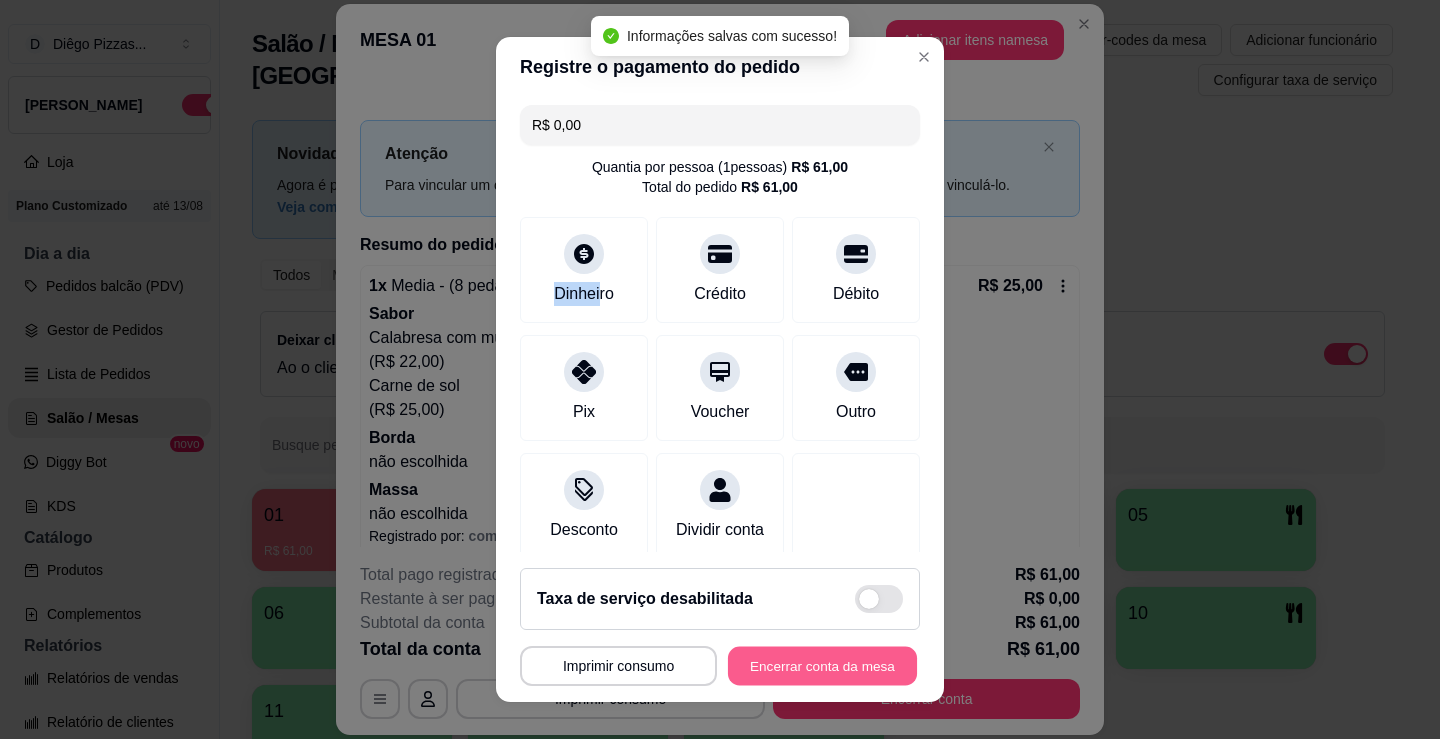 click on "Encerrar conta da mesa" at bounding box center (822, 666) 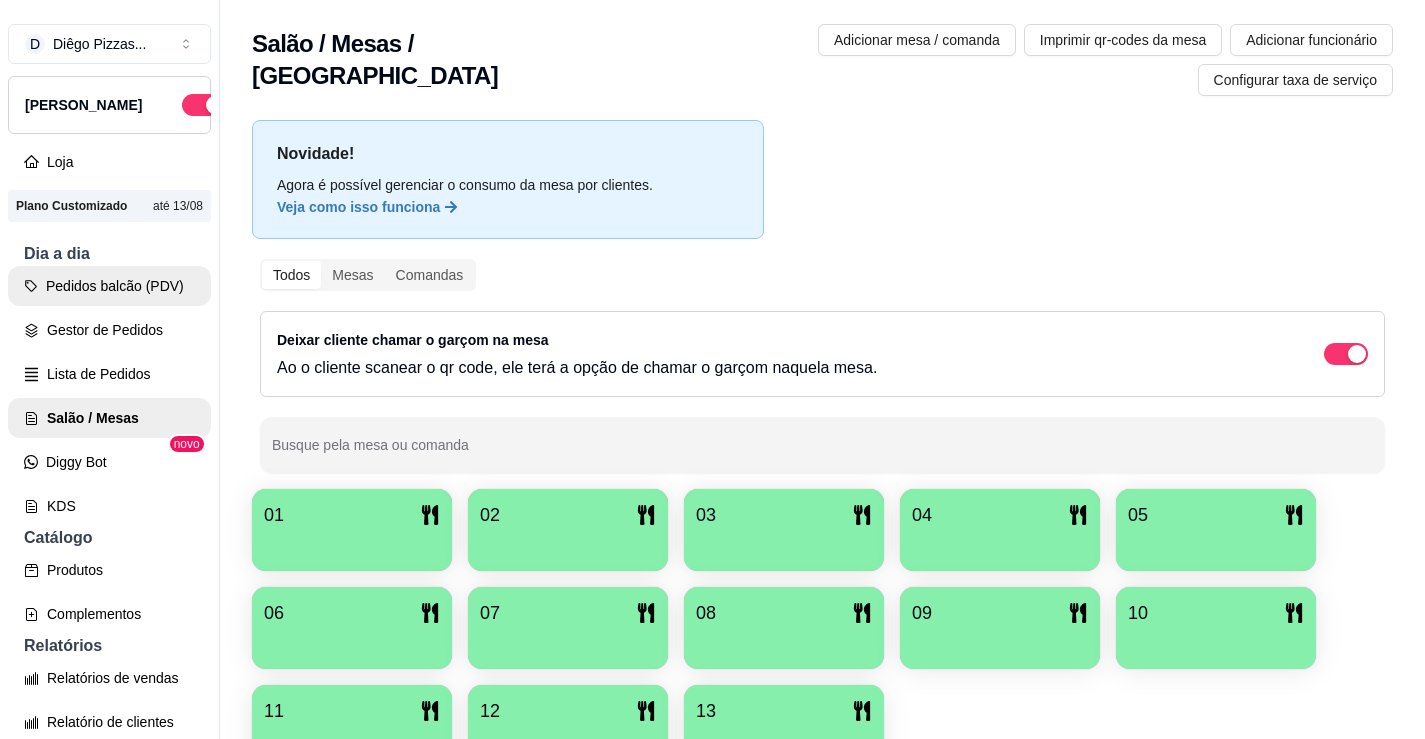 click on "Pedidos balcão (PDV)" at bounding box center [109, 286] 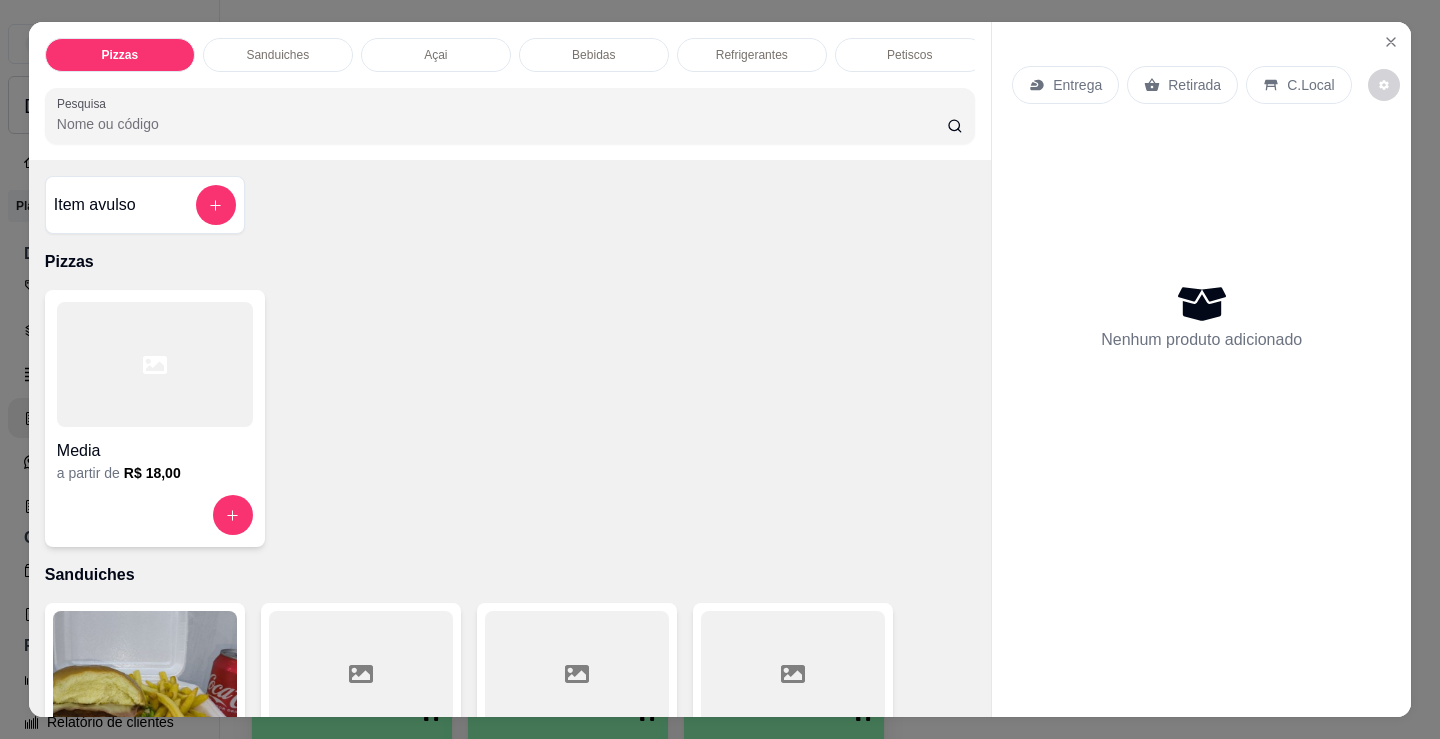 click at bounding box center [155, 364] 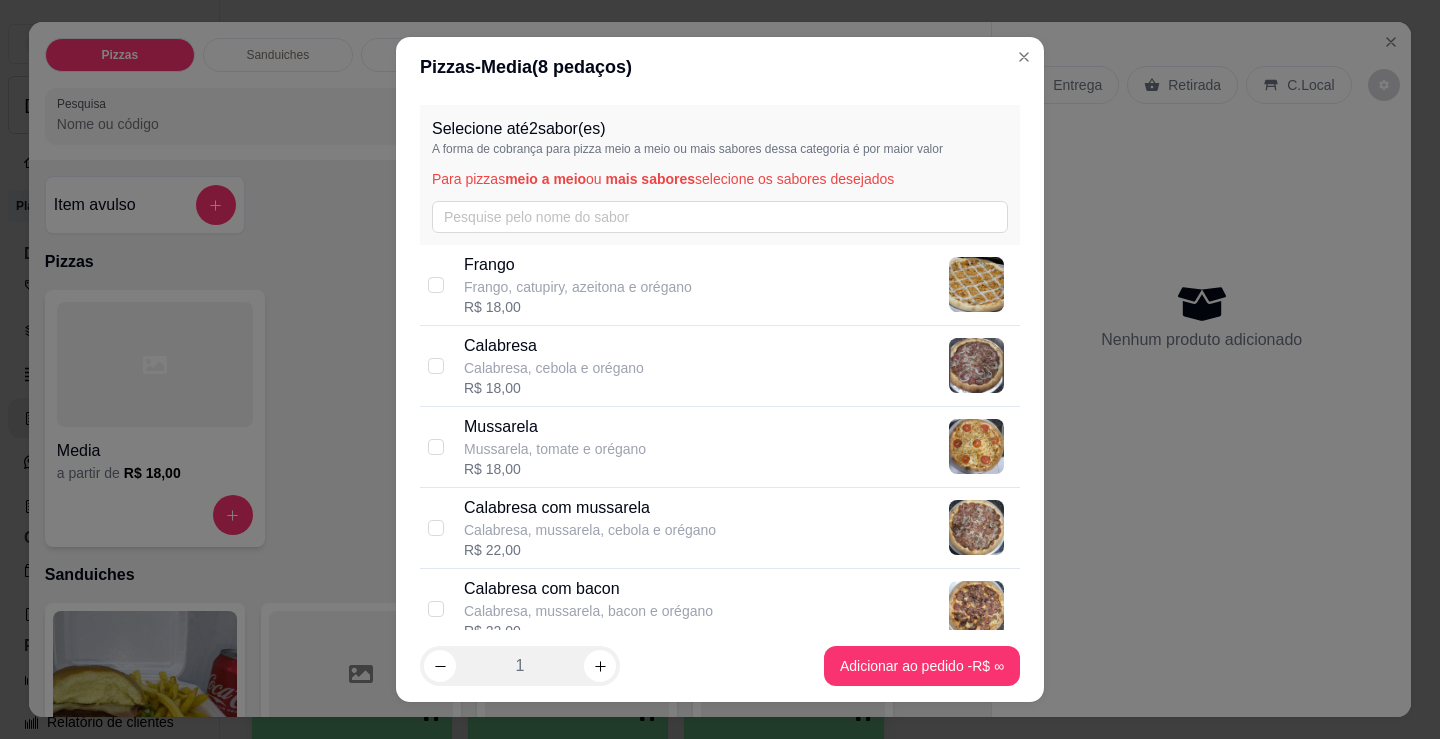 click on "Selecione até  2  sabor(es) A forma de cobrança para pizza meio a meio ou mais sabores dessa categoria é por   maior valor Para pizzas  meio a meio  ou   mais sabores  selecione os sabores desejados" at bounding box center [720, 175] 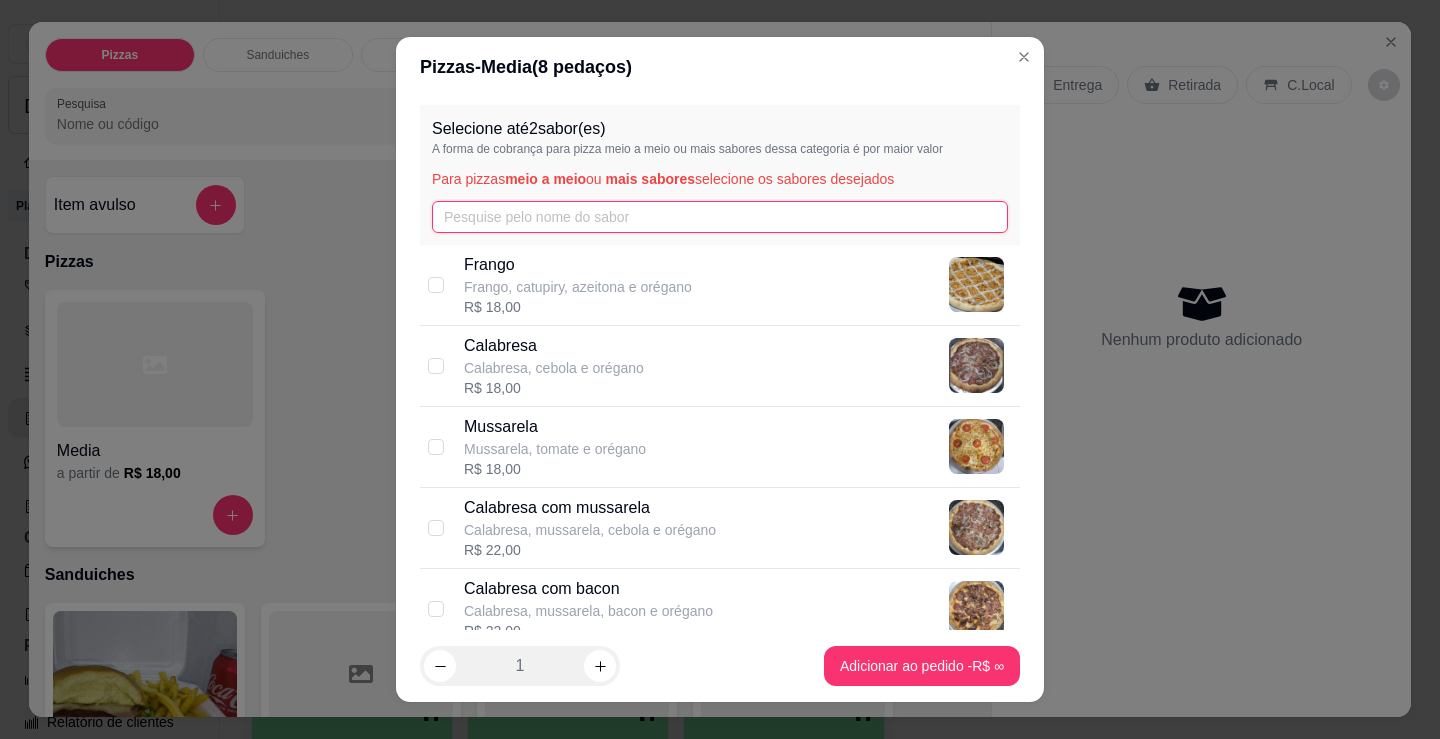 click at bounding box center (720, 217) 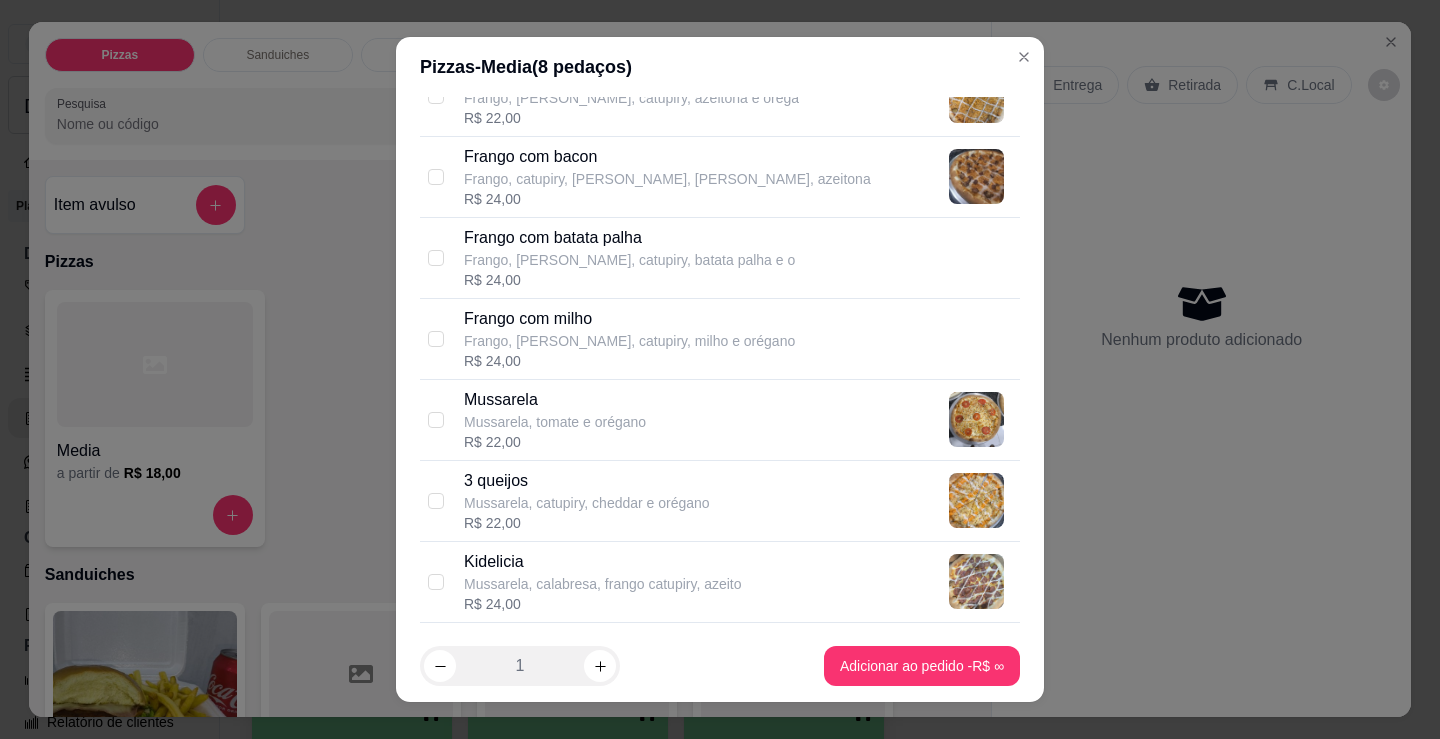 scroll, scrollTop: 800, scrollLeft: 0, axis: vertical 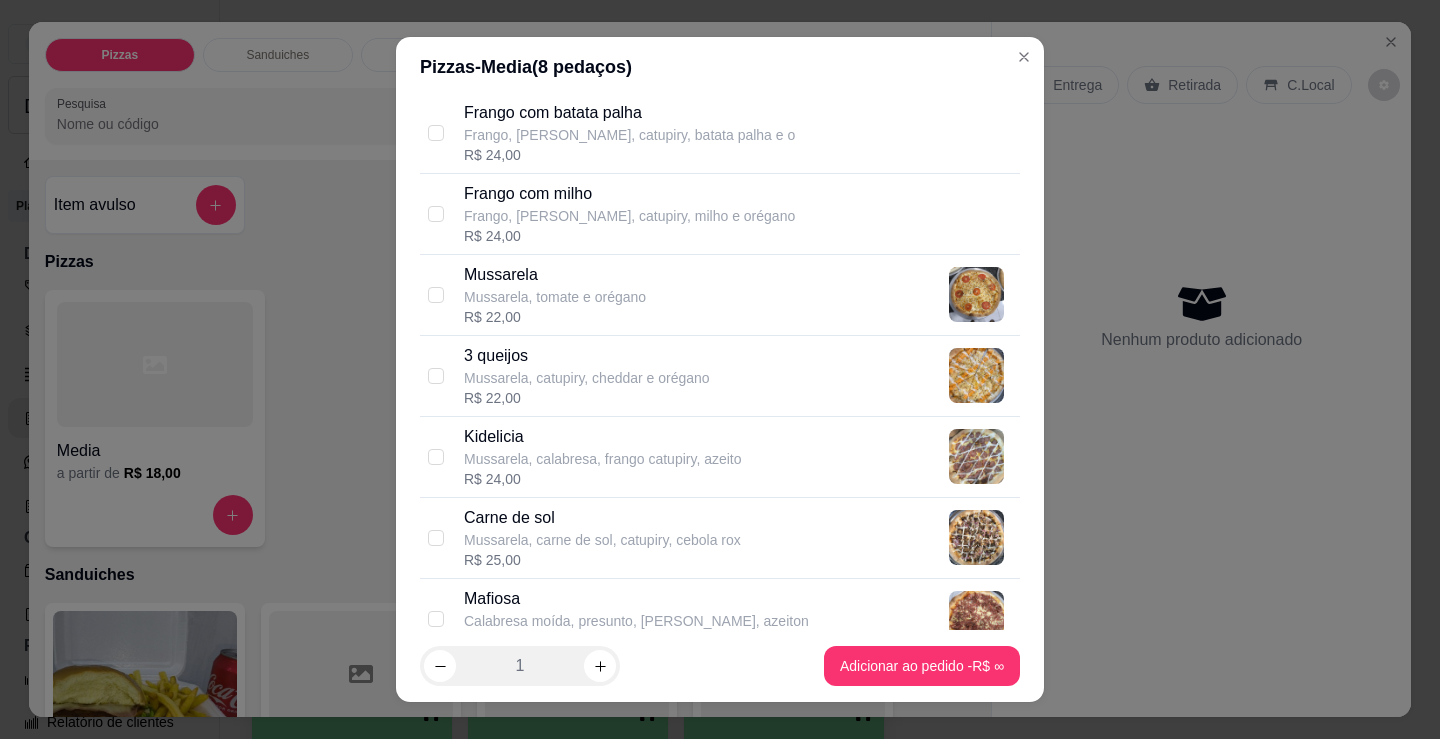 click on "3 queijos Mussarela, catupiry, cheddar e orégano  R$ 22,00" at bounding box center [738, 376] 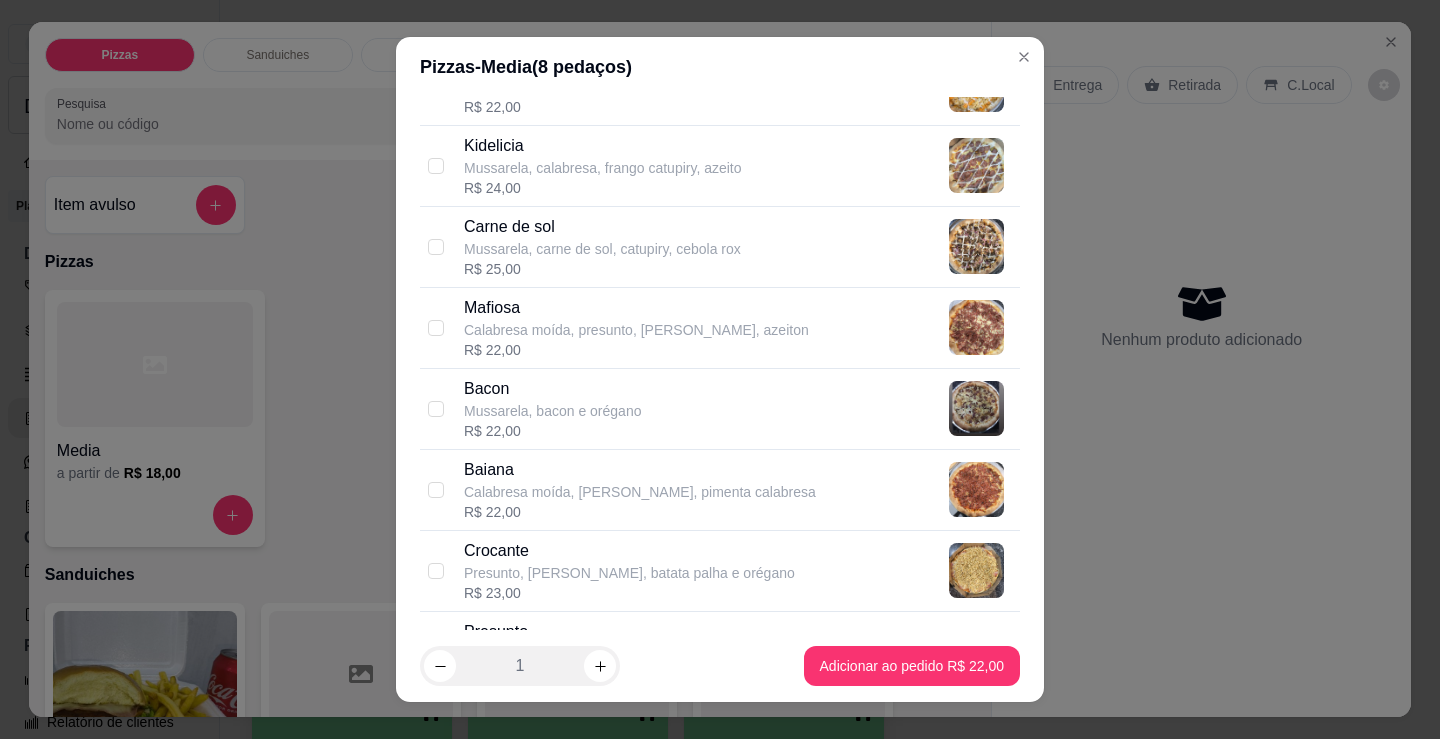 scroll, scrollTop: 1100, scrollLeft: 0, axis: vertical 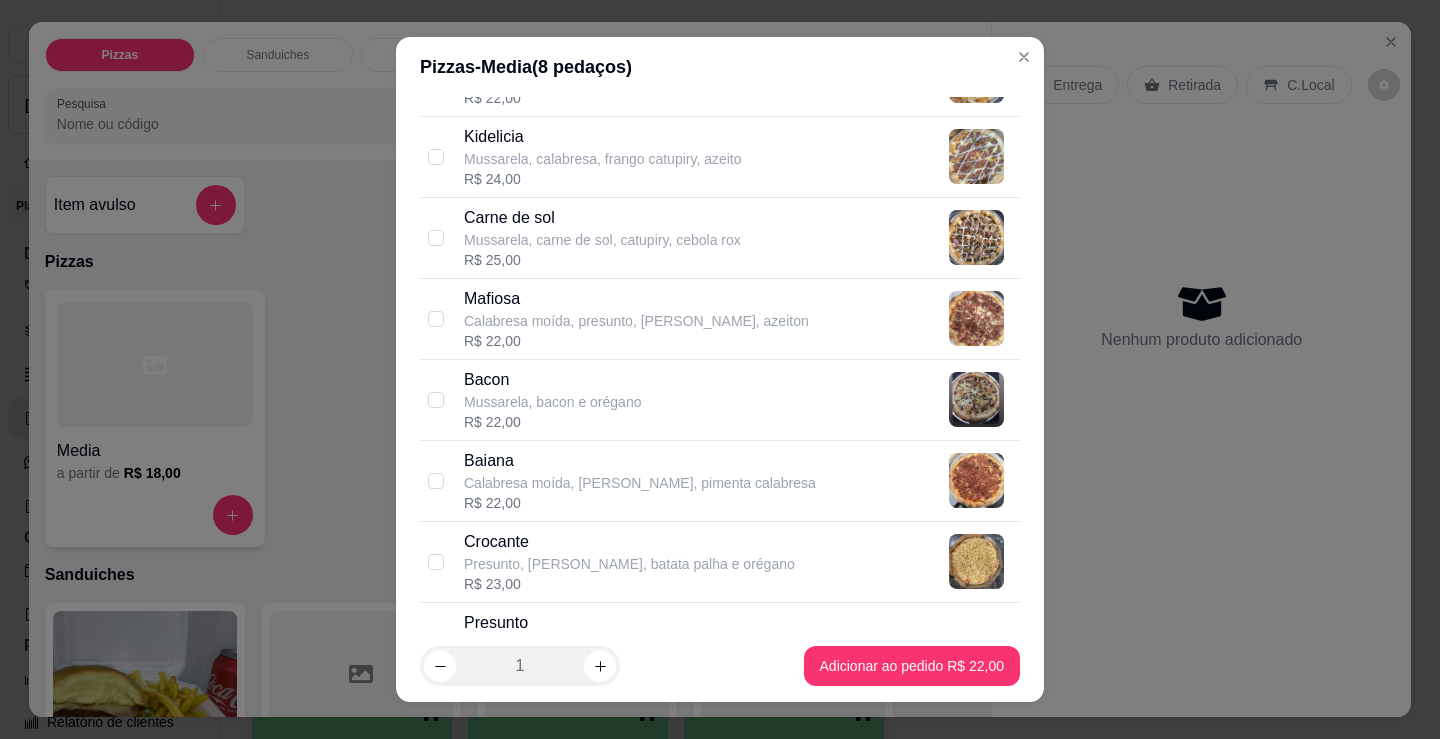 click on "Carne de sol" at bounding box center [602, 218] 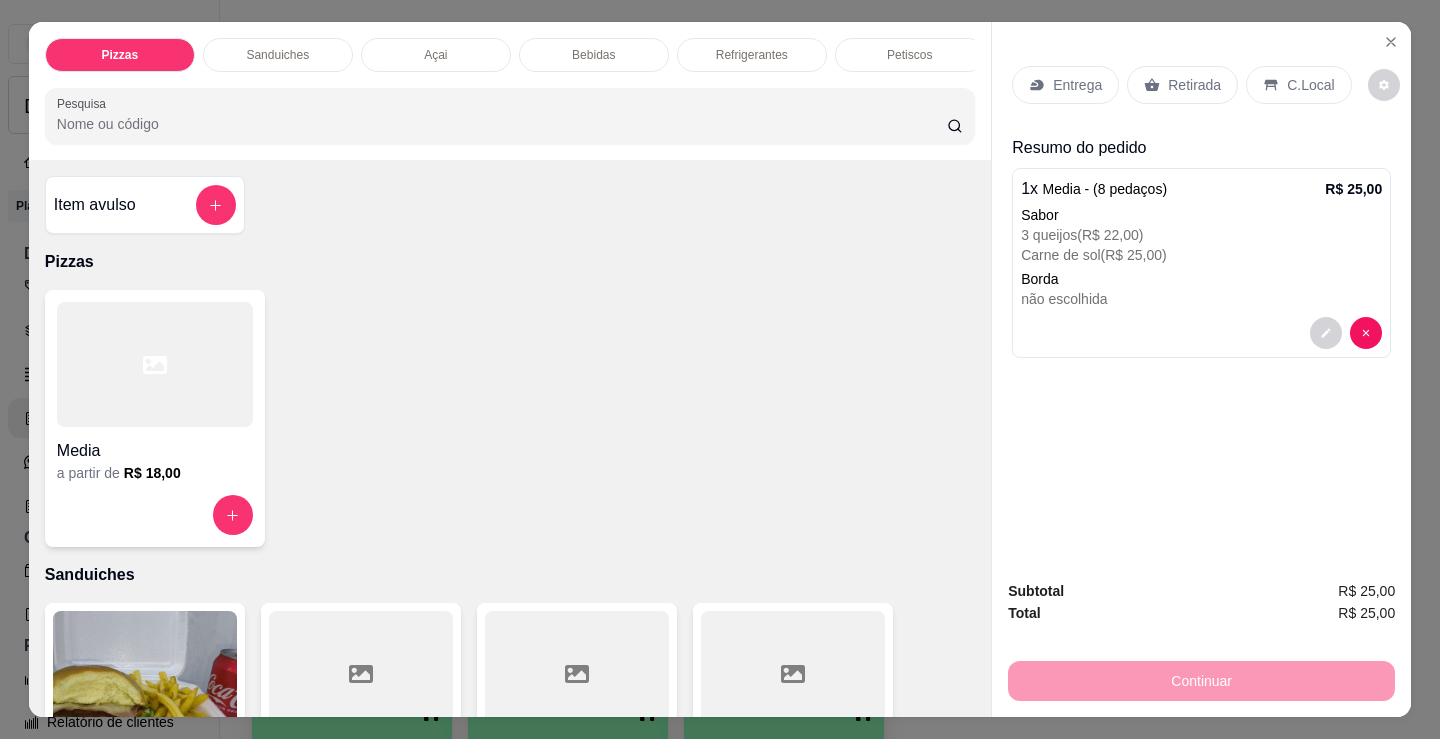 click on "Retirada" at bounding box center [1194, 85] 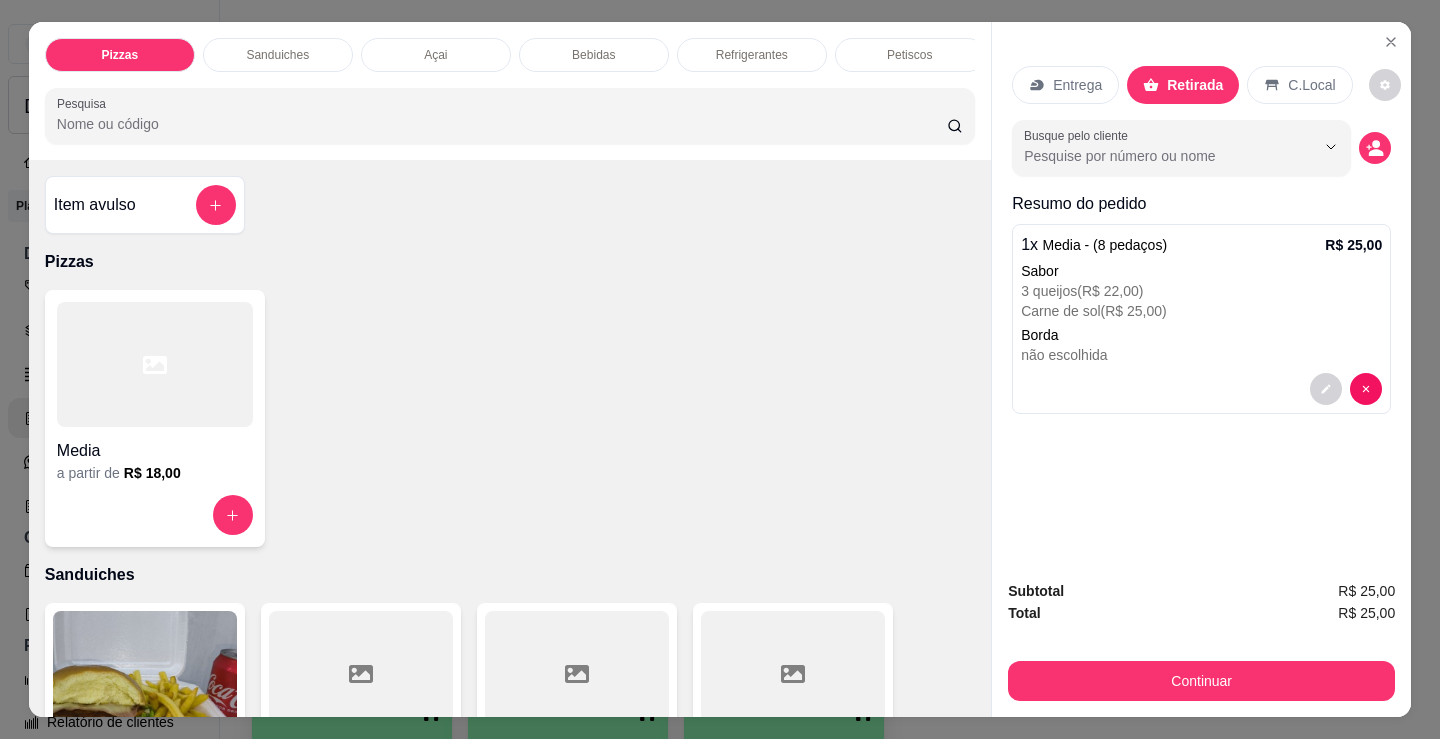 click on "Entrega" at bounding box center (1077, 85) 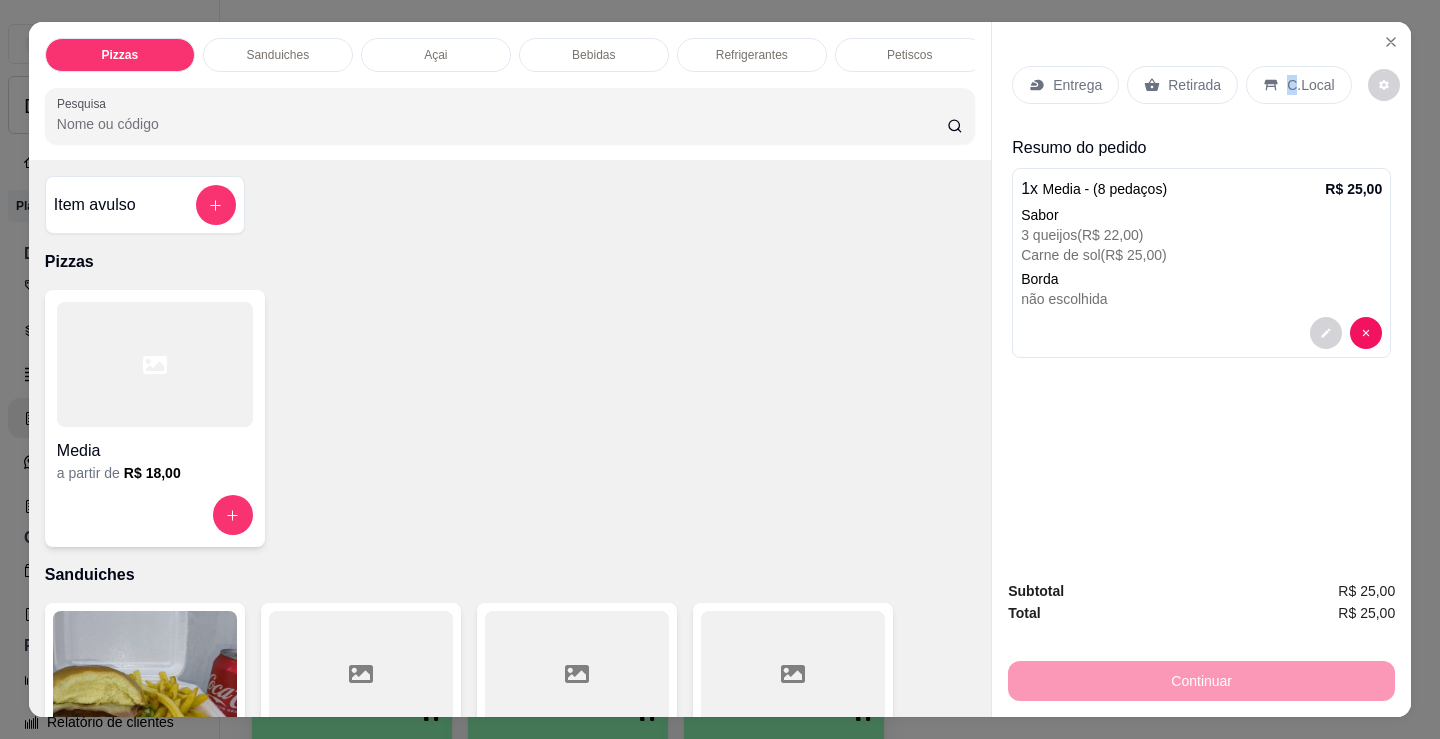 click on "C.Local" at bounding box center (1298, 85) 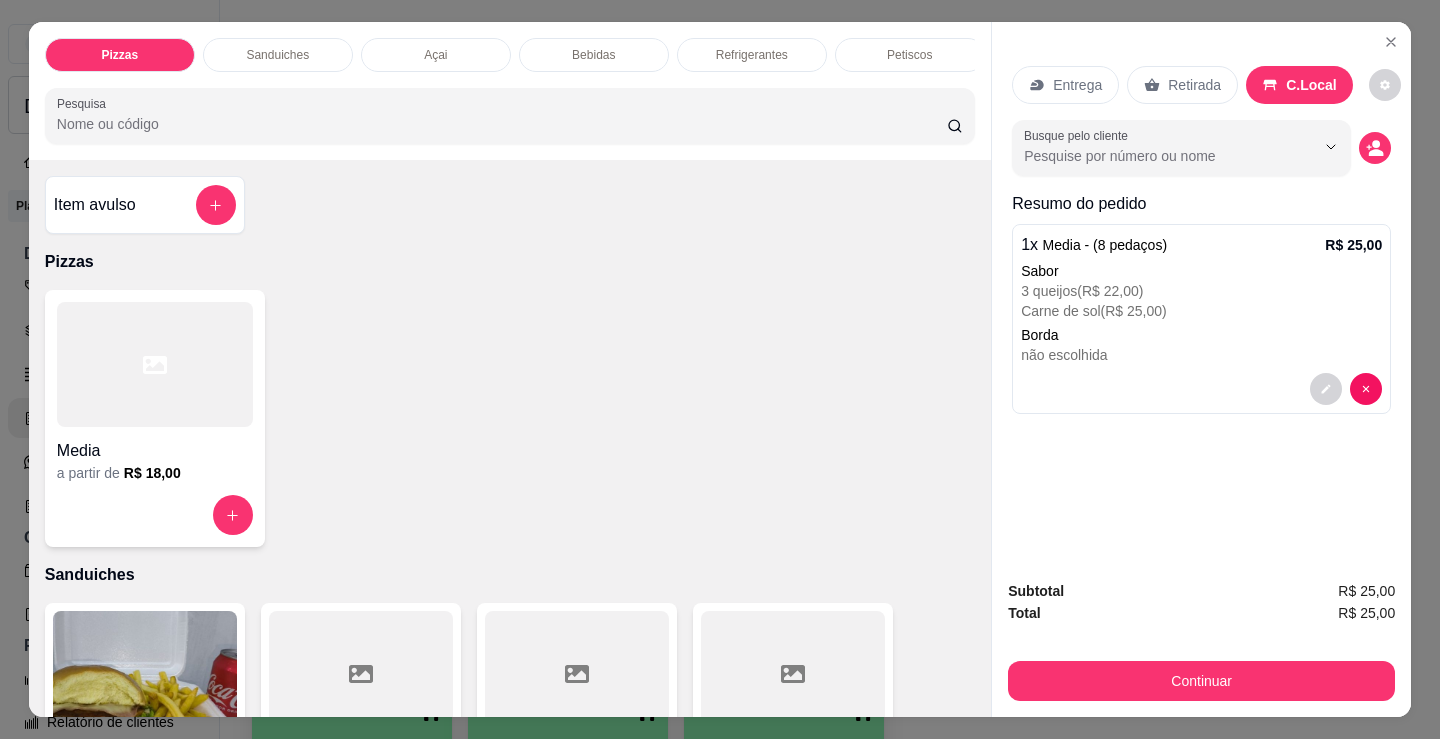 click on "C.Local" at bounding box center (1299, 85) 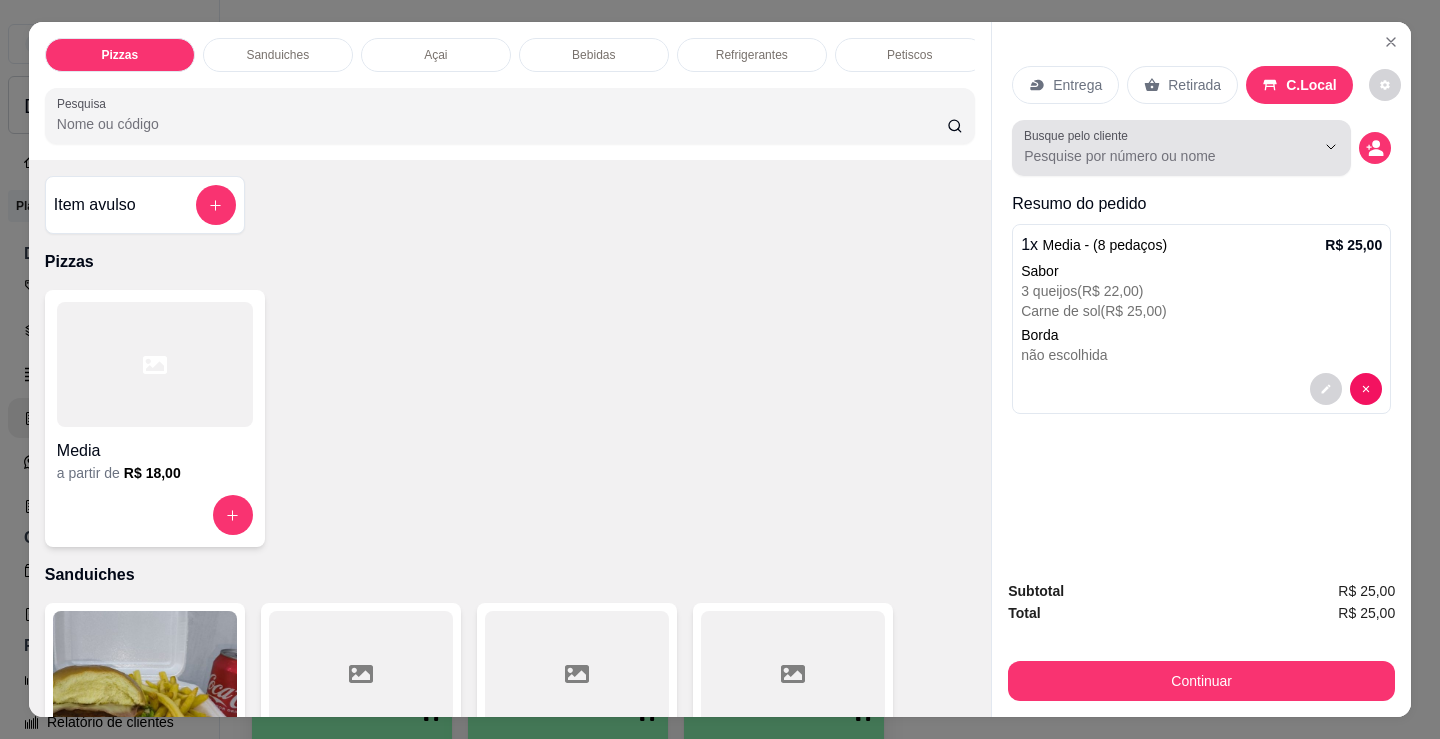 click at bounding box center (1315, 147) 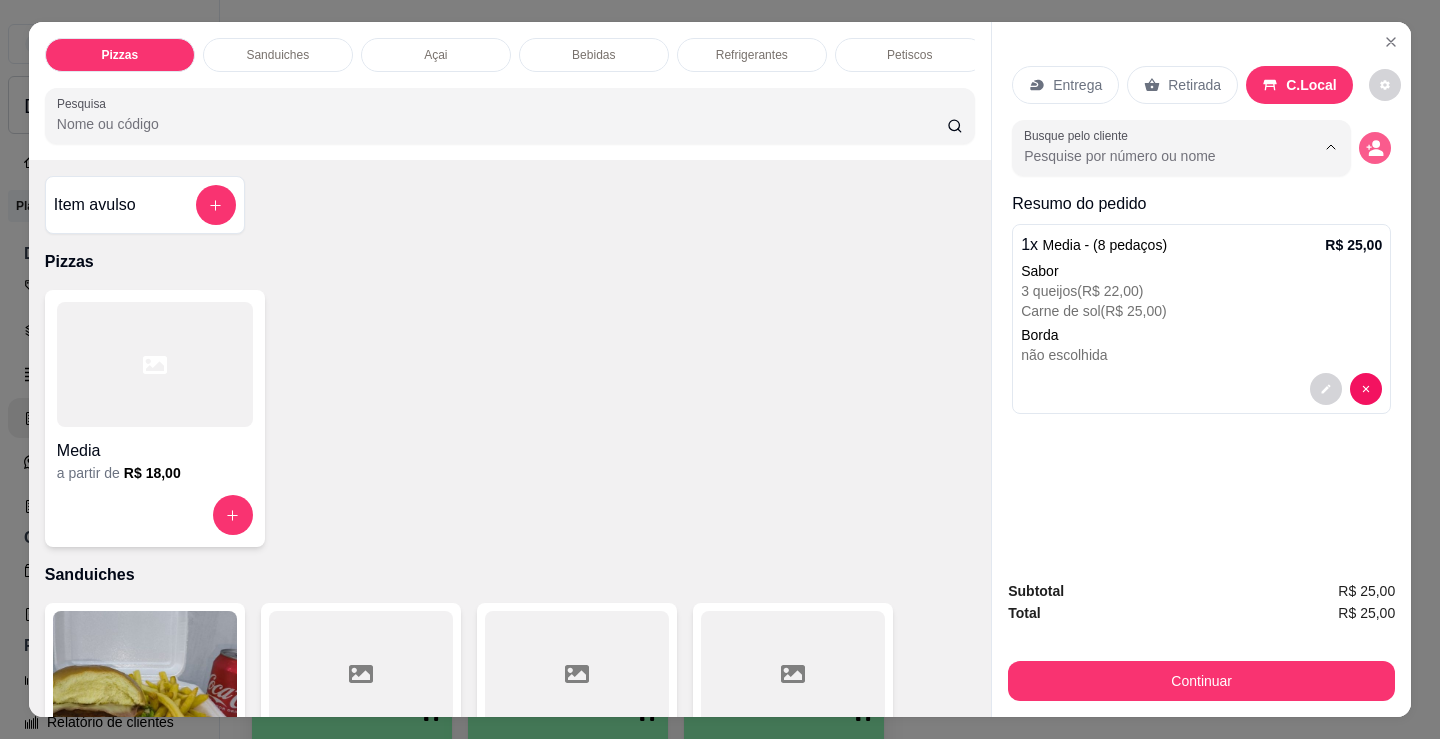 click at bounding box center [1375, 148] 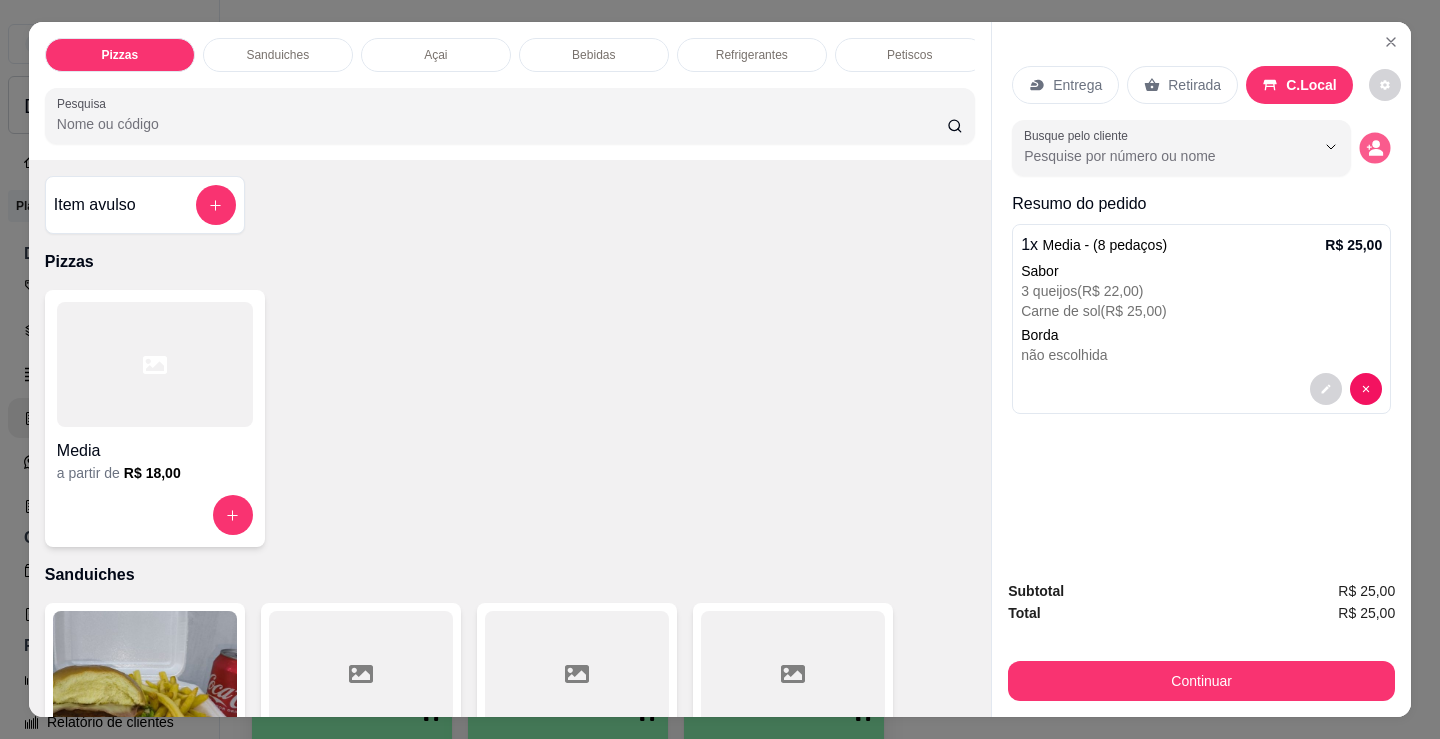click 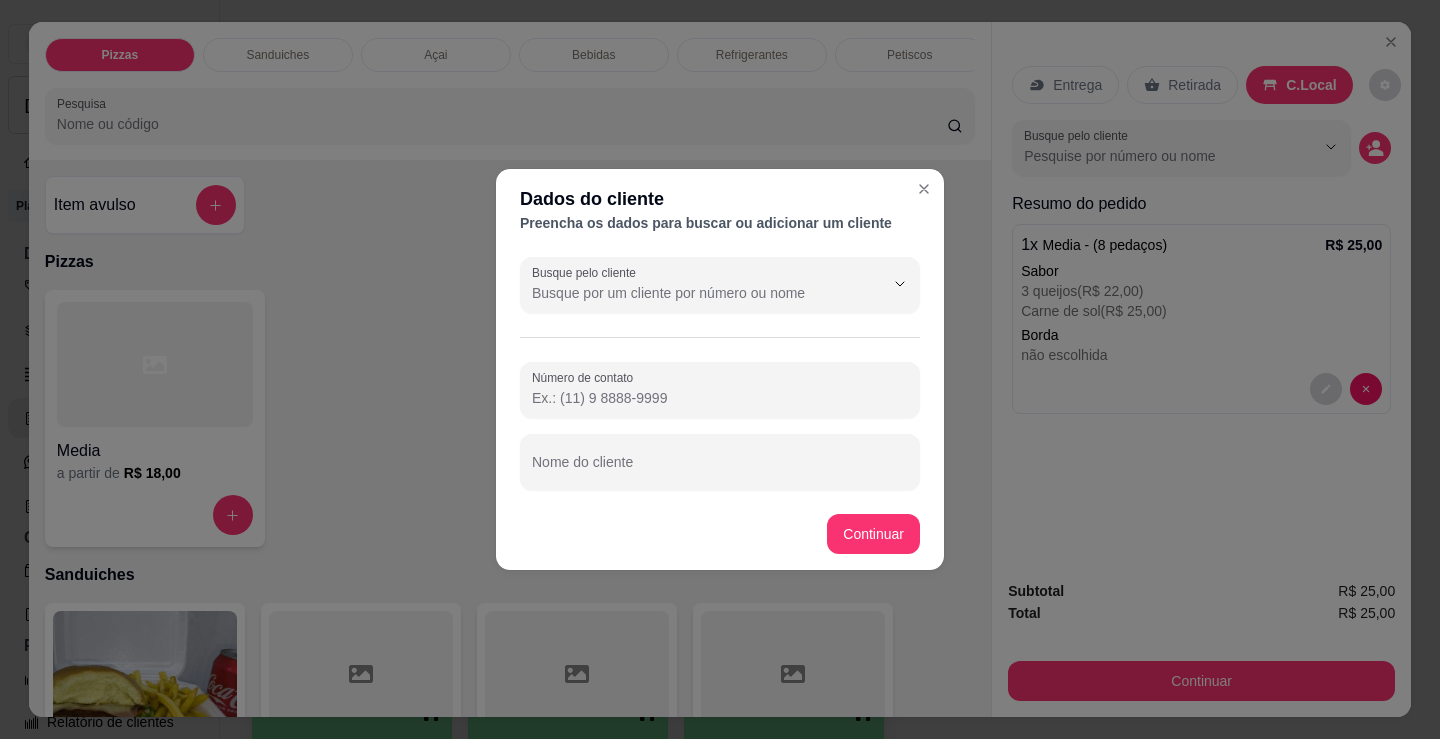 click on "Busque pelo cliente Número de contato Nome do cliente" at bounding box center (720, 373) 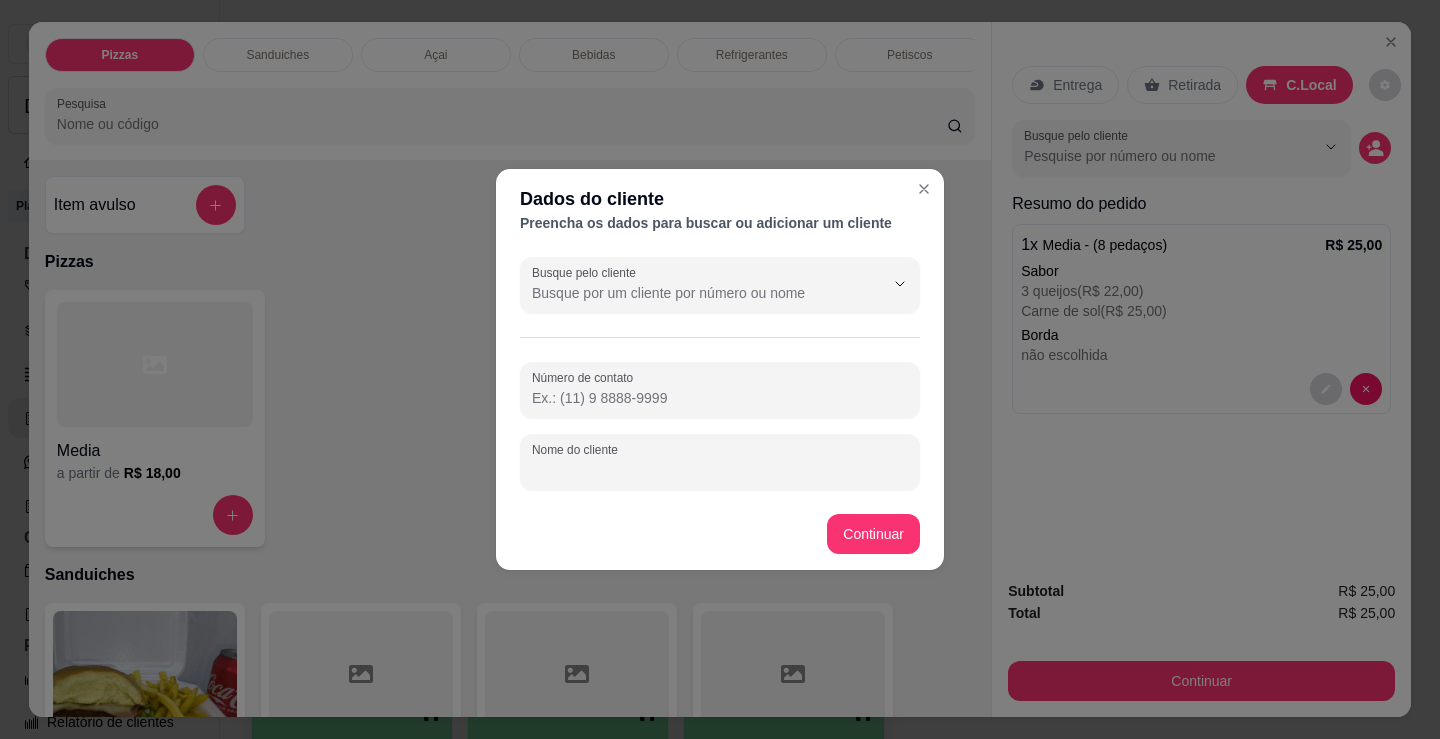 click on "Nome do cliente" at bounding box center [720, 470] 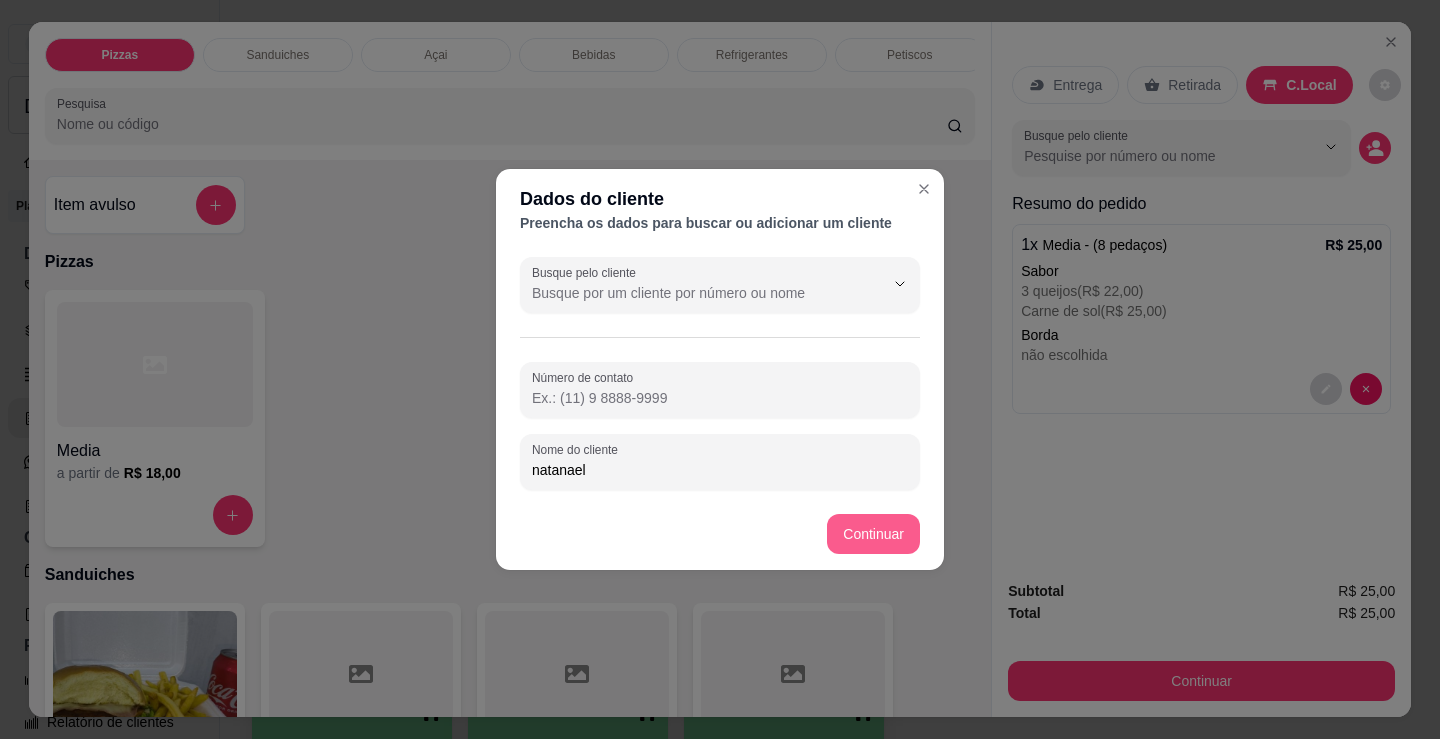 type on "natanael" 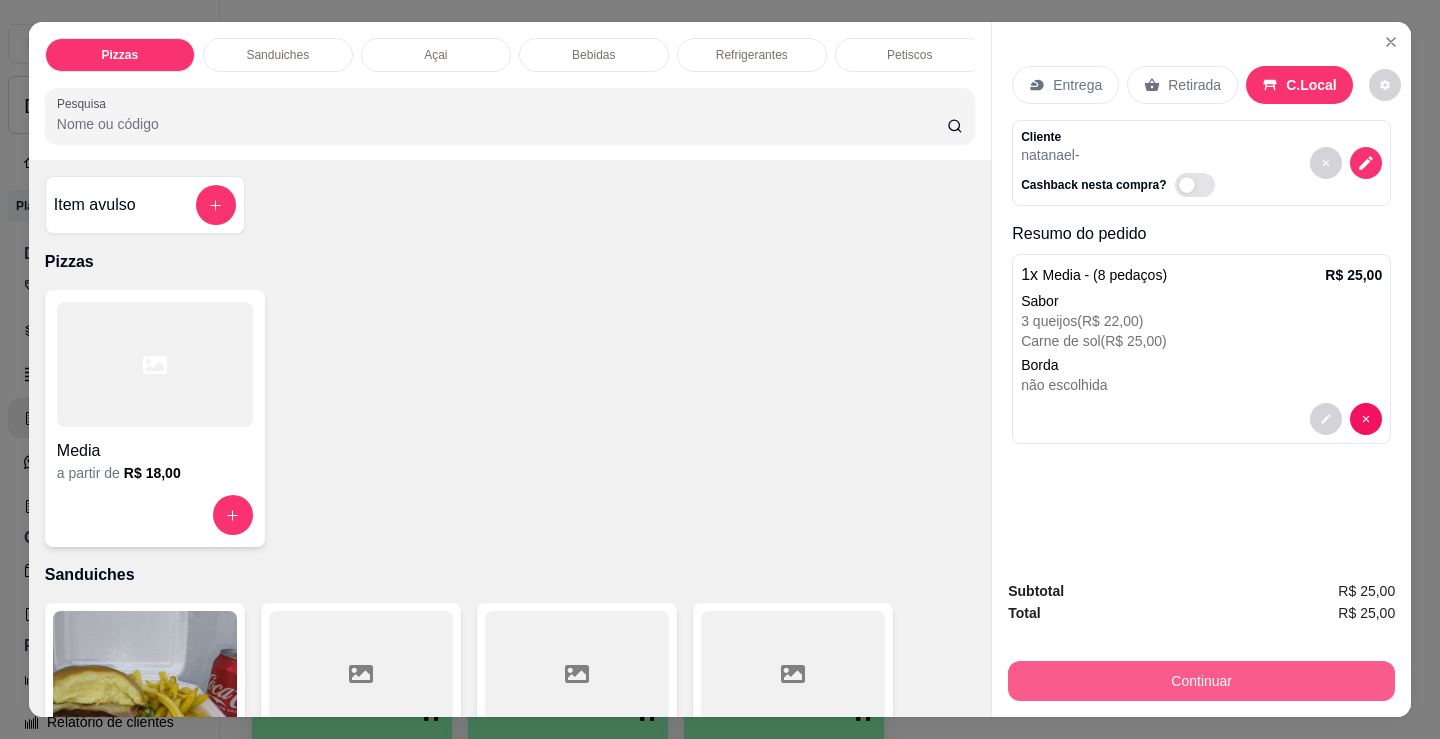 click on "Continuar" at bounding box center [1201, 681] 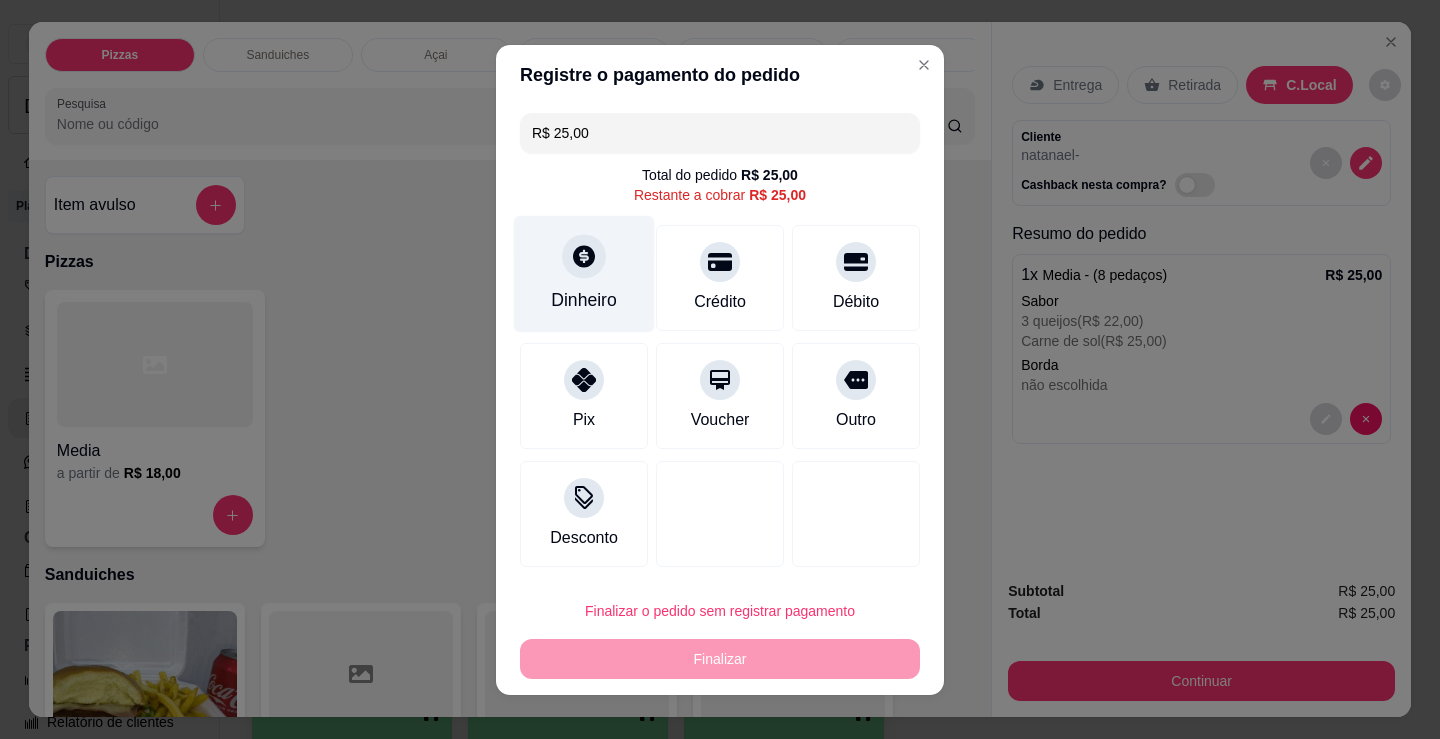 click on "Dinheiro" at bounding box center (584, 273) 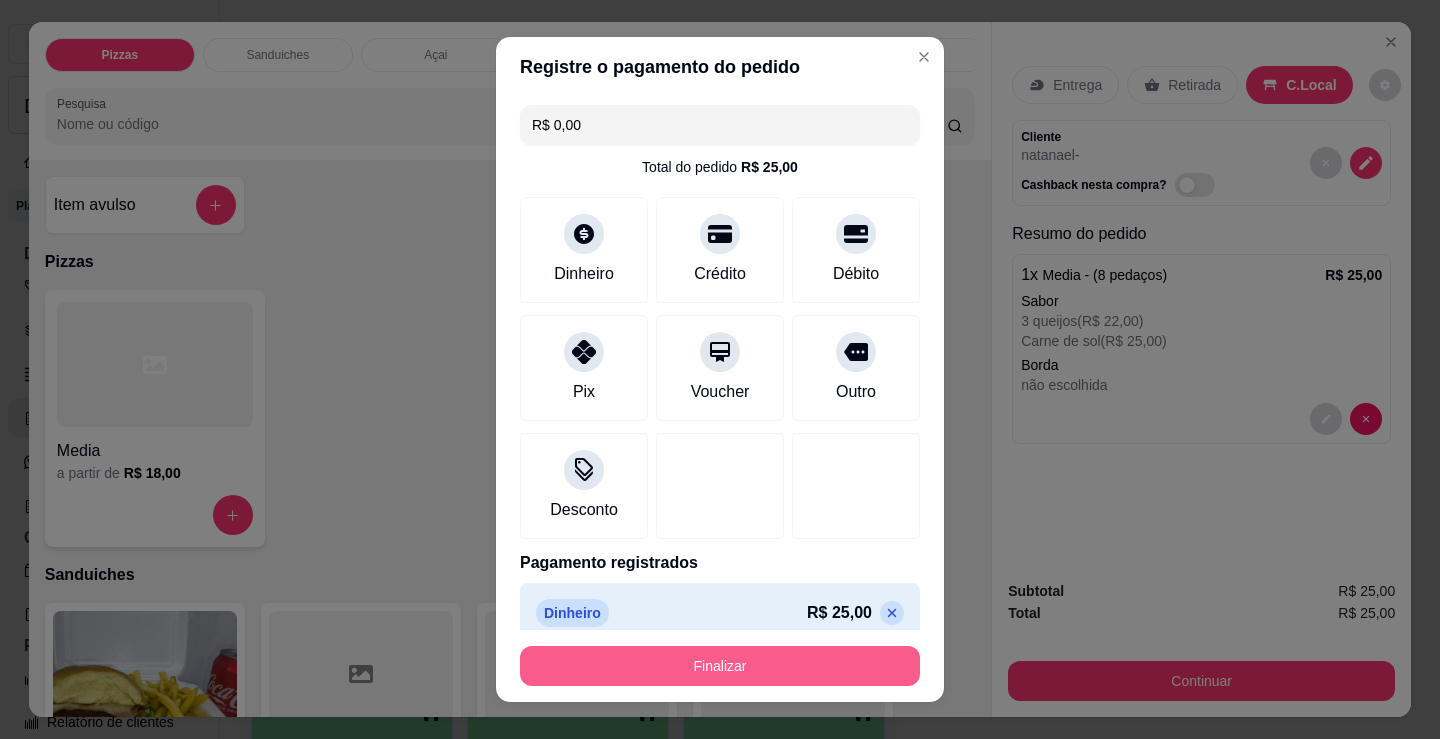 click on "Finalizar" at bounding box center (720, 666) 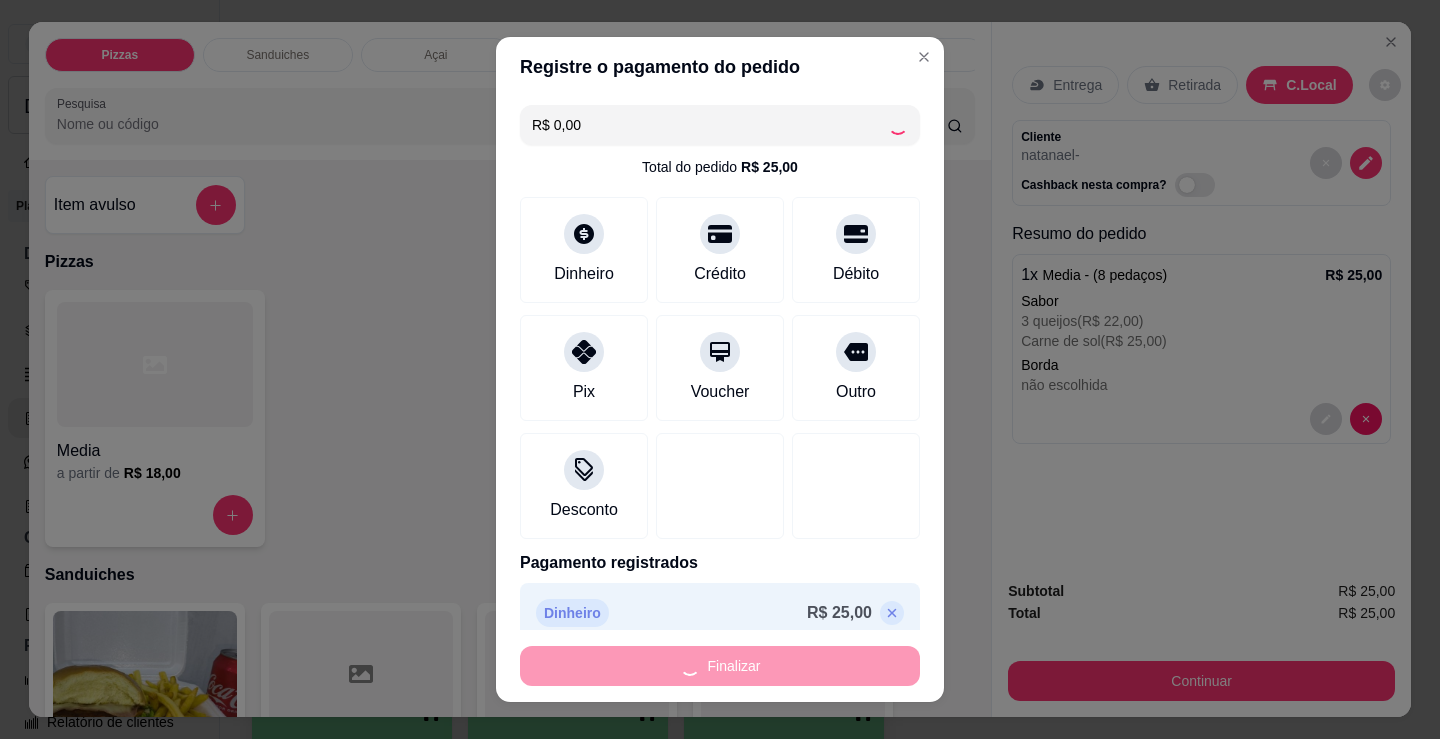 type on "-R$ 25,00" 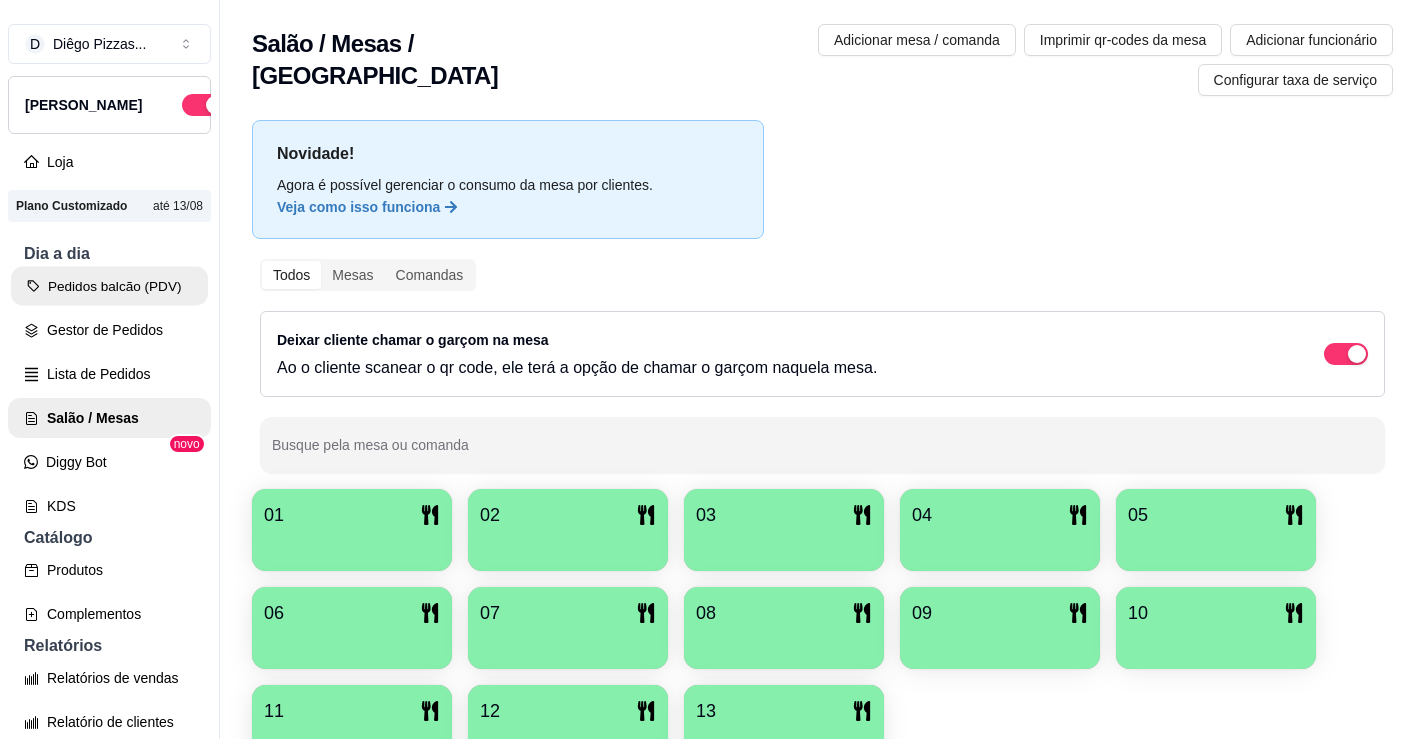 click on "Pedidos balcão (PDV)" at bounding box center (109, 286) 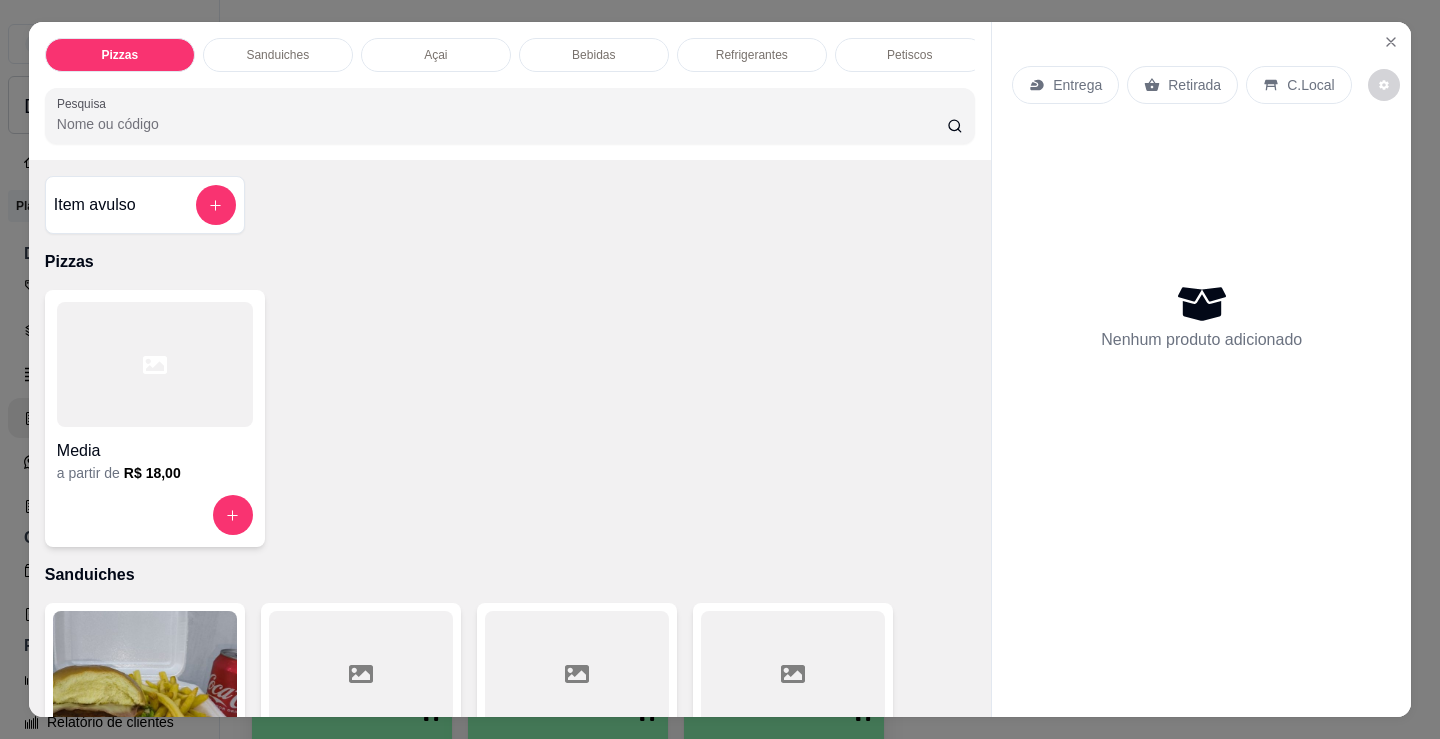 click at bounding box center [155, 364] 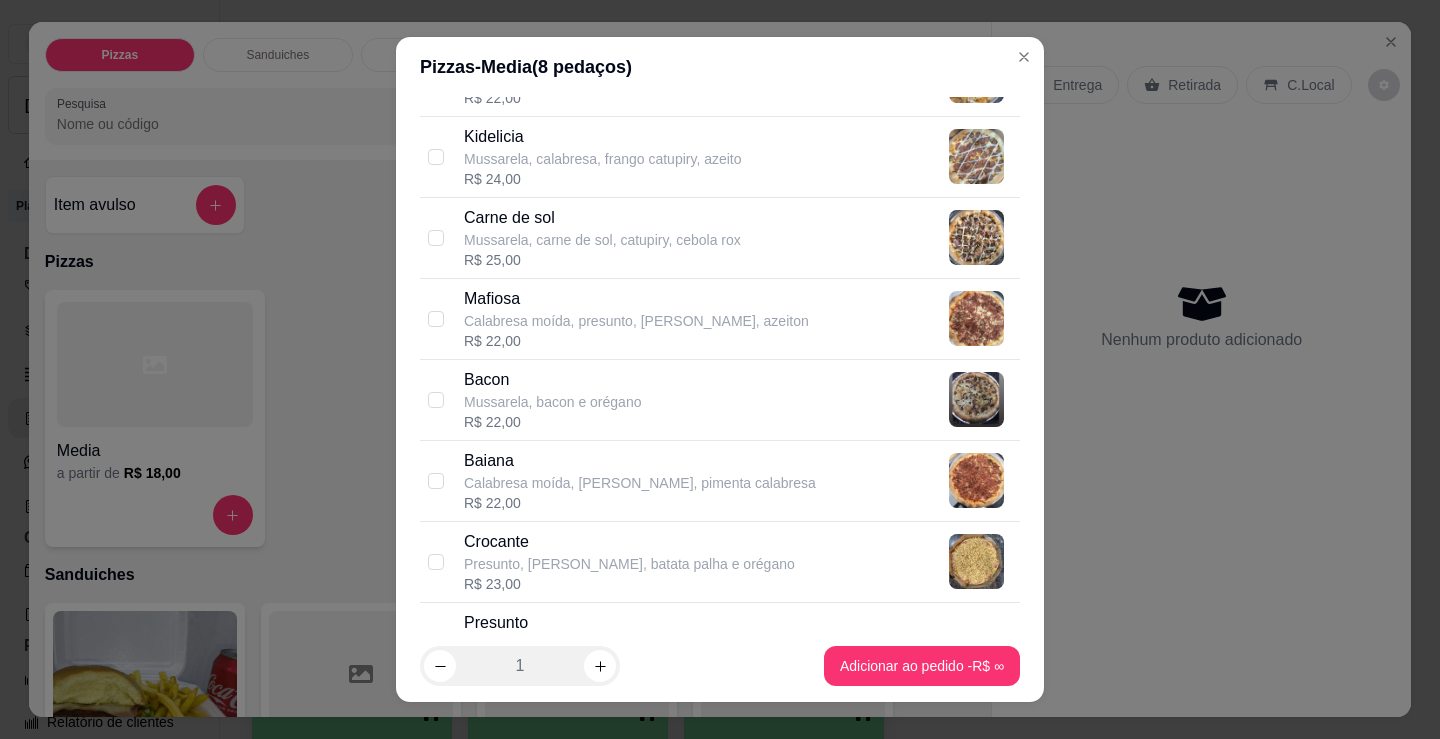 scroll, scrollTop: 1300, scrollLeft: 0, axis: vertical 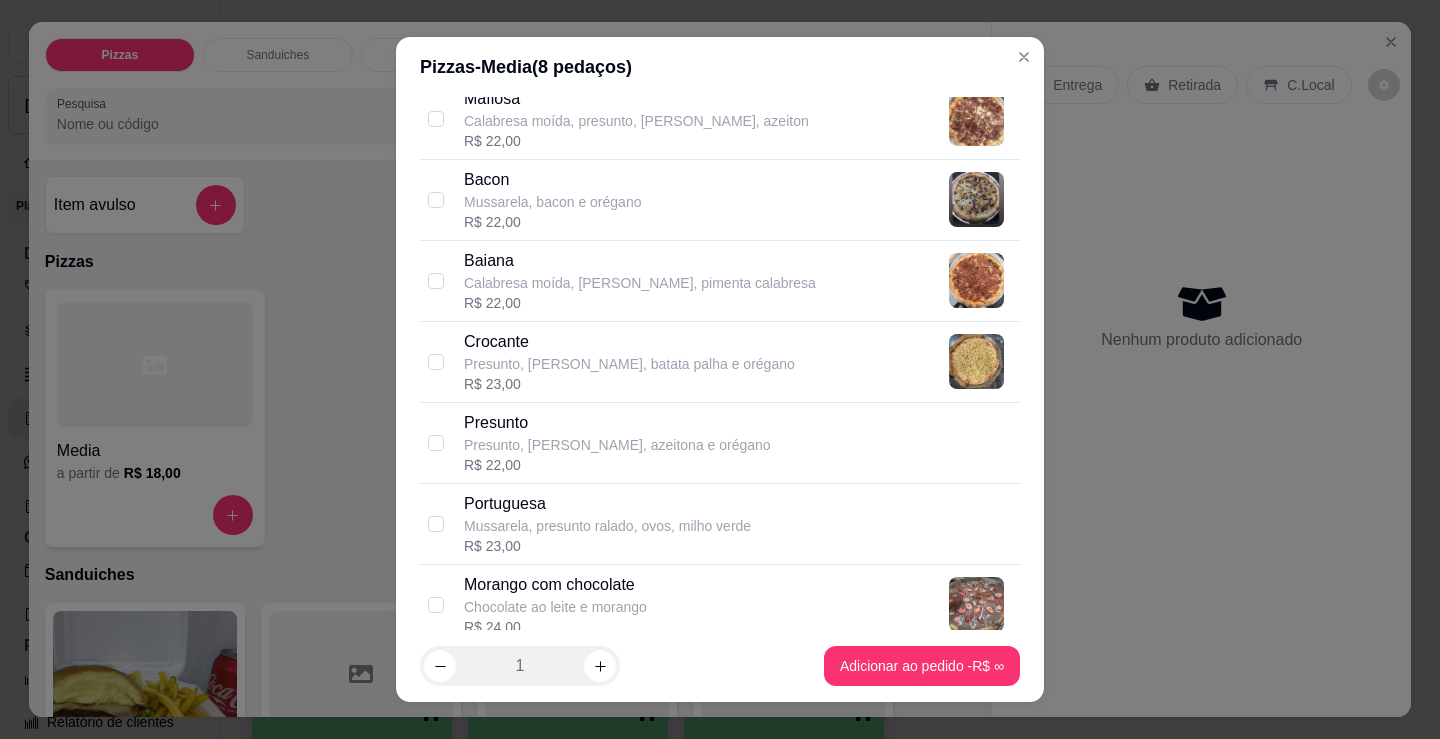 click on "R$ 23,00" at bounding box center [629, 384] 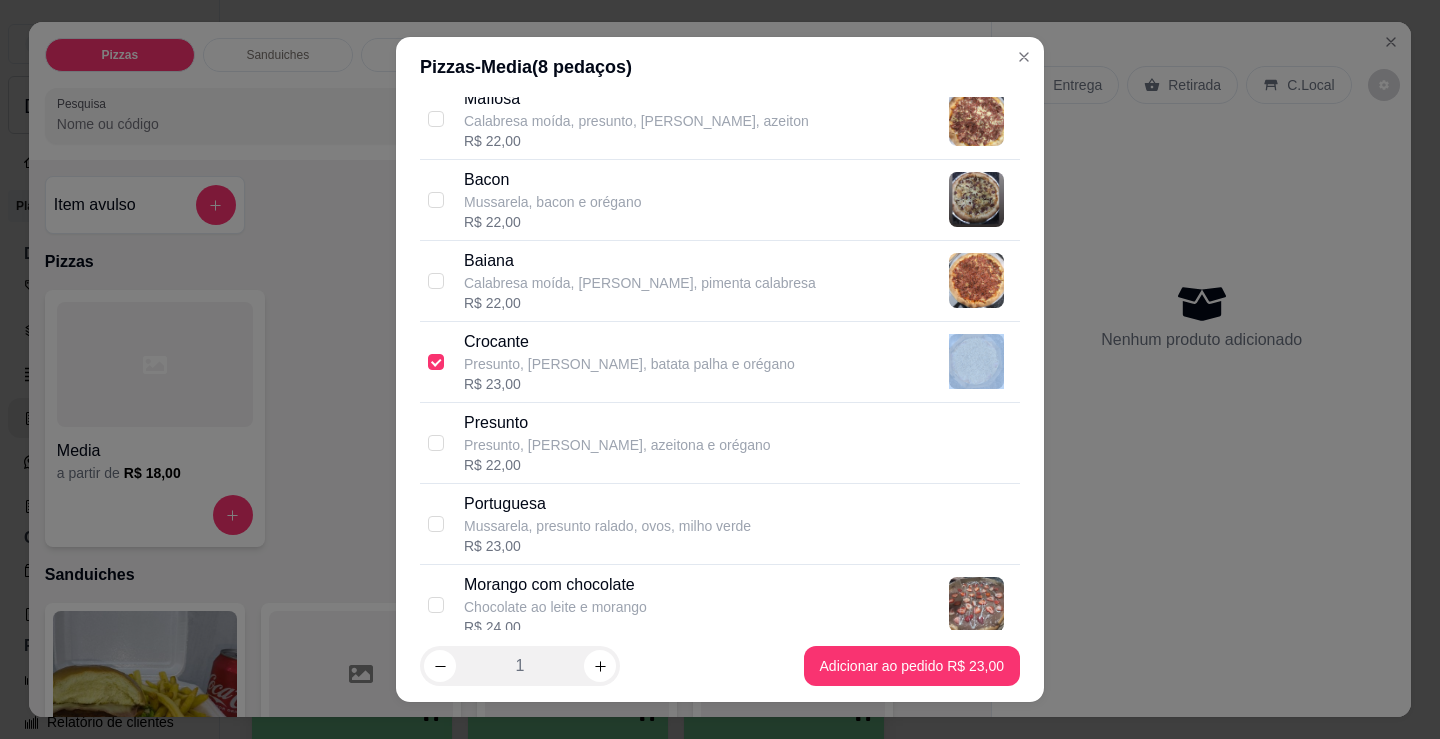 click on "R$ 23,00" at bounding box center (629, 384) 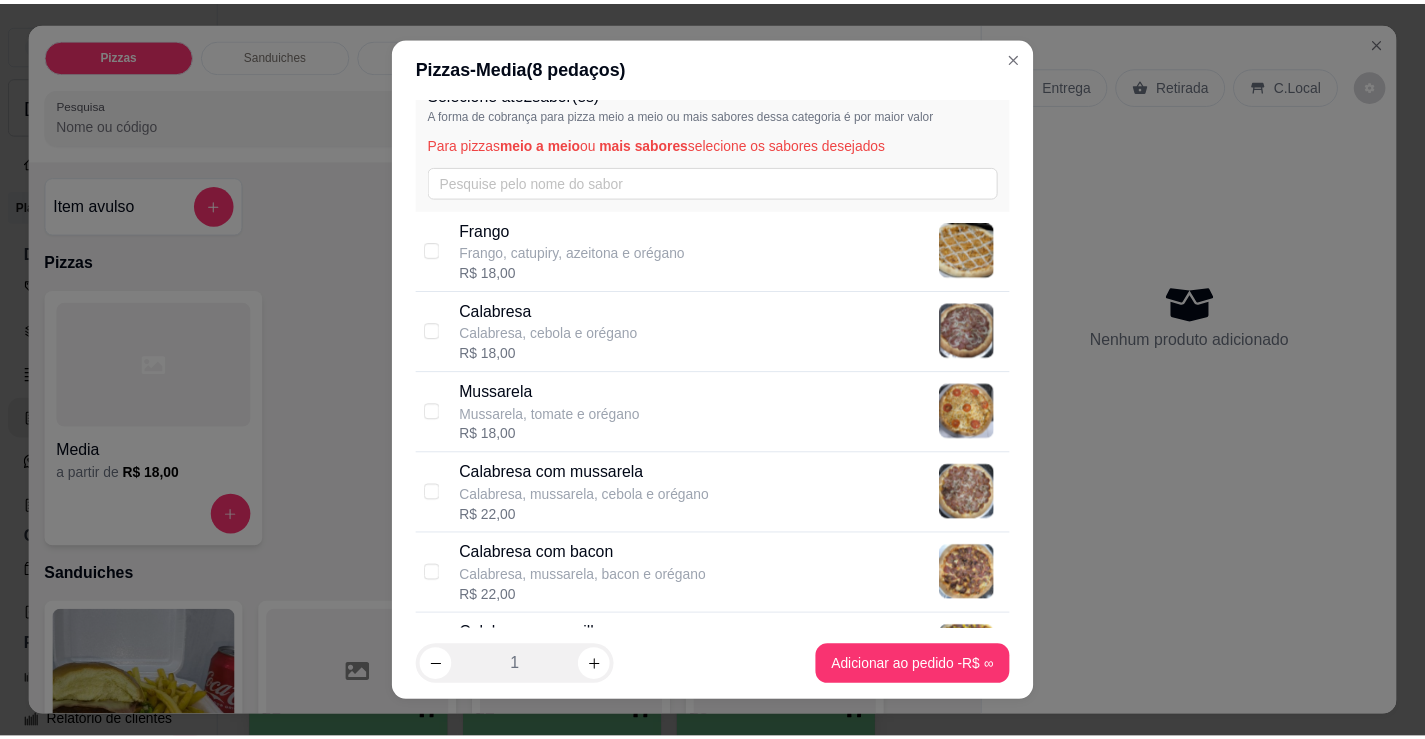 scroll, scrollTop: 0, scrollLeft: 0, axis: both 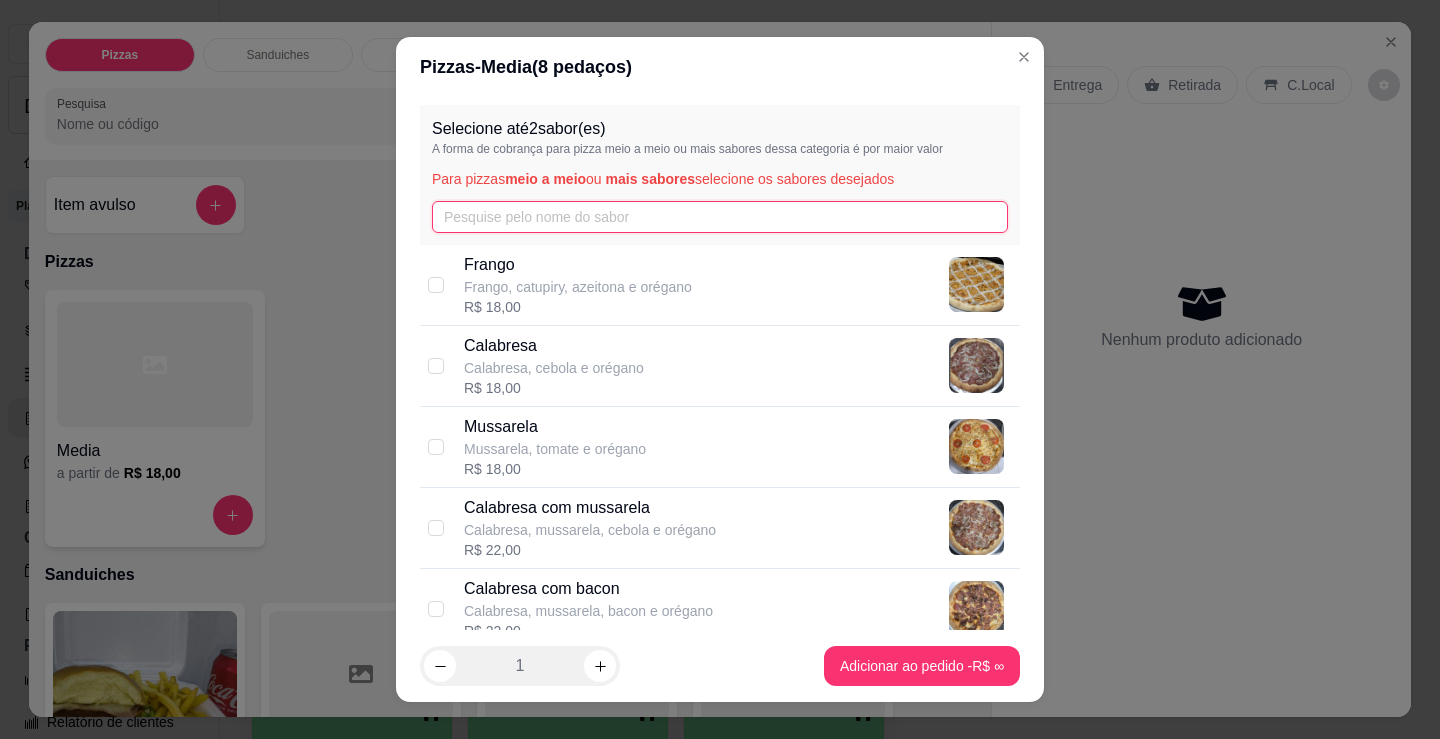 click at bounding box center (720, 217) 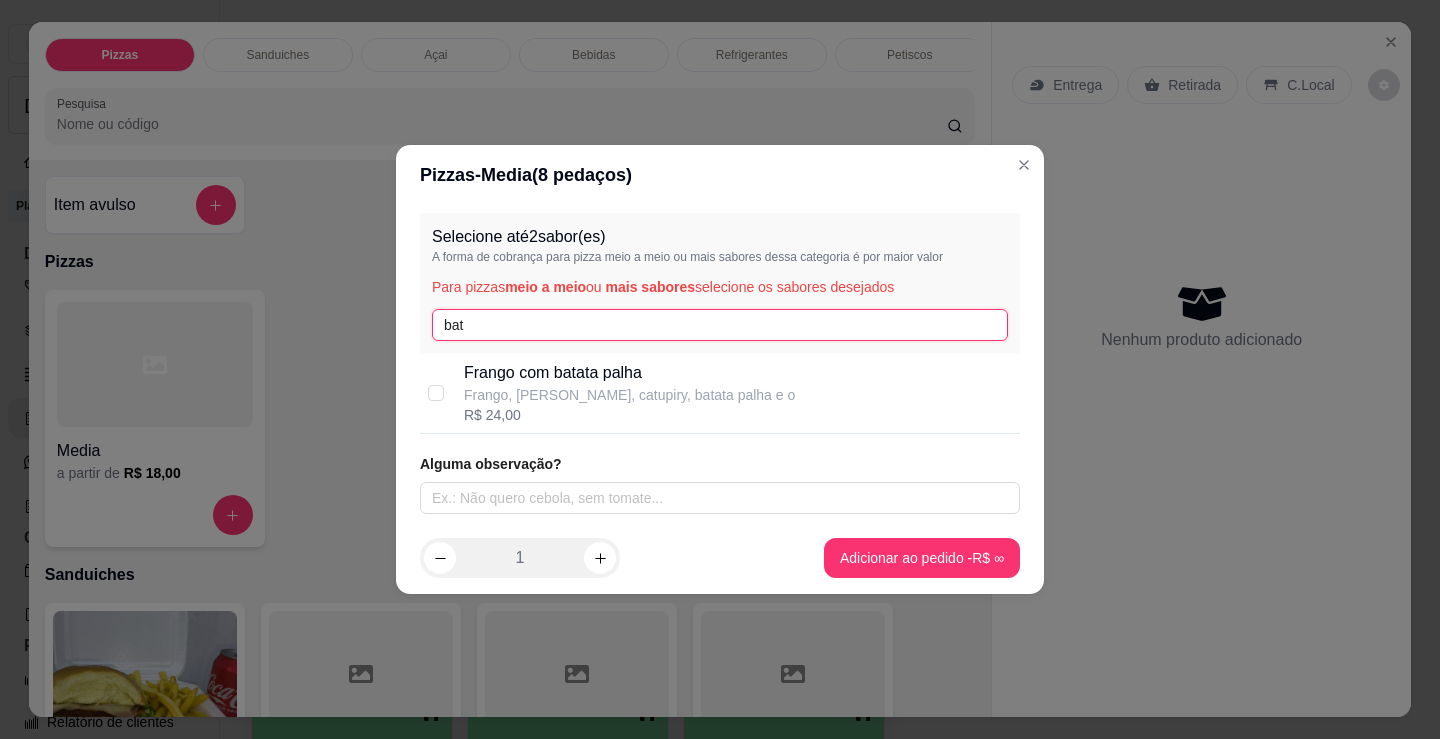 type on "bat" 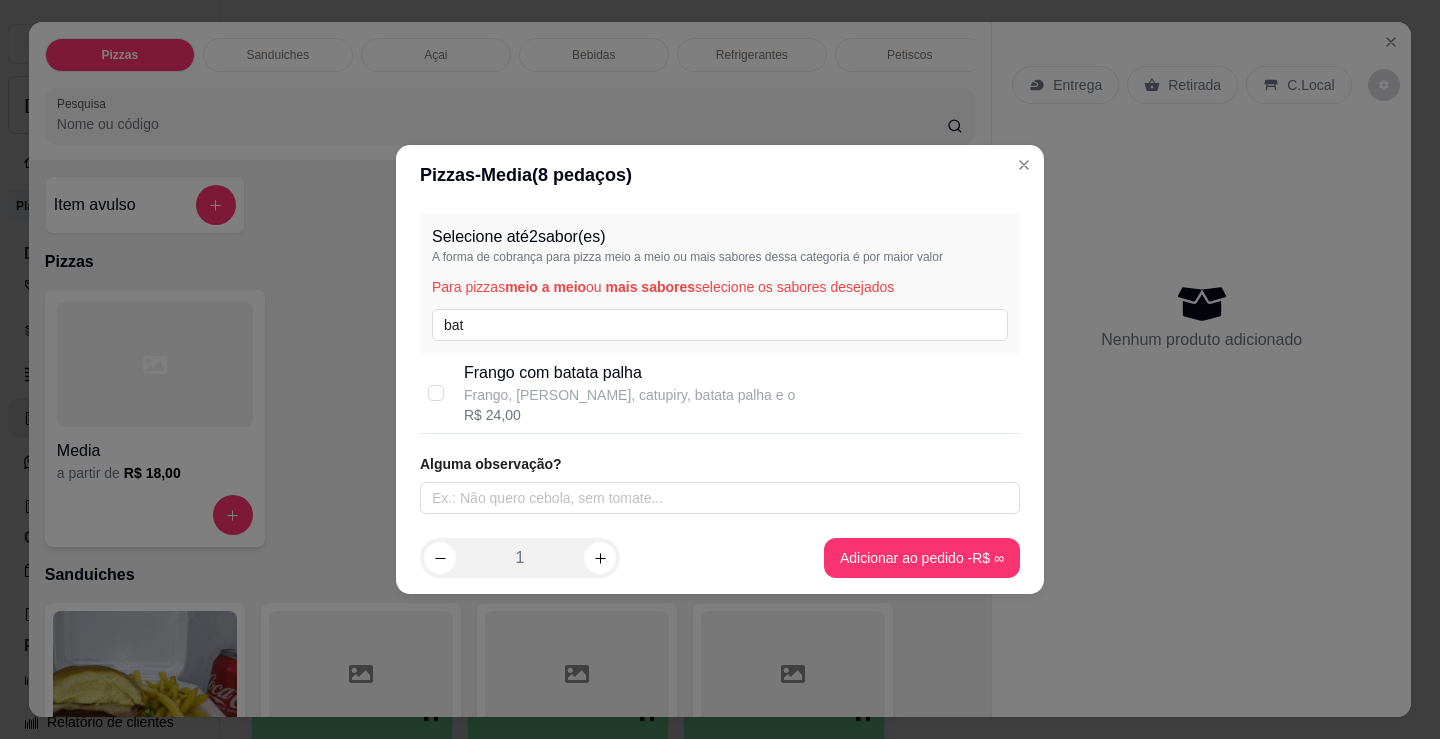 click on "Frango, mussarela, catupiry, batata palha e o" at bounding box center (629, 395) 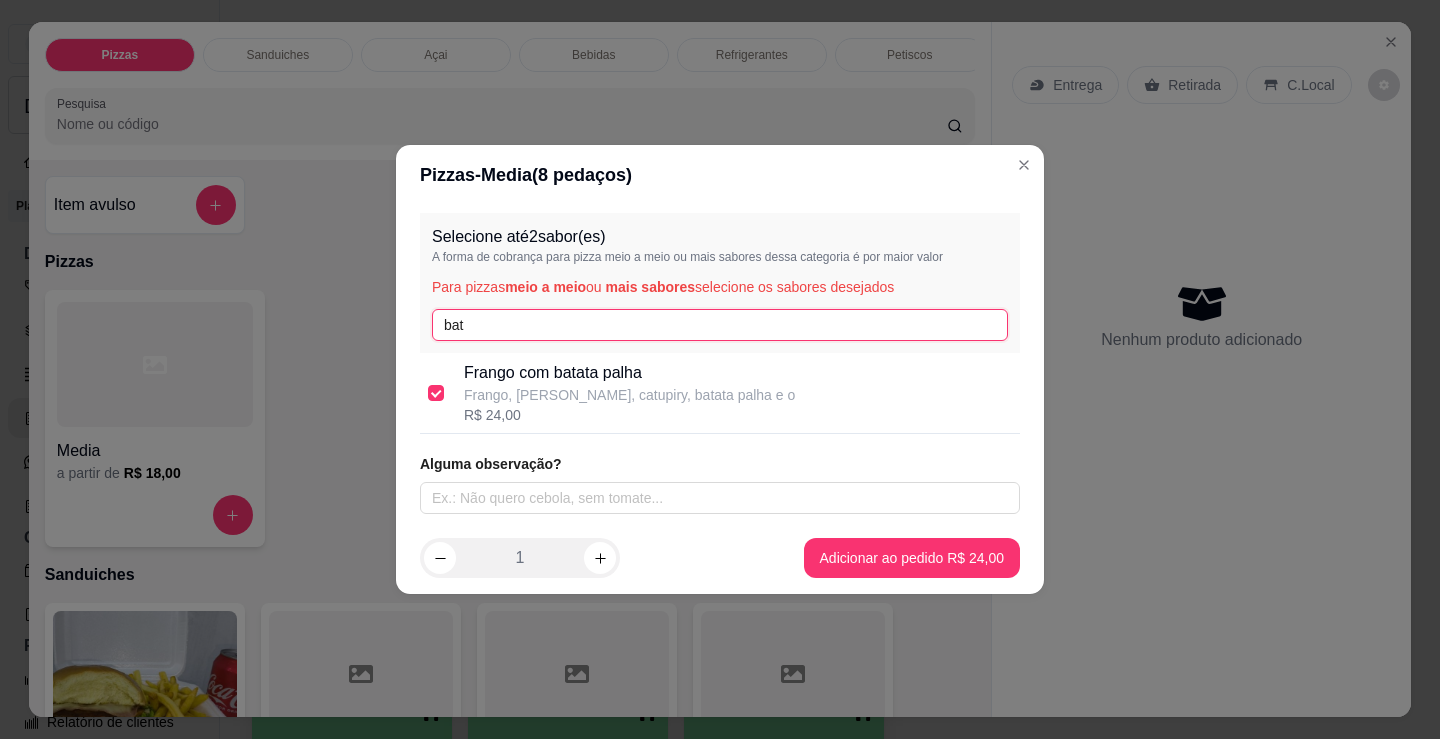 click on "bat" at bounding box center (720, 325) 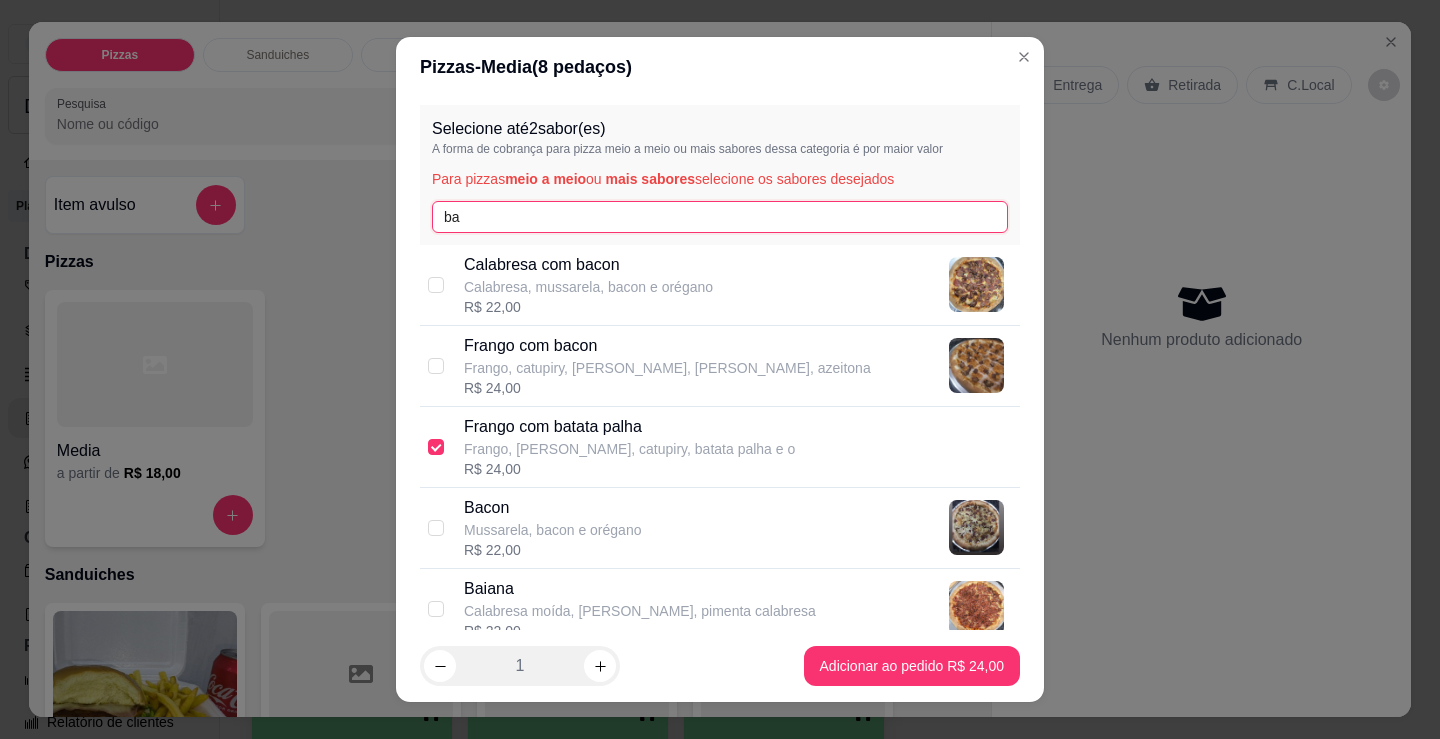 type on "b" 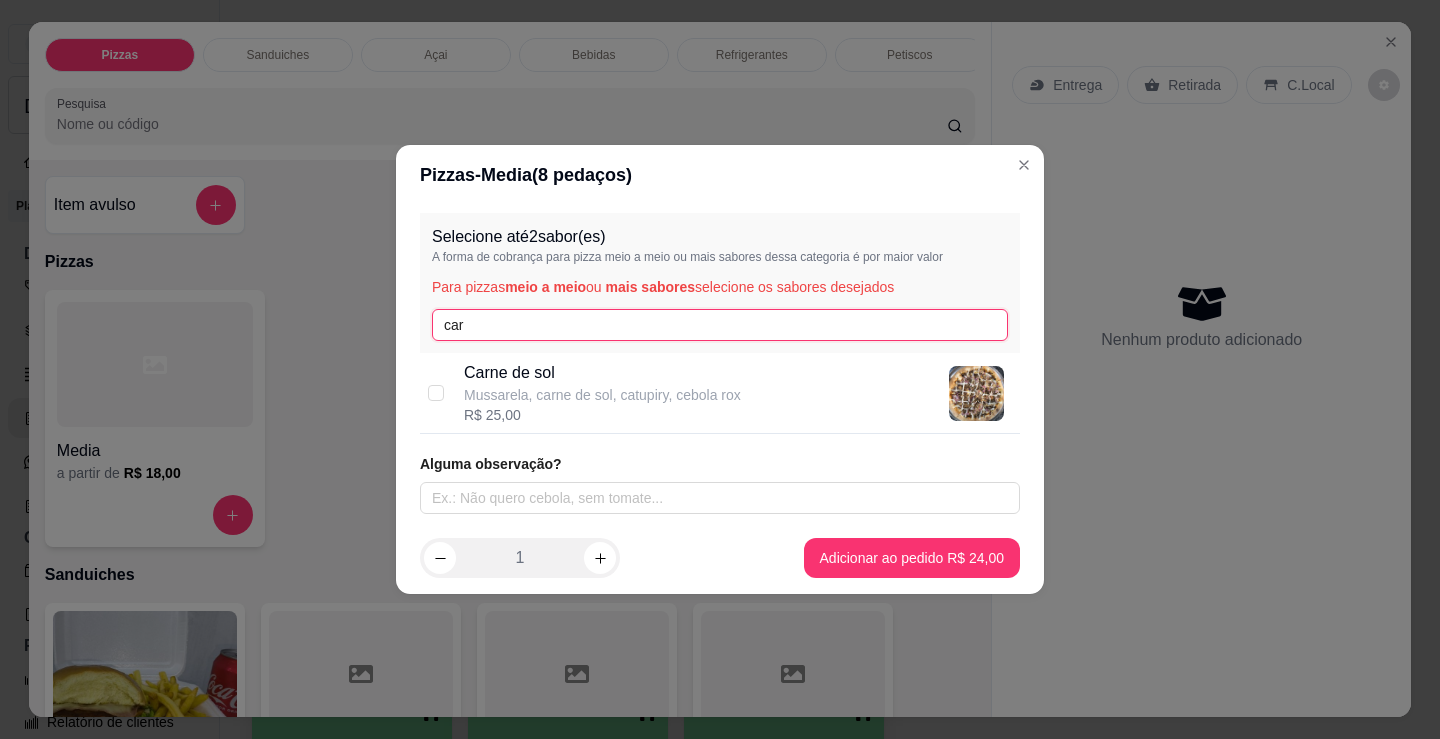 type on "car" 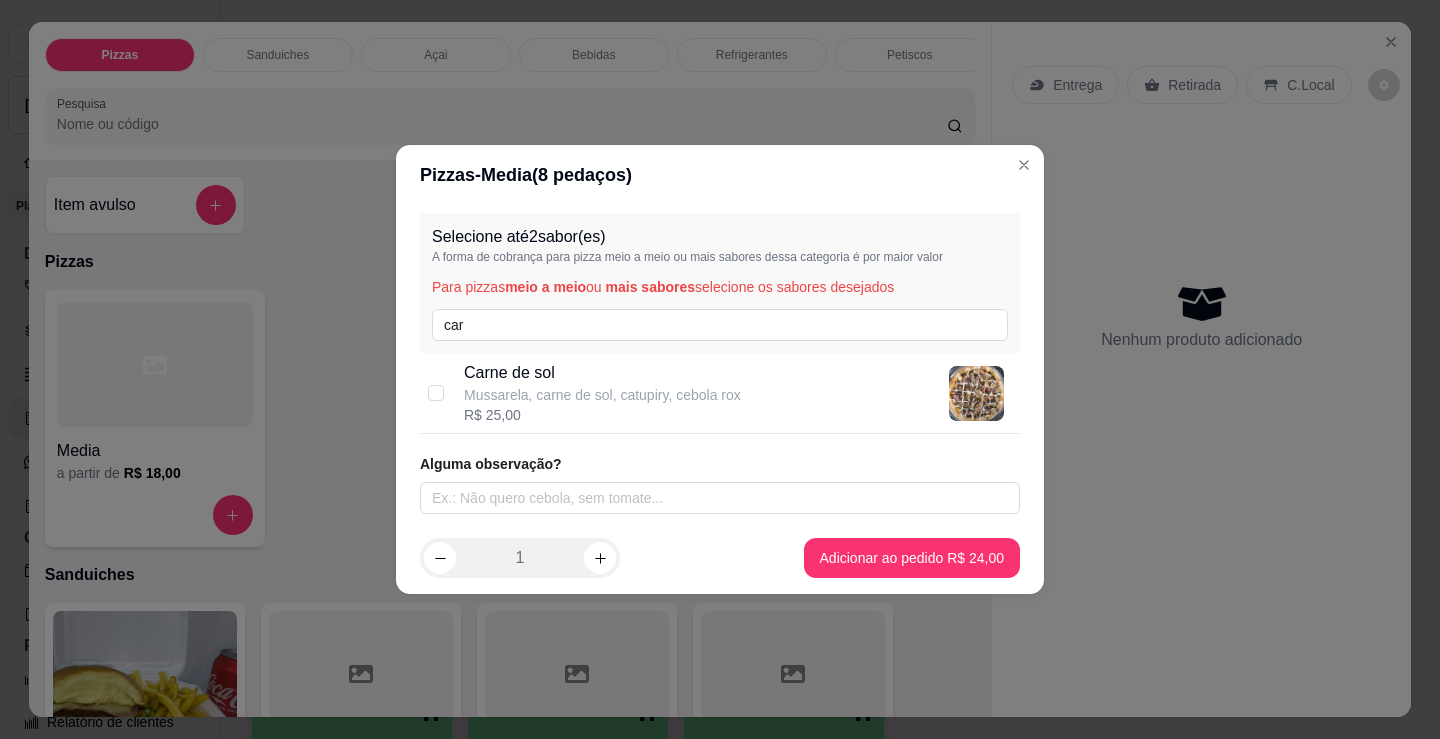 click on "Mussarela, carne de sol, catupiry, cebola rox" at bounding box center (602, 395) 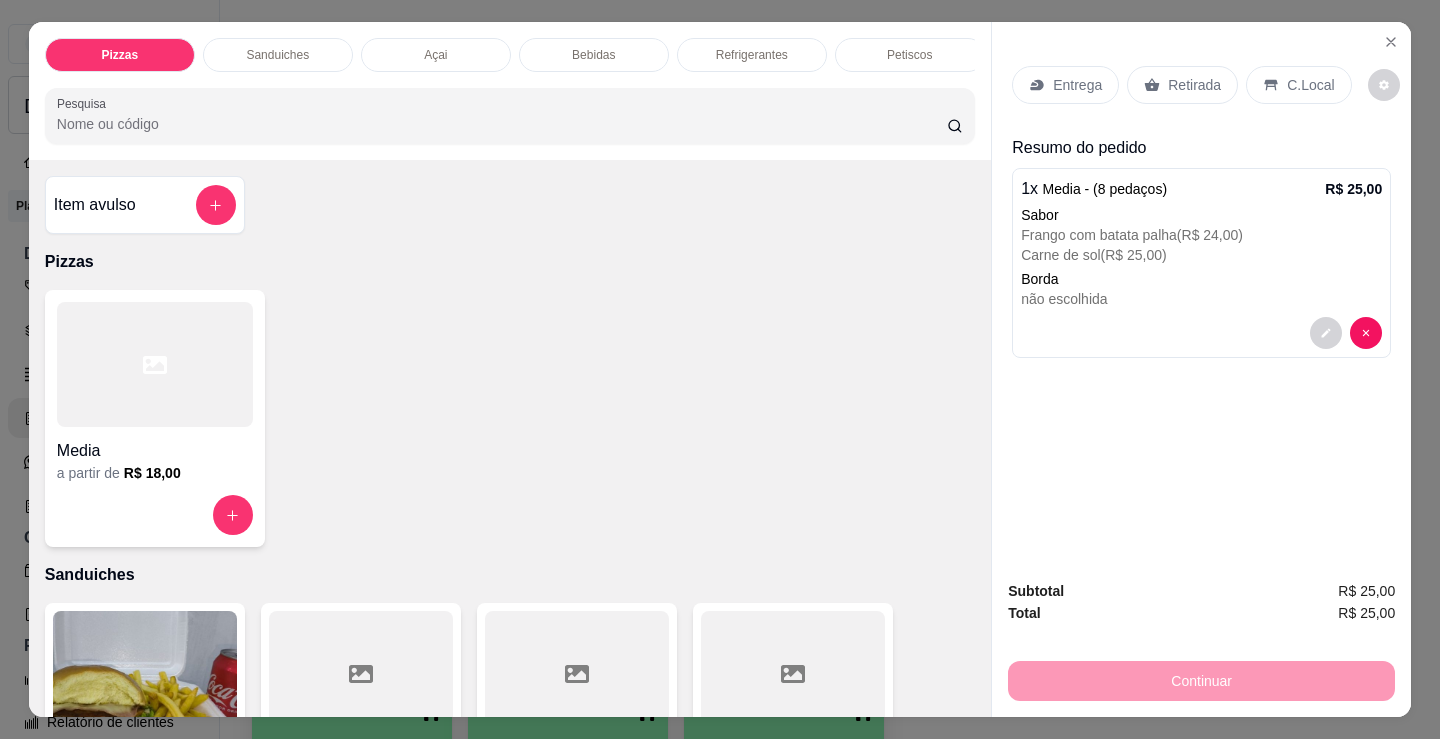 drag, startPoint x: 1142, startPoint y: 66, endPoint x: 1154, endPoint y: 192, distance: 126.57014 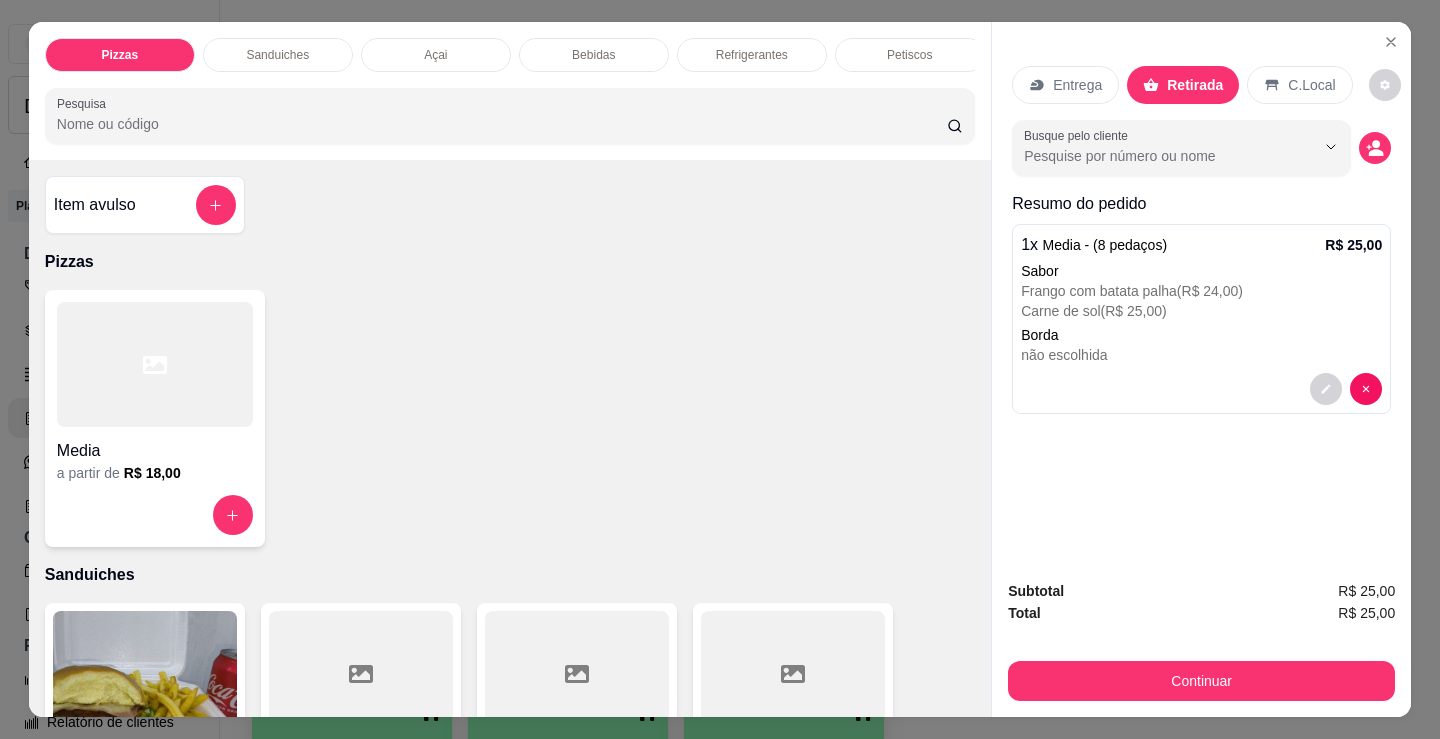 click on "Subtotal R$ 25,00 Total R$ 25,00 Continuar" at bounding box center (1201, 640) 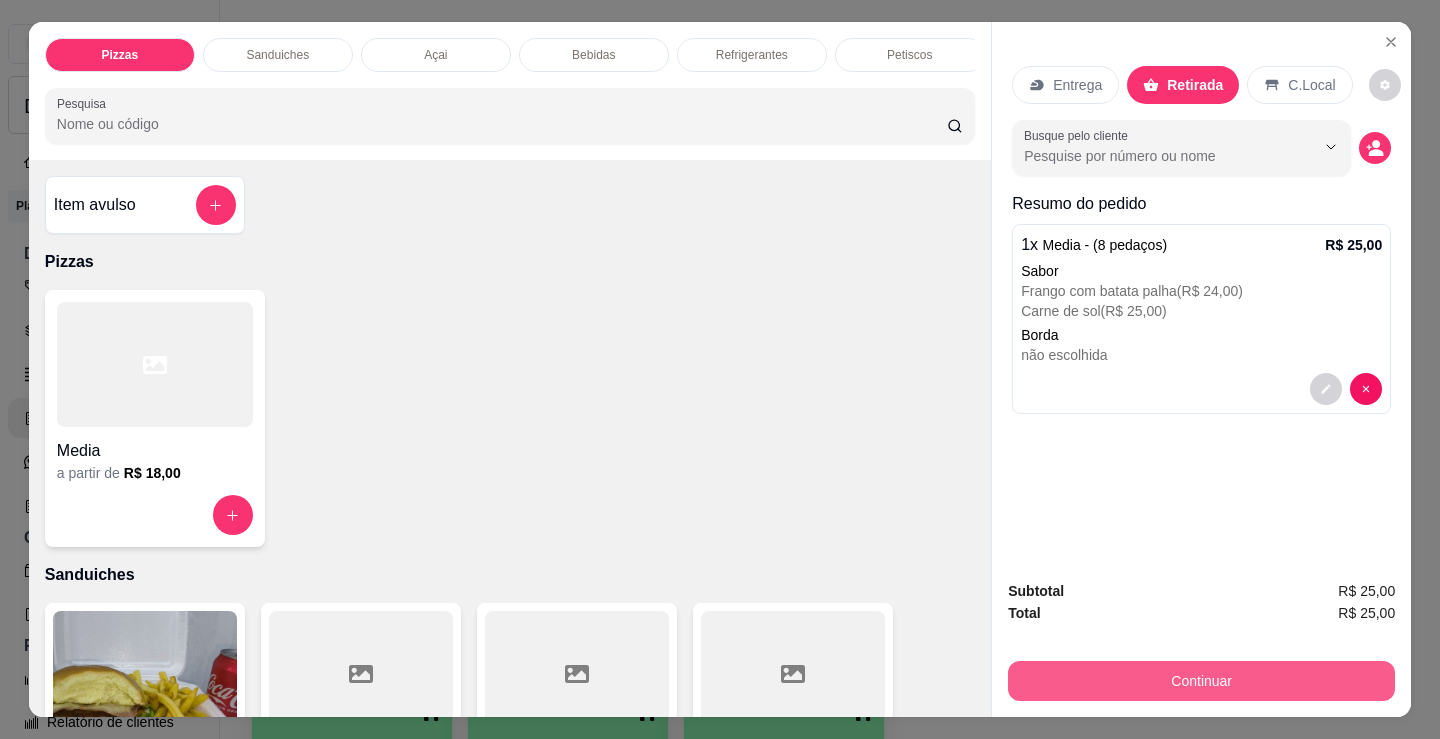 click on "Continuar" at bounding box center [1201, 681] 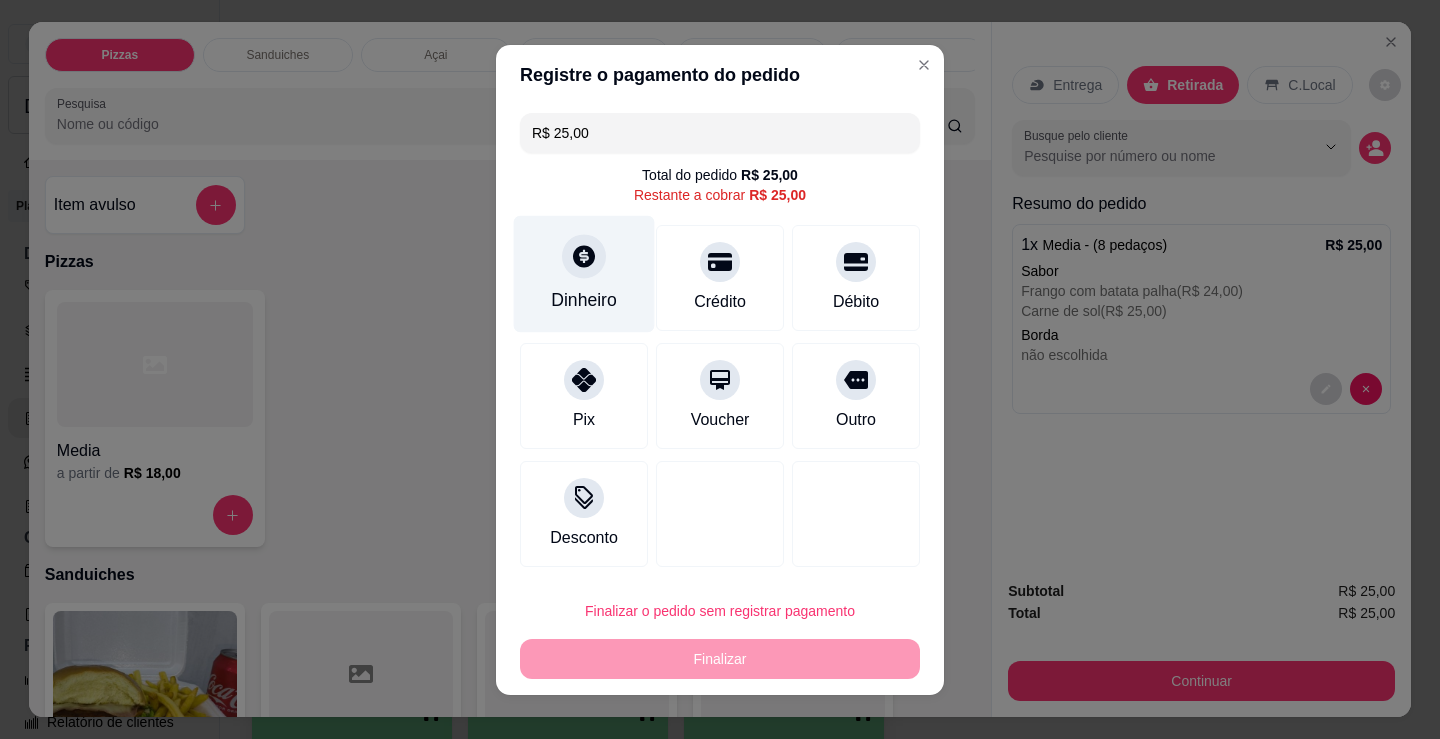 click on "Dinheiro" at bounding box center [584, 273] 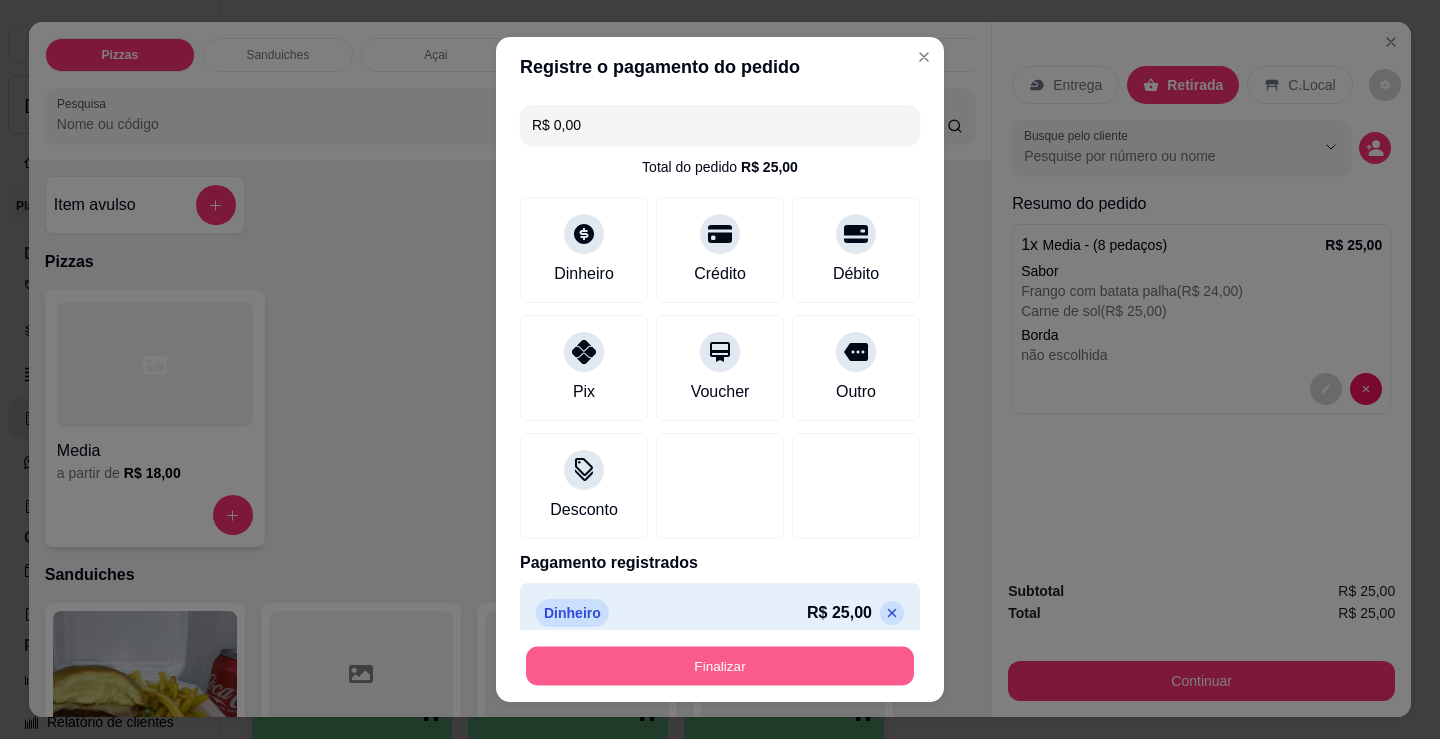 click on "Finalizar" at bounding box center (720, 666) 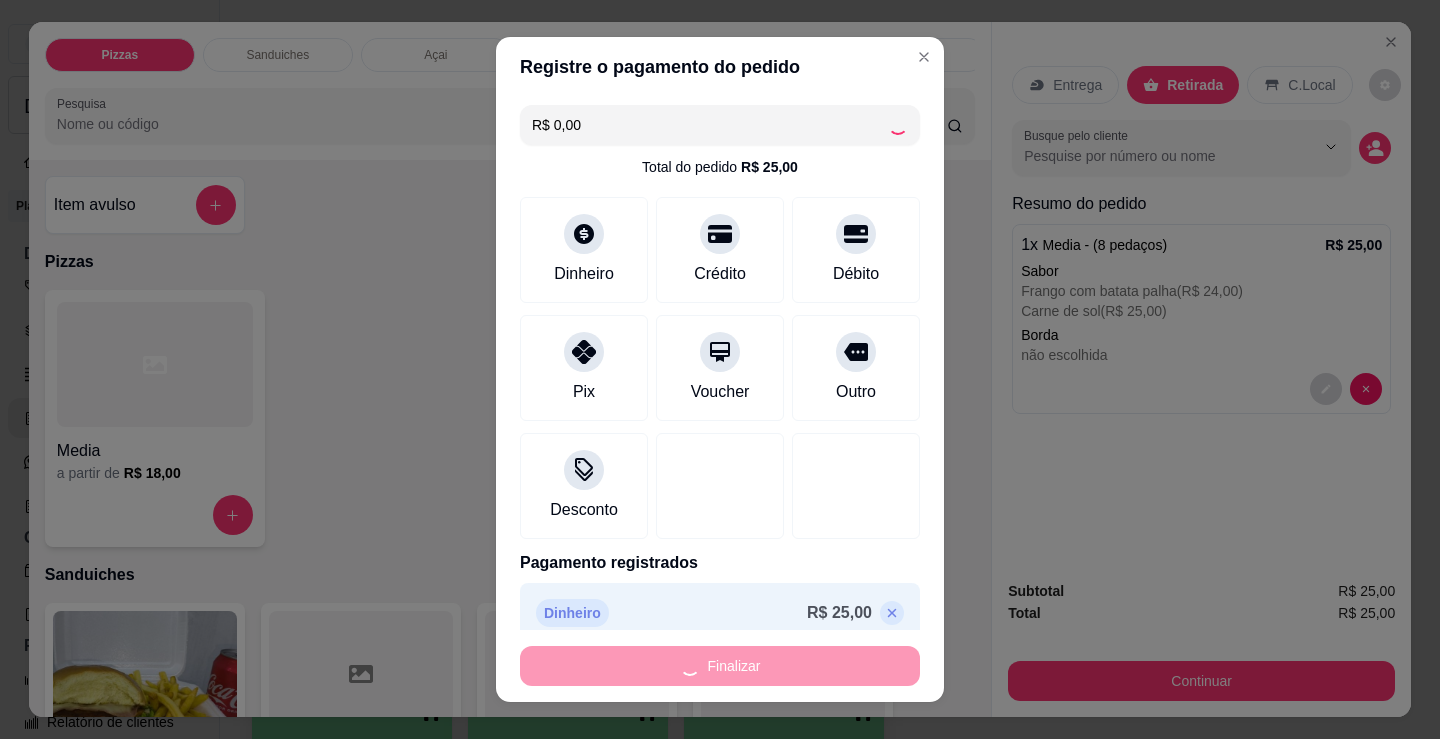 type on "-R$ 25,00" 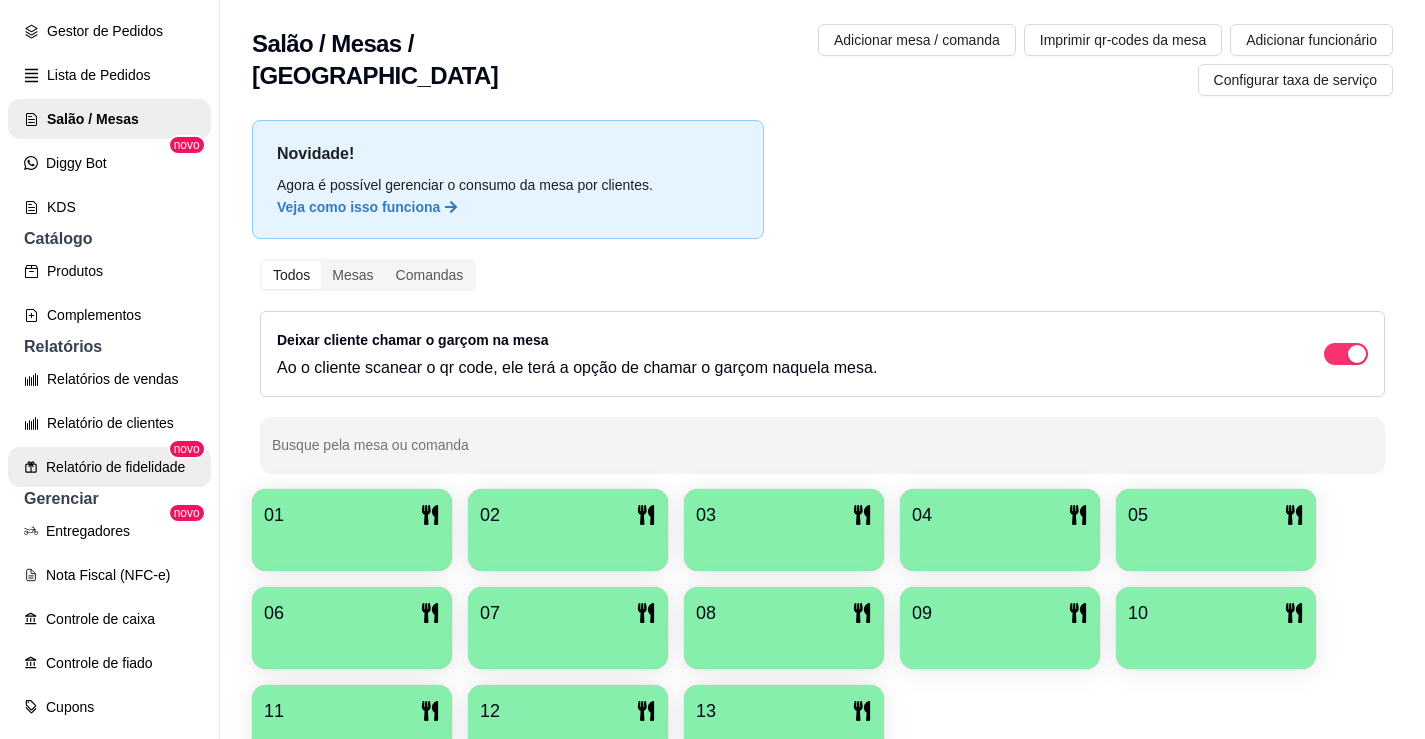scroll, scrollTop: 300, scrollLeft: 0, axis: vertical 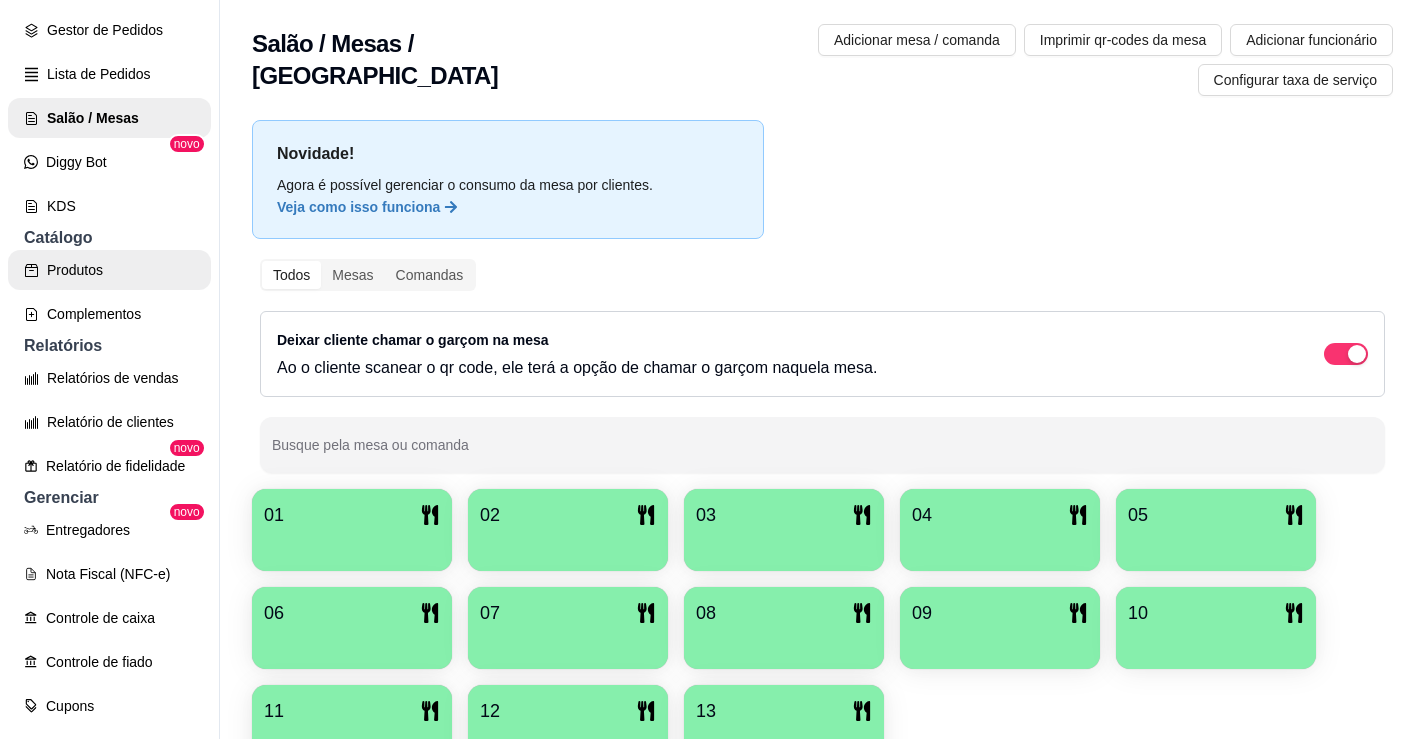 click on "Produtos" at bounding box center (109, 270) 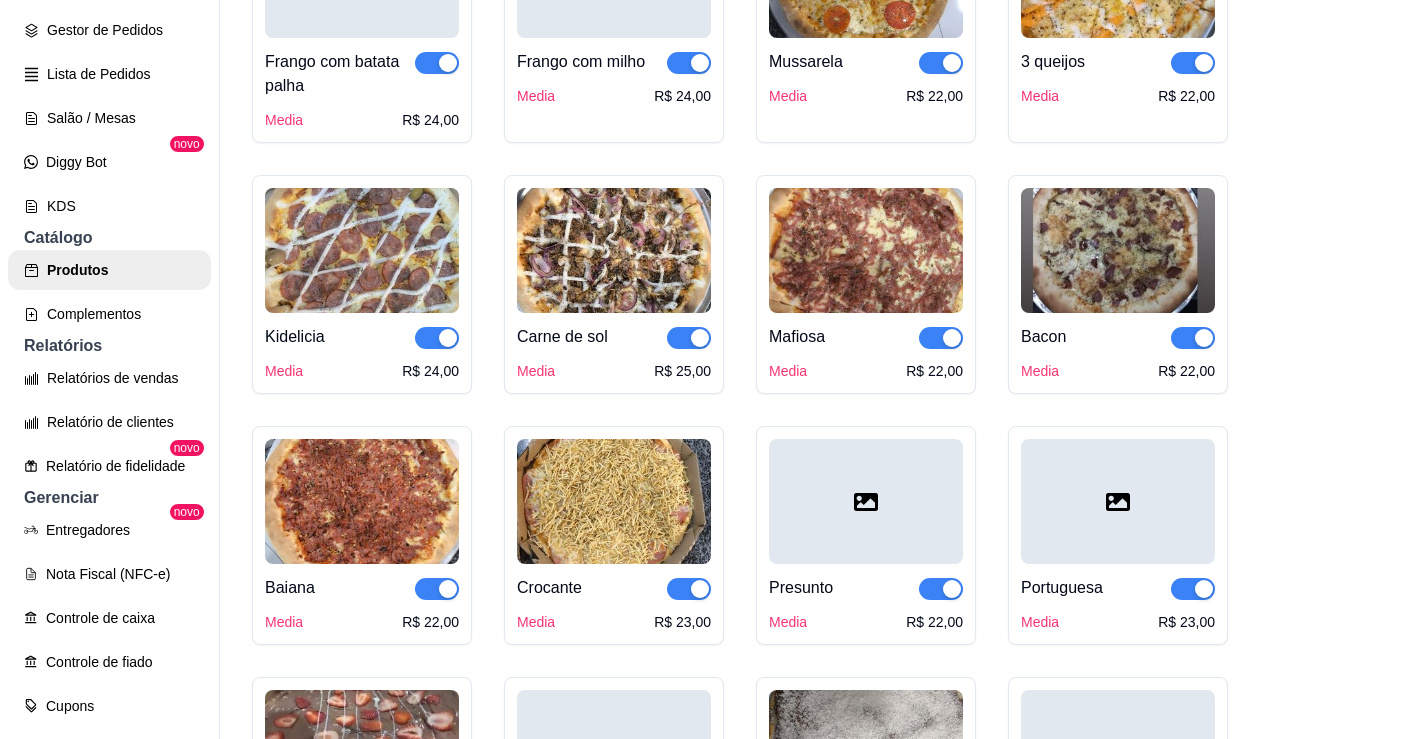 scroll, scrollTop: 900, scrollLeft: 0, axis: vertical 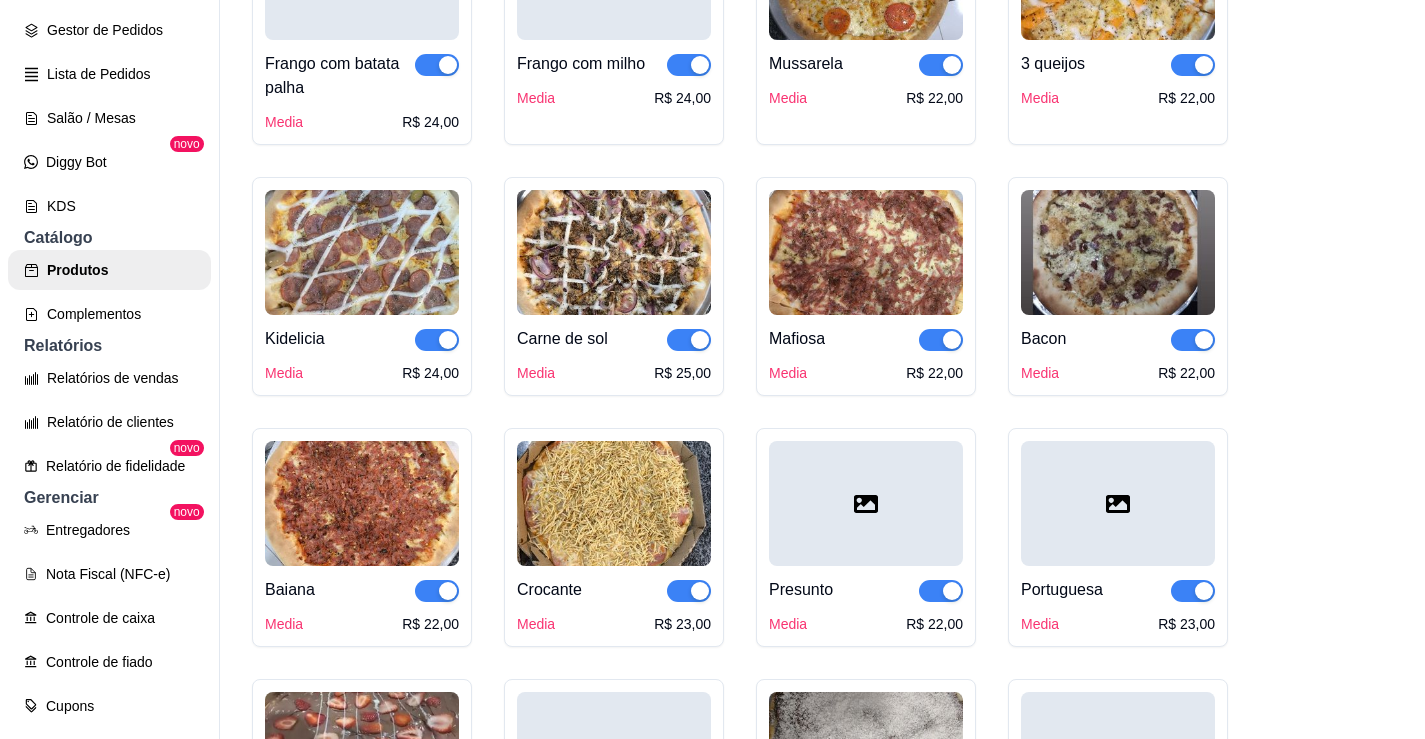 click at bounding box center (689, 340) 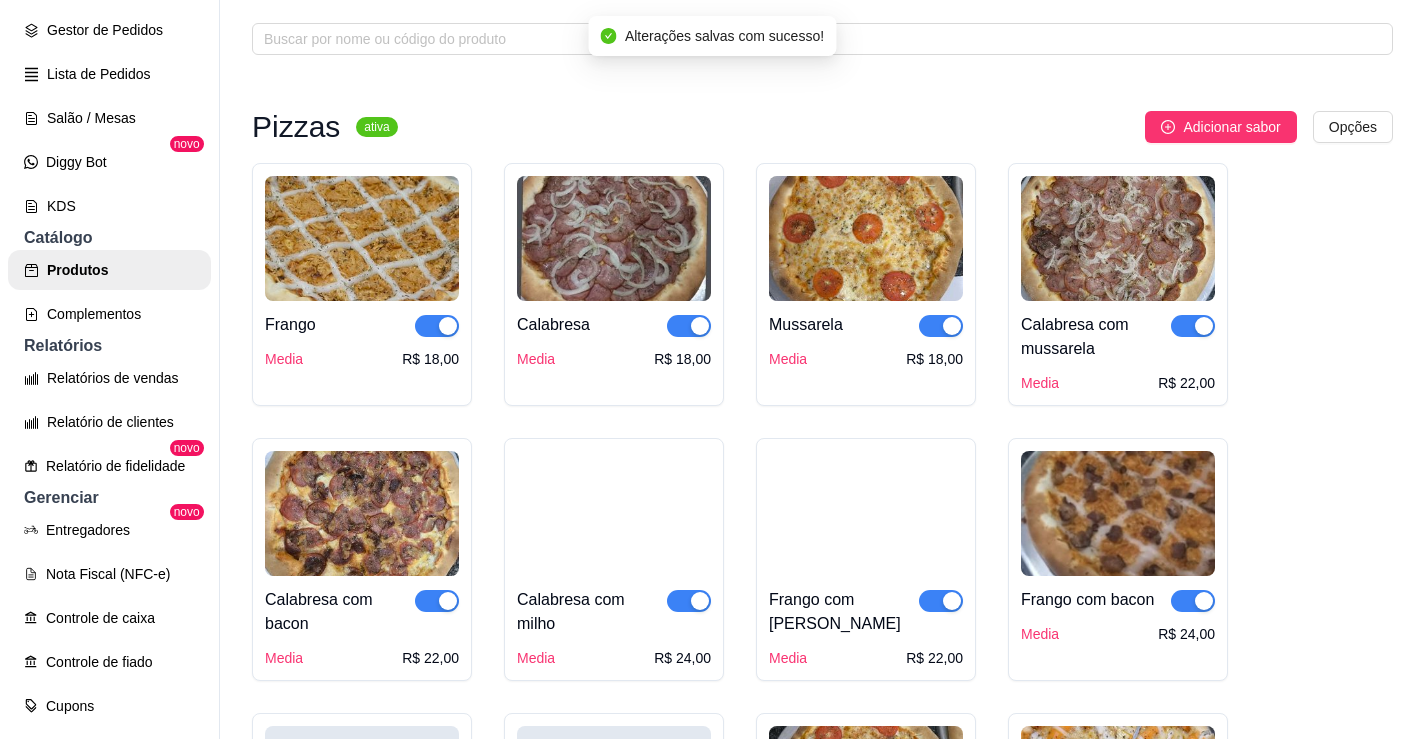 scroll, scrollTop: 0, scrollLeft: 0, axis: both 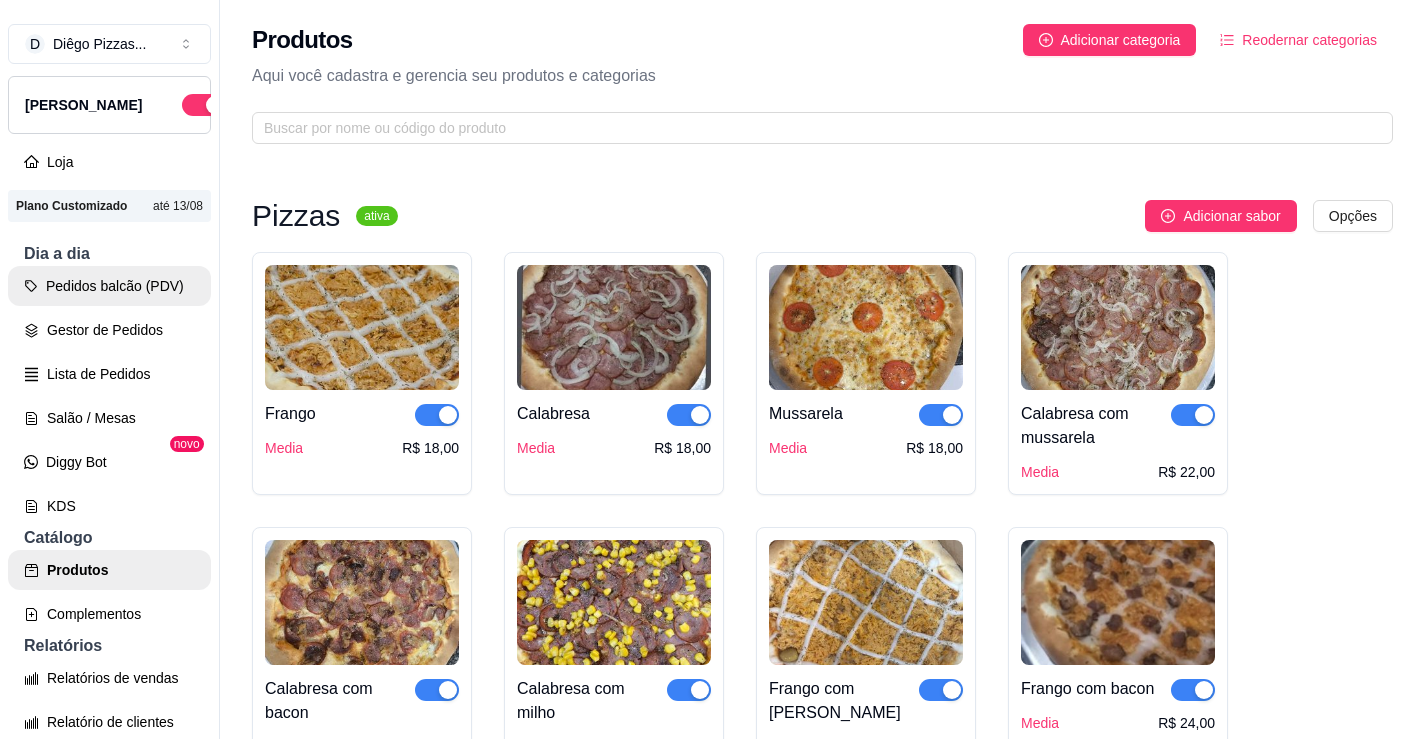 click on "Pedidos balcão (PDV)" at bounding box center [109, 286] 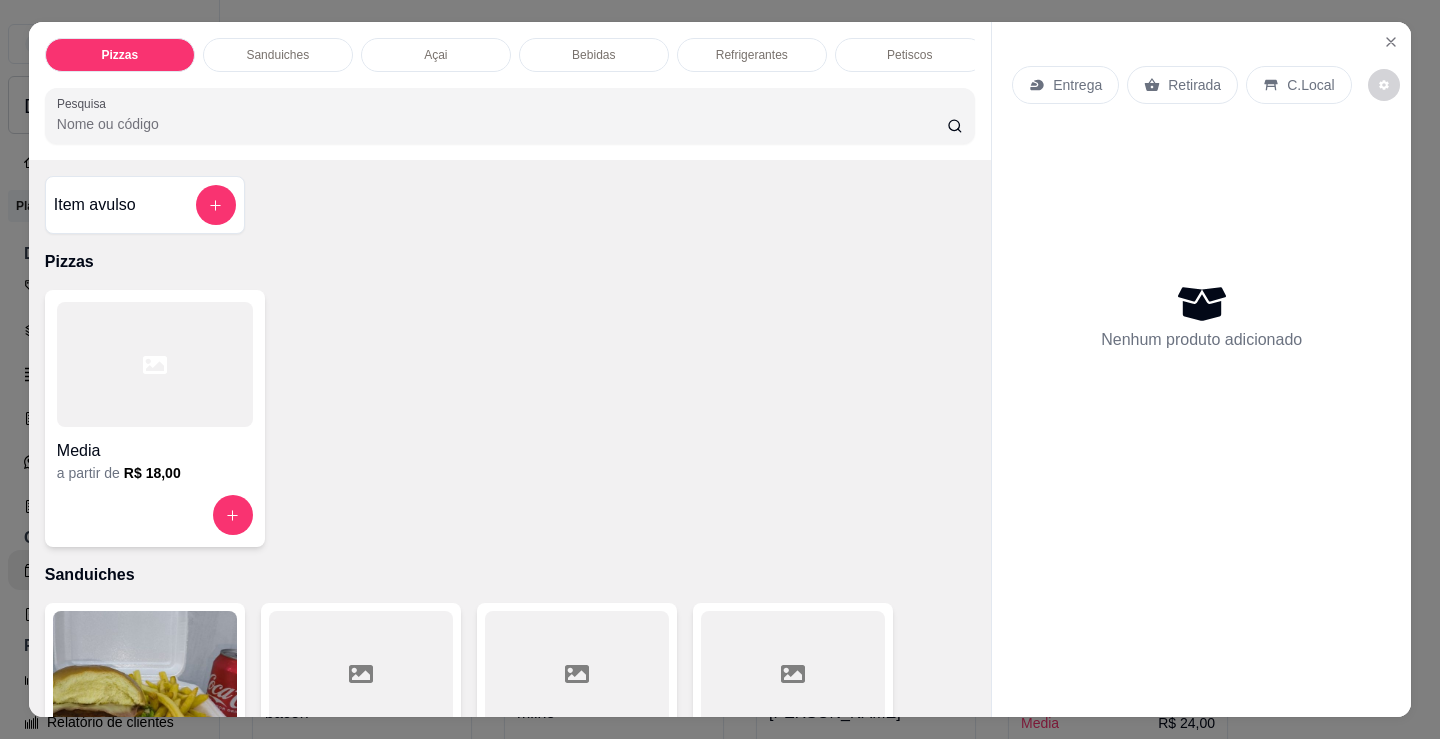 click on "Açai" at bounding box center (436, 55) 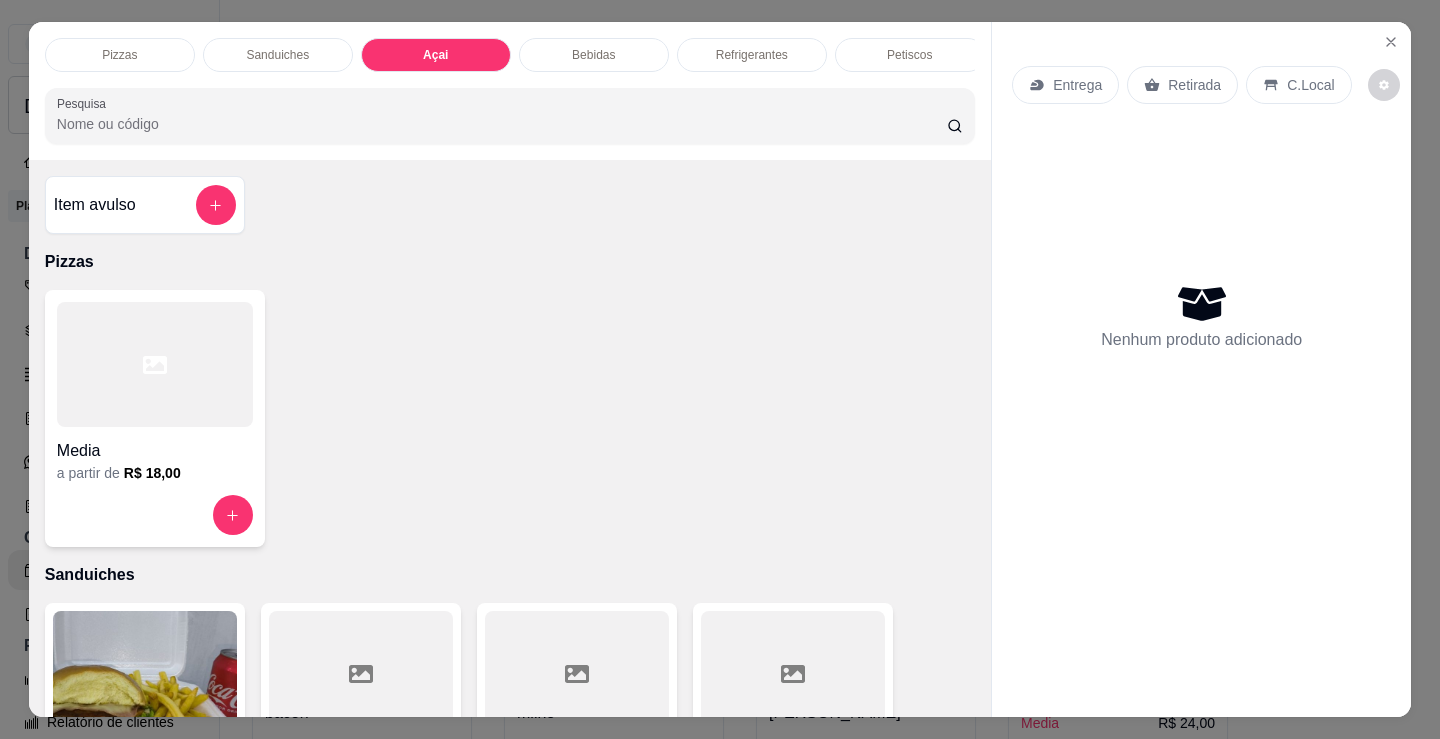 scroll, scrollTop: 2153, scrollLeft: 0, axis: vertical 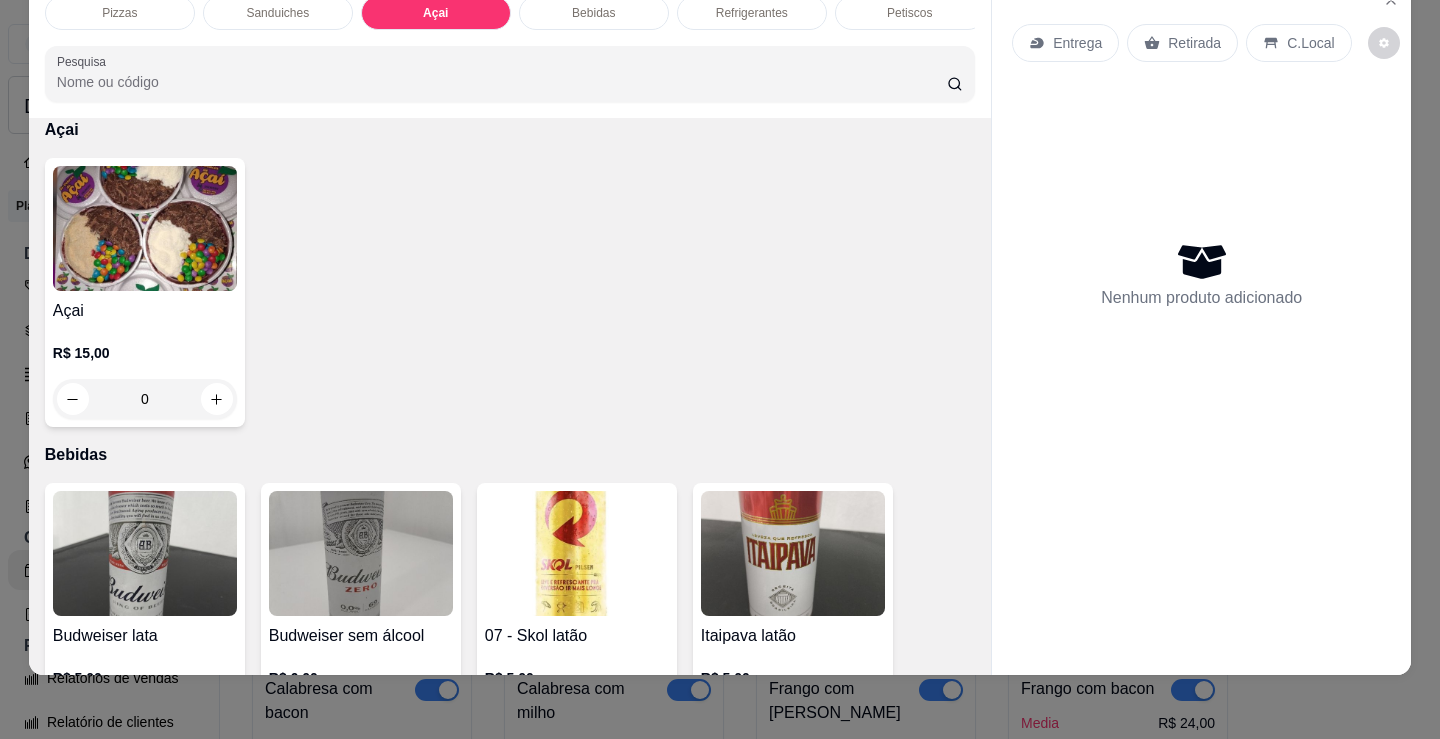 click at bounding box center [145, 228] 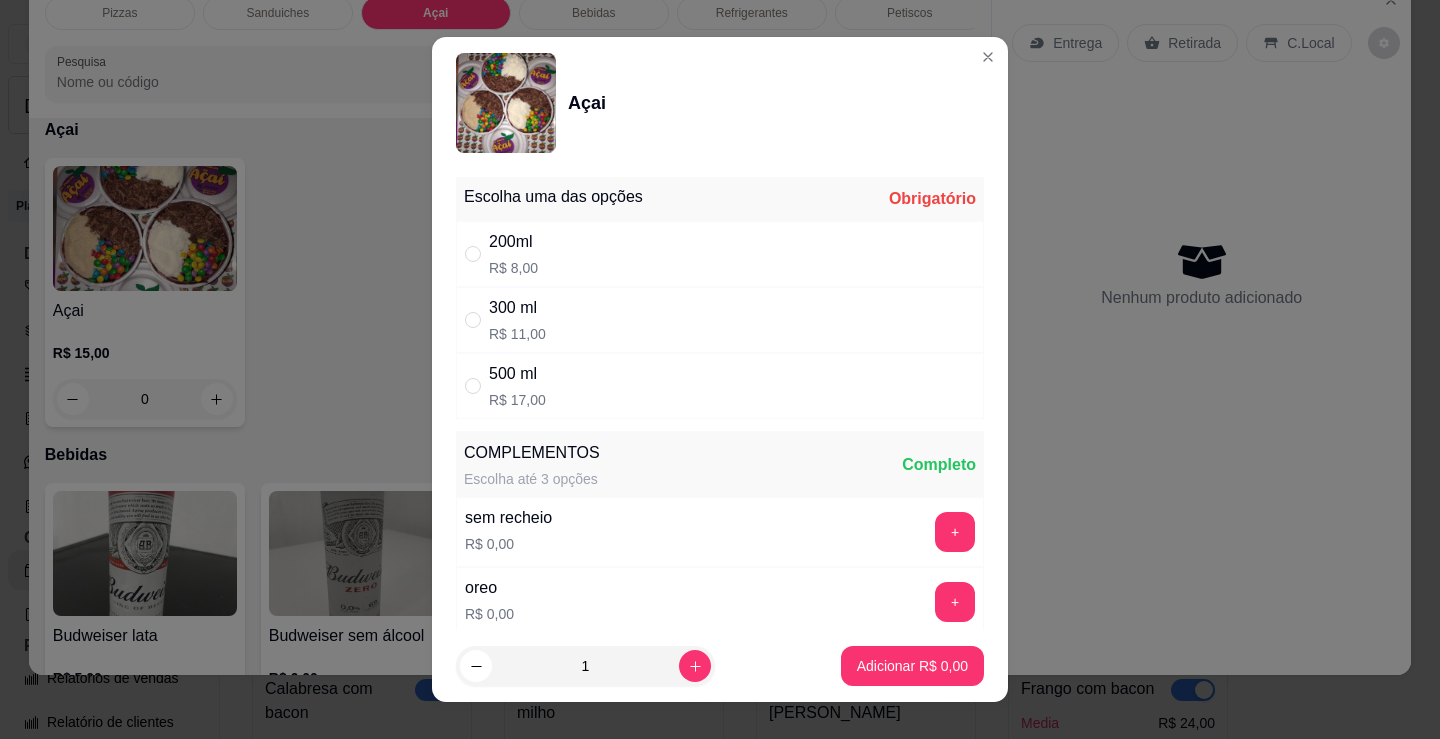 click on "200ml R$ 8,00" at bounding box center [720, 254] 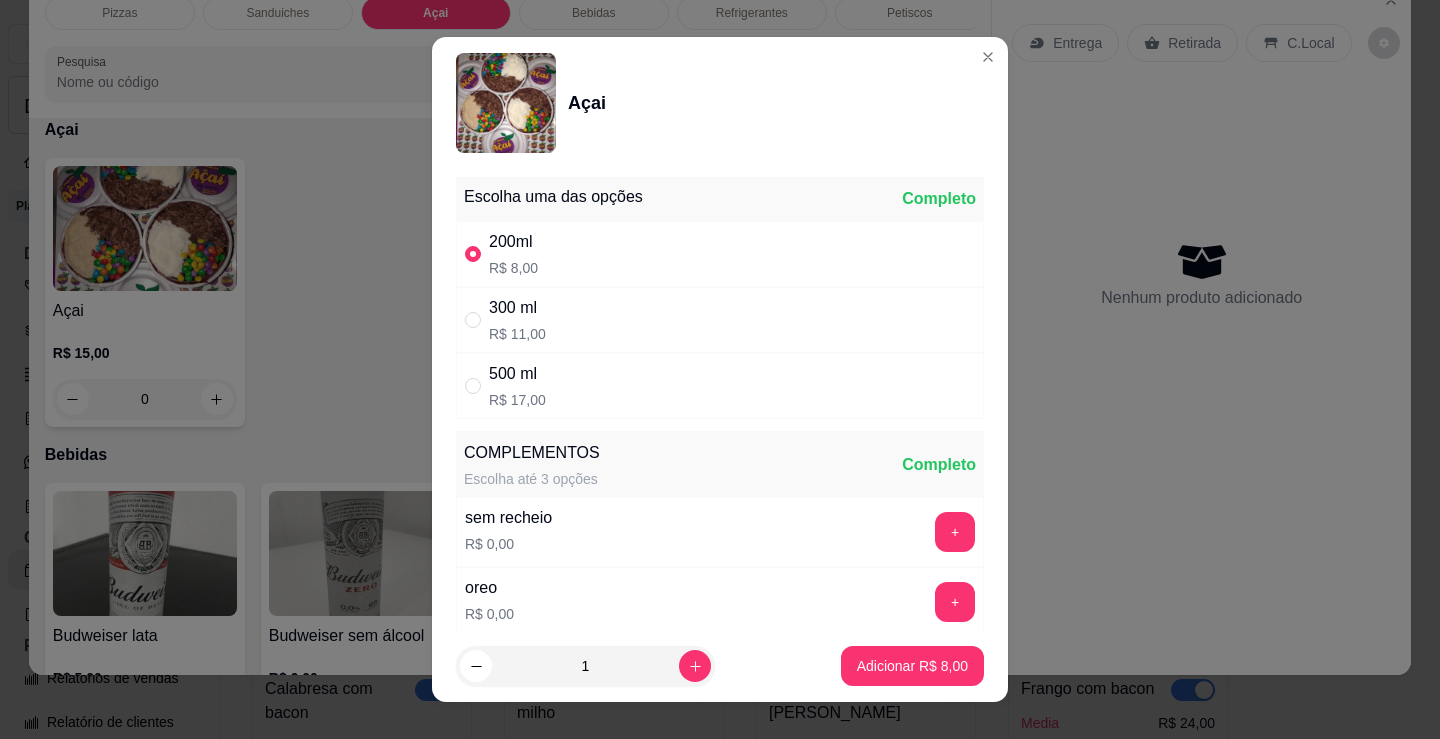 click on "sem recheio" at bounding box center [508, 518] 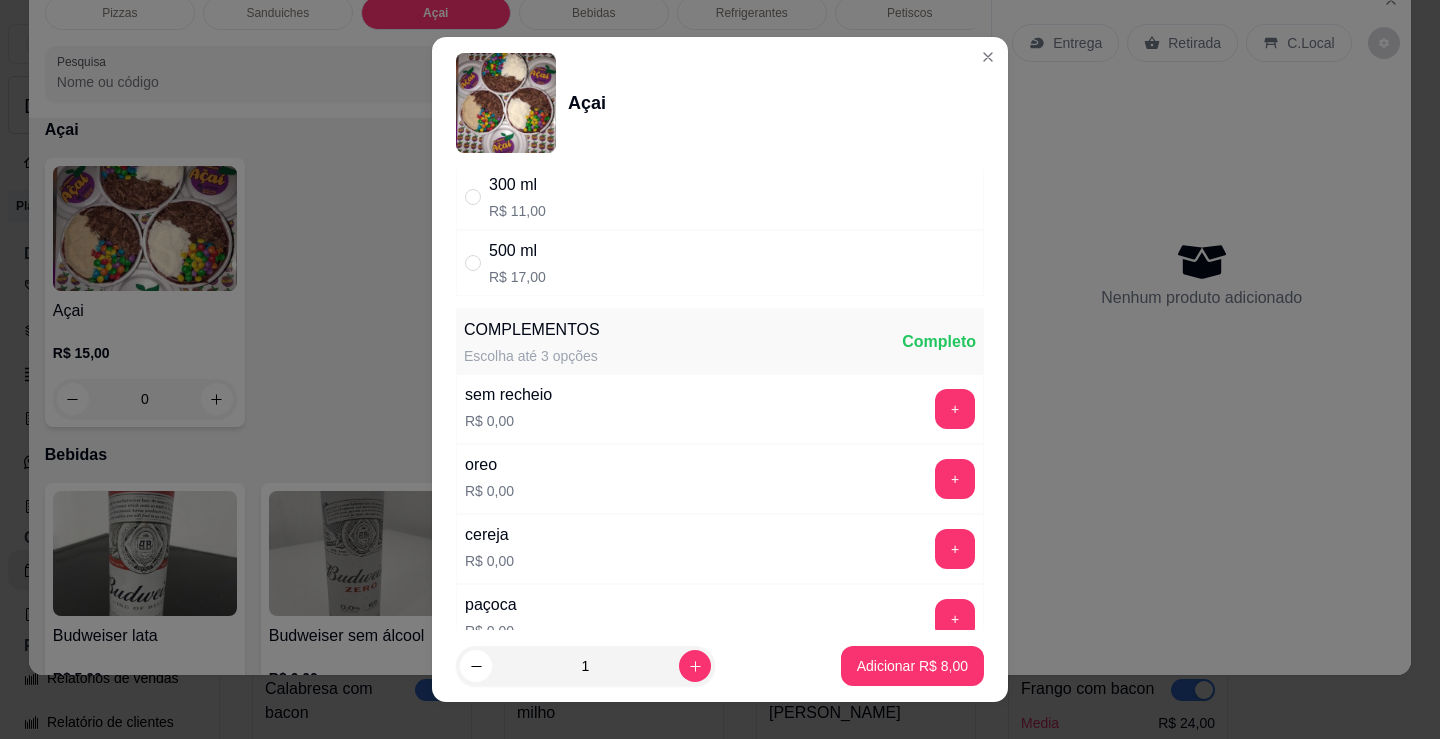 scroll, scrollTop: 200, scrollLeft: 0, axis: vertical 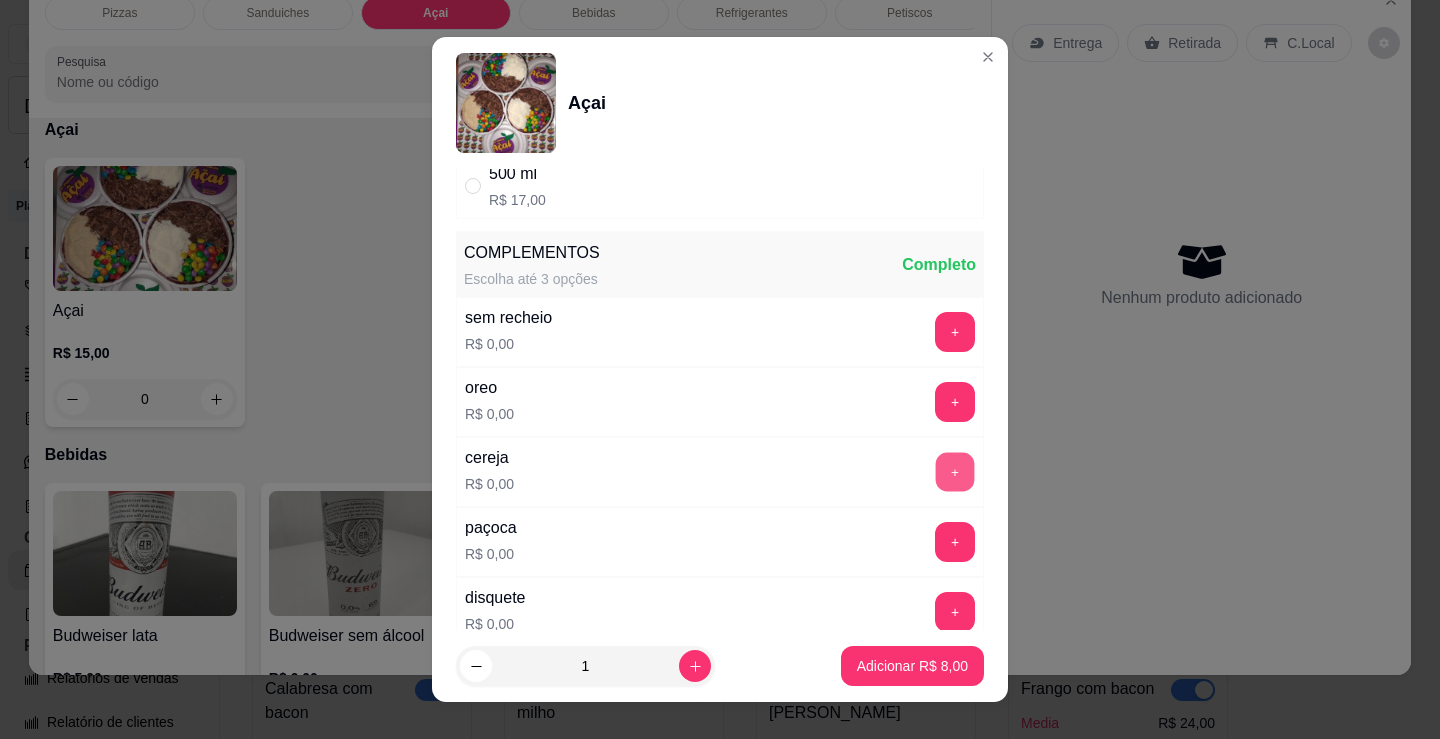 click on "+" at bounding box center [955, 472] 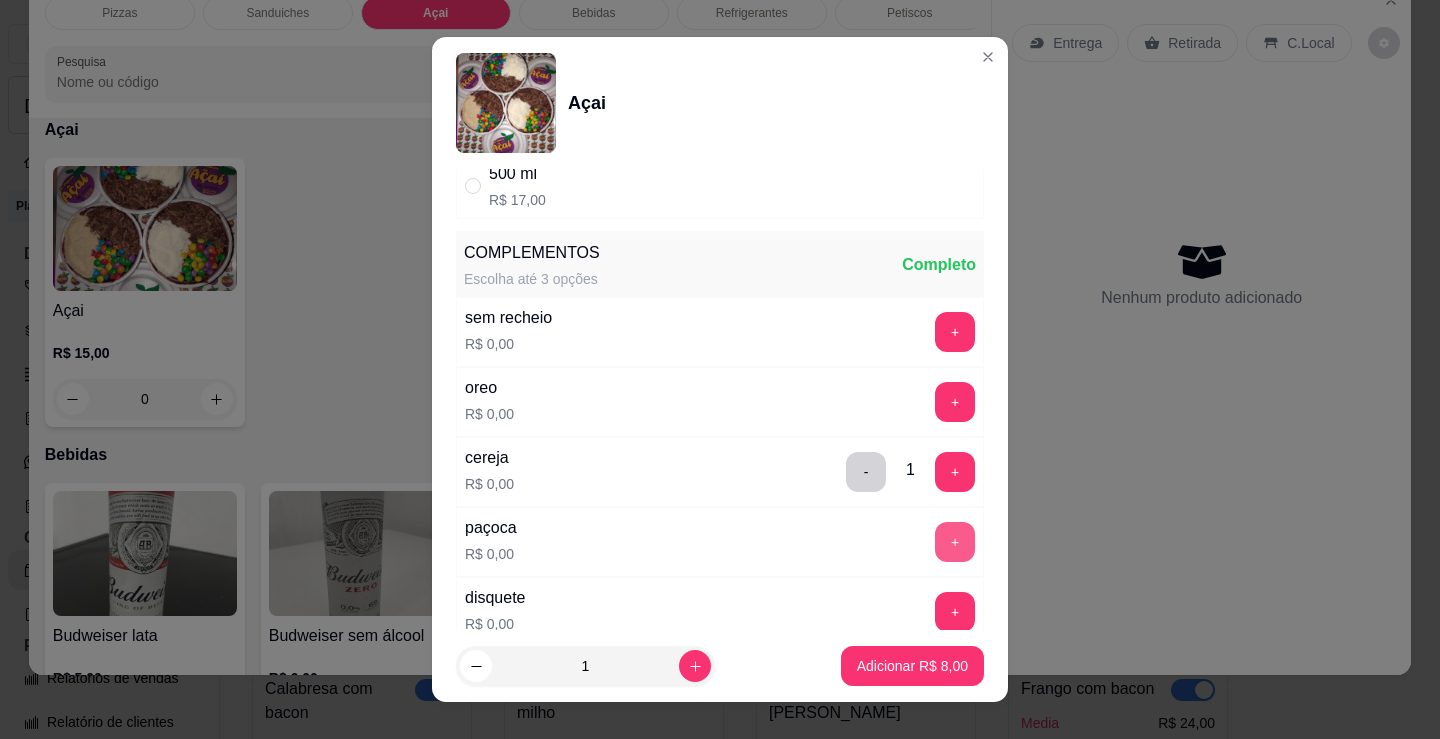 click on "+" at bounding box center (955, 542) 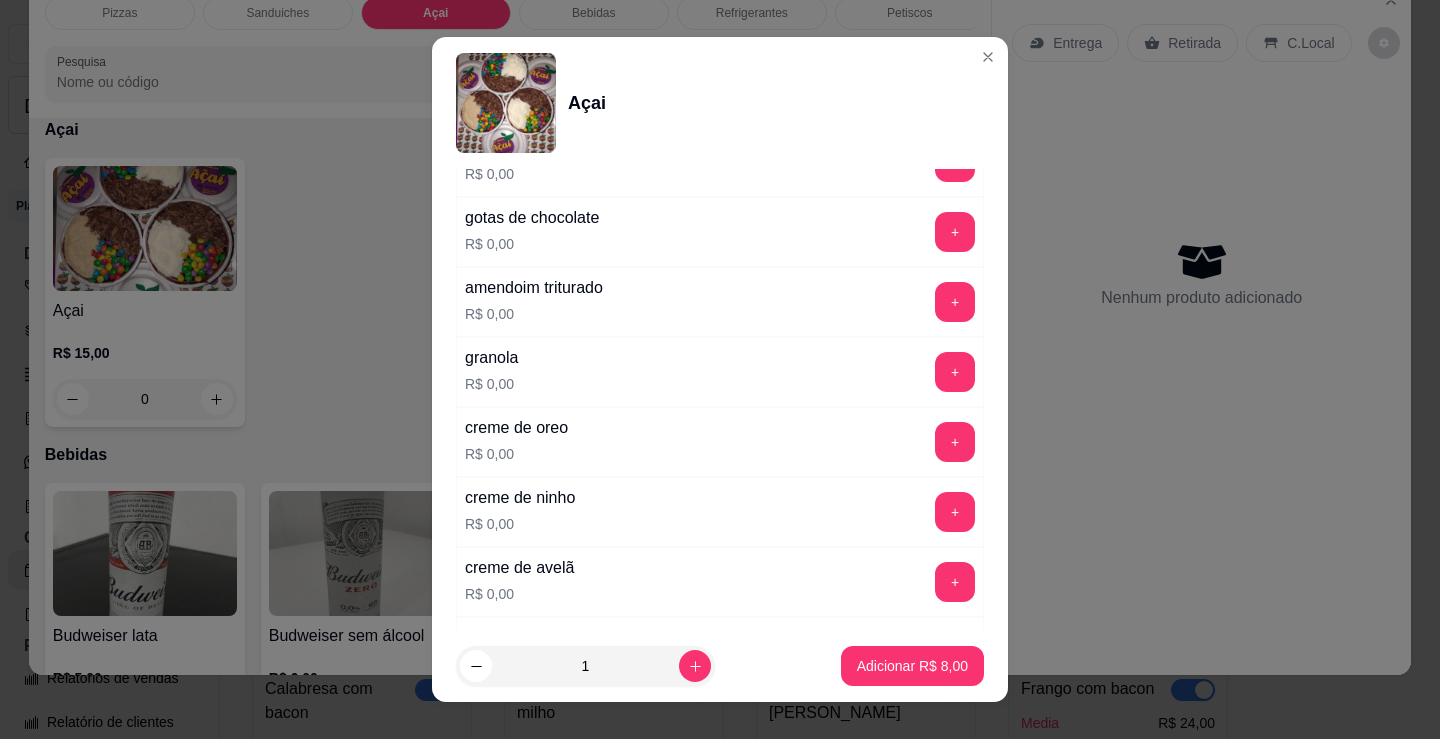scroll, scrollTop: 1100, scrollLeft: 0, axis: vertical 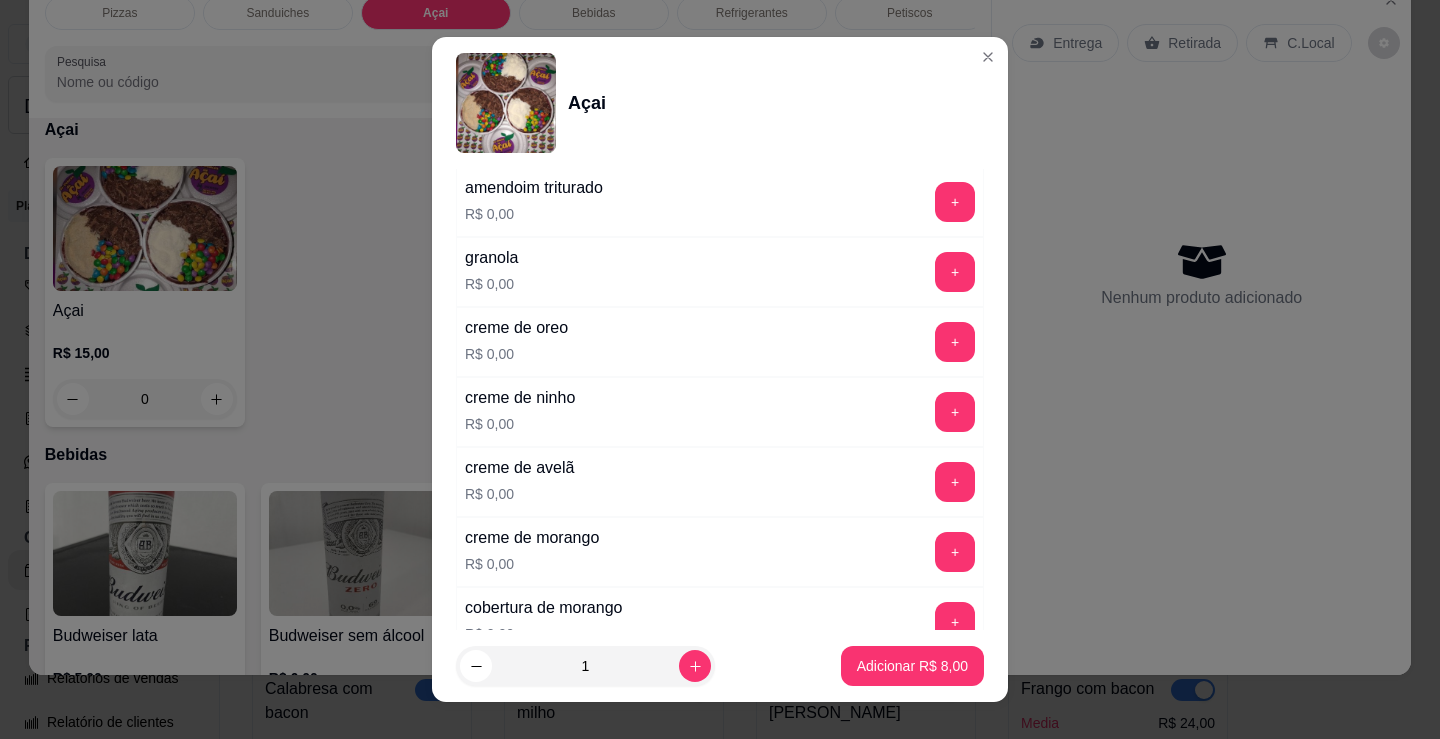 click on "creme de morango R$ 0,00" at bounding box center (532, 552) 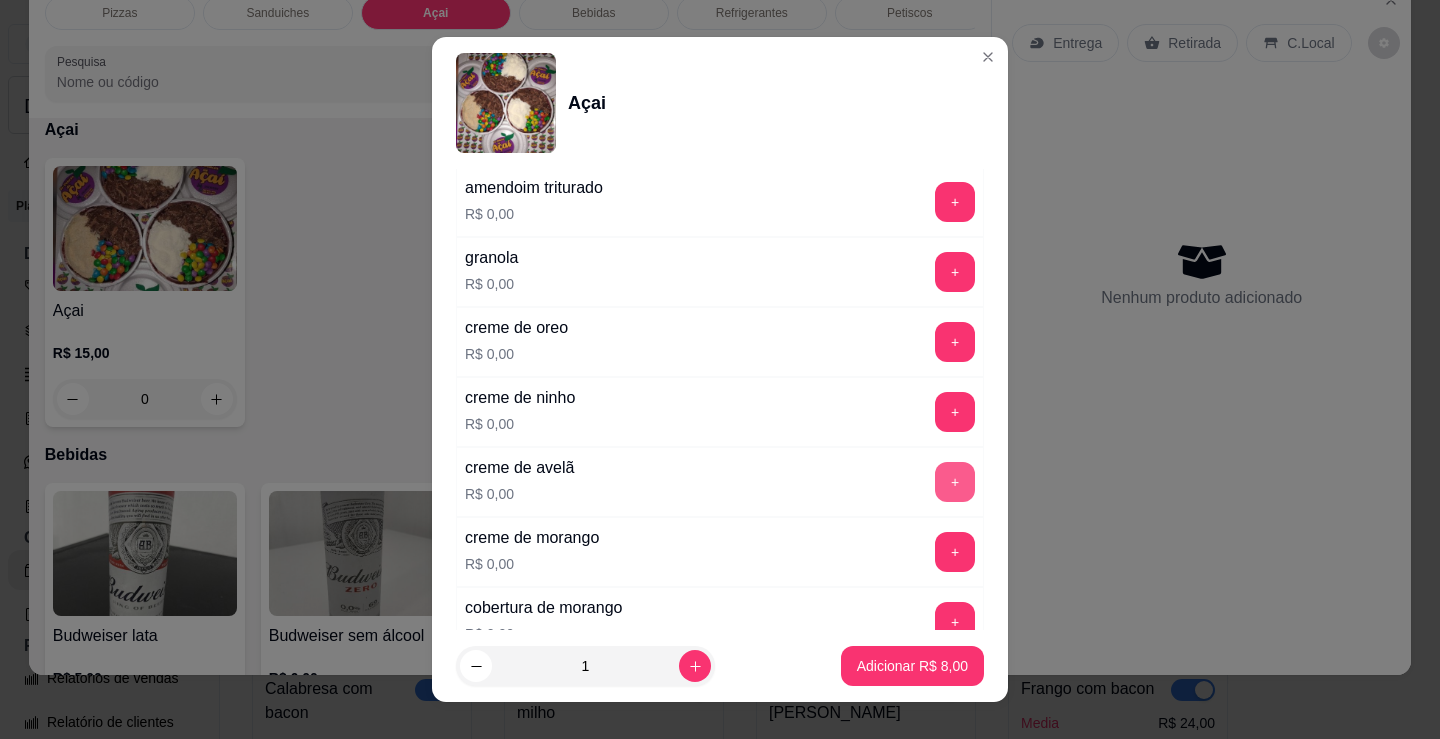 click on "+" at bounding box center [955, 482] 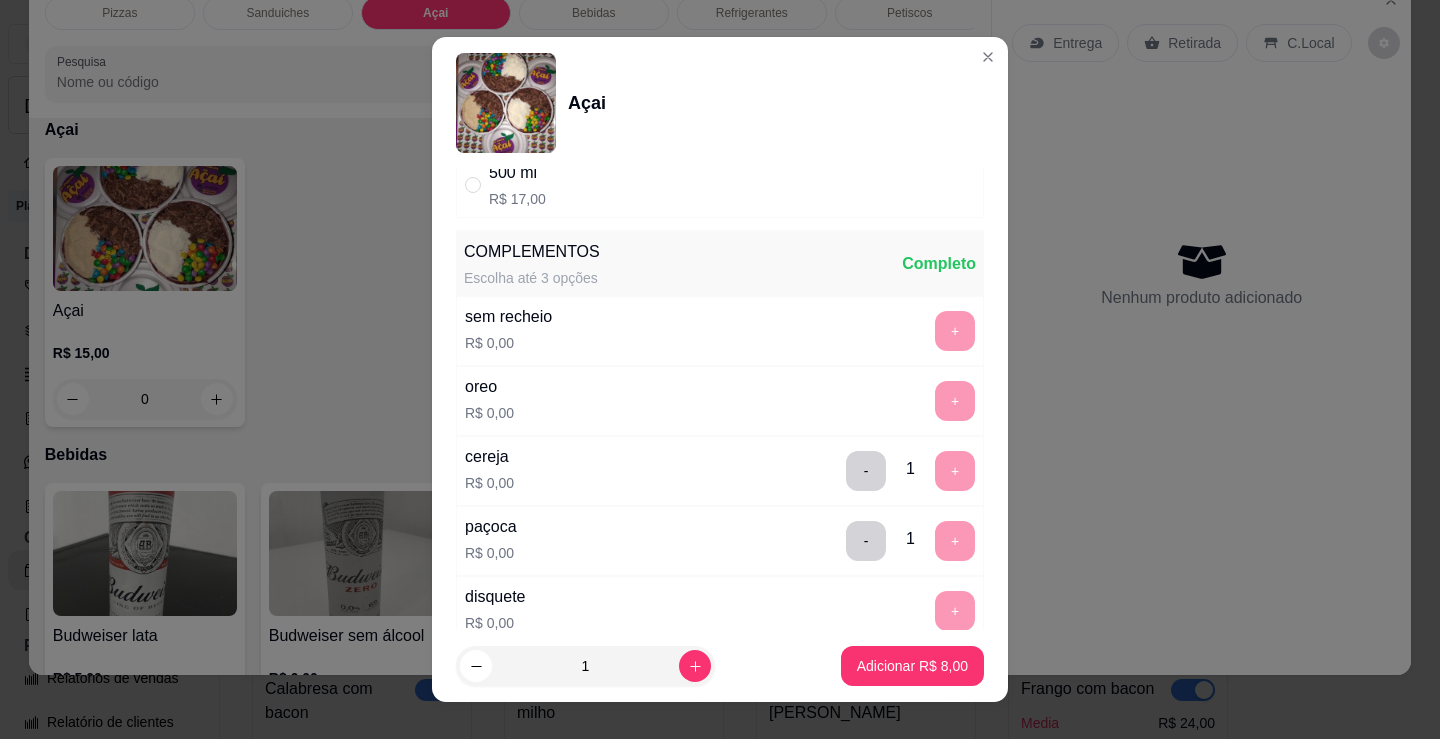 scroll, scrollTop: 200, scrollLeft: 0, axis: vertical 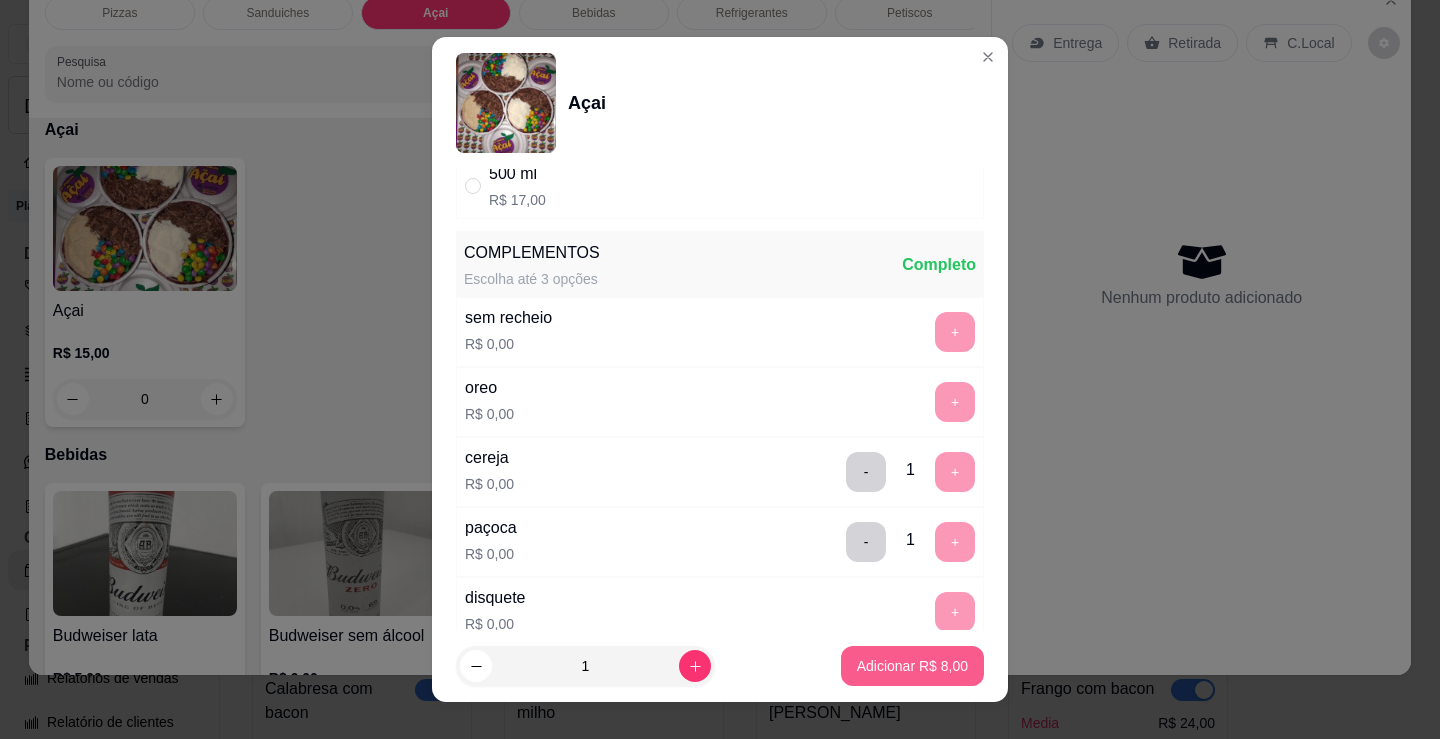 click on "Adicionar   R$ 8,00" at bounding box center [912, 666] 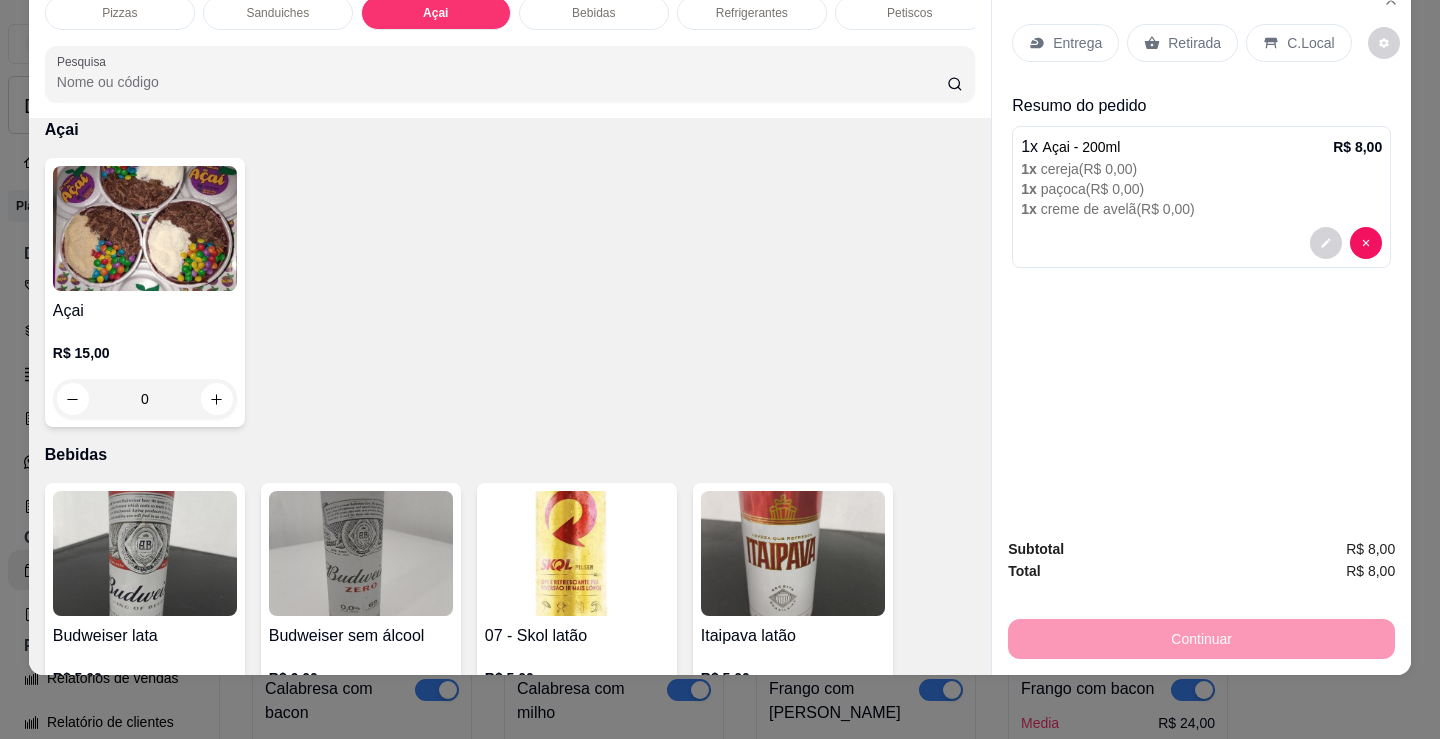 click on "Açai" at bounding box center [145, 311] 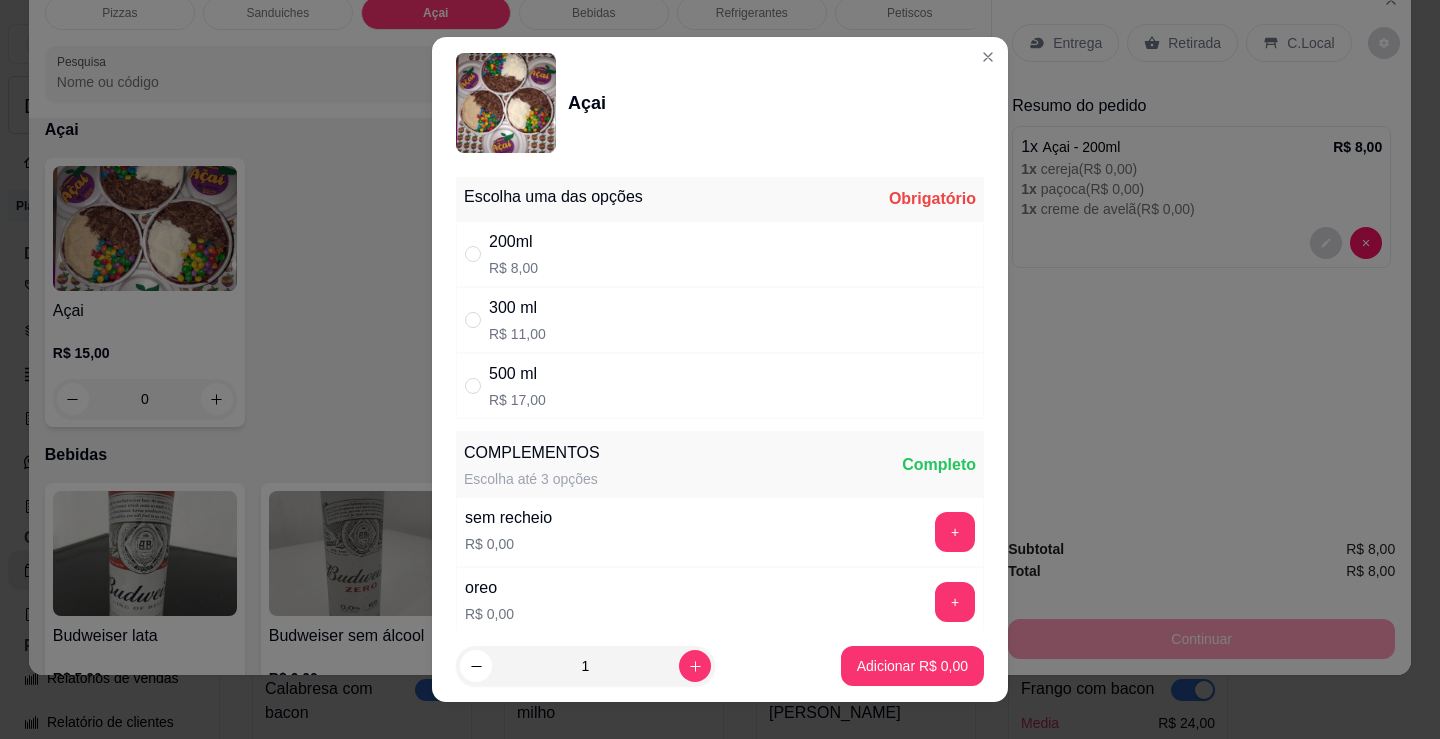 click on "200ml R$ 8,00" at bounding box center [720, 254] 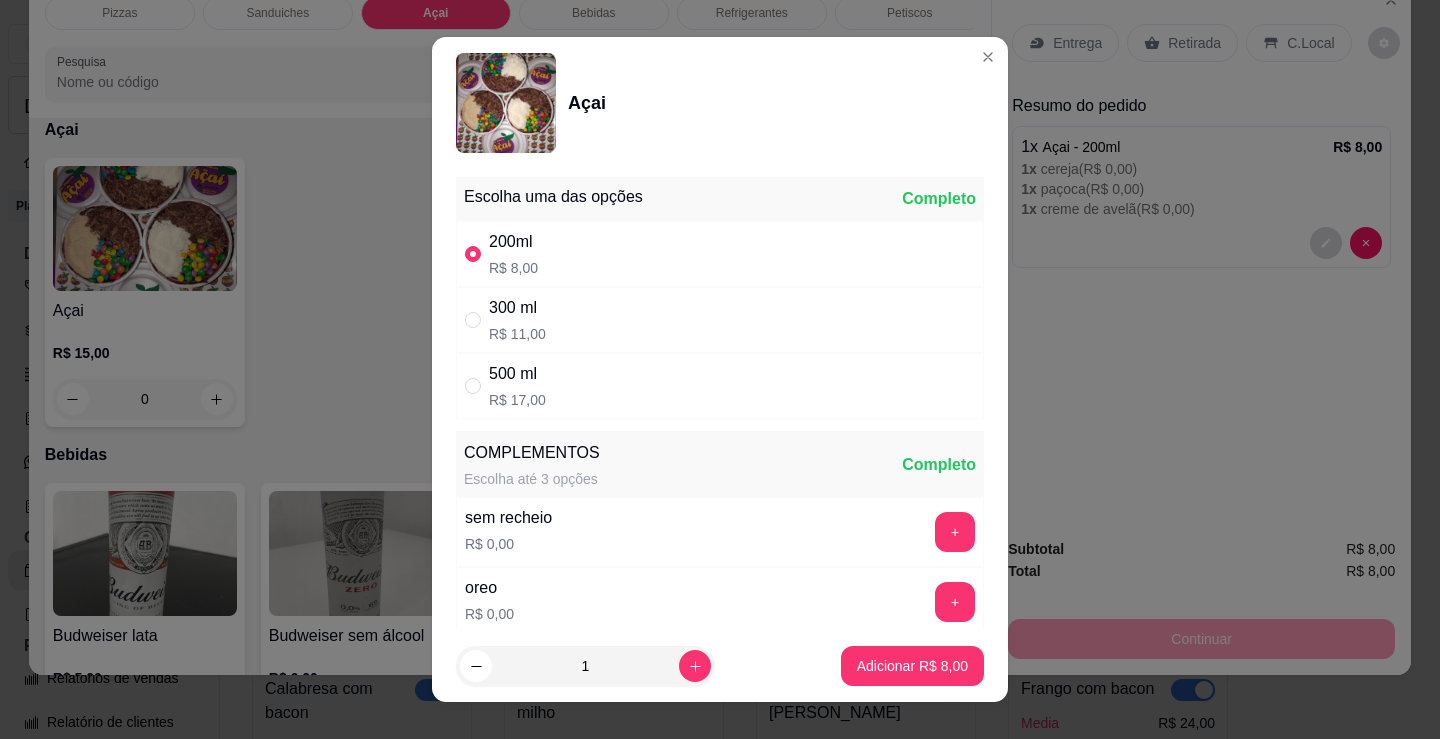 click on "Escolha até 3 opções" at bounding box center (532, 479) 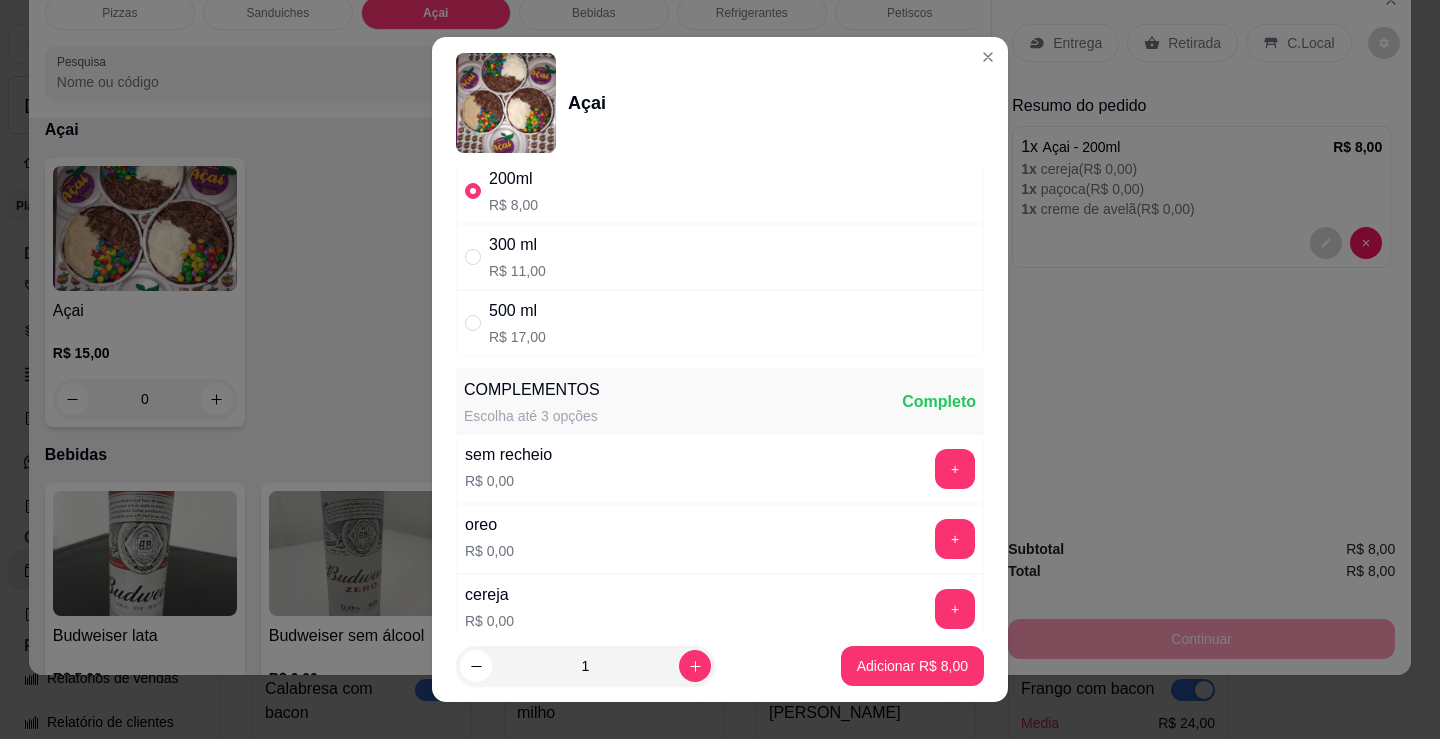 scroll, scrollTop: 300, scrollLeft: 0, axis: vertical 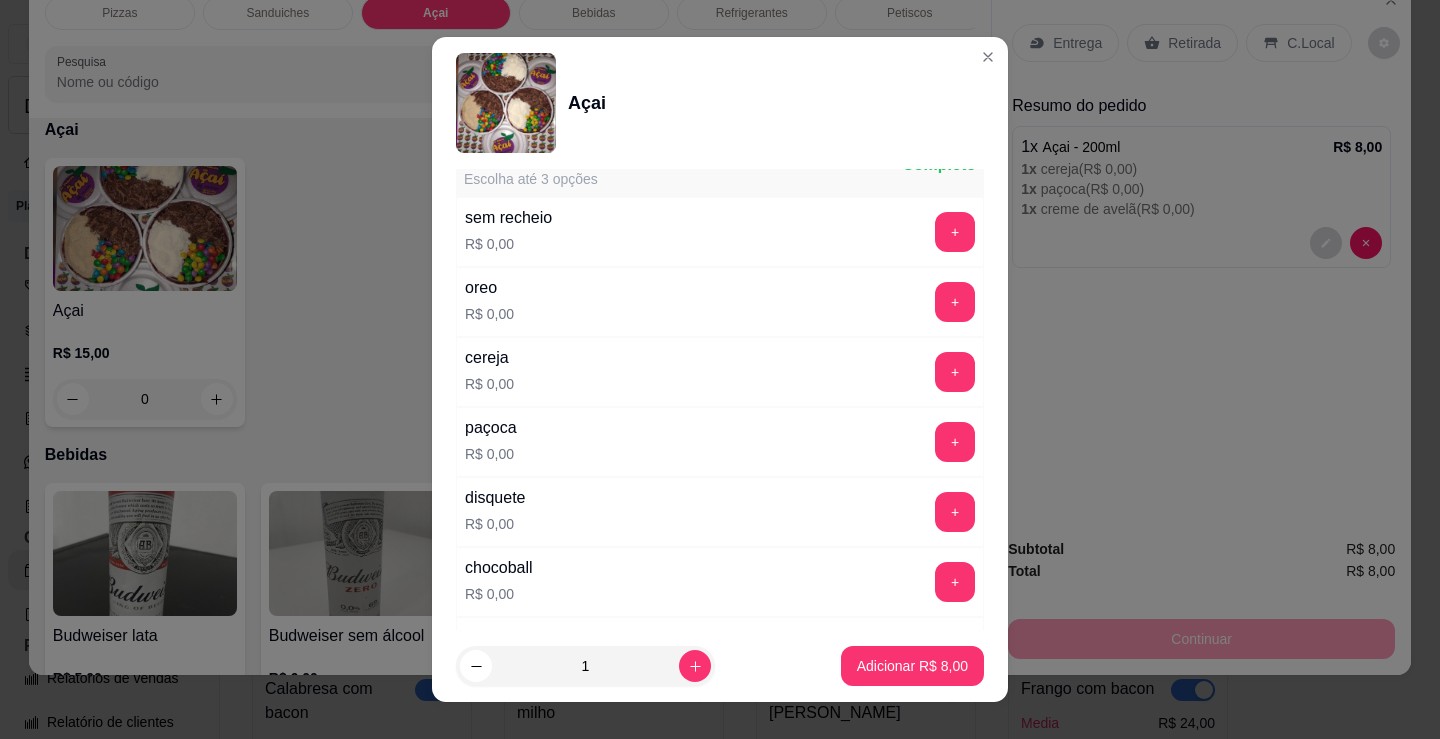click on "chocoball R$ 0,00" at bounding box center [499, 582] 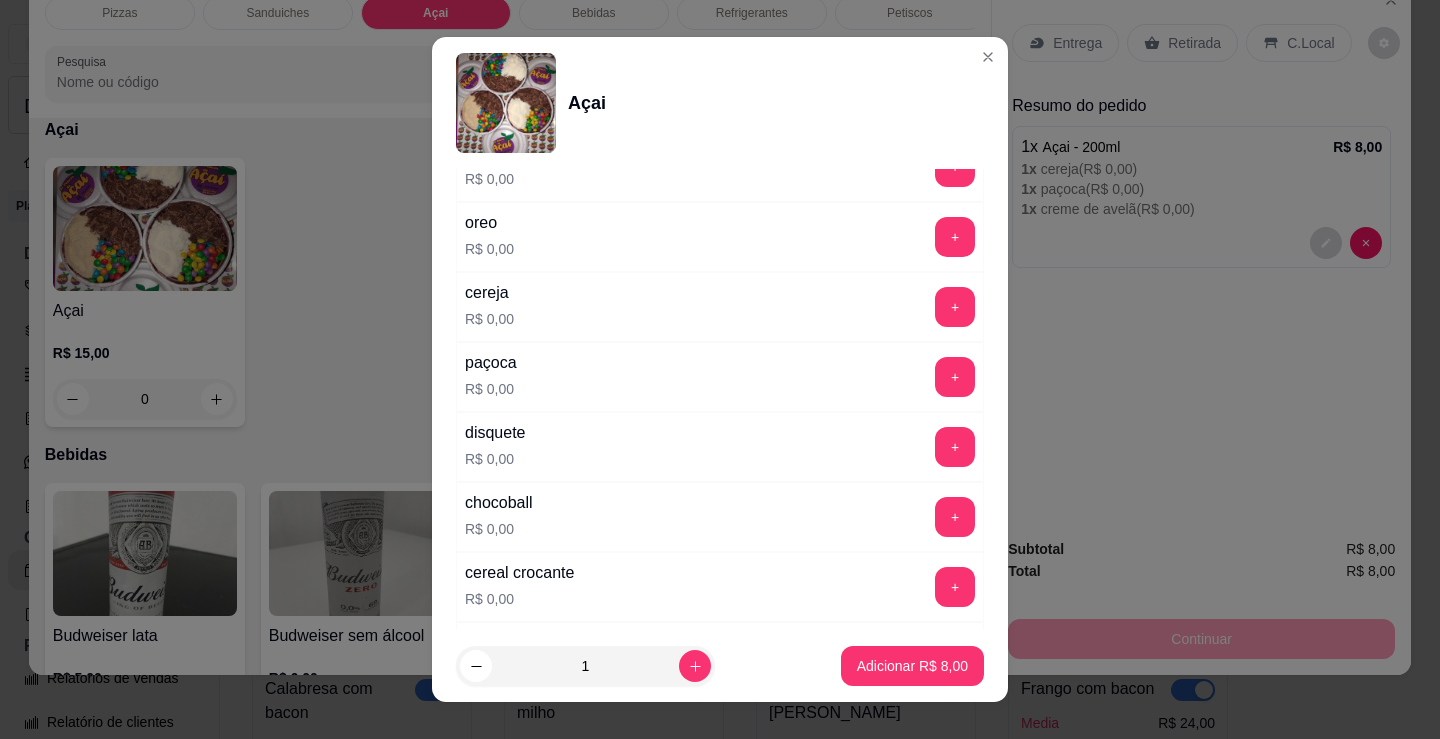 scroll, scrollTop: 400, scrollLeft: 0, axis: vertical 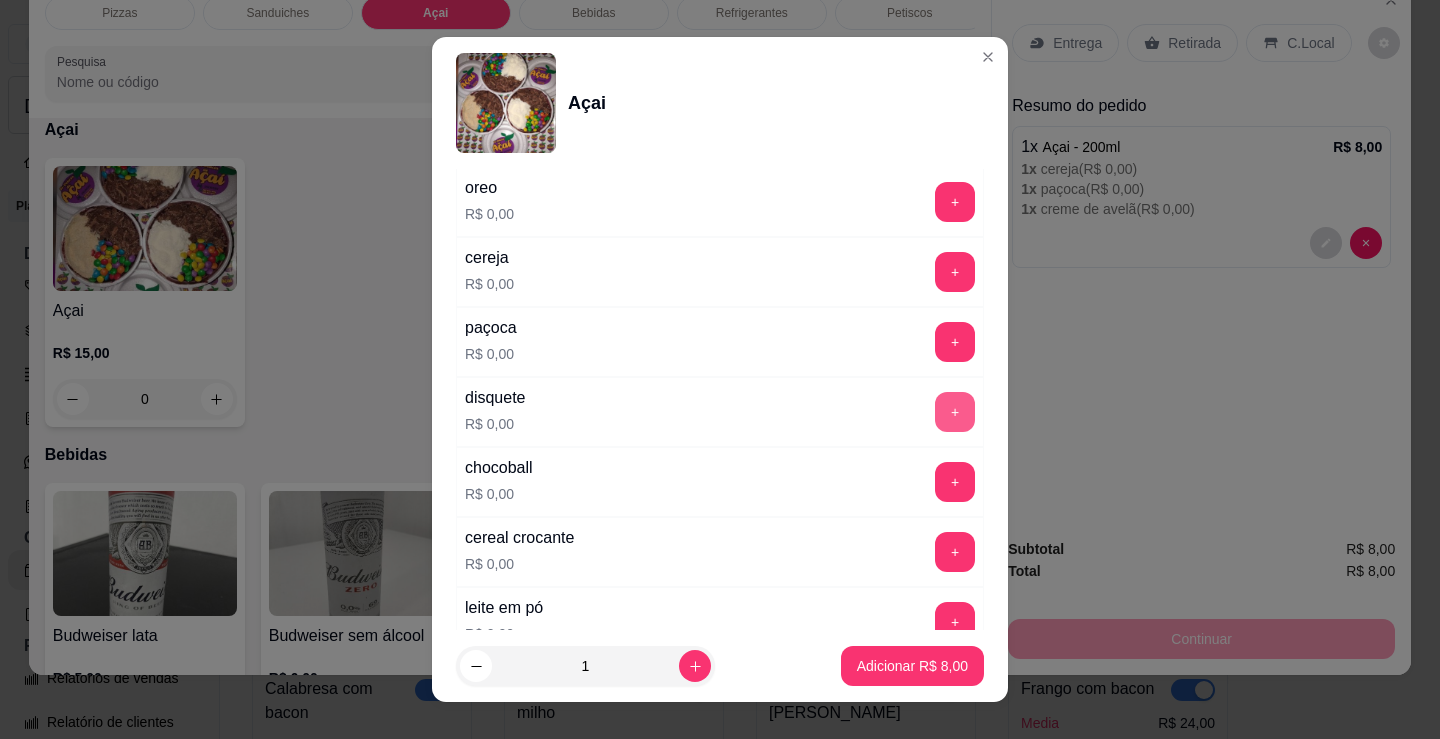 click on "+" at bounding box center [955, 412] 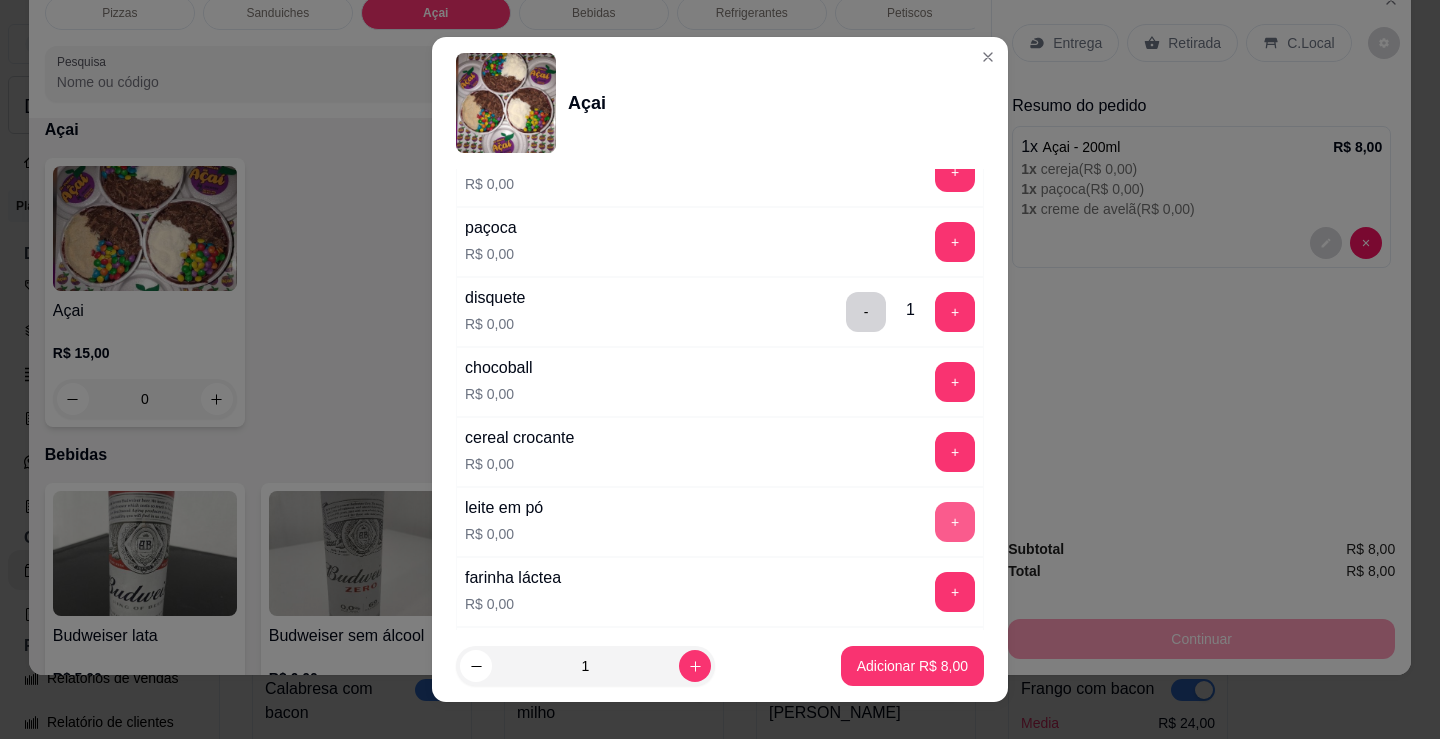 click on "+" at bounding box center (955, 522) 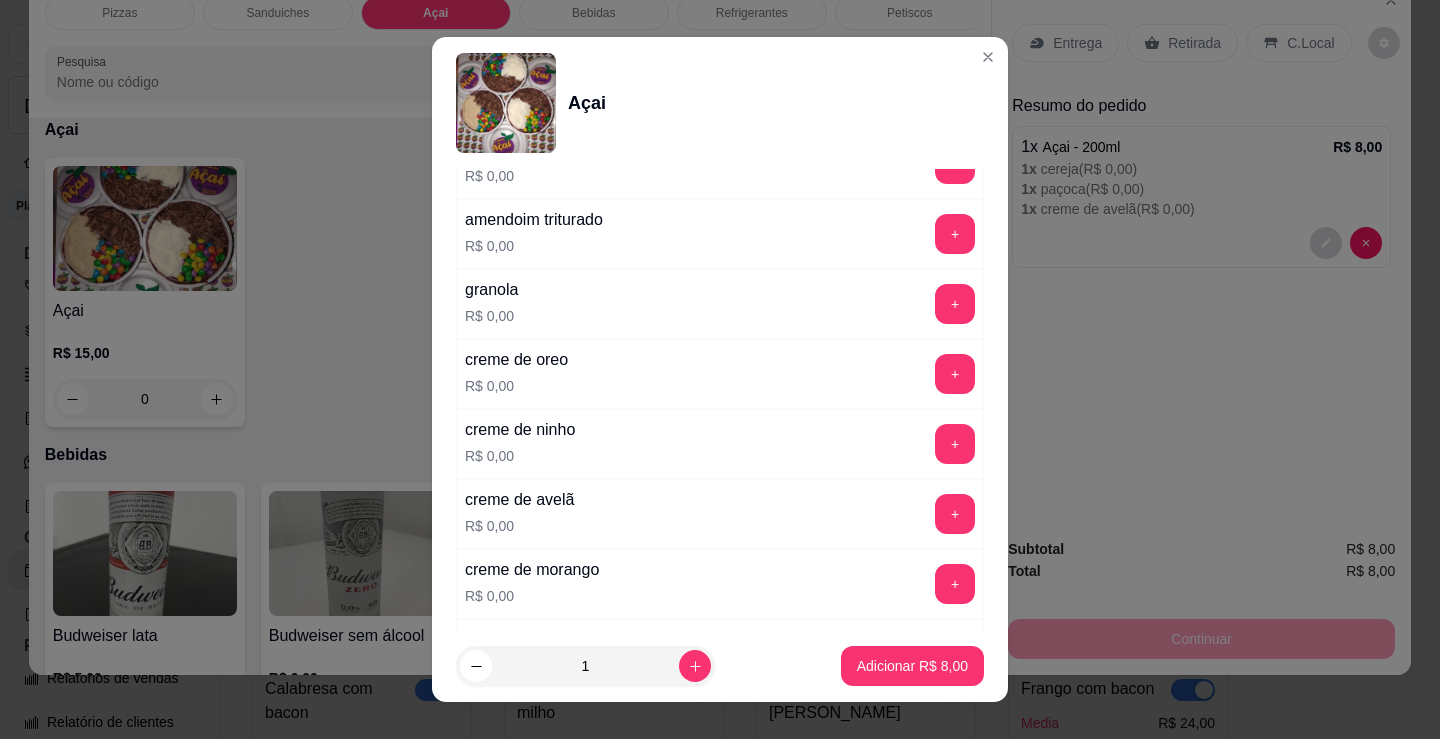scroll, scrollTop: 1100, scrollLeft: 0, axis: vertical 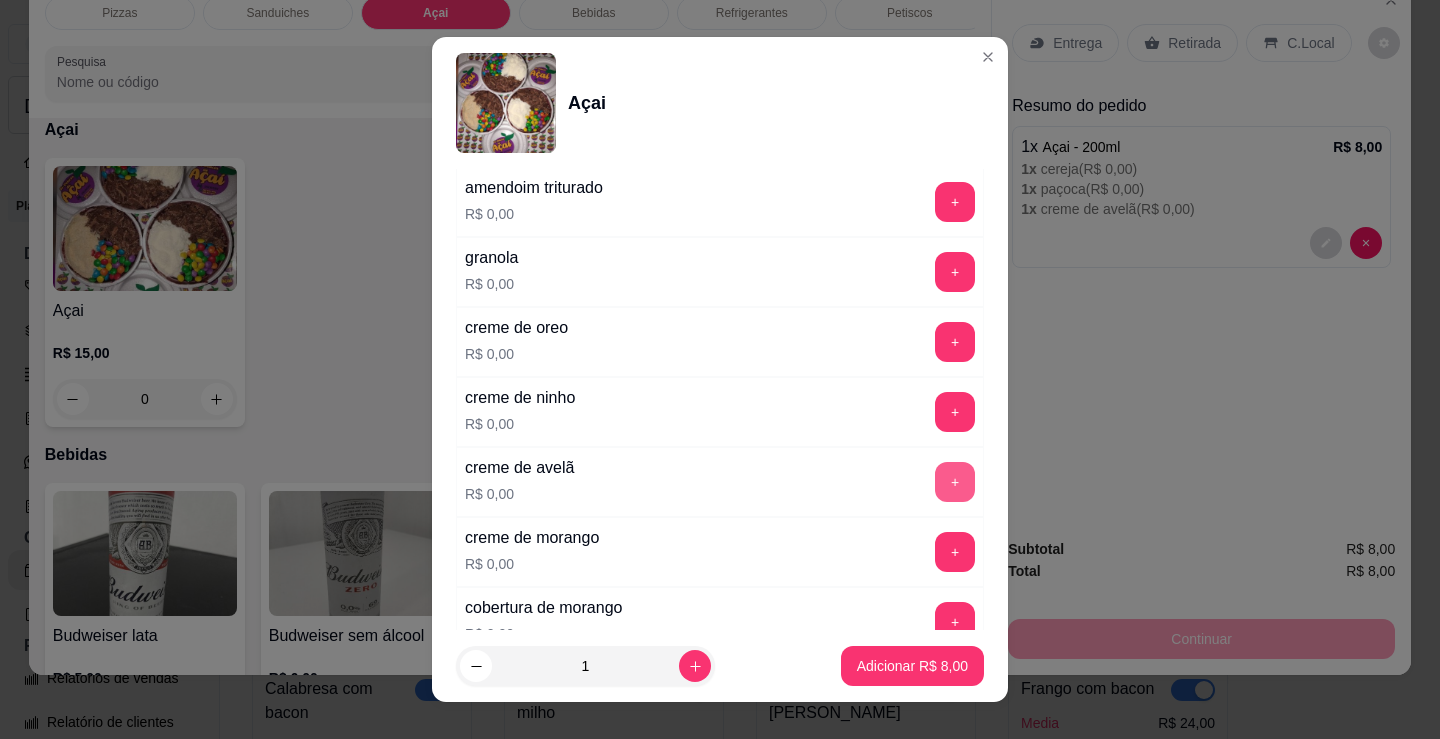 click on "+" at bounding box center (955, 482) 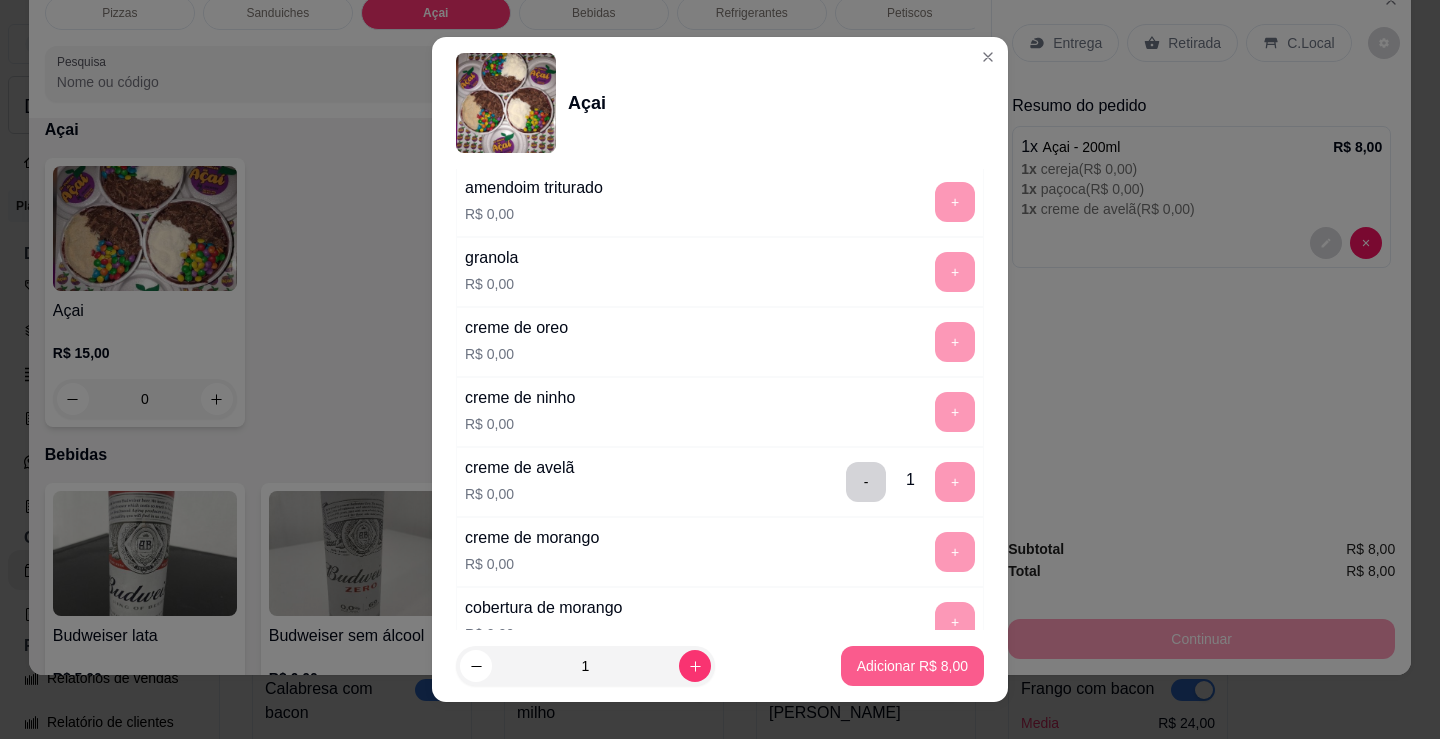 click on "Adicionar   R$ 8,00" at bounding box center [912, 666] 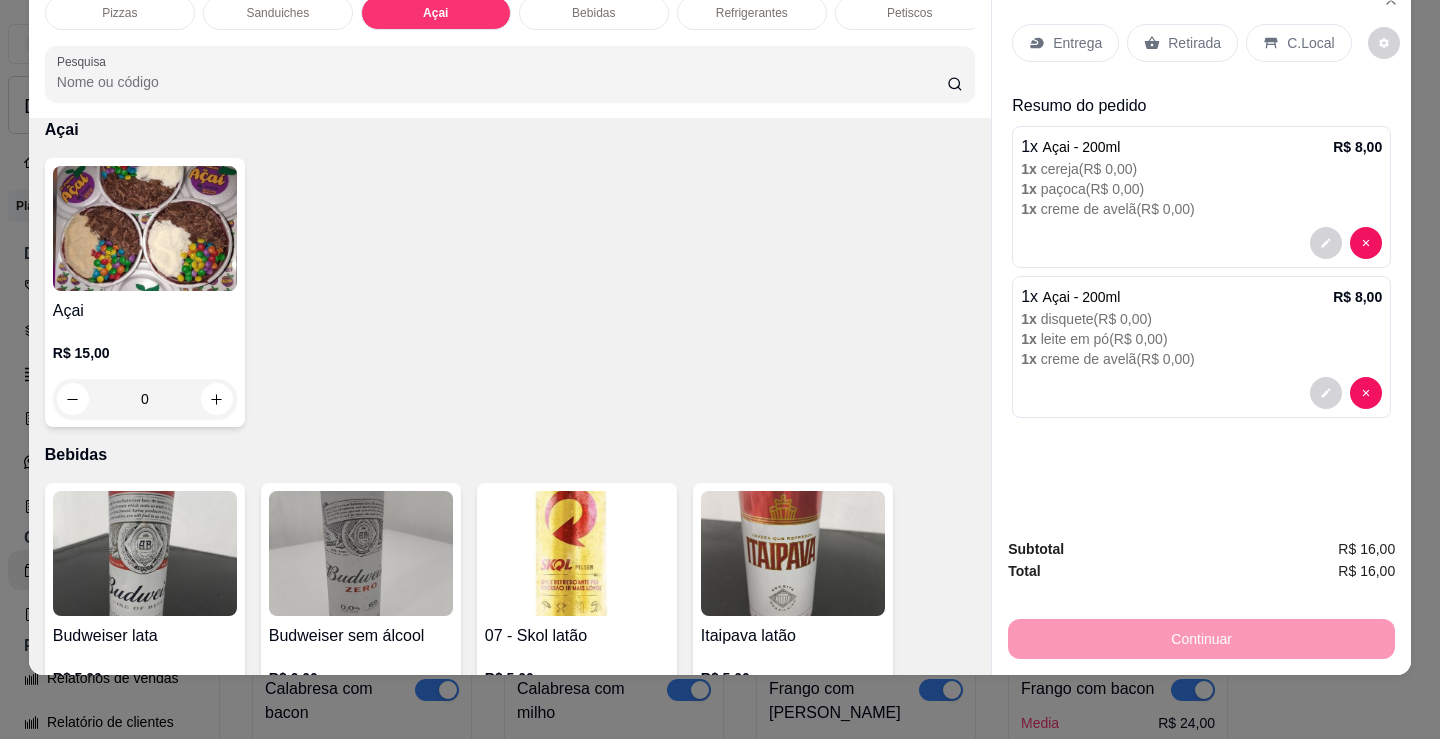 click on "R$ 15,00 0" at bounding box center [145, 371] 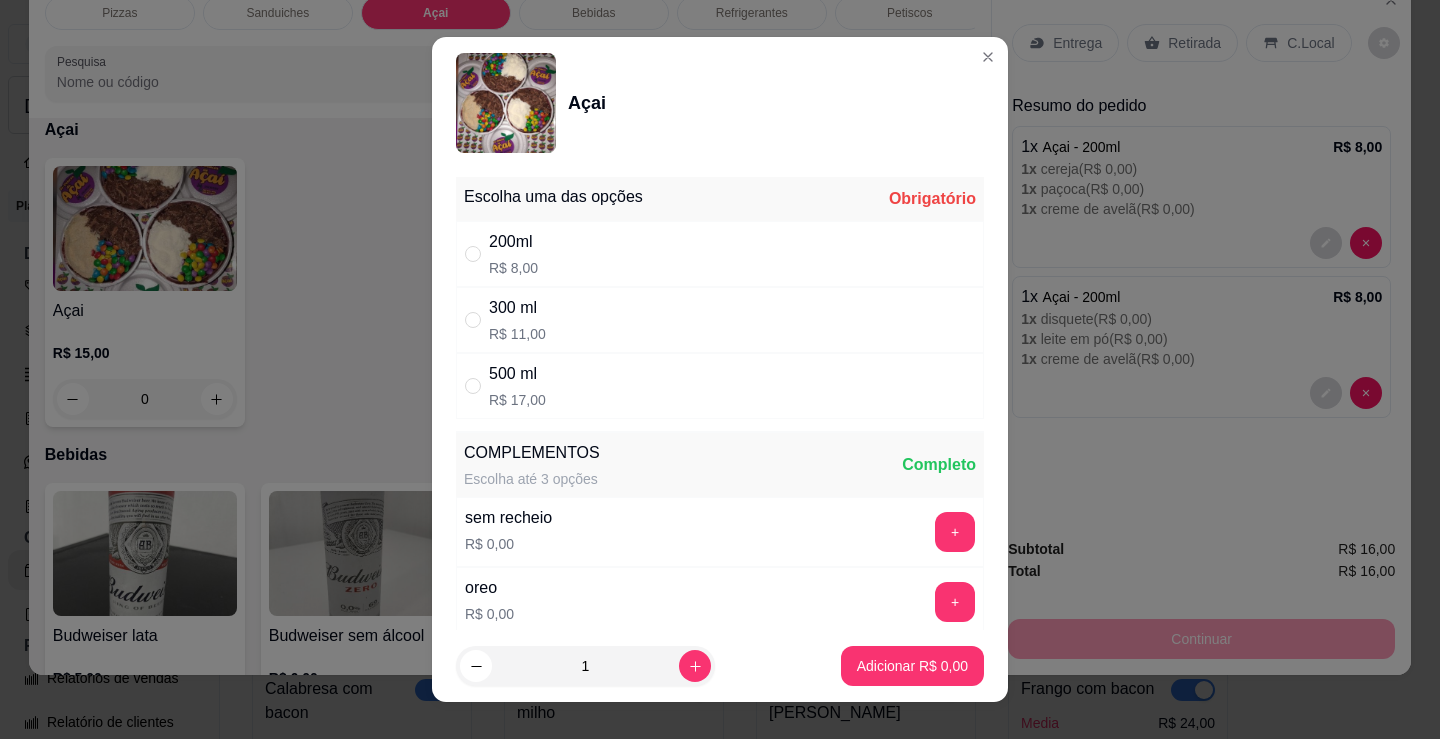 click on "300 ml R$ 11,00" at bounding box center [720, 320] 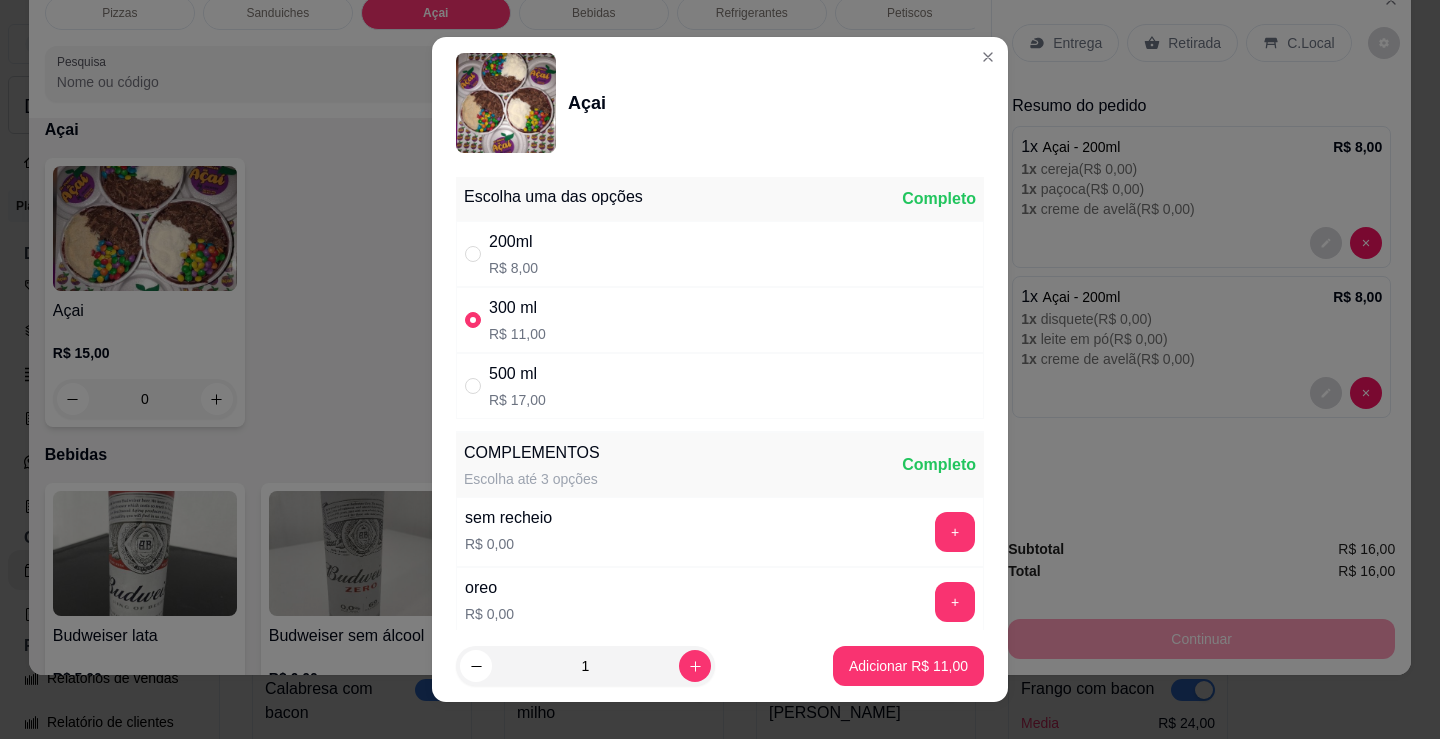 click on "sem recheio" at bounding box center [508, 518] 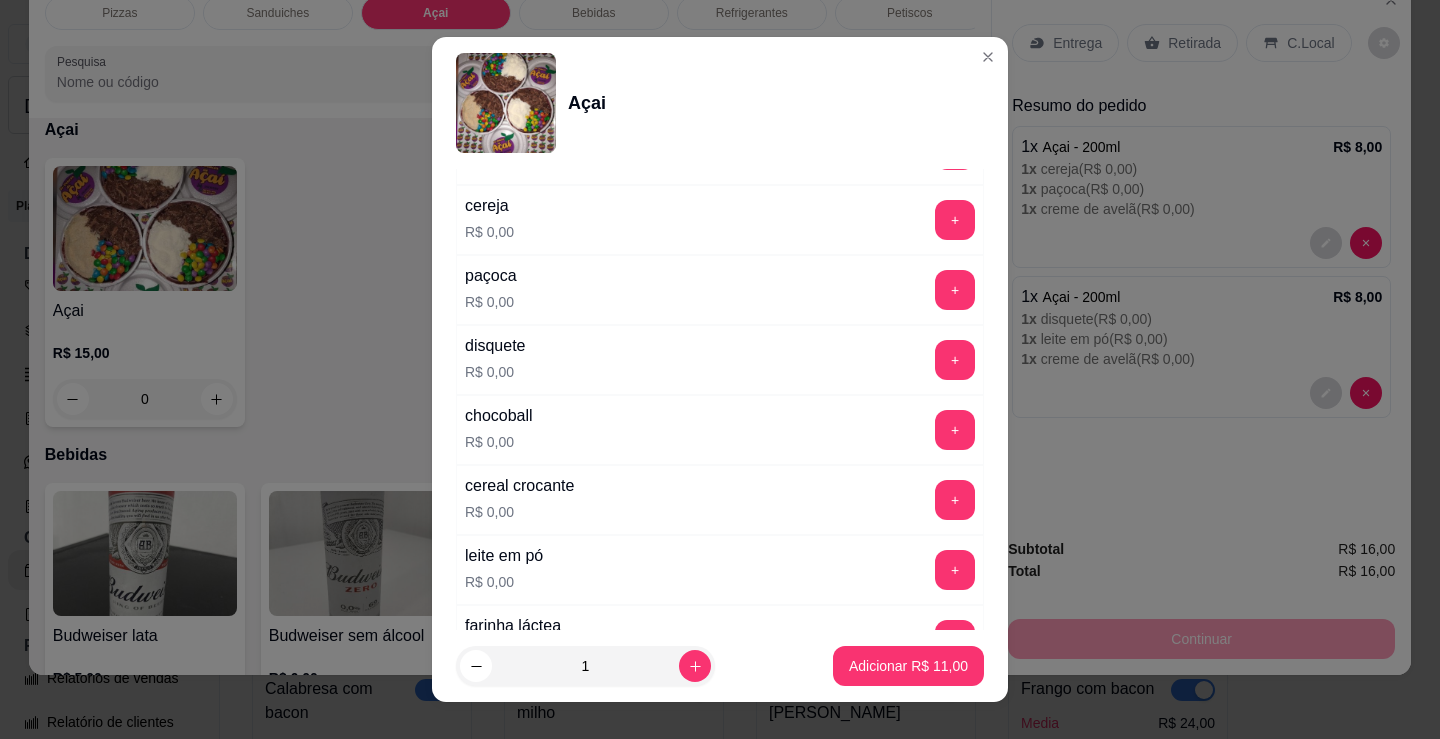 scroll, scrollTop: 500, scrollLeft: 0, axis: vertical 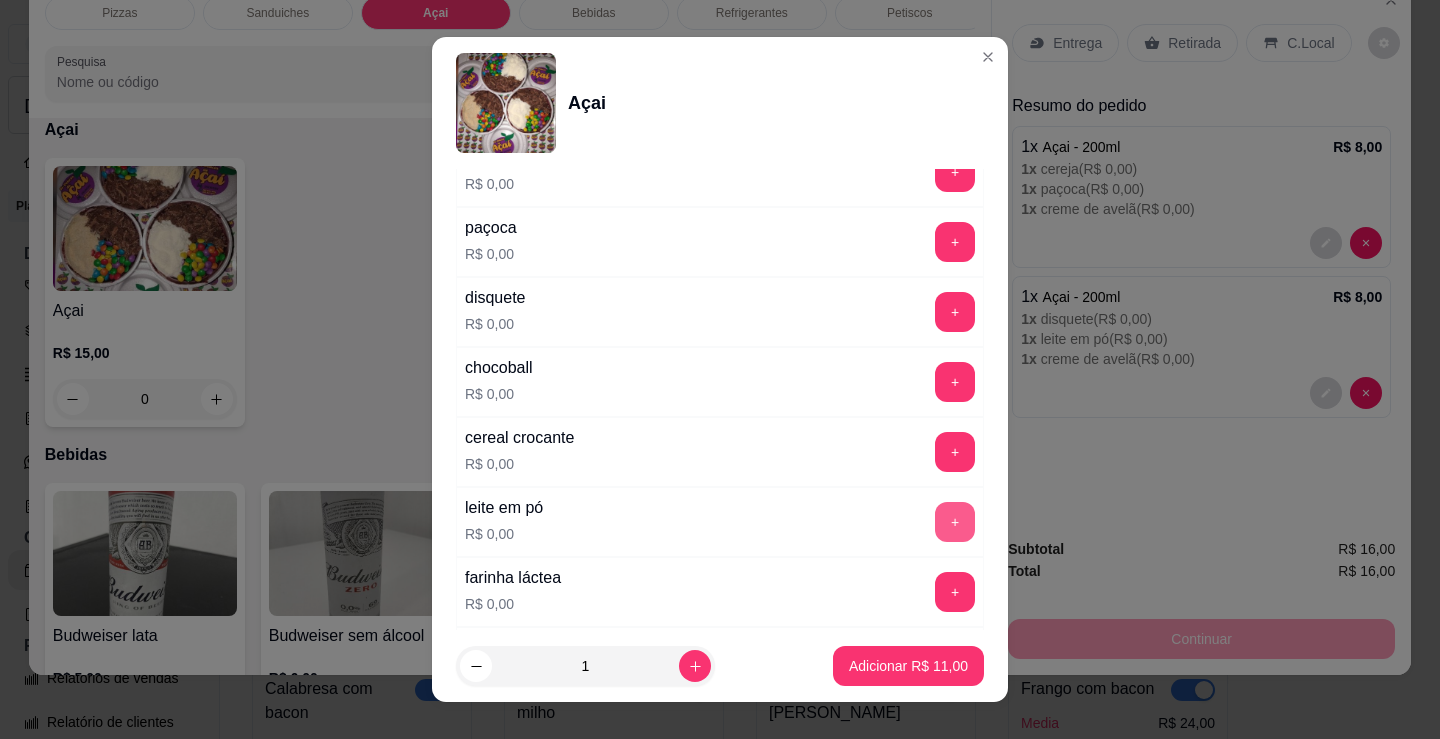 click on "+" at bounding box center [955, 522] 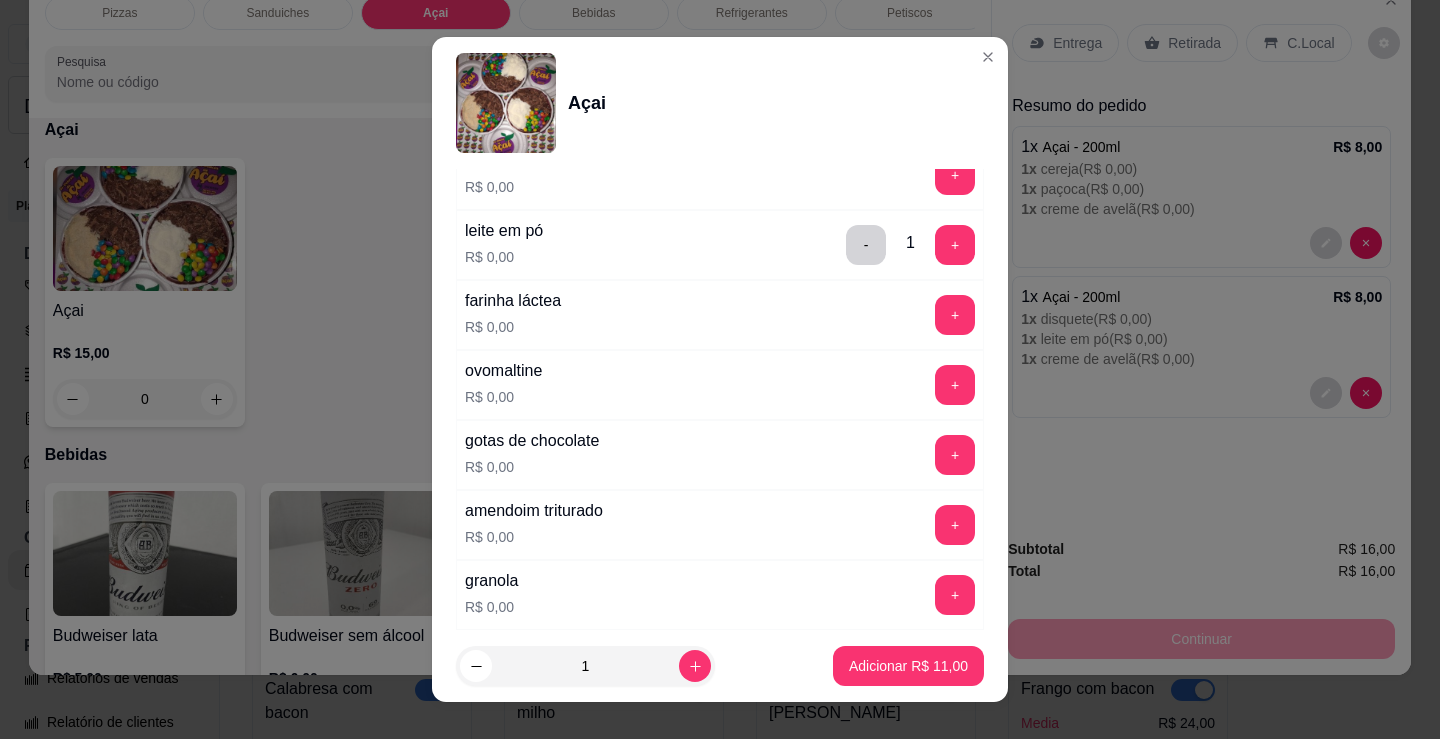 scroll, scrollTop: 800, scrollLeft: 0, axis: vertical 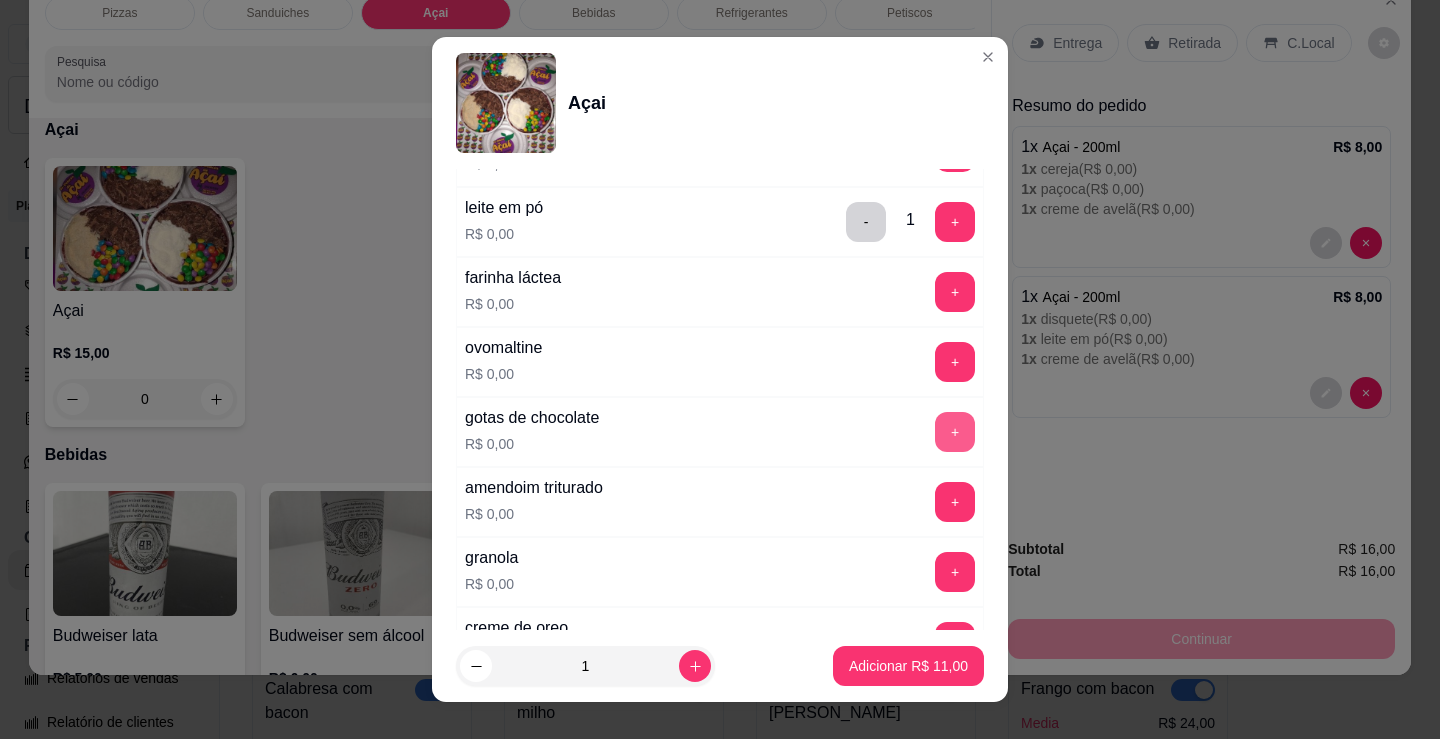click on "+" at bounding box center (955, 432) 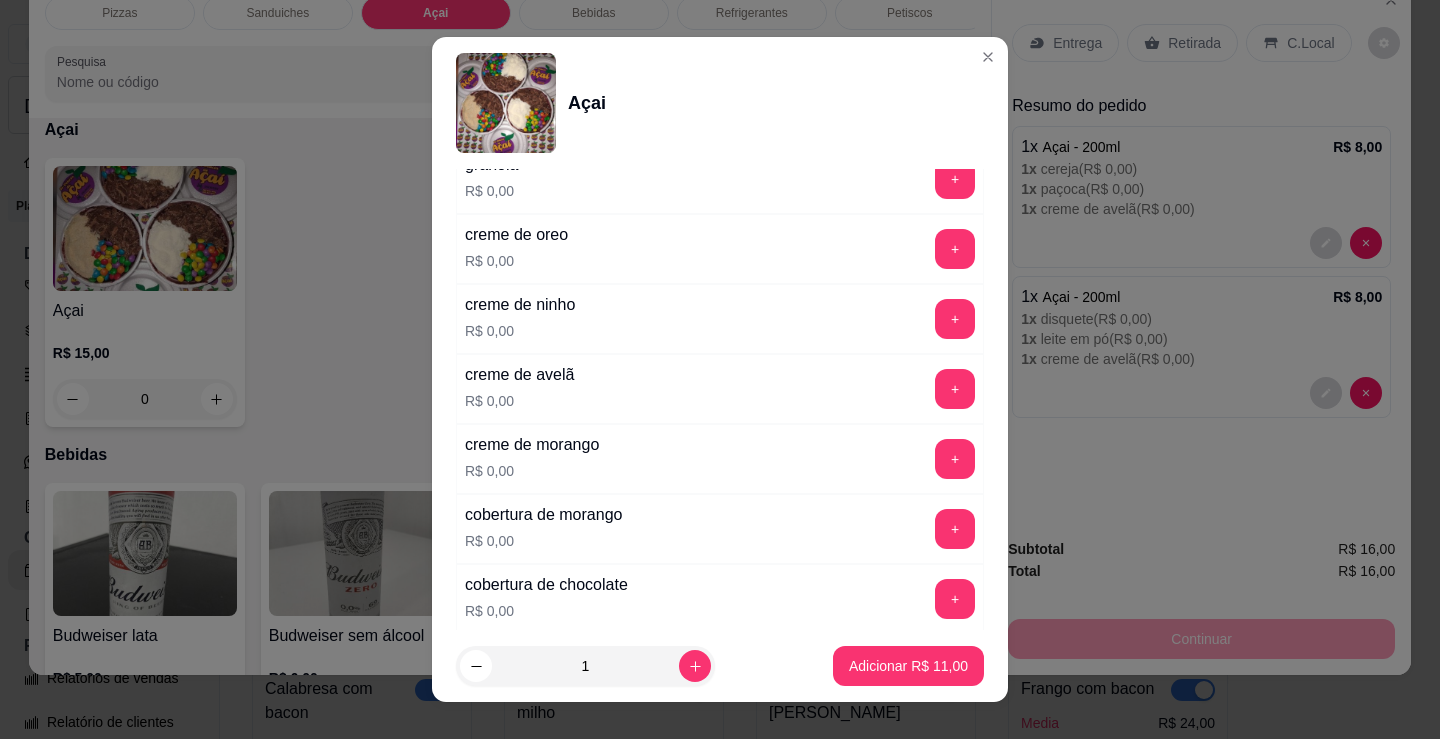 scroll, scrollTop: 1200, scrollLeft: 0, axis: vertical 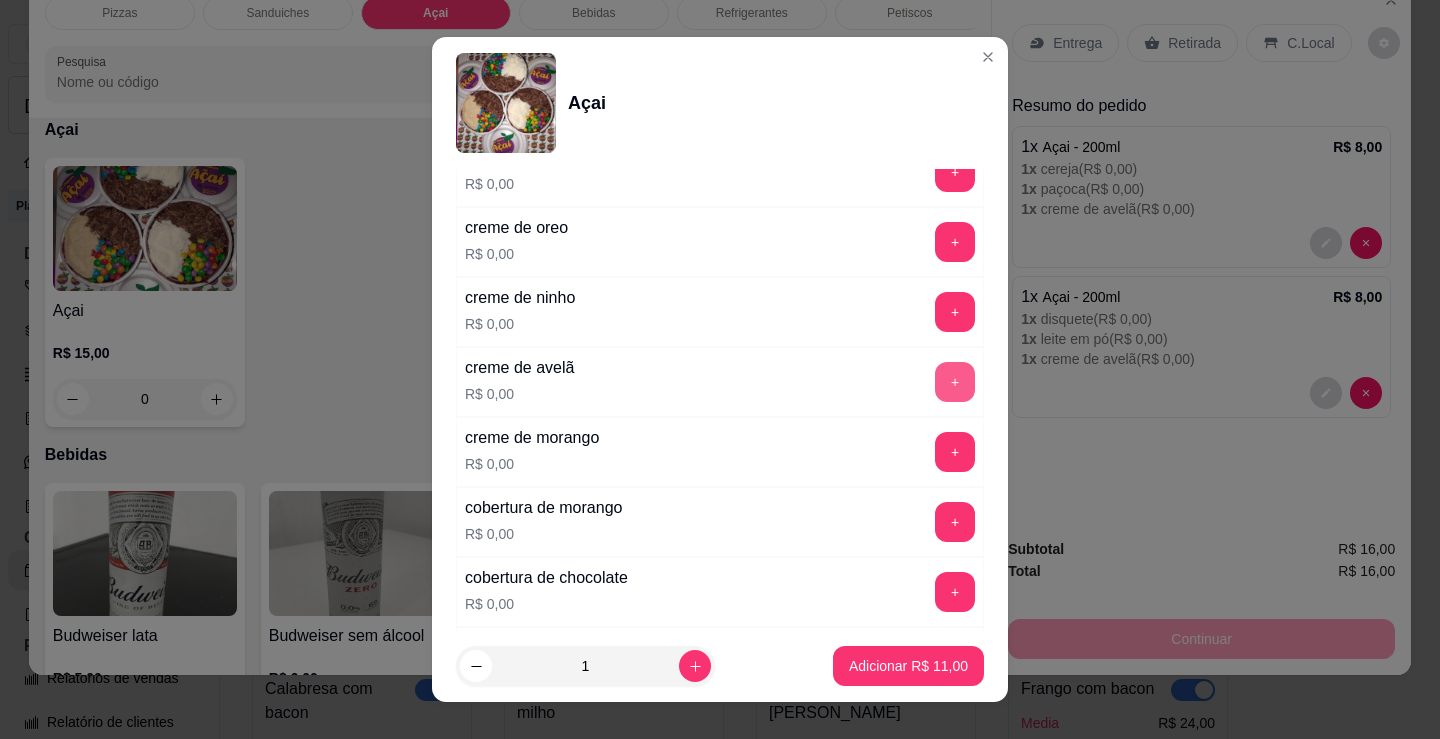 click on "+" at bounding box center [955, 382] 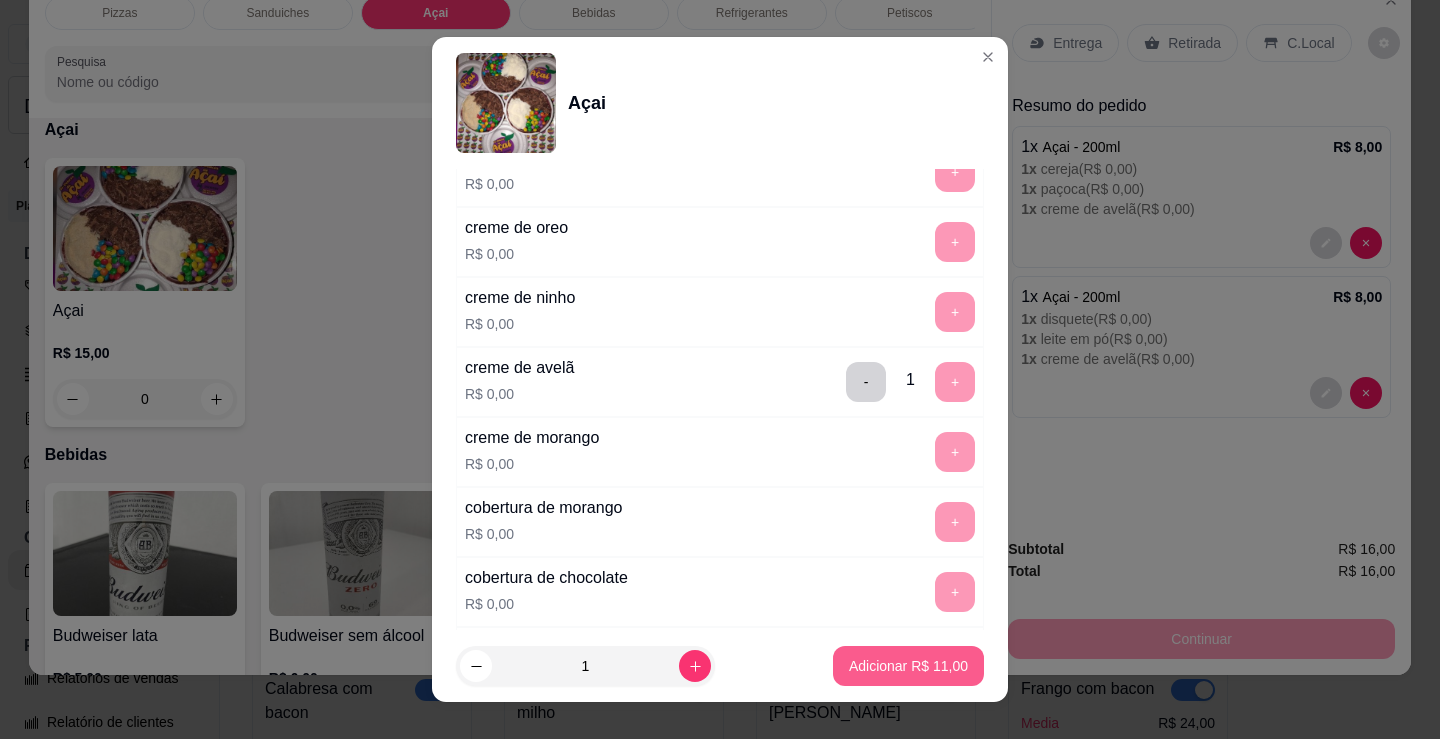 click on "Adicionar   R$ 11,00" at bounding box center [908, 666] 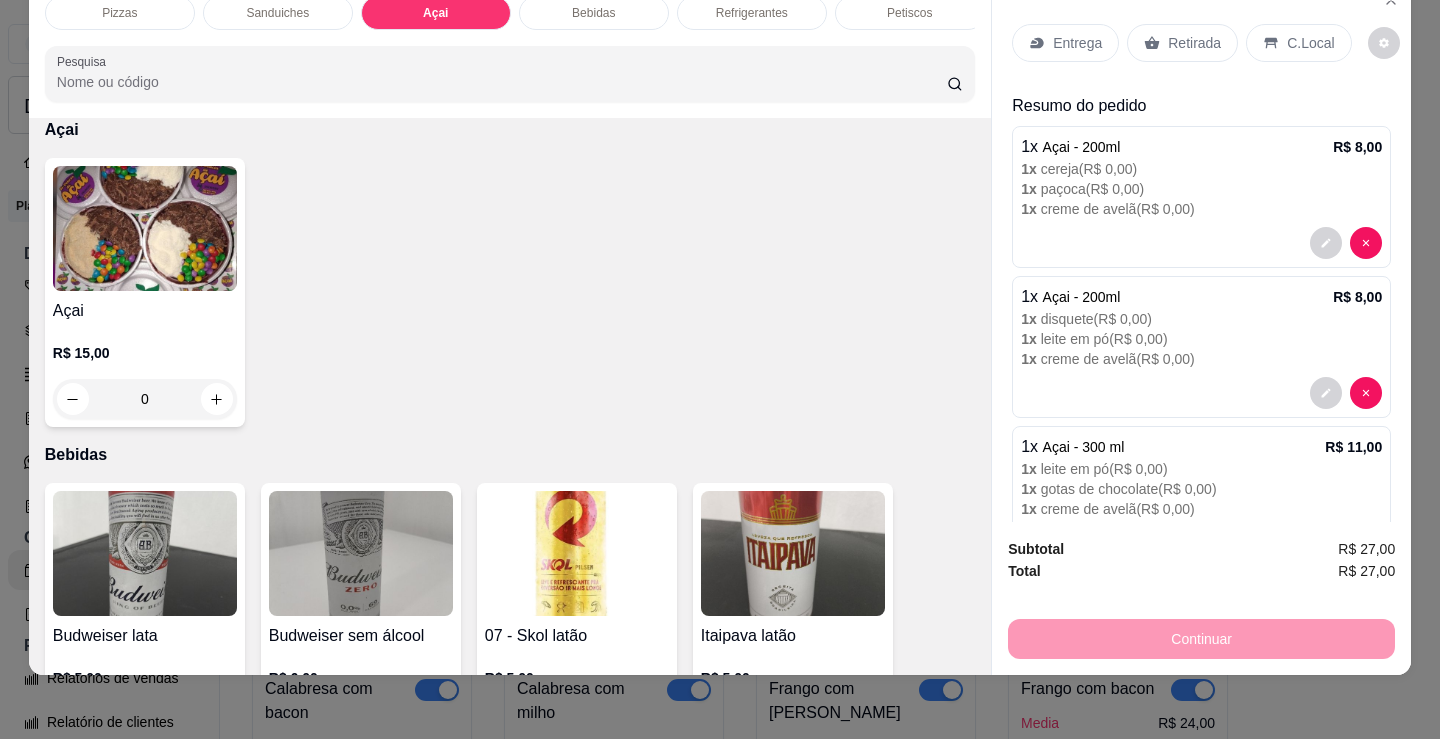 click on "Açai    R$ 15,00 0" at bounding box center (510, 292) 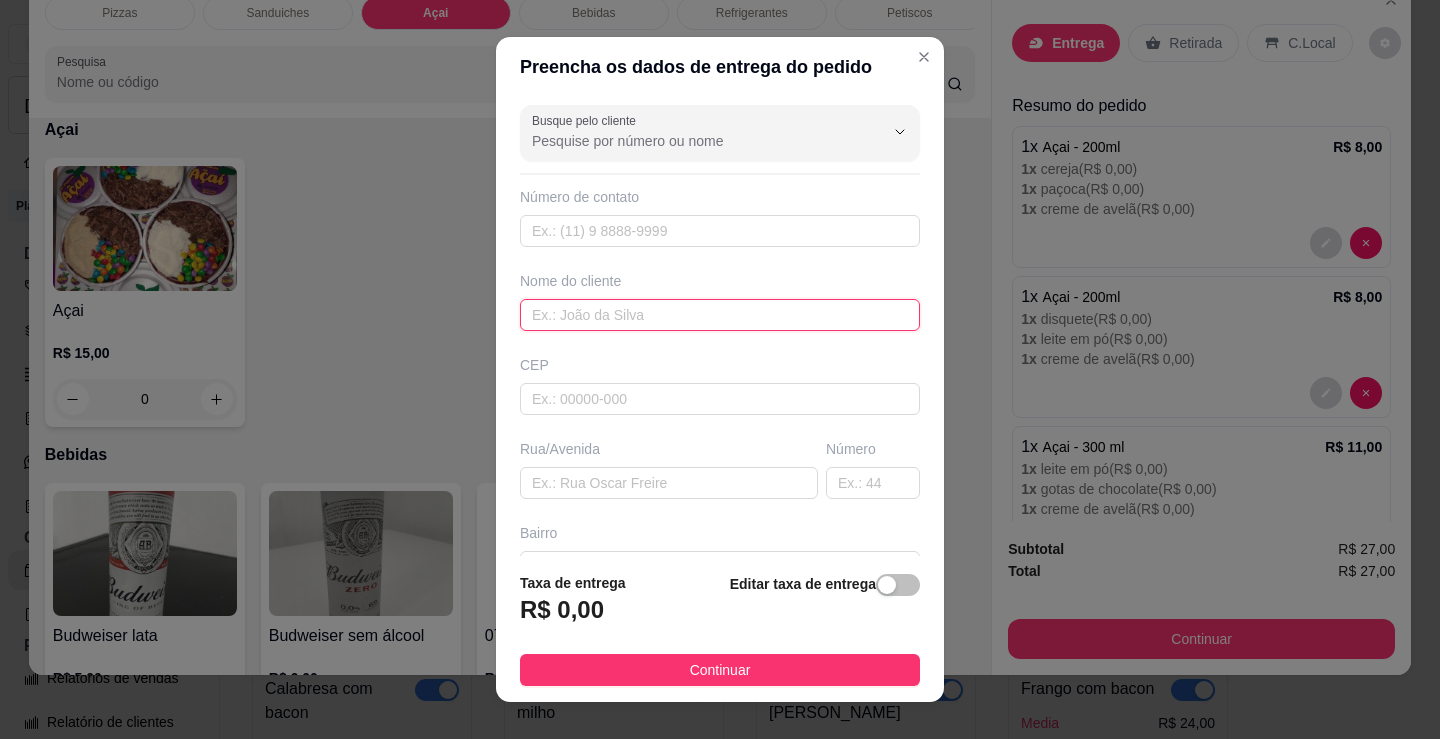 click at bounding box center [720, 315] 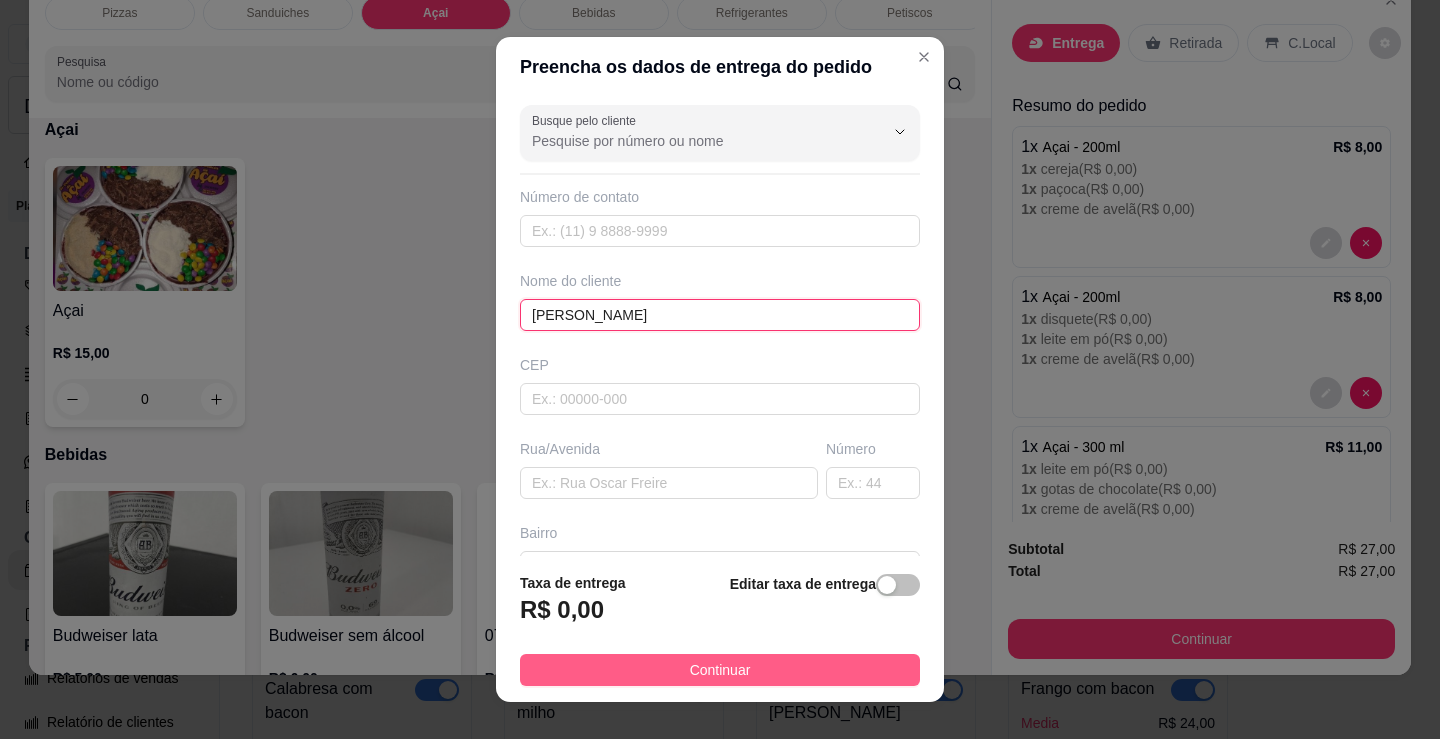 type on "adolfo" 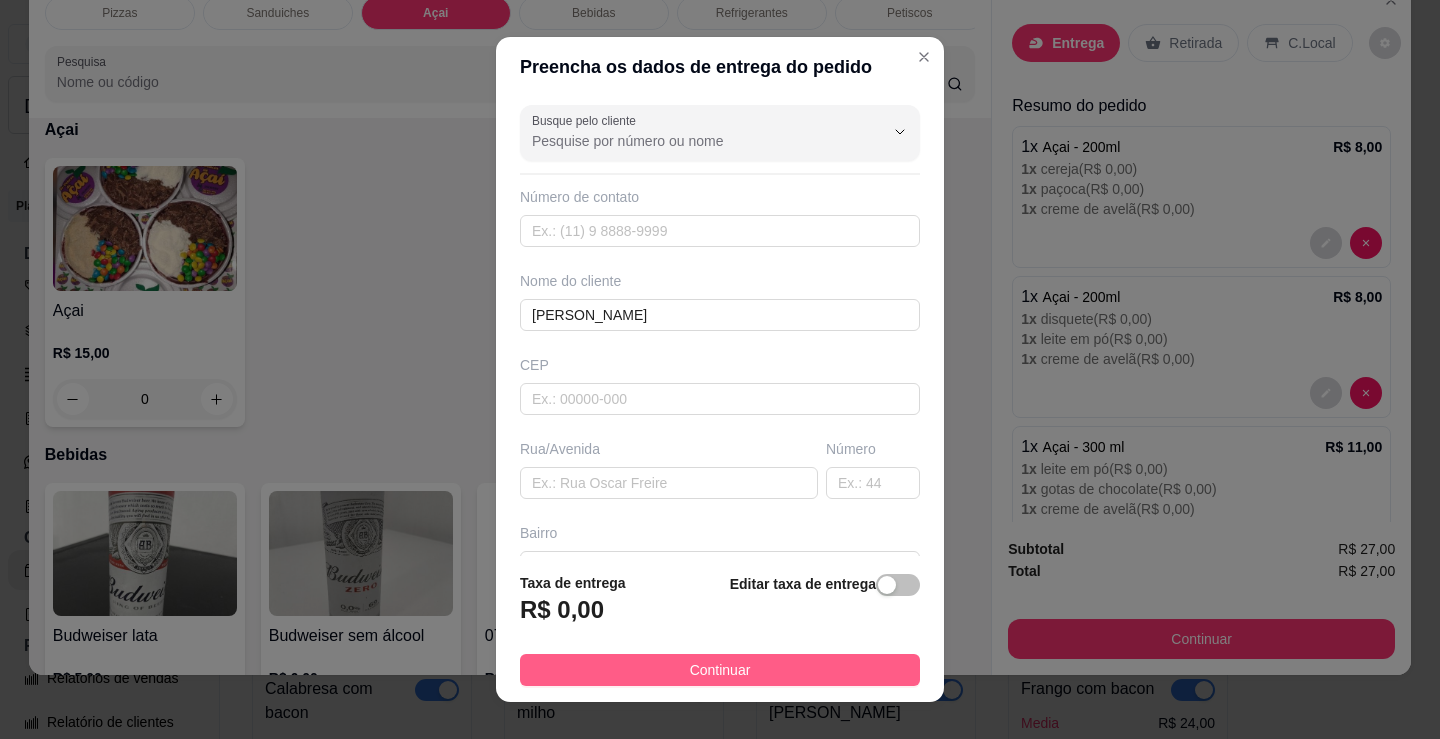 click on "Continuar" at bounding box center (720, 670) 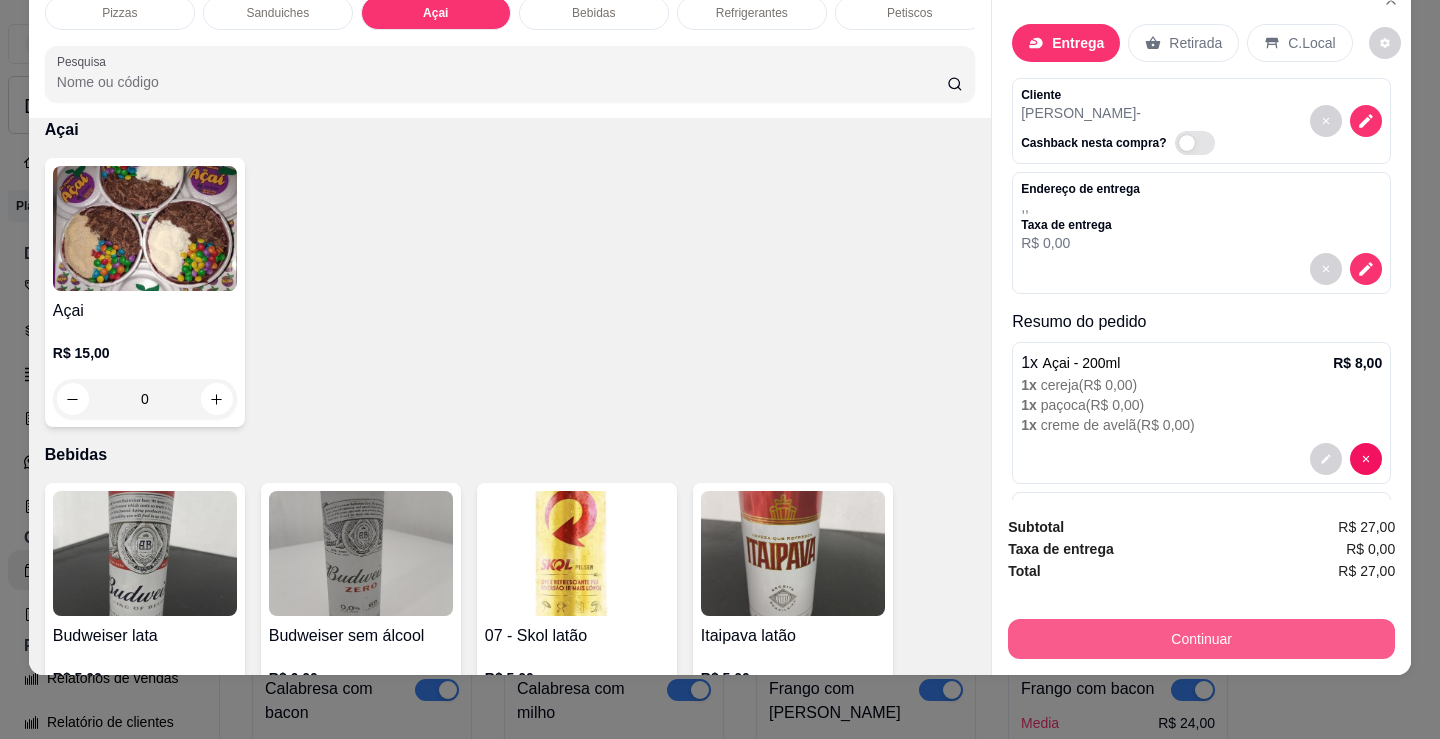click on "Continuar" at bounding box center (1201, 639) 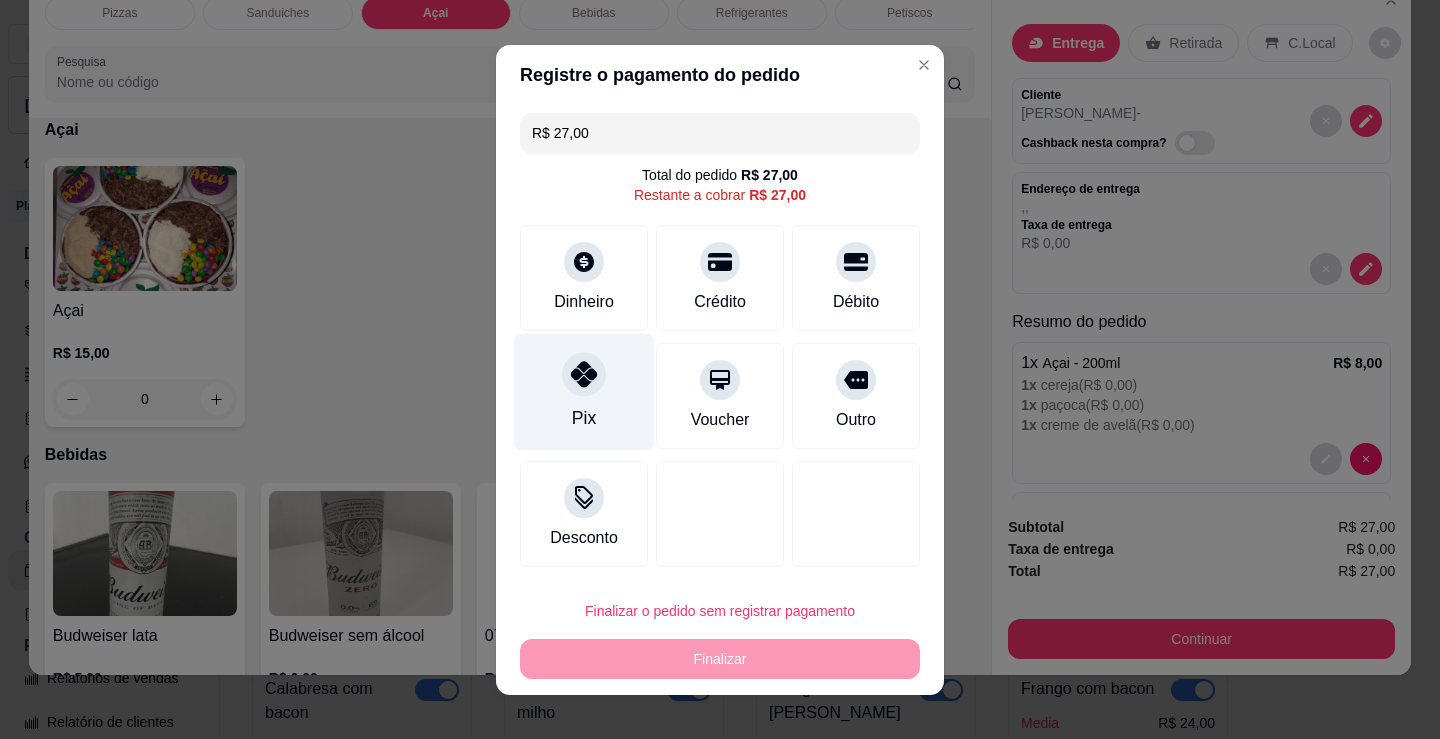 click on "Pix" at bounding box center (584, 391) 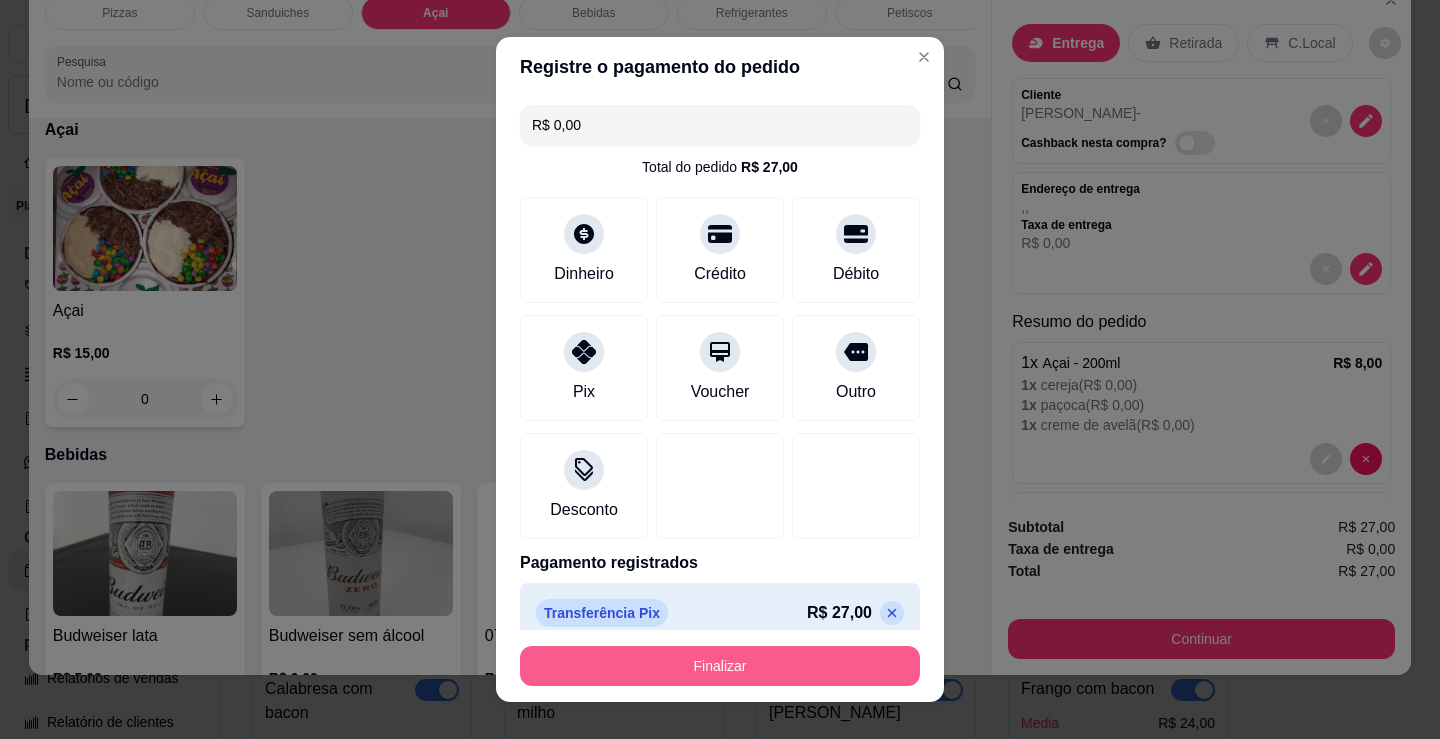 click on "Finalizar" at bounding box center [720, 666] 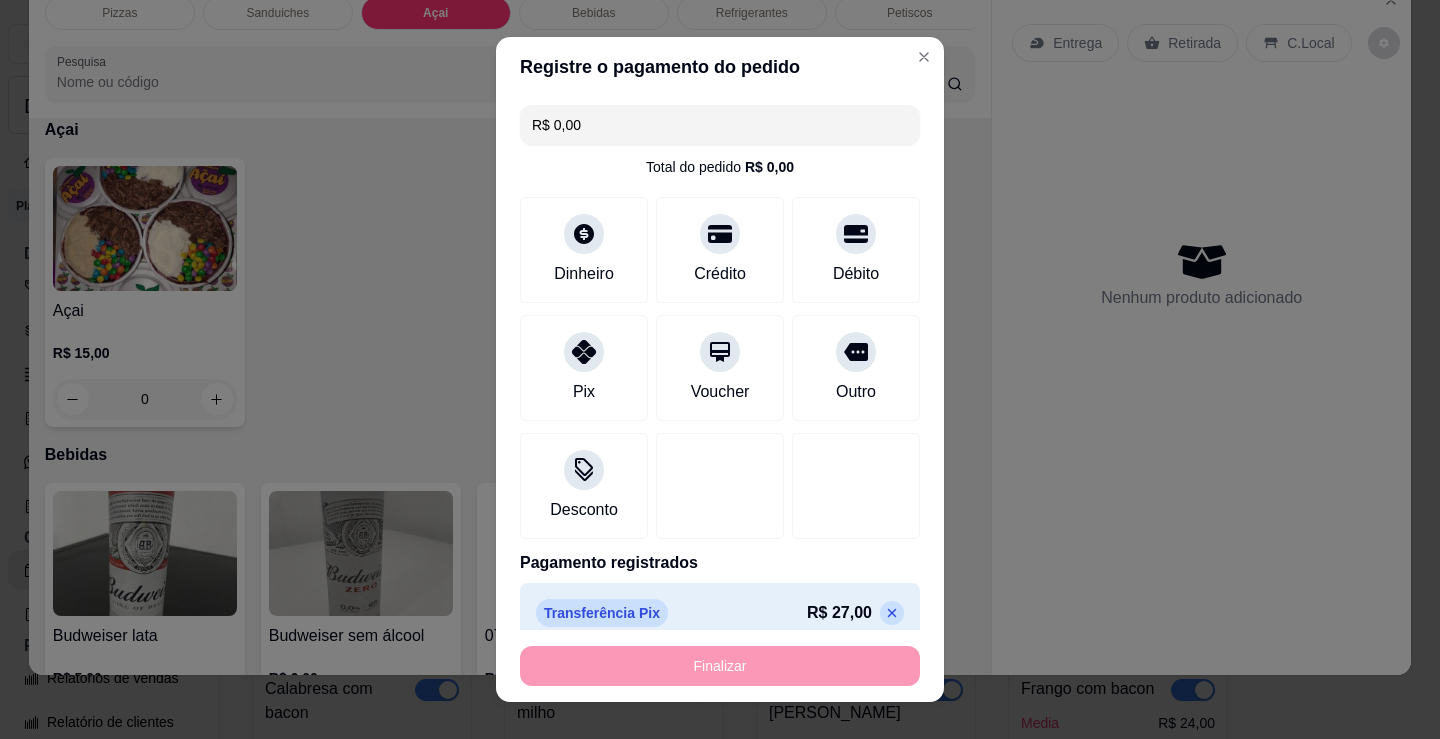 type on "-R$ 27,00" 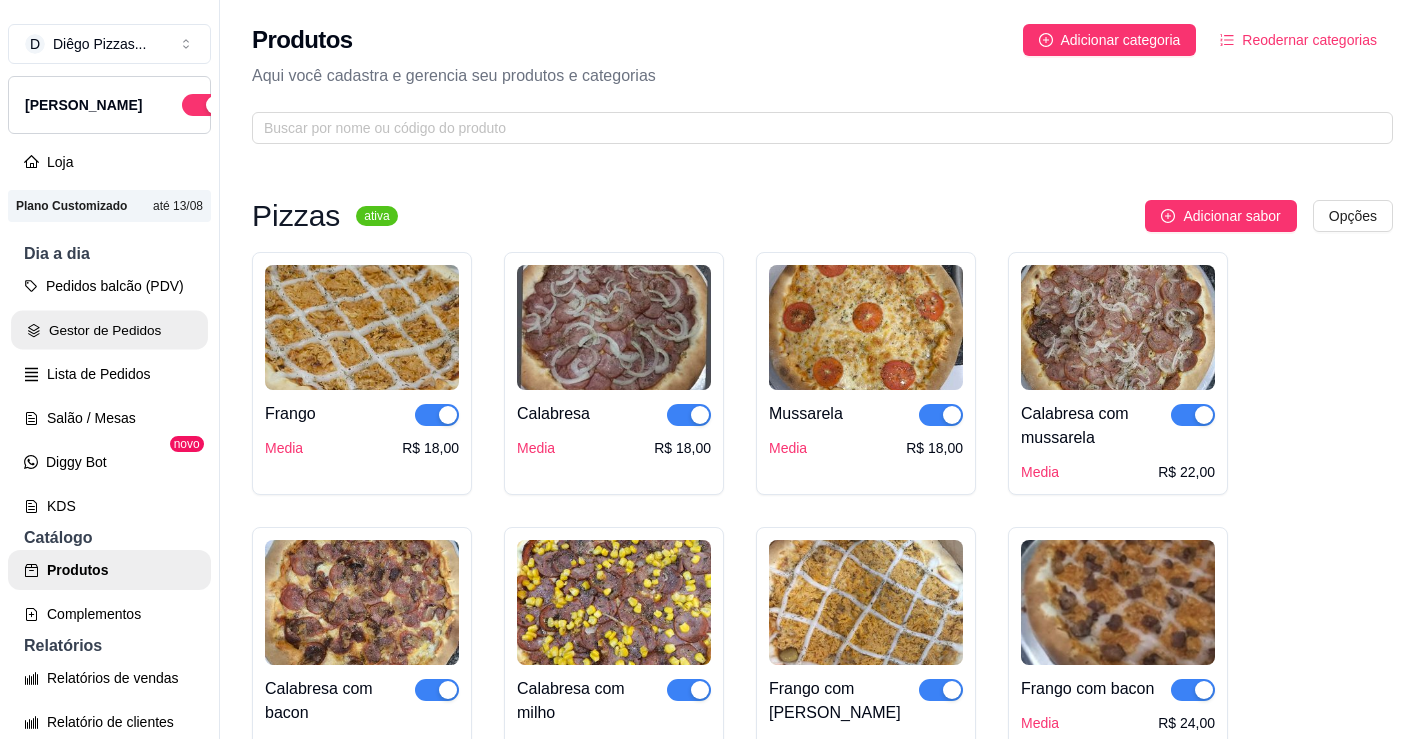 click on "Gestor de Pedidos" at bounding box center (109, 330) 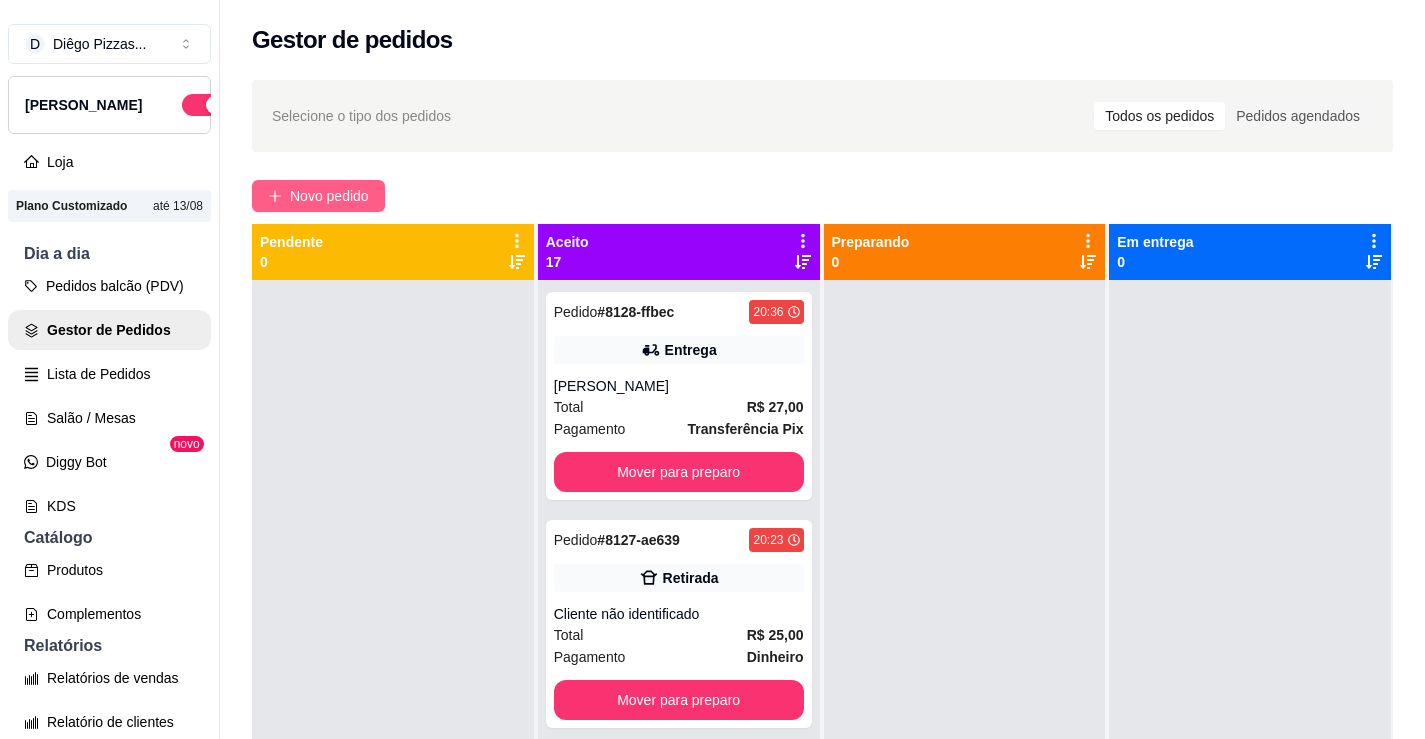 click on "Novo pedido" at bounding box center (318, 196) 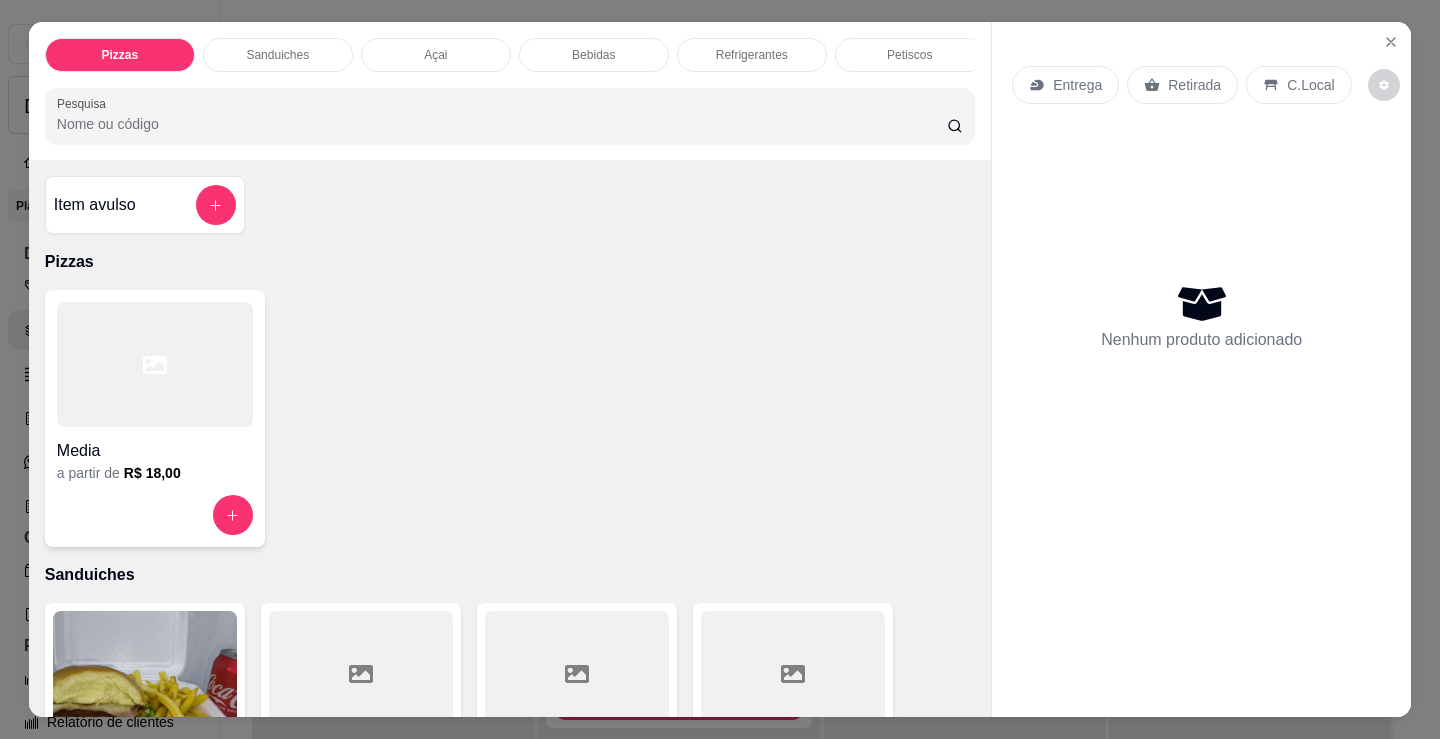 click on "Sanduiches" at bounding box center [278, 55] 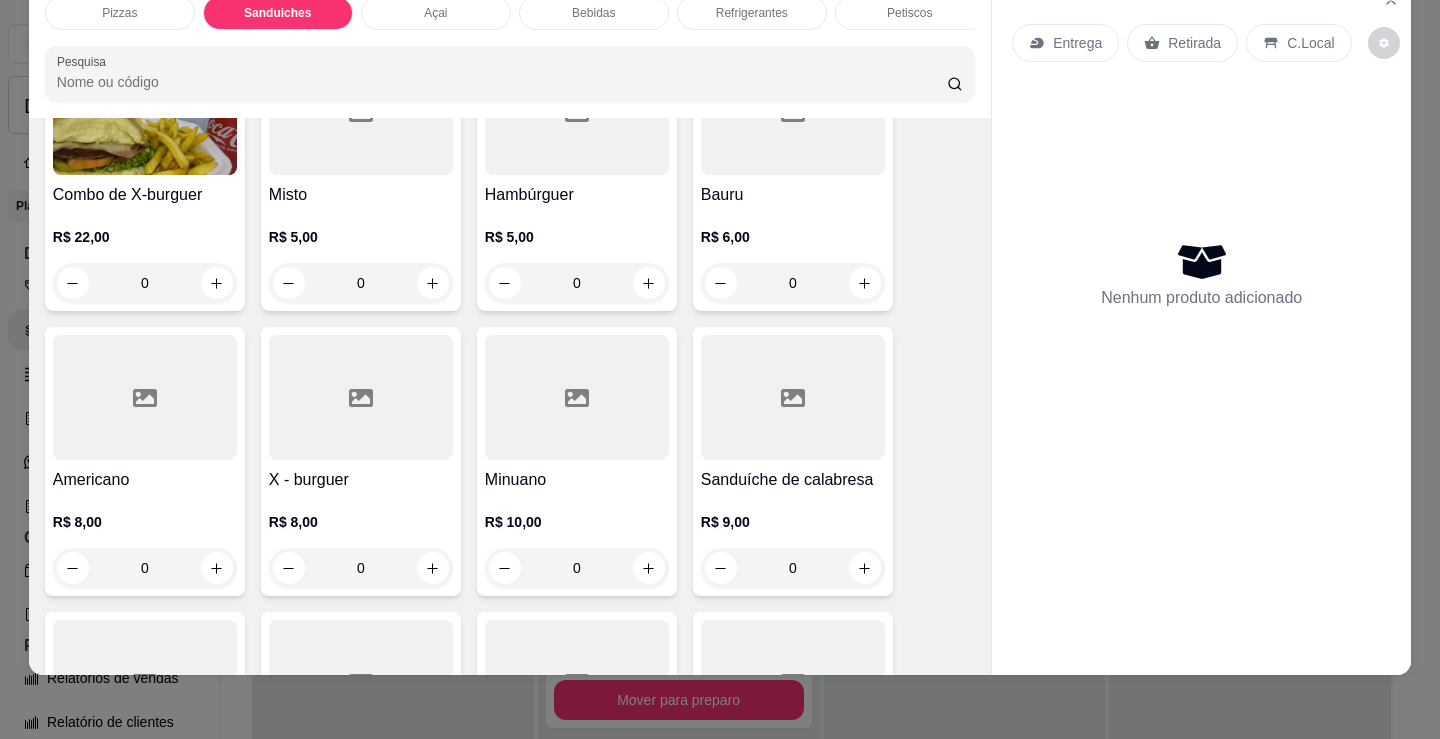 scroll, scrollTop: 703, scrollLeft: 0, axis: vertical 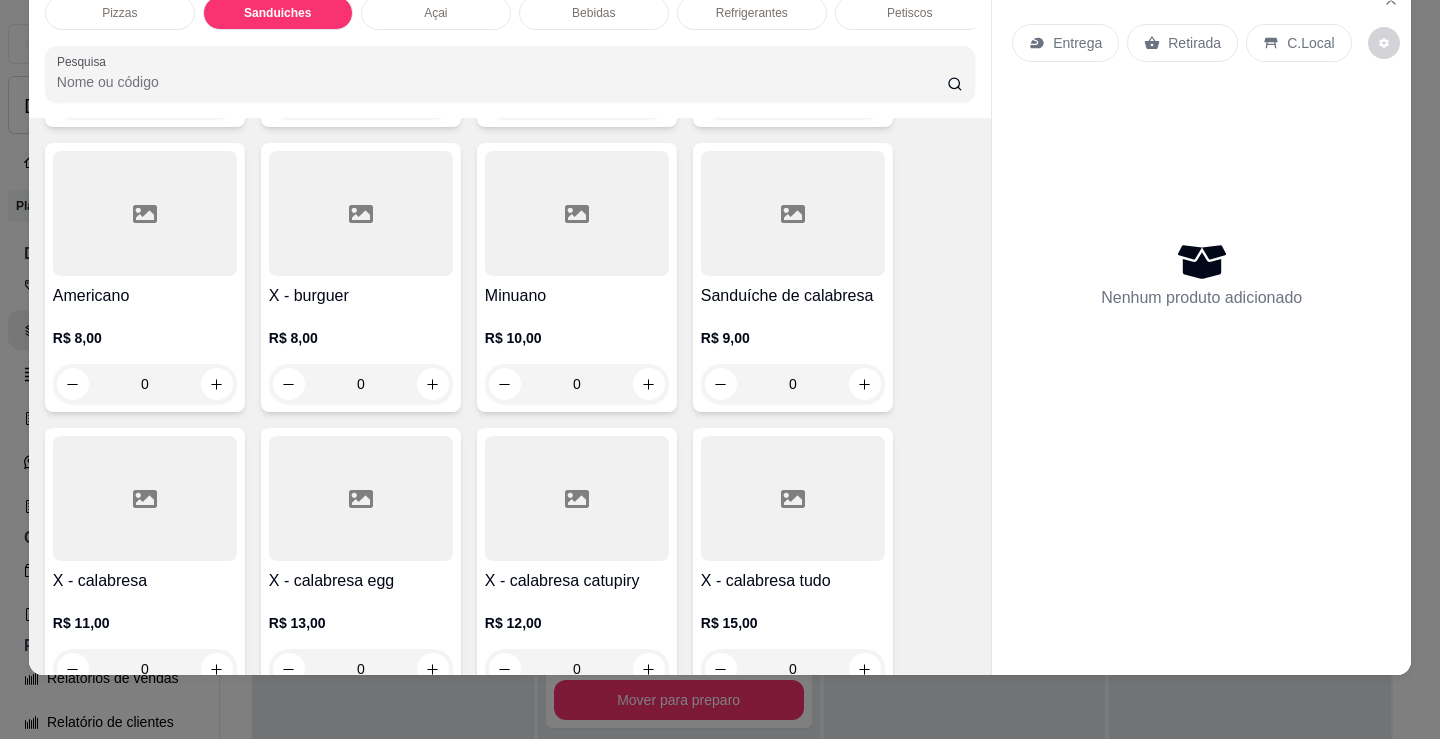 click on "0" at bounding box center (577, 384) 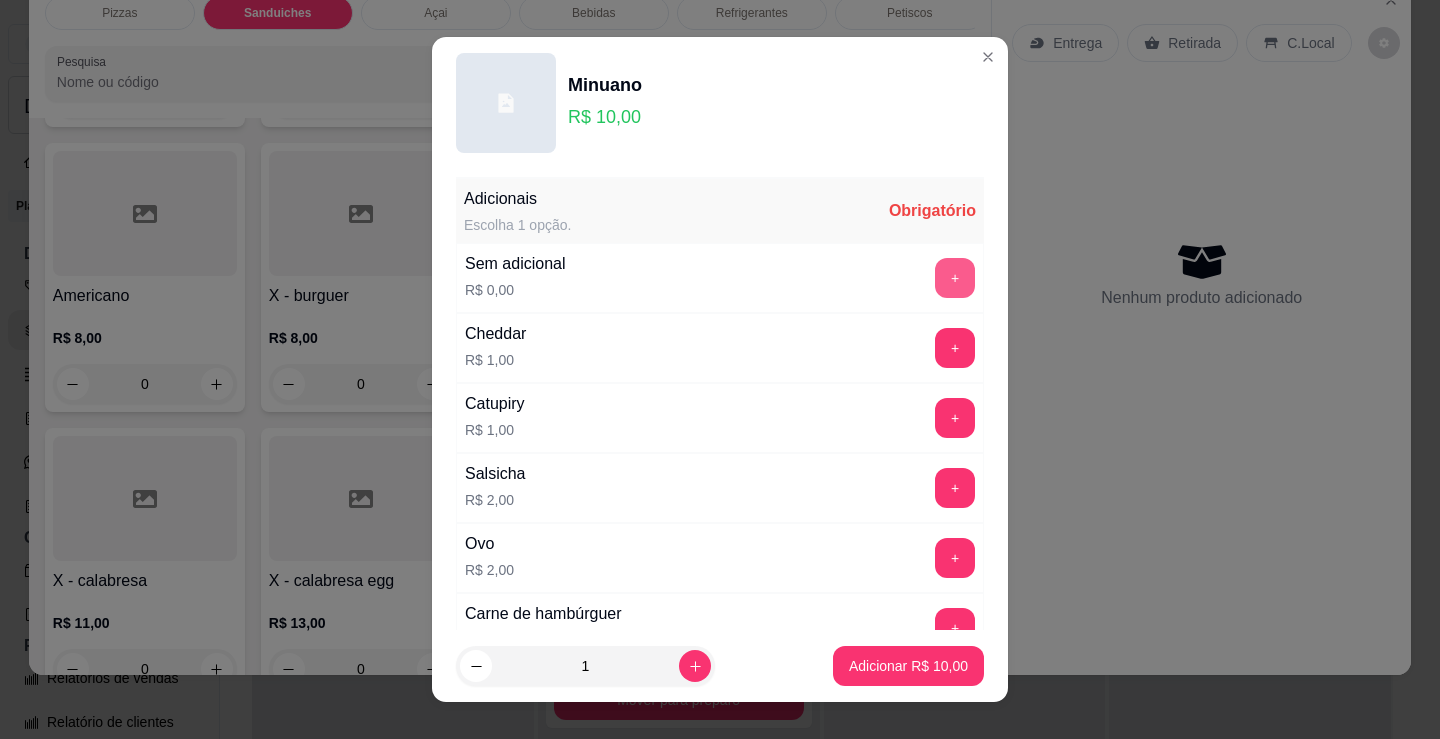 click on "+" at bounding box center [955, 278] 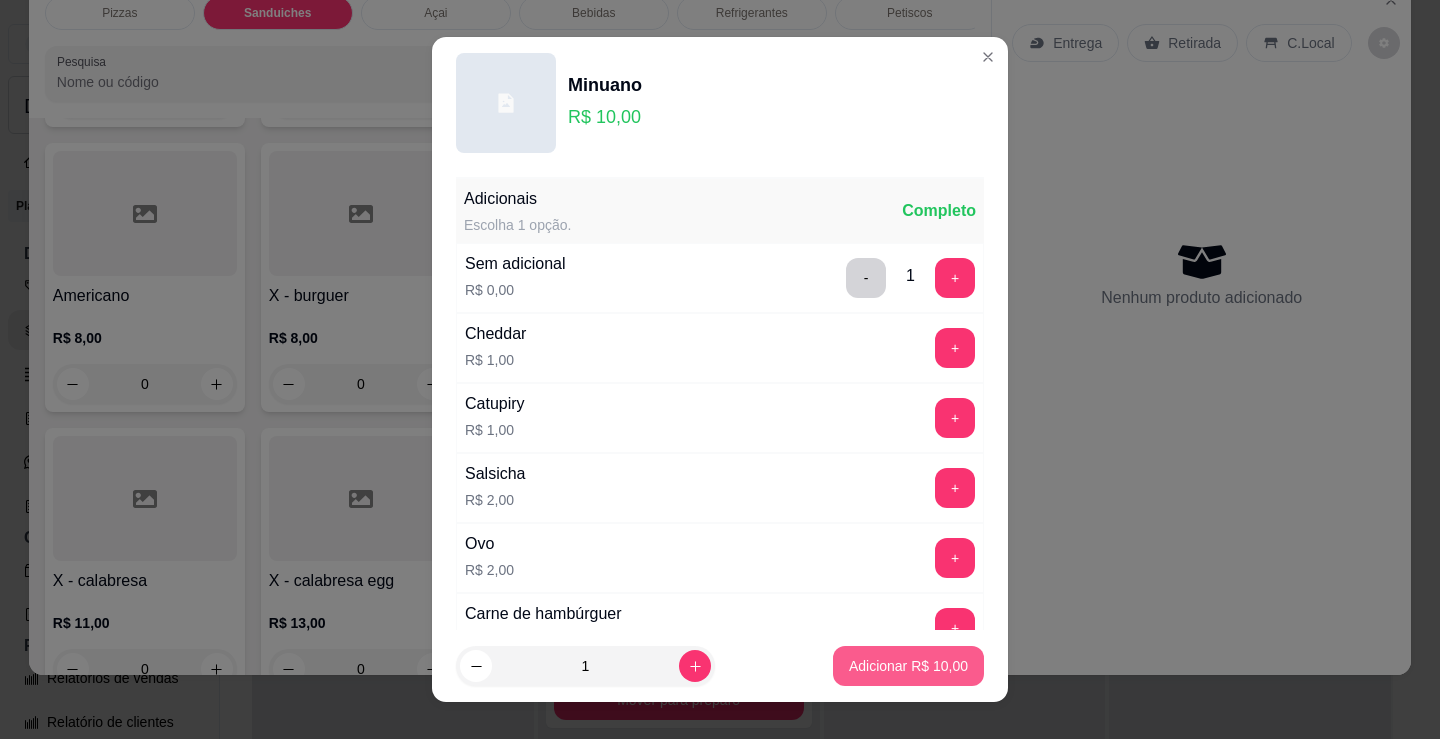 click on "Adicionar   R$ 10,00" at bounding box center [908, 666] 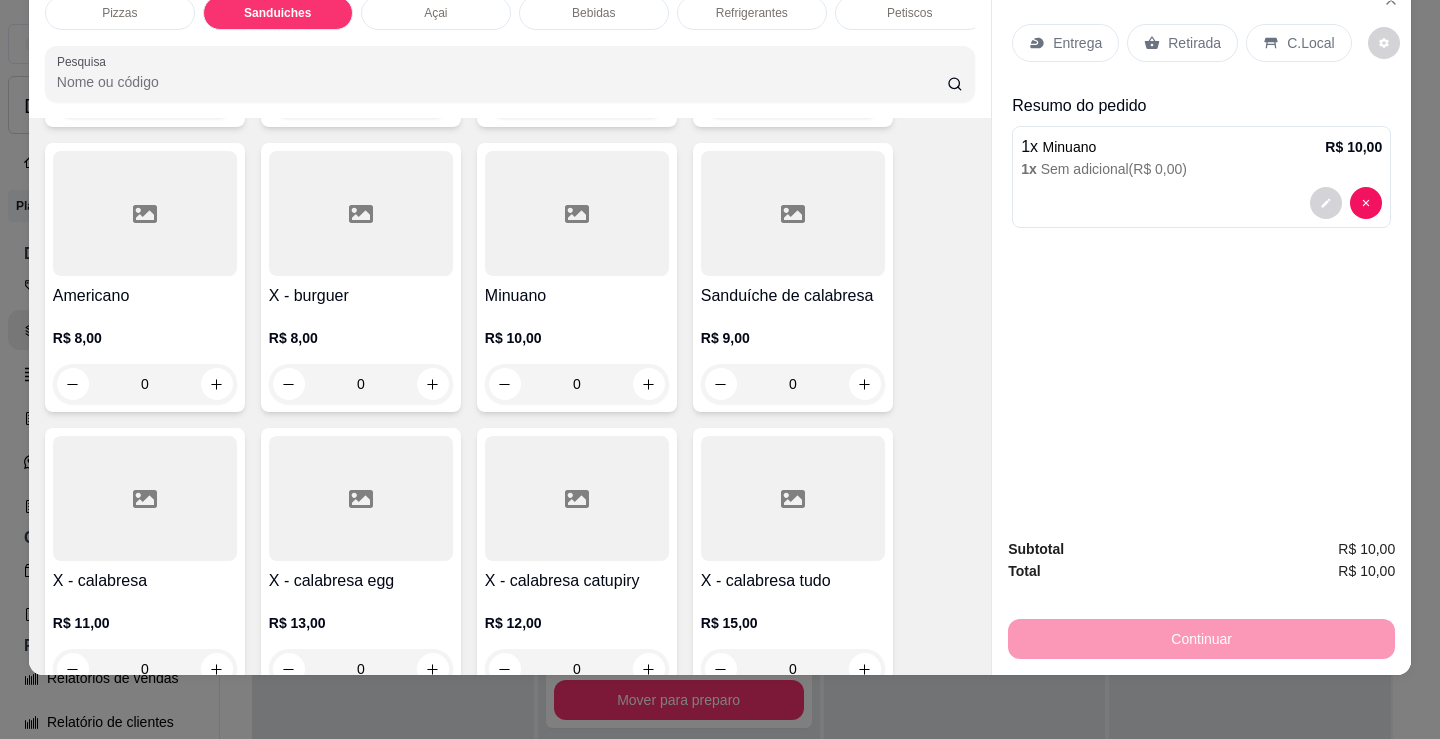 click on "Petiscos" at bounding box center [910, 13] 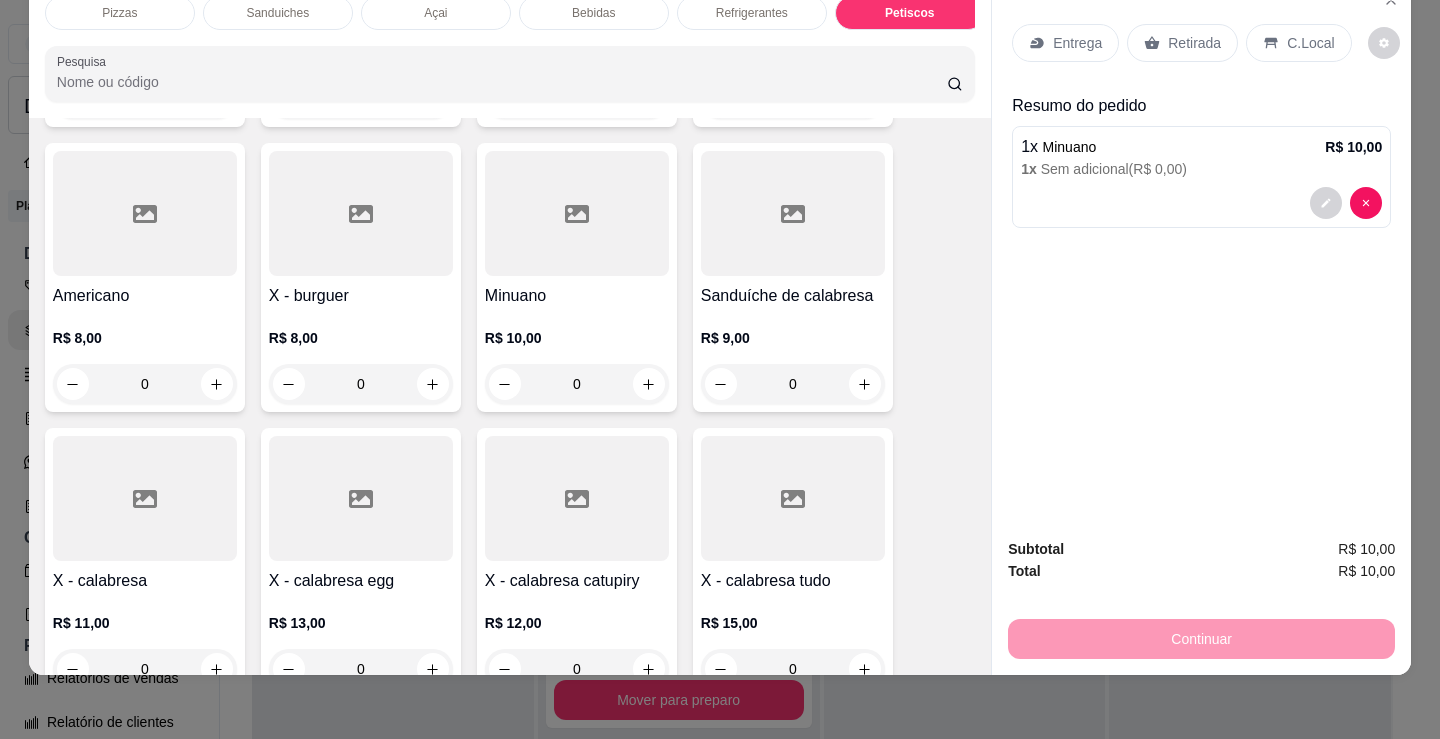 scroll, scrollTop: 6692, scrollLeft: 0, axis: vertical 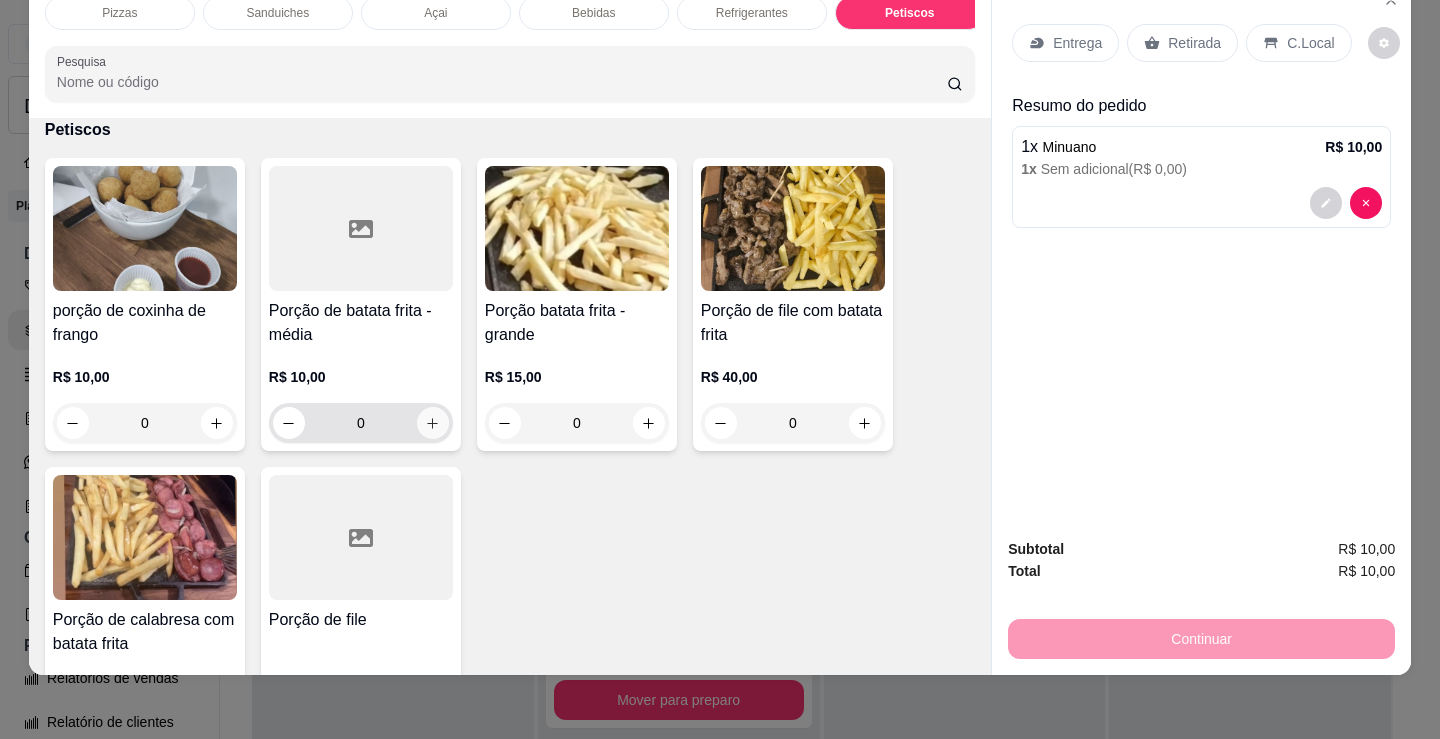 click at bounding box center [433, 423] 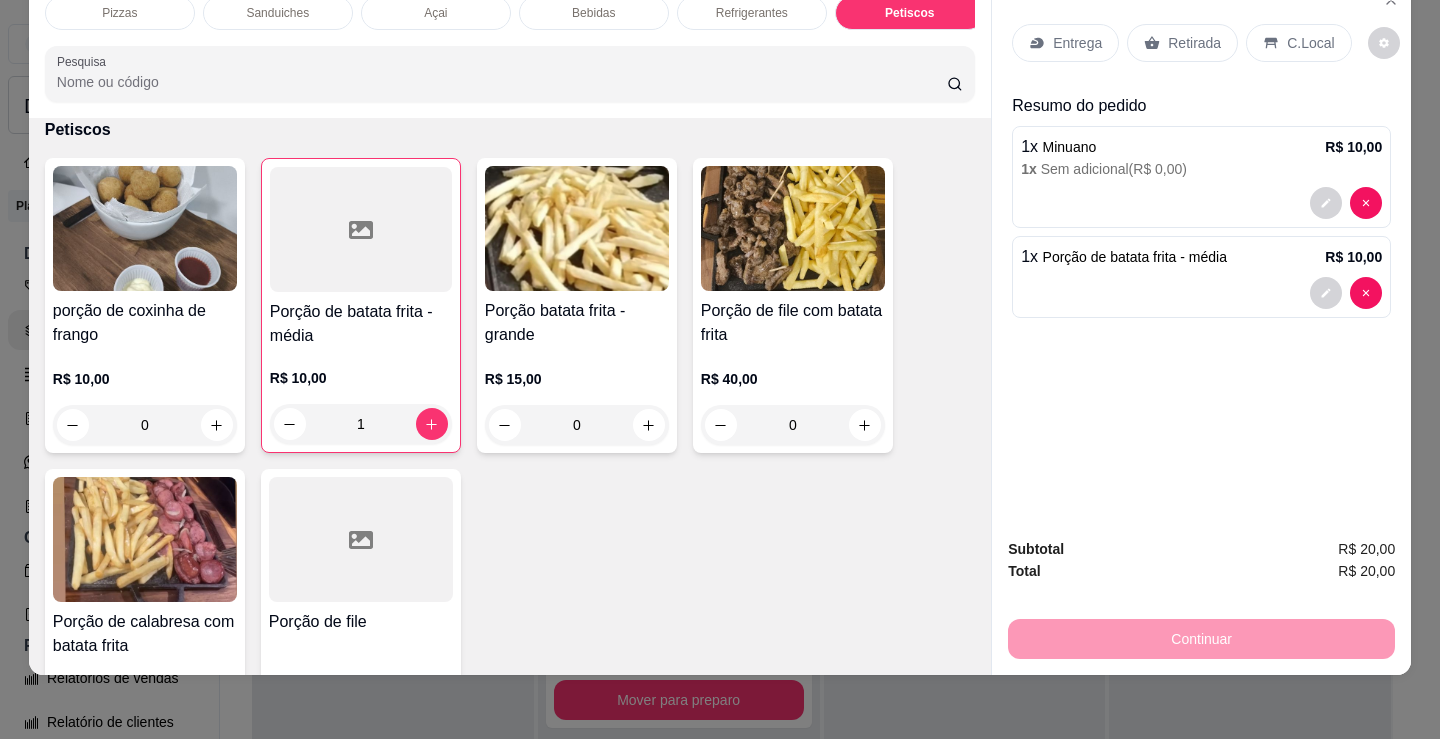 click on "porção de coxinha de frango    R$ 10,00 0 Porção de batata frita - média    R$ 10,00 1 Porção batata frita - grande    R$ 15,00 0 Porção de file com batata frita    R$ 40,00 0 Porção de calabresa com batata frita   R$ 35,00 0 Porção de file   R$ 30,00 0" at bounding box center (510, 460) 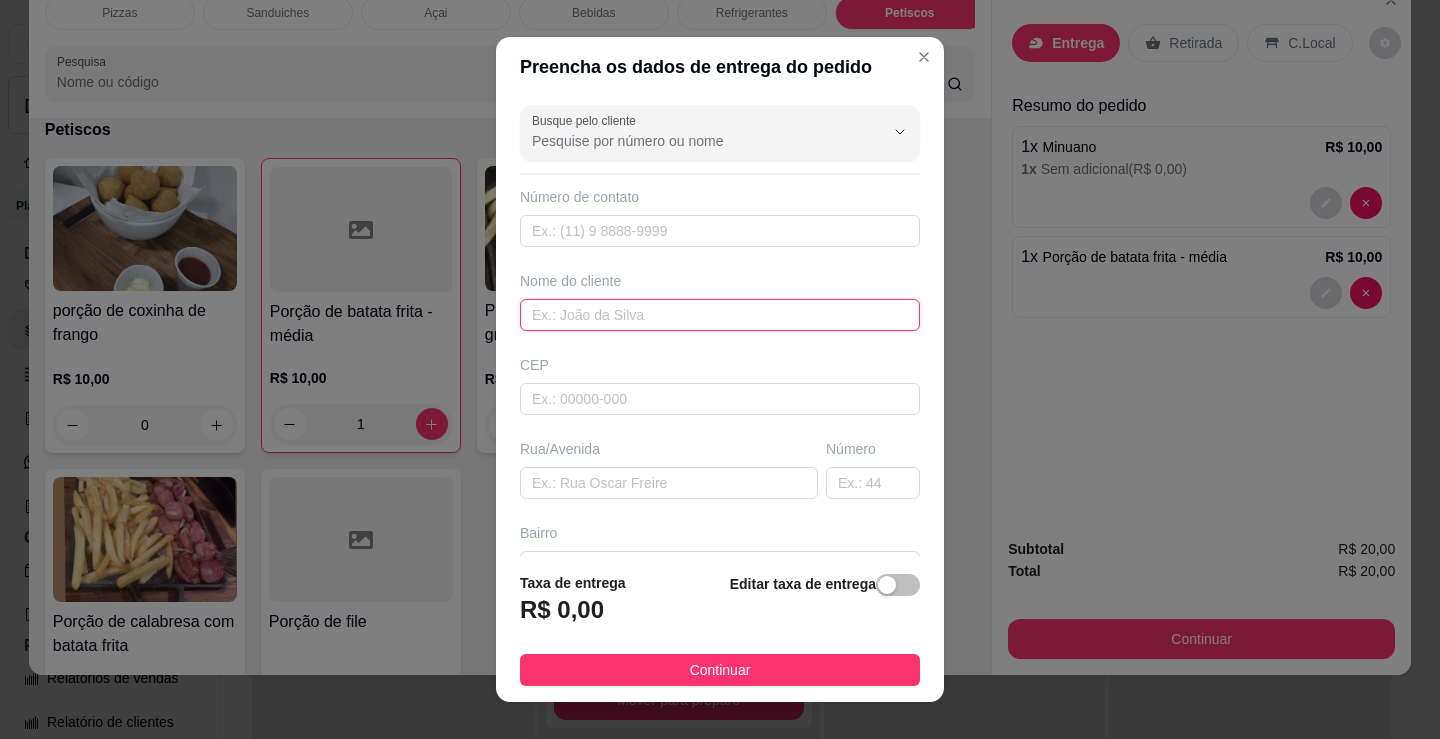 click at bounding box center [720, 315] 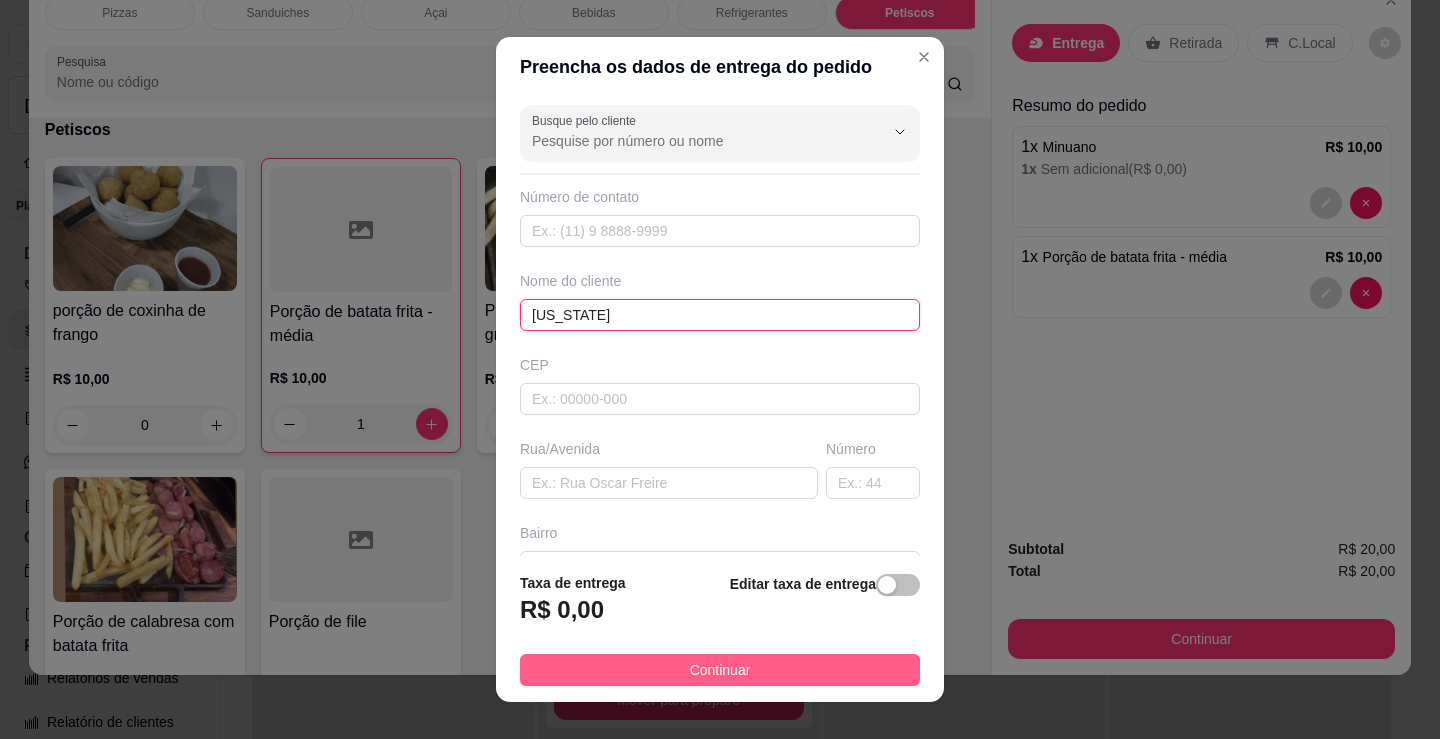 type on "washington" 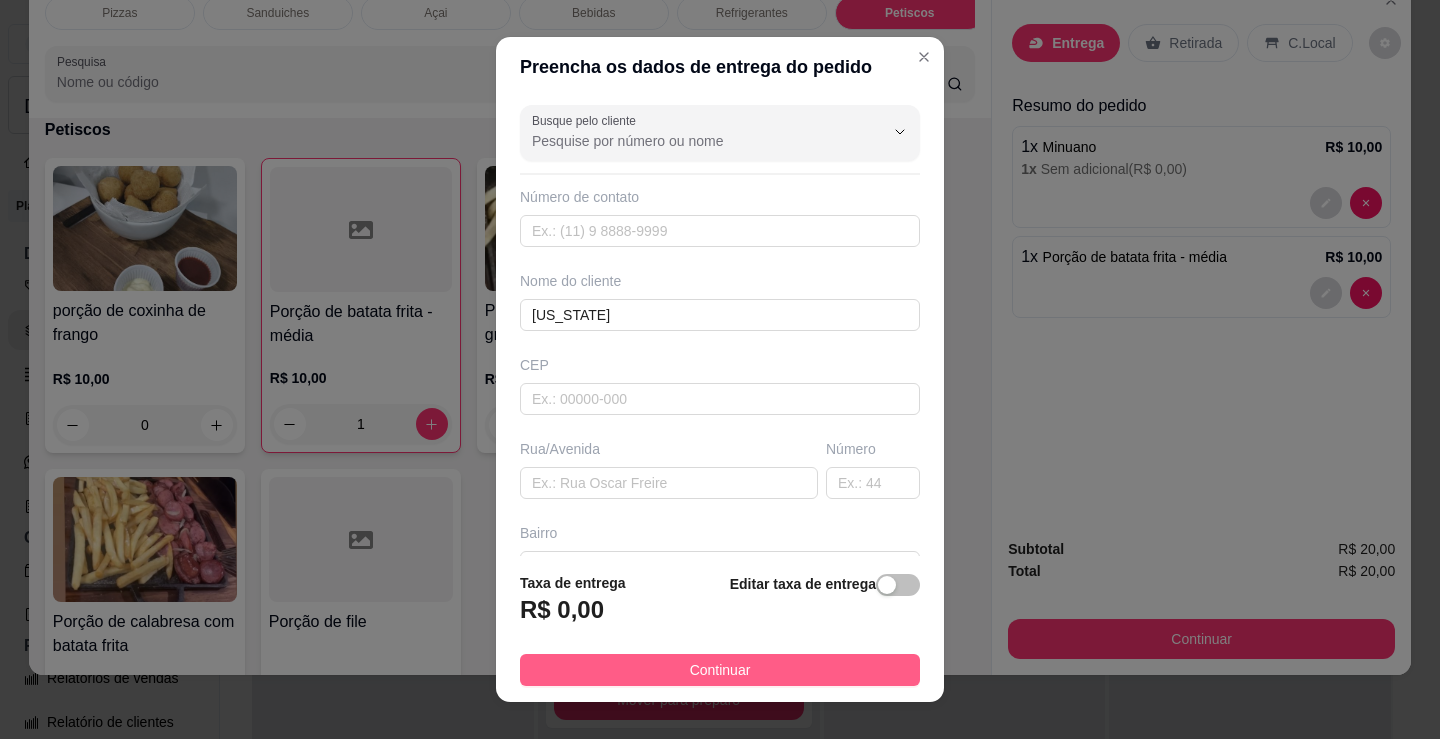 click on "Continuar" at bounding box center [720, 670] 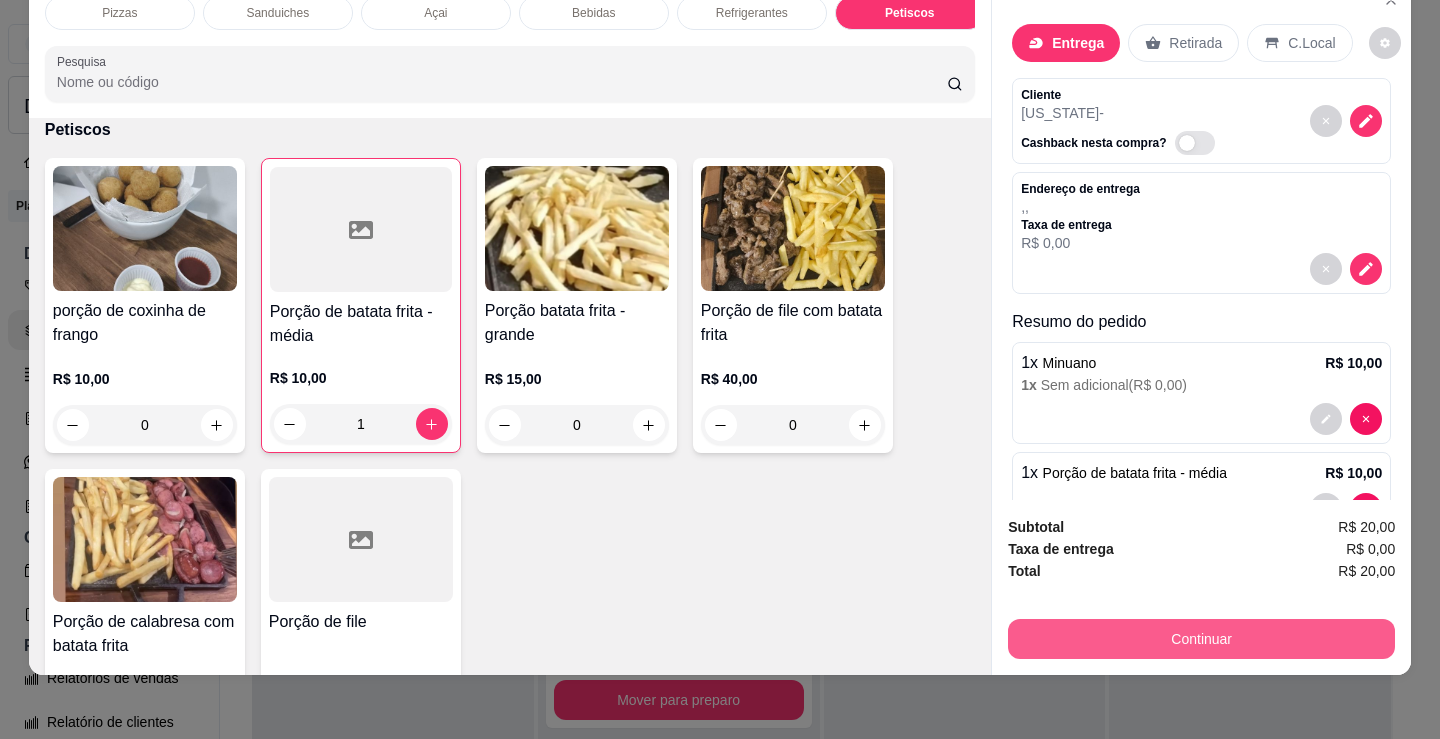 click on "Continuar" at bounding box center [1201, 639] 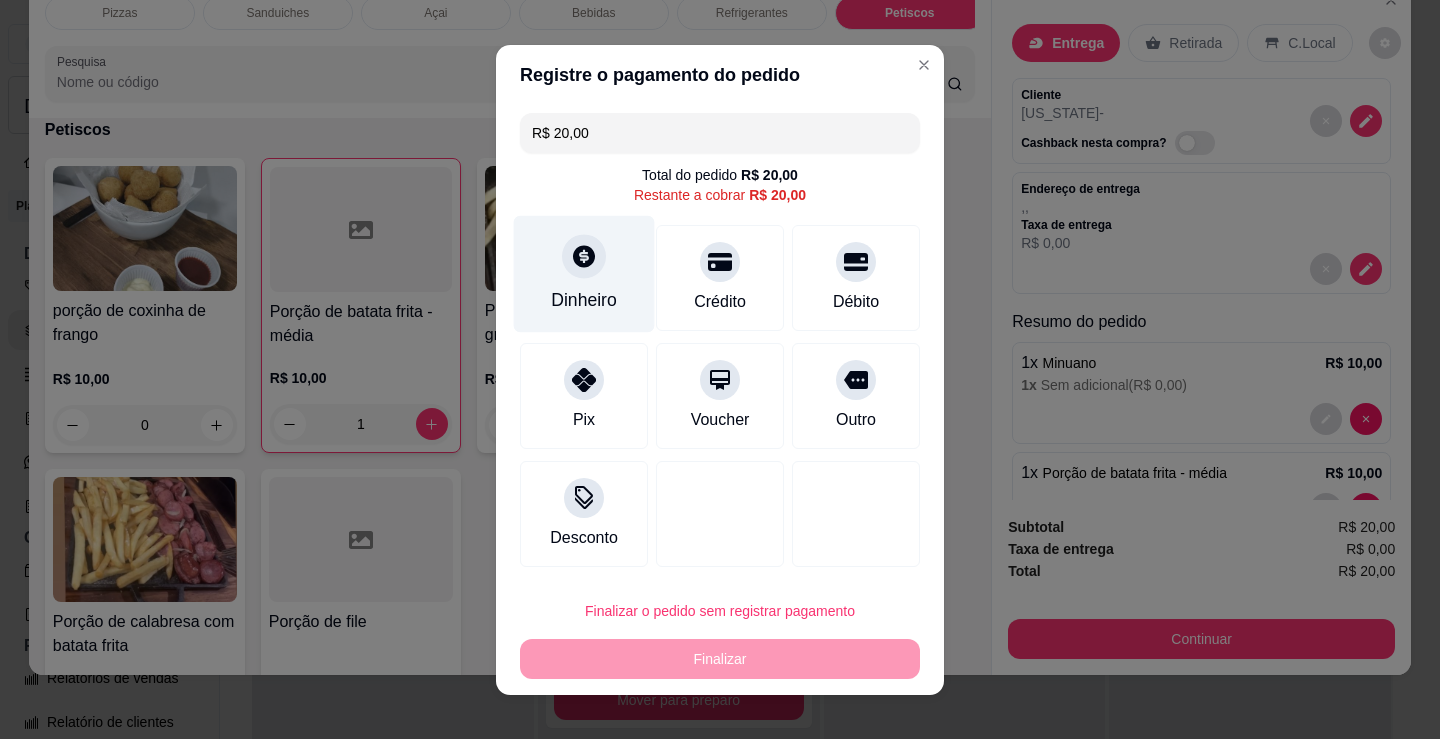 click on "Dinheiro" at bounding box center (584, 273) 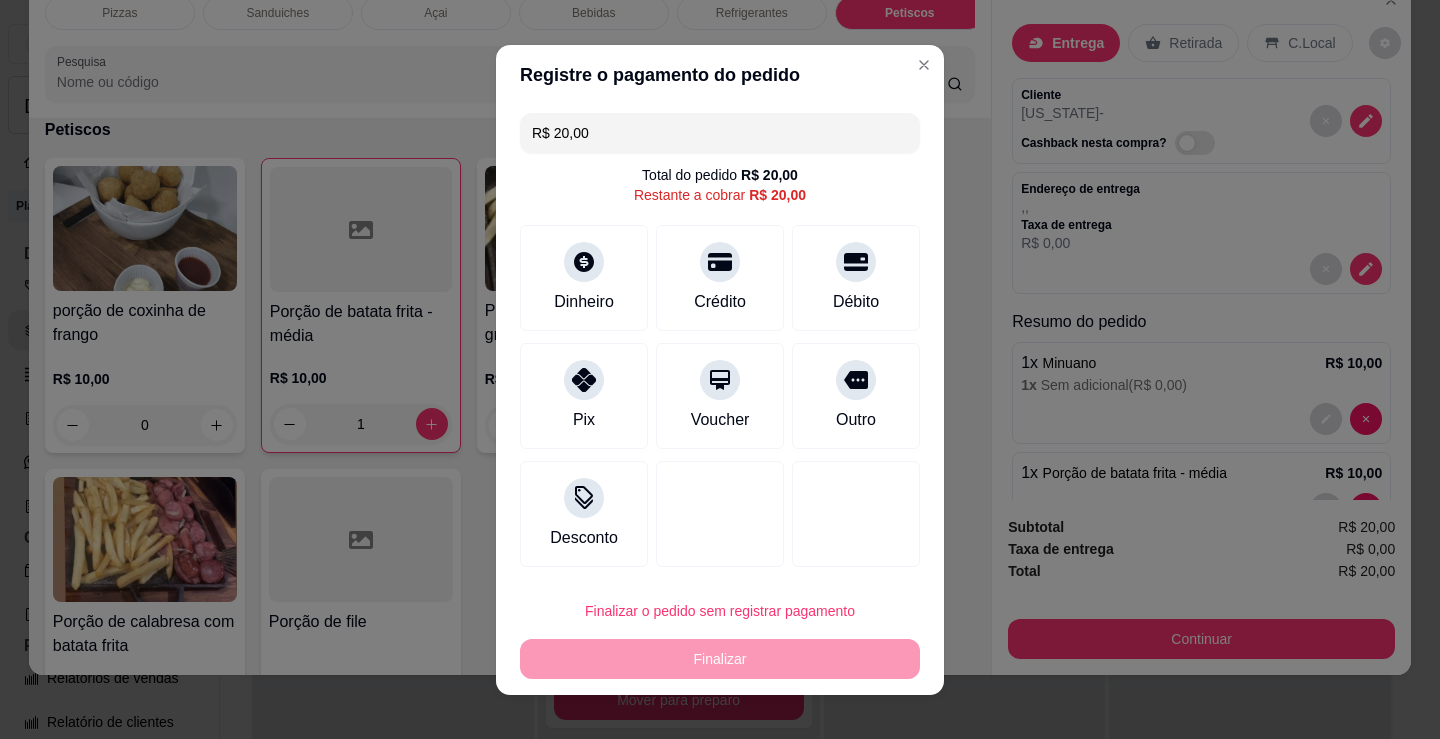 click on "0,00" at bounding box center (720, 350) 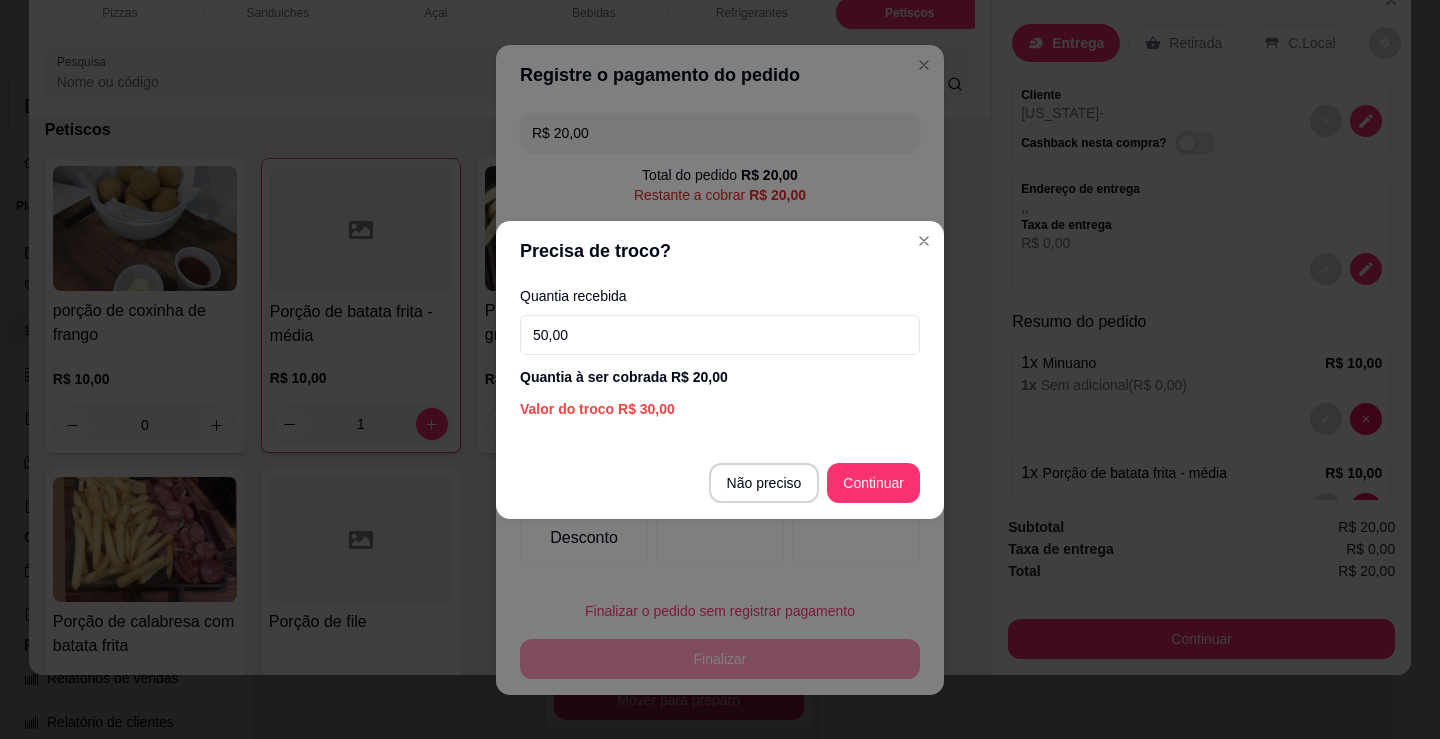 type on "50,00" 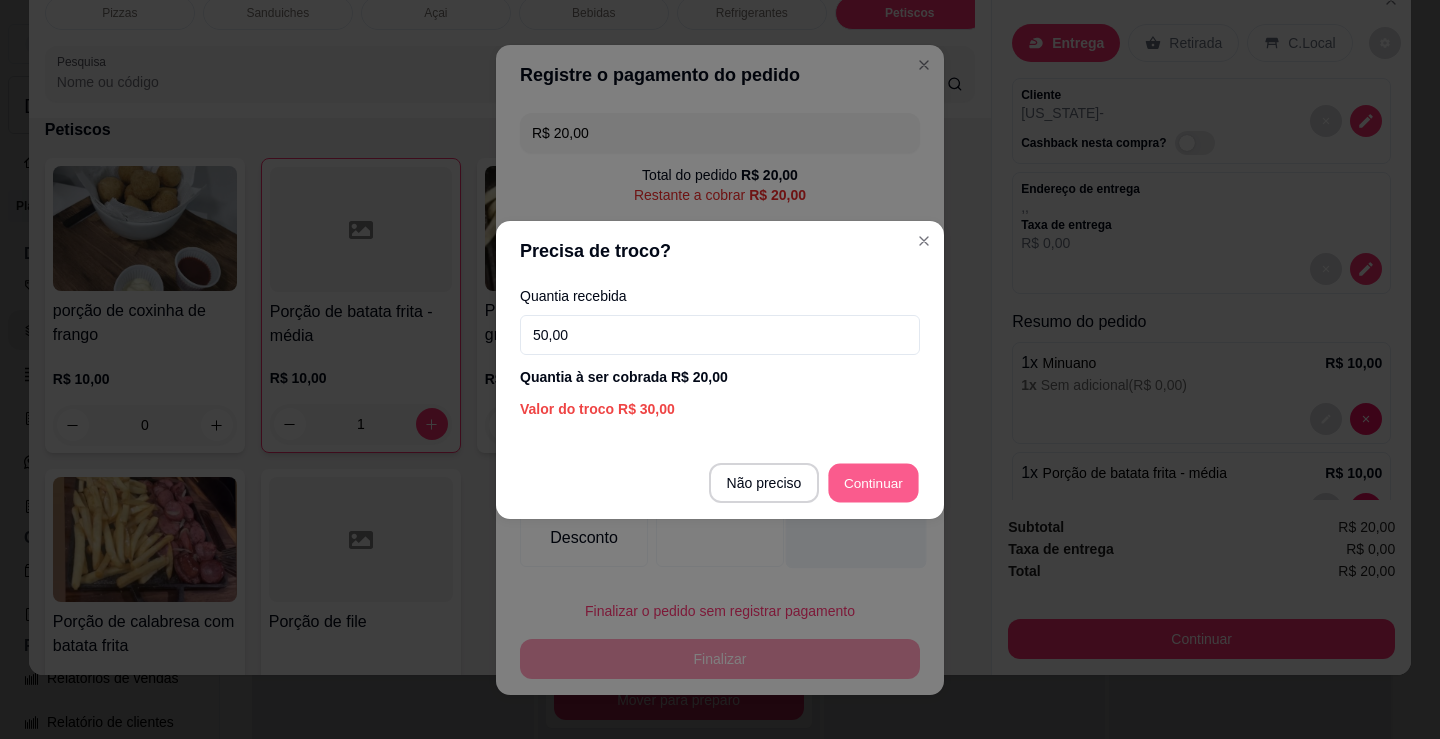 type on "R$ 0,00" 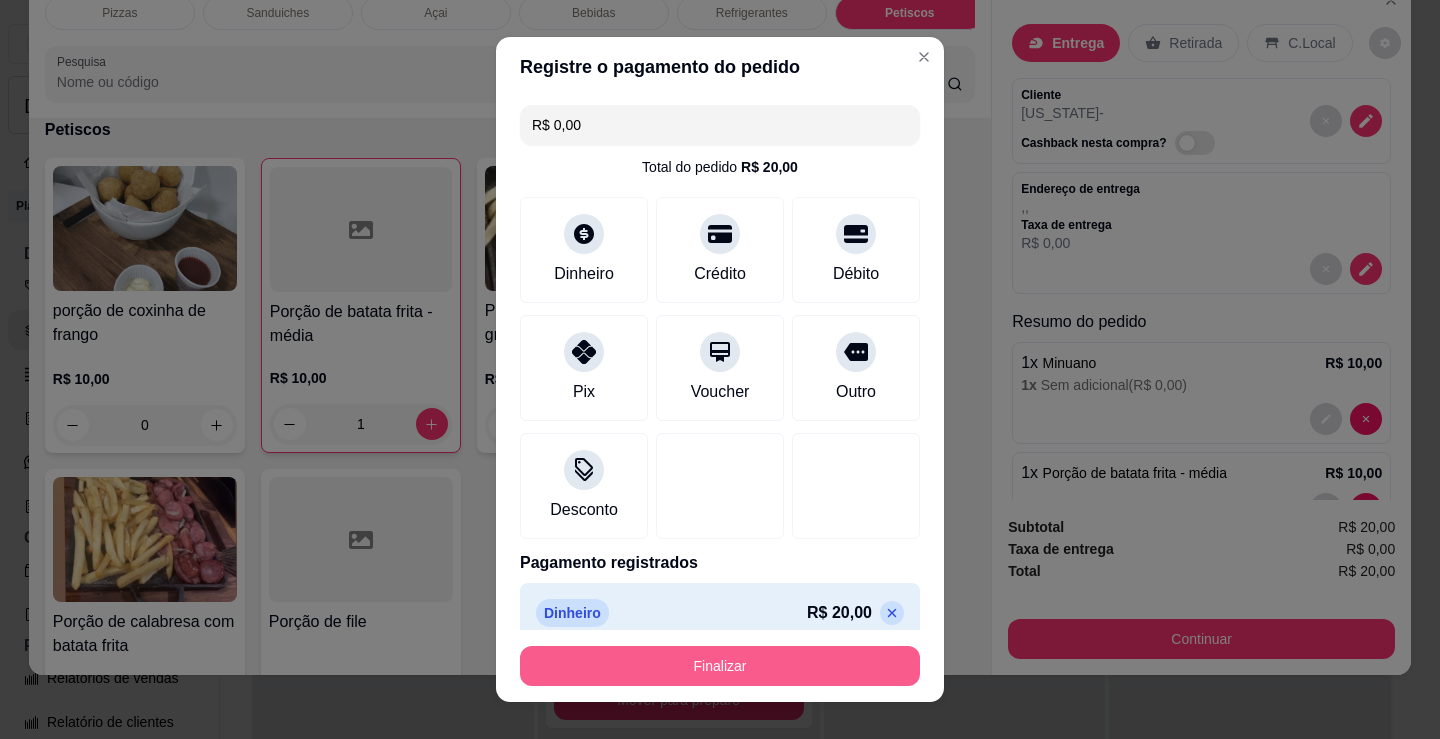 click on "Finalizar" at bounding box center (720, 666) 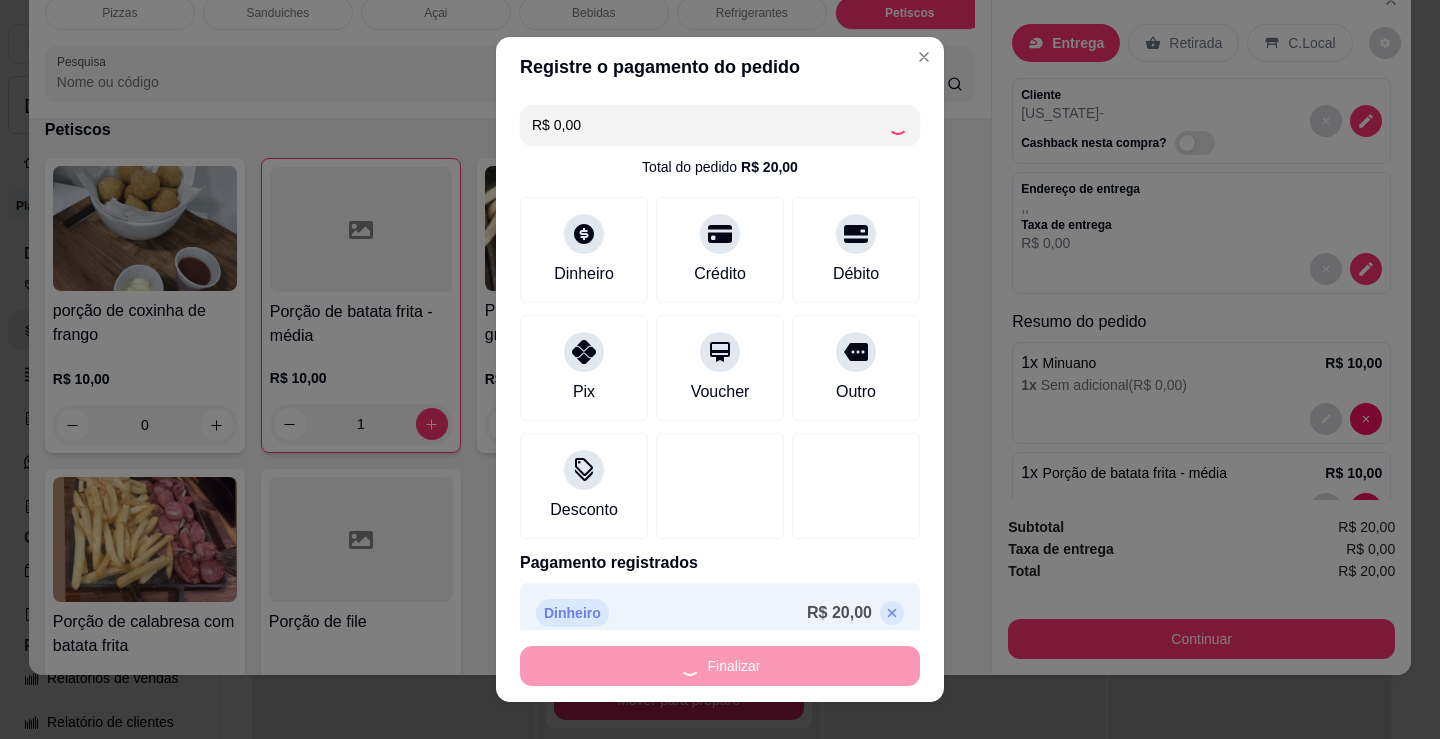 type on "0" 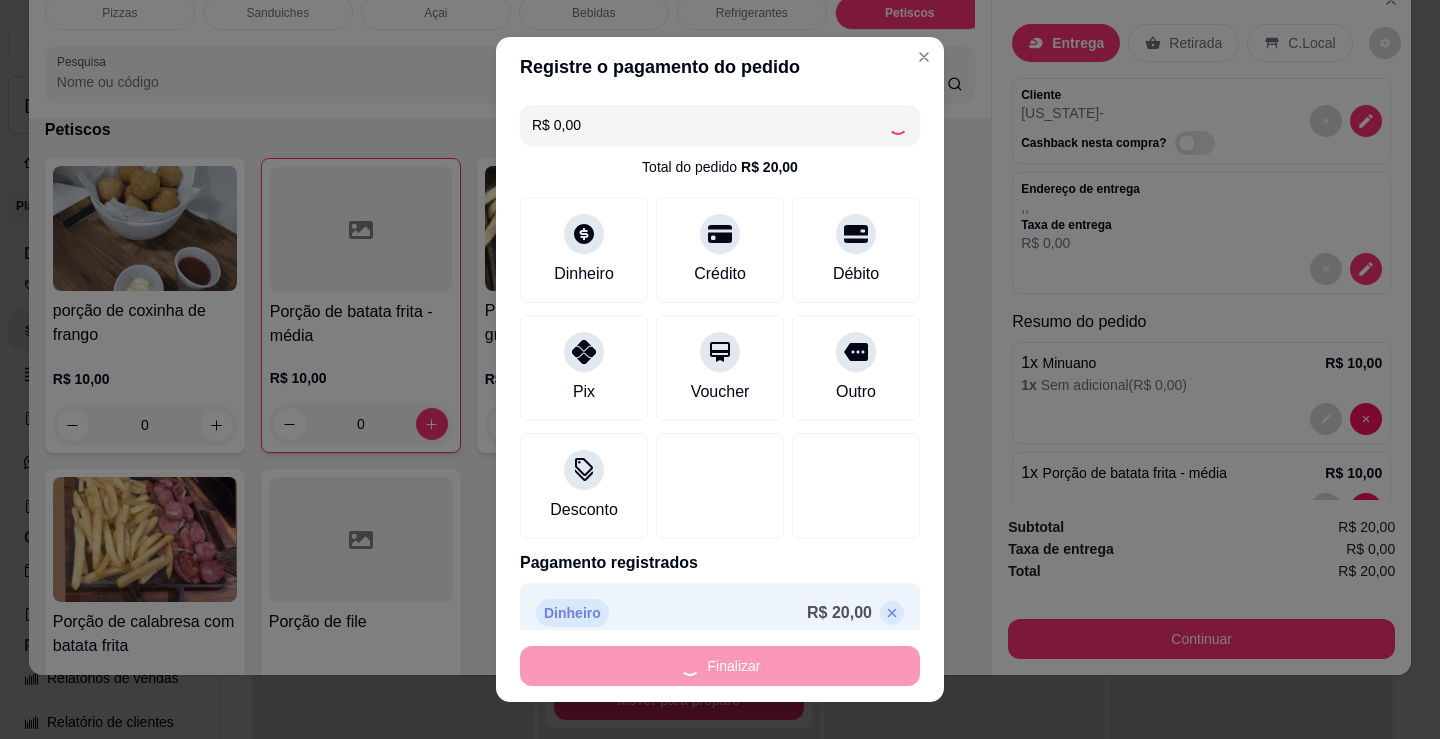 type on "-R$ 20,00" 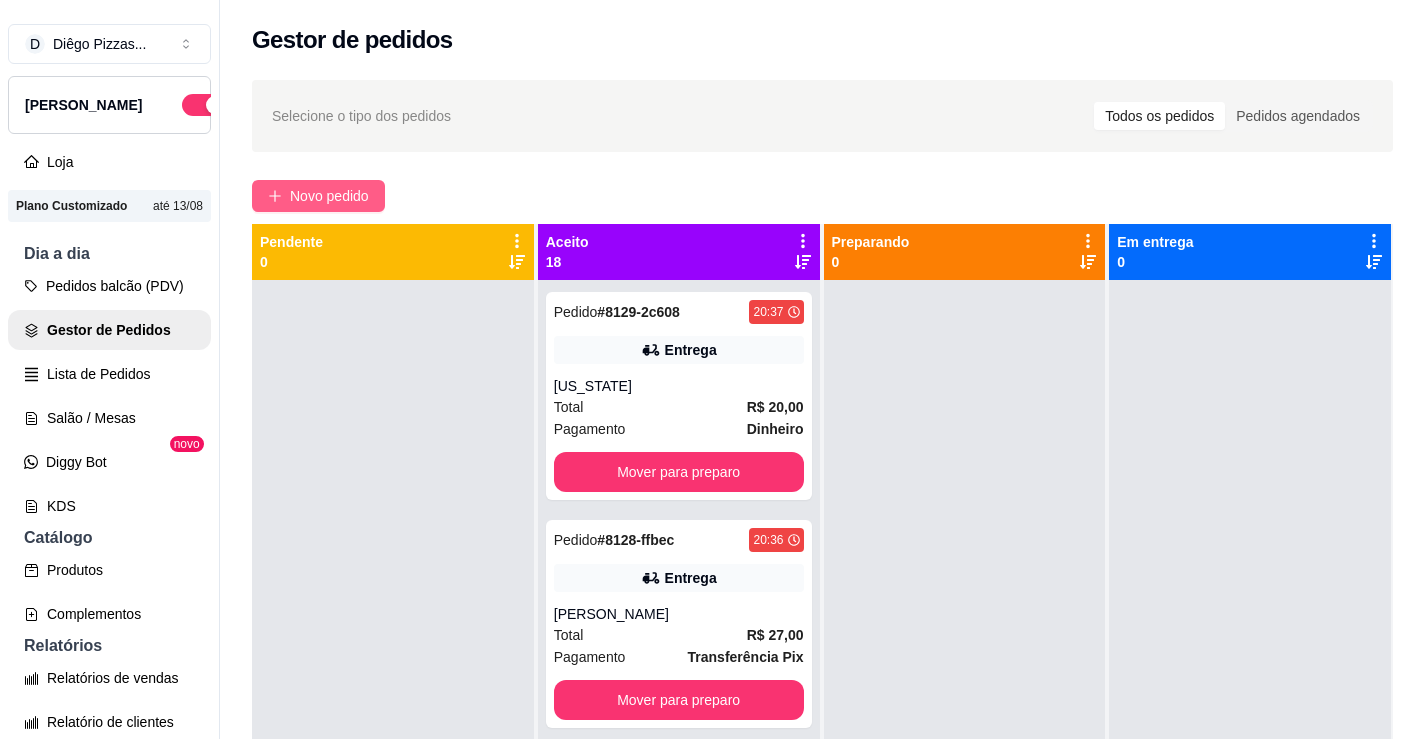 click on "Novo pedido" at bounding box center [329, 196] 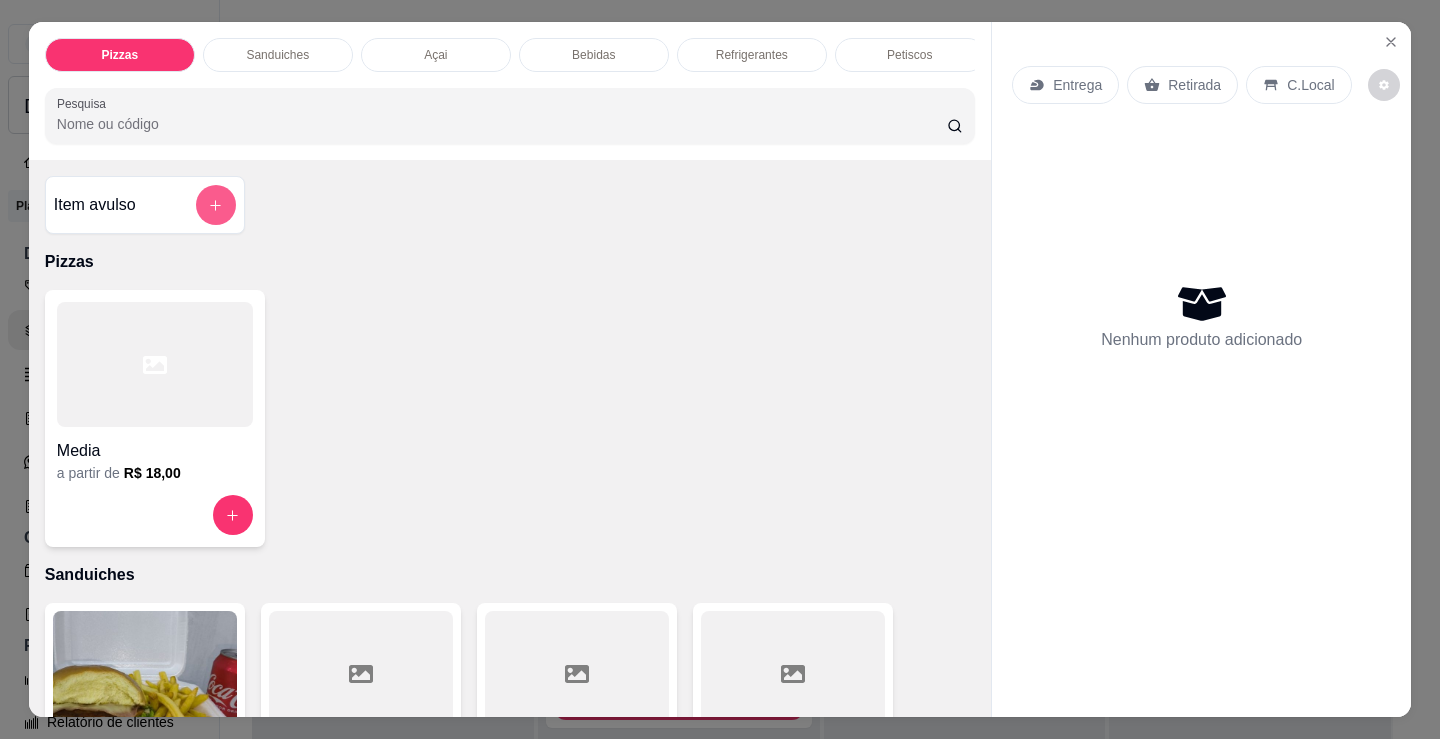 click at bounding box center [216, 205] 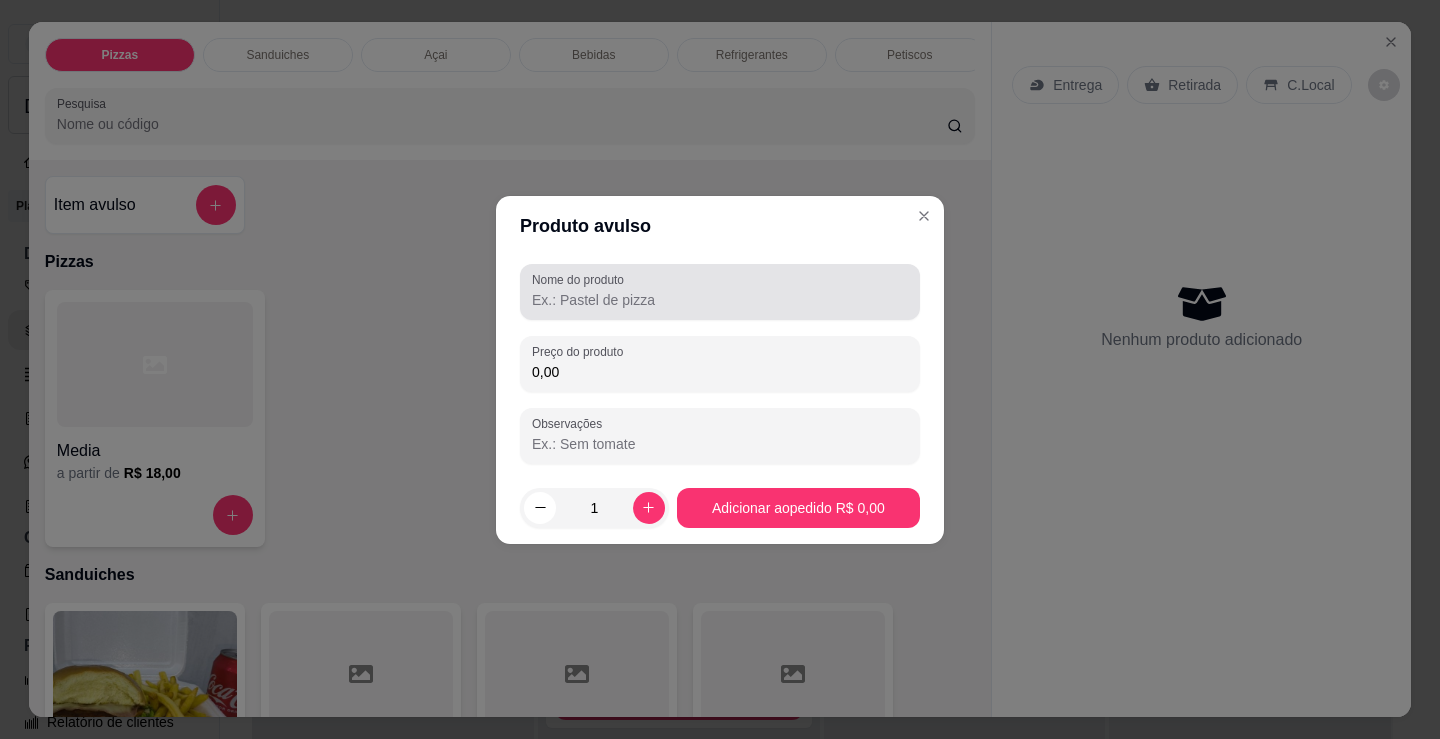 click on "Nome do produto" at bounding box center (720, 300) 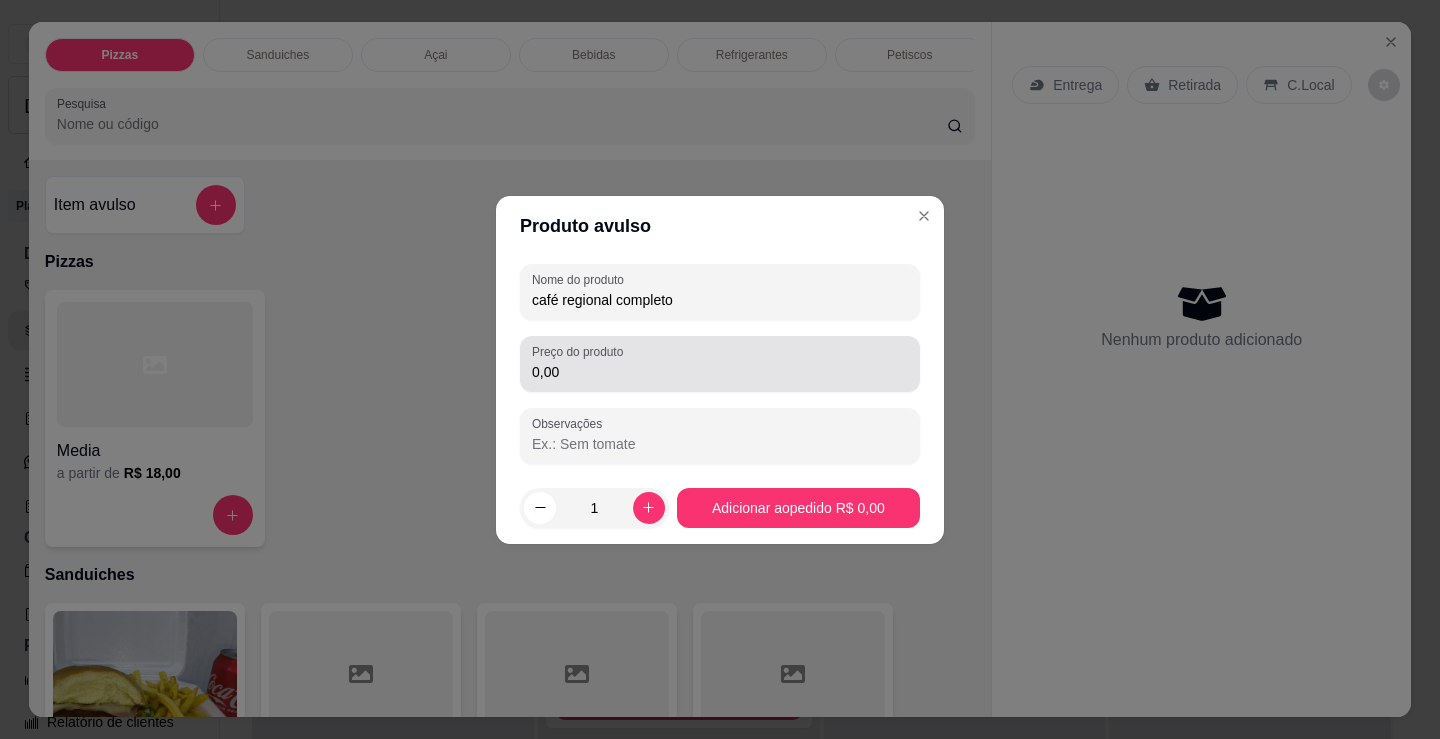 type on "café regional completo" 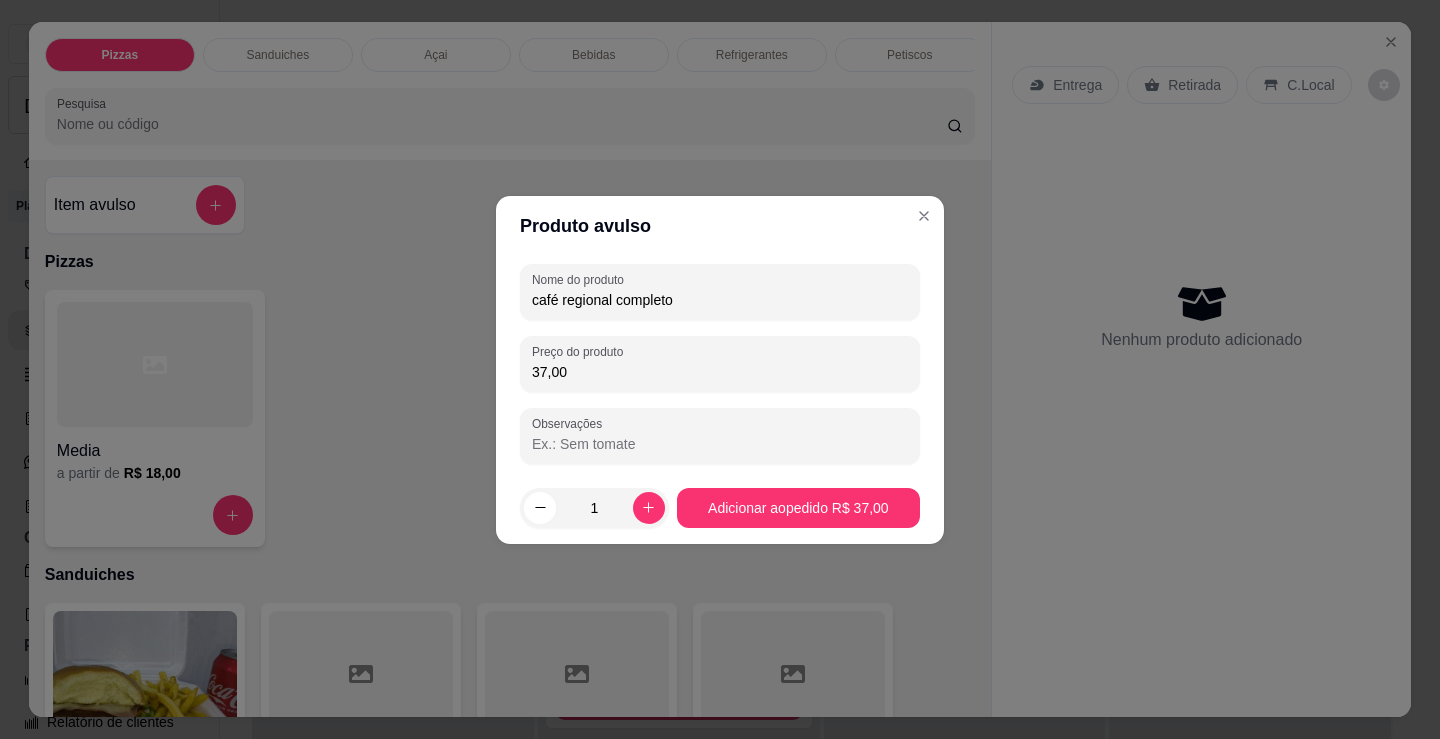 type on "37,00" 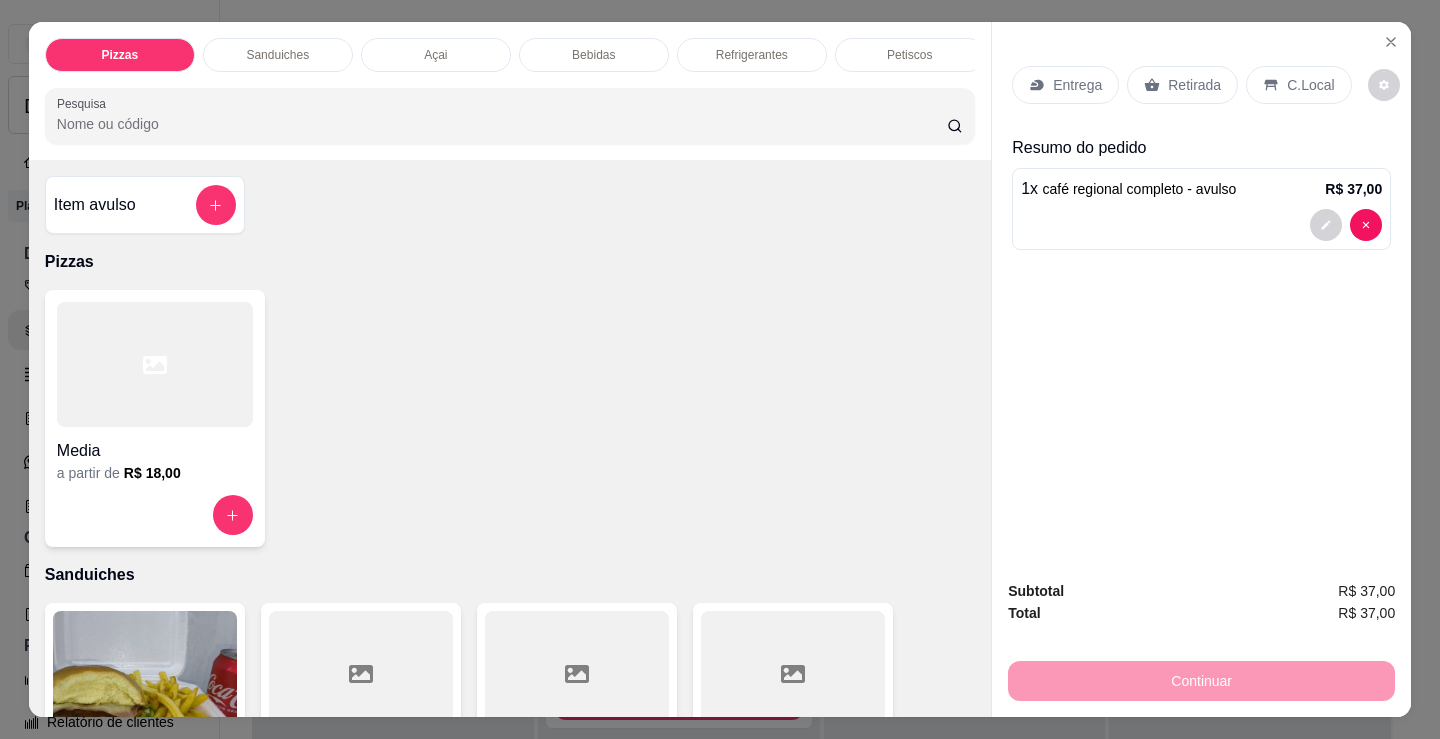 click on "C.Local" at bounding box center [1298, 85] 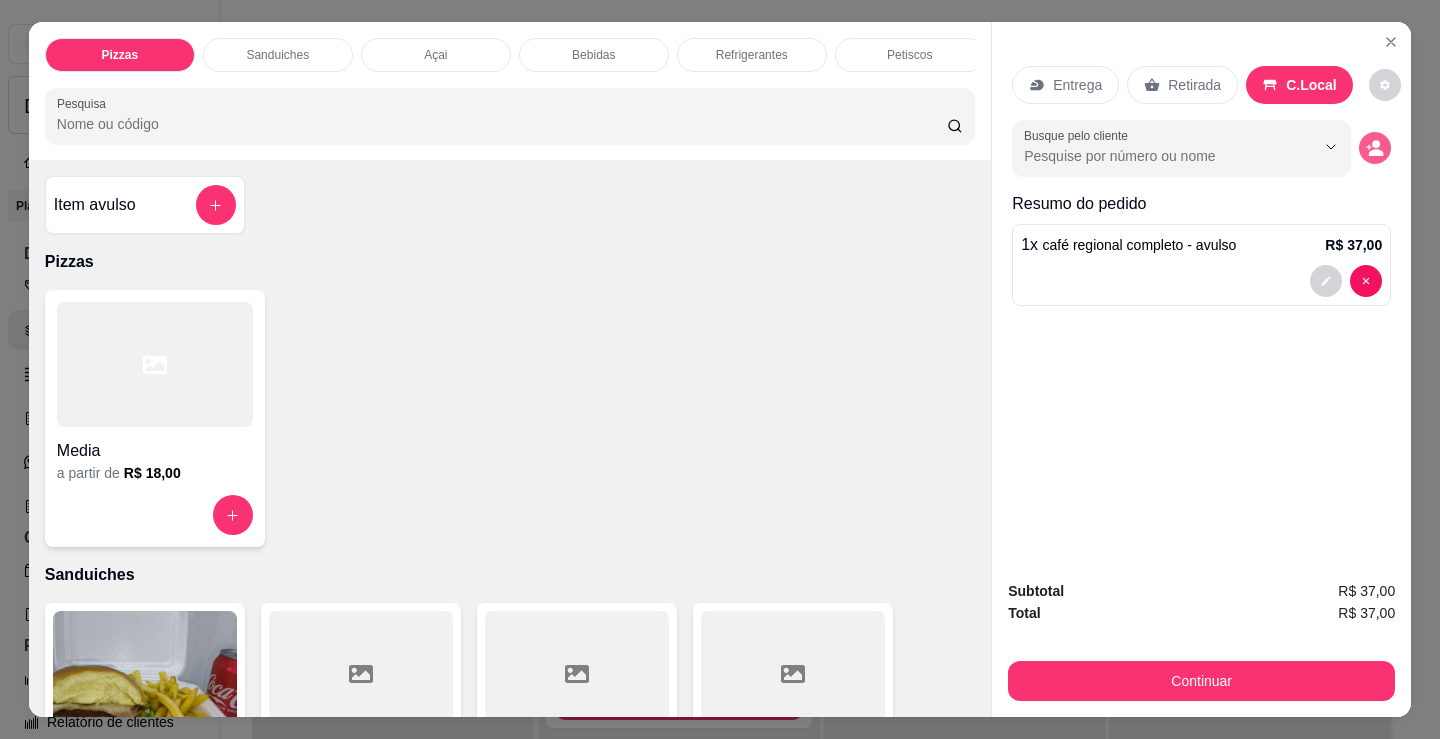 click 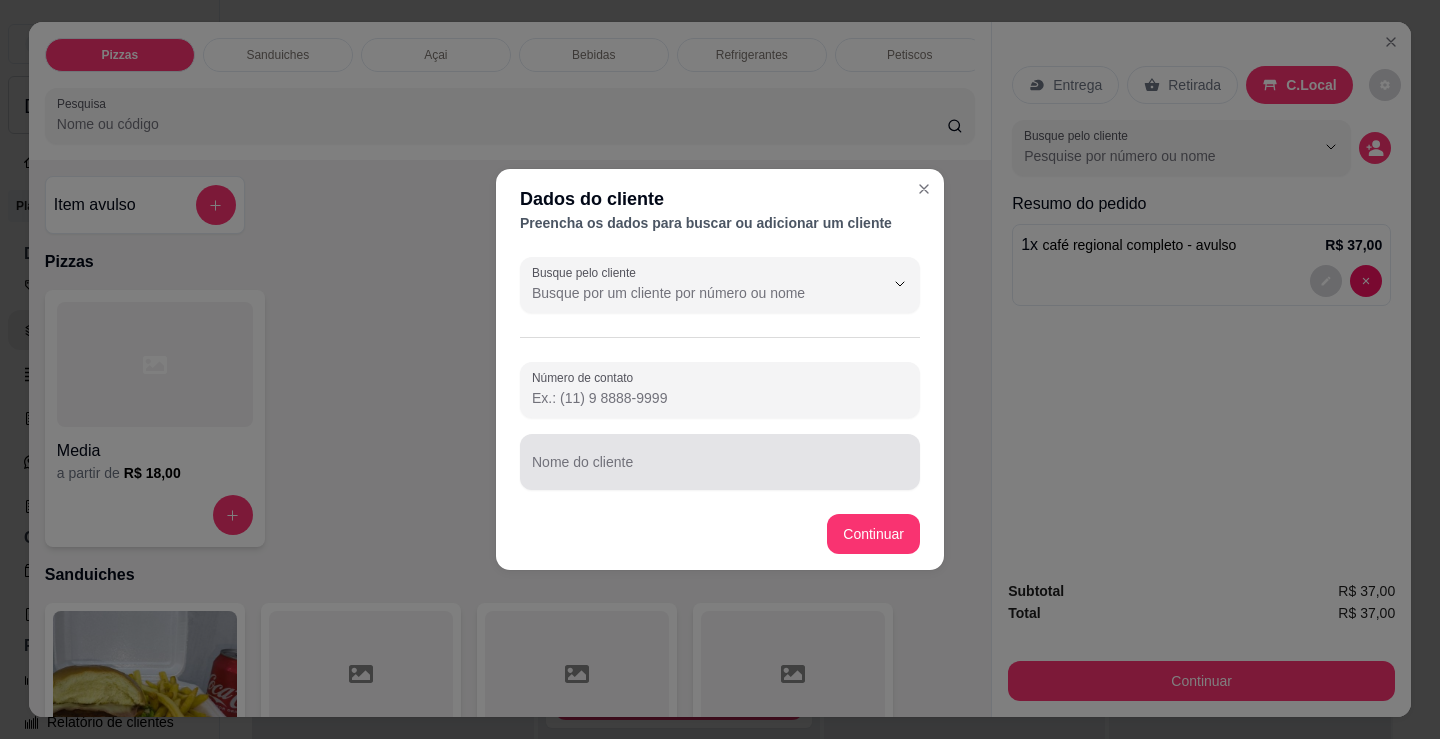 click on "Nome do cliente" at bounding box center (720, 470) 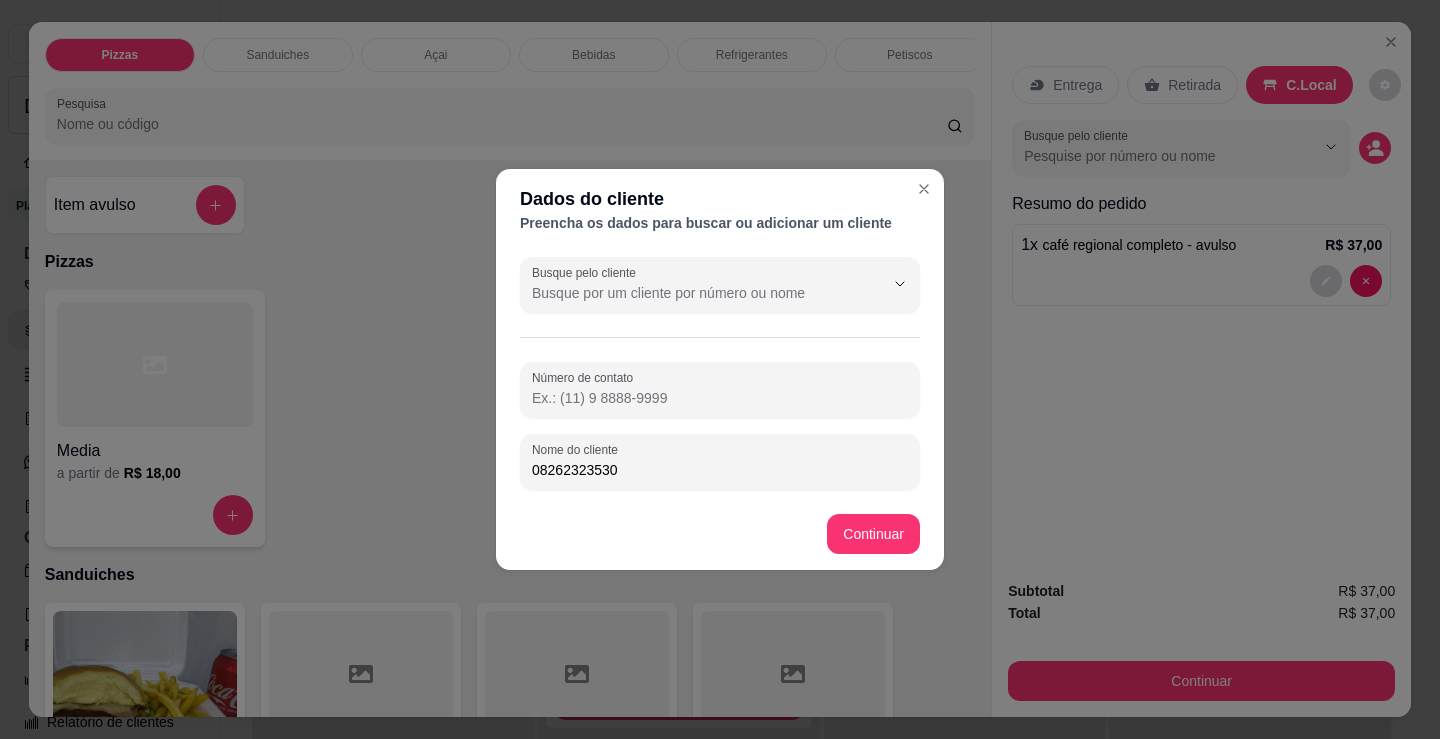 click on "08262323530" at bounding box center [720, 470] 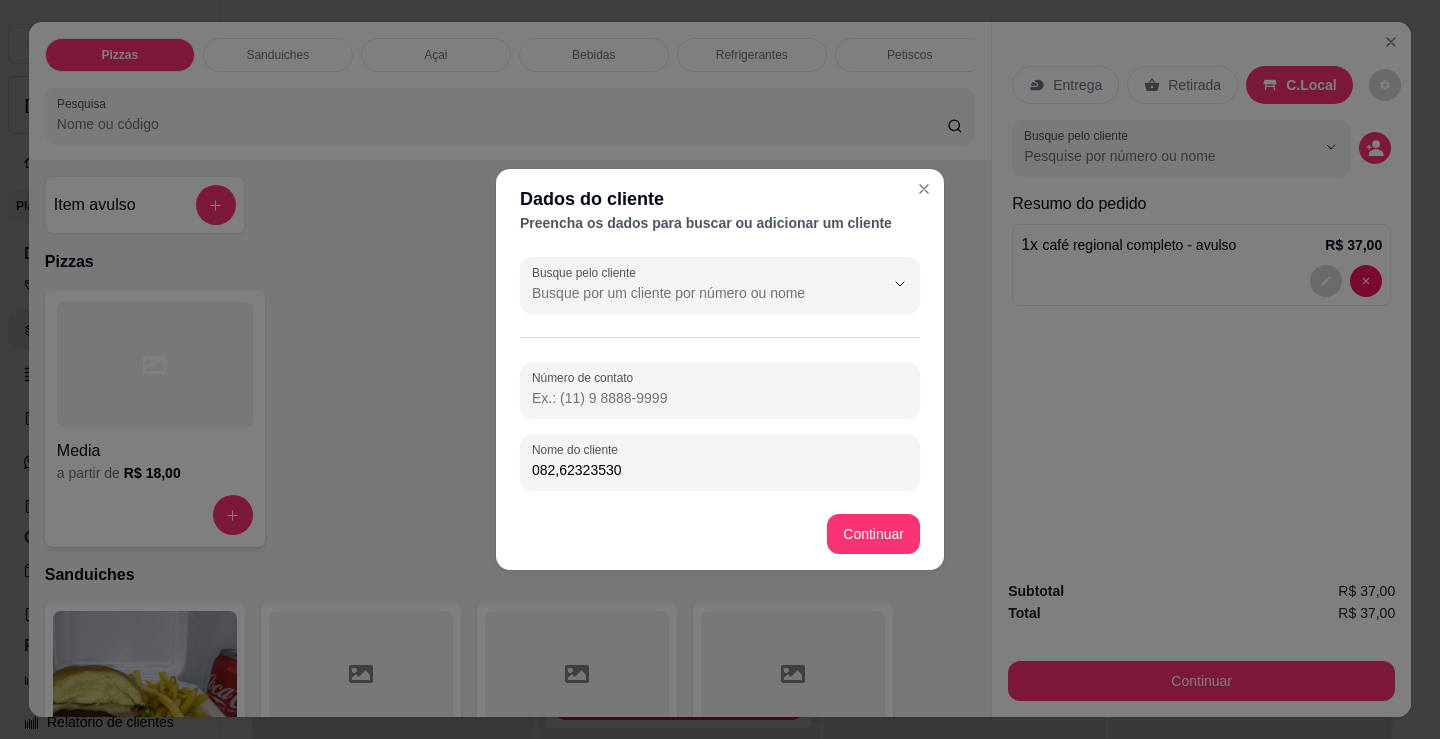 click on "082,62323530" at bounding box center [720, 470] 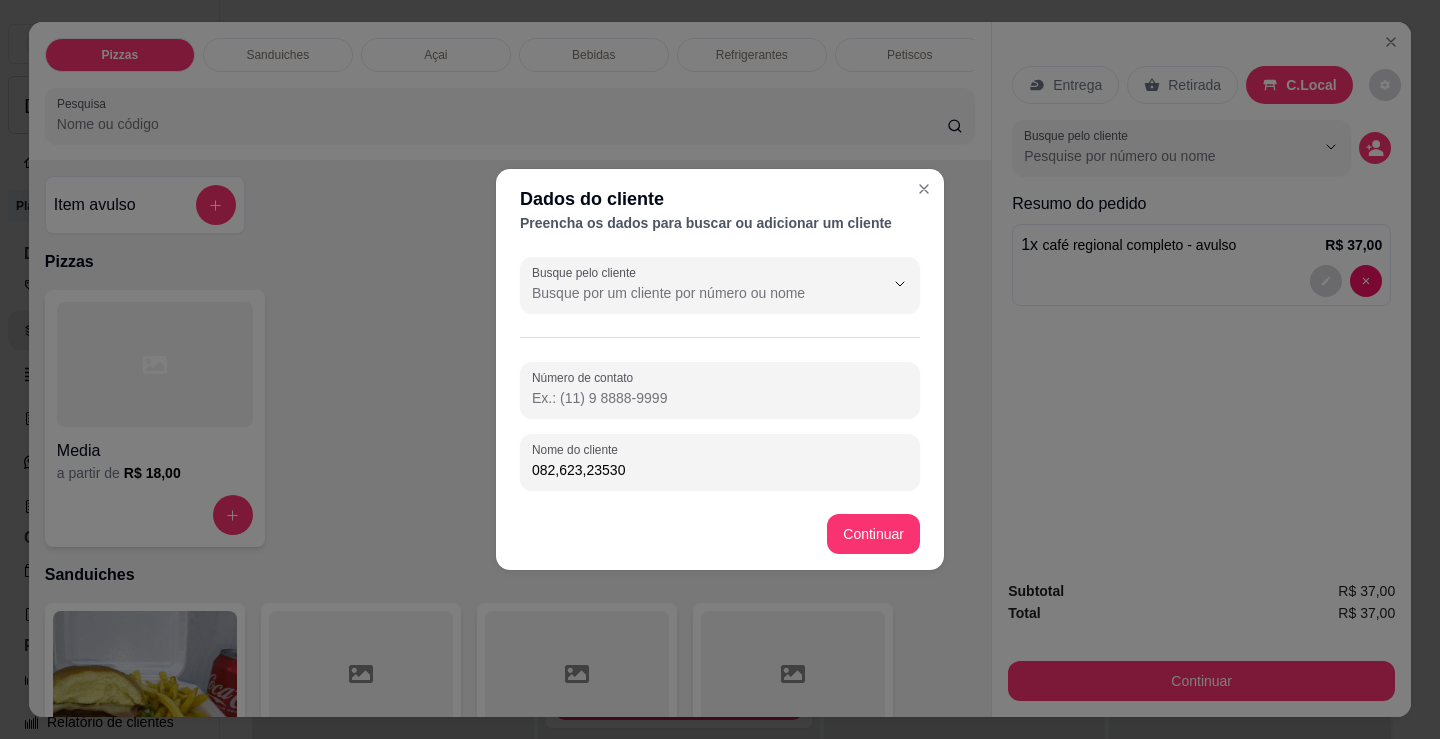 click on "082,623,23530" at bounding box center (720, 470) 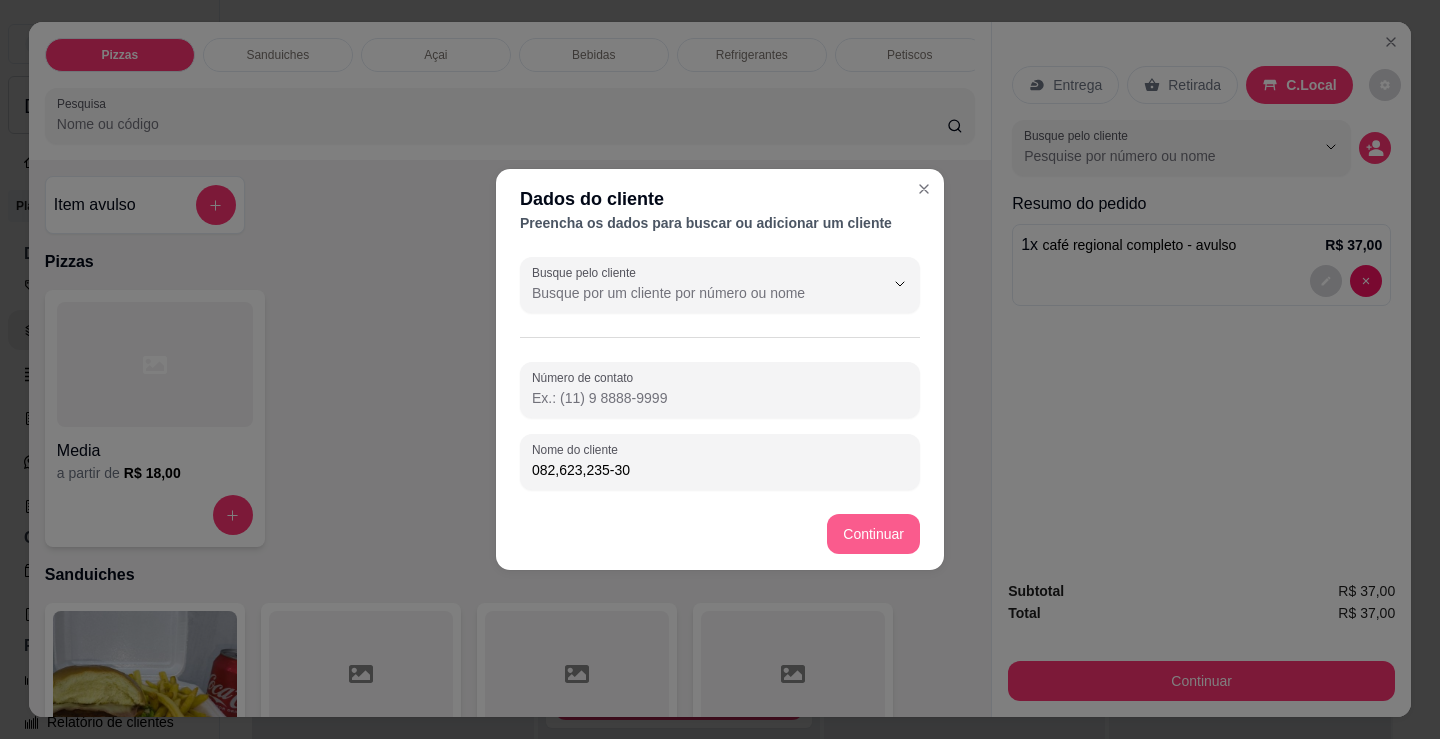 type on "082,623,235-30" 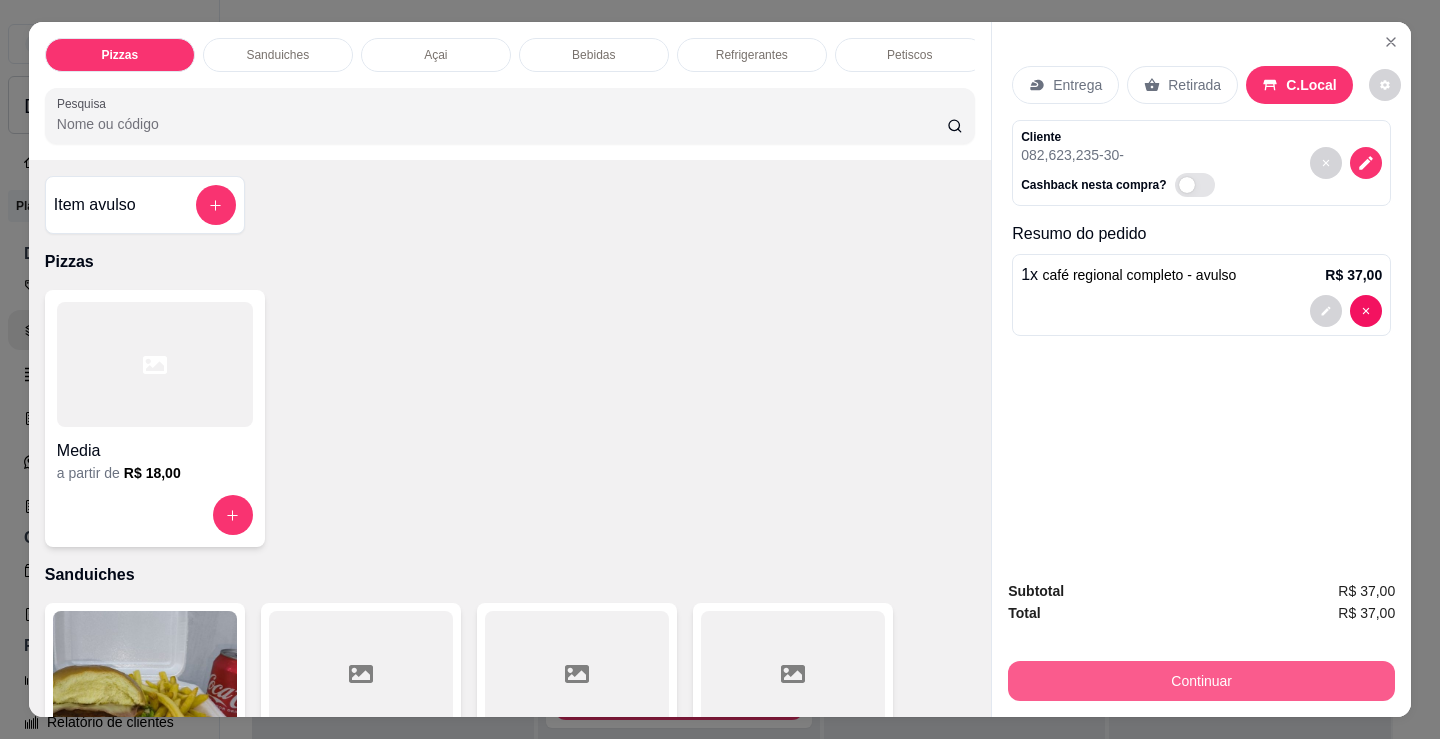 click on "Continuar" at bounding box center (1201, 681) 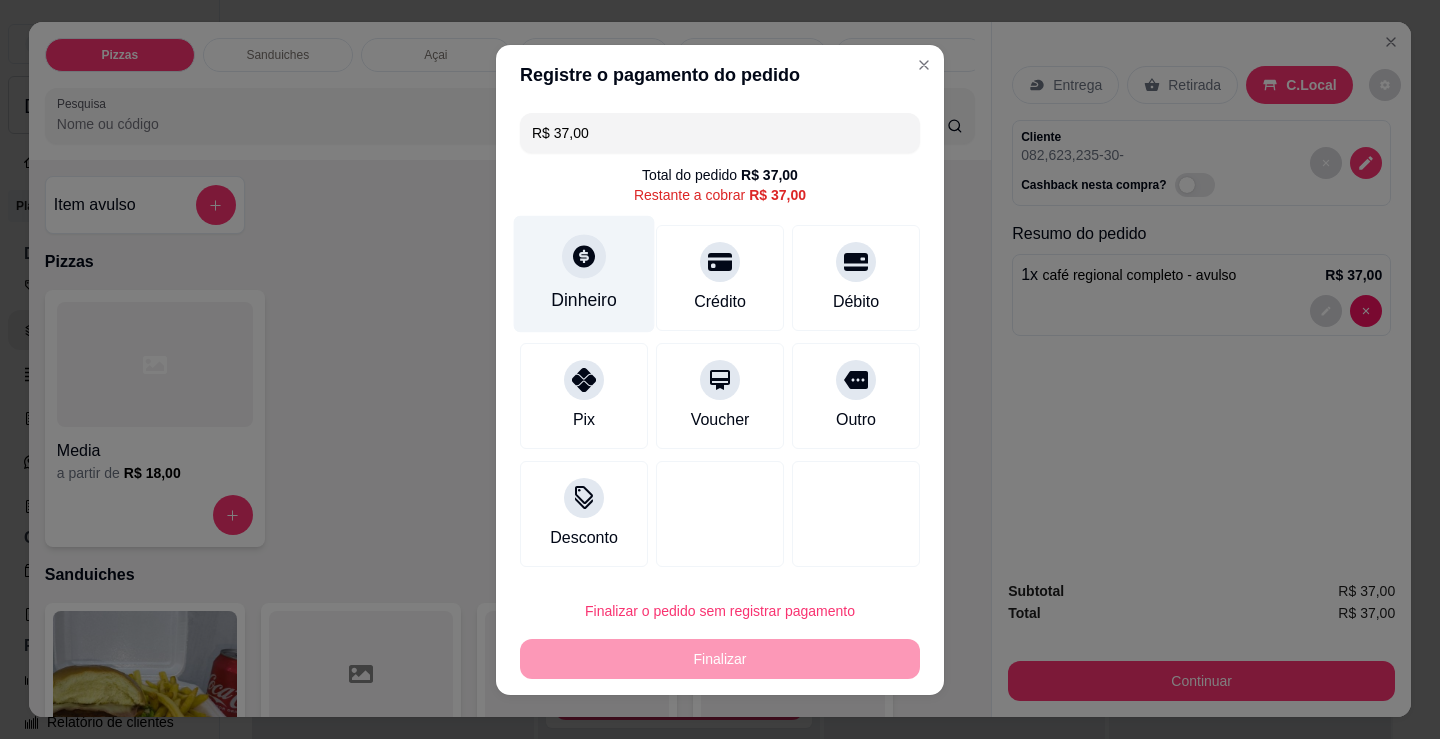 click on "Dinheiro" at bounding box center (584, 273) 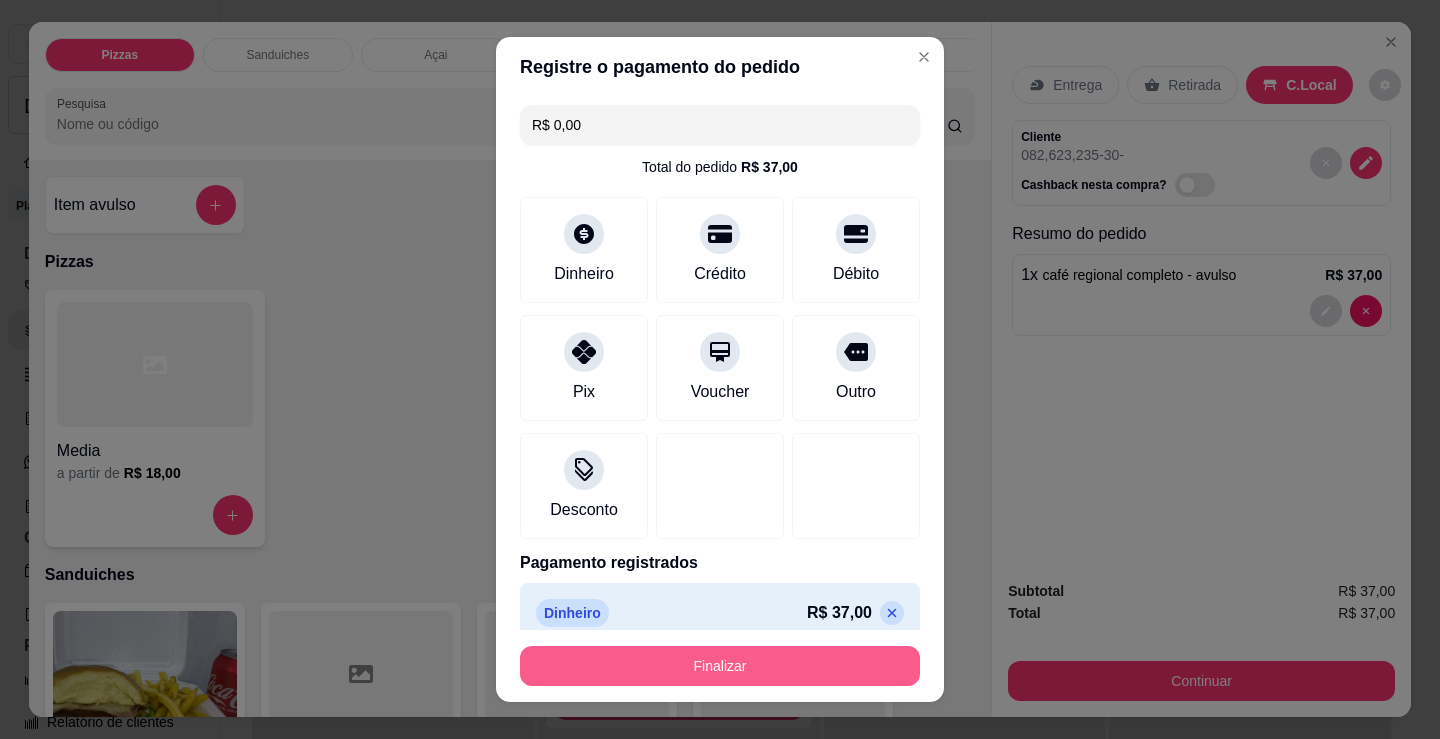 click on "Finalizar" at bounding box center [720, 666] 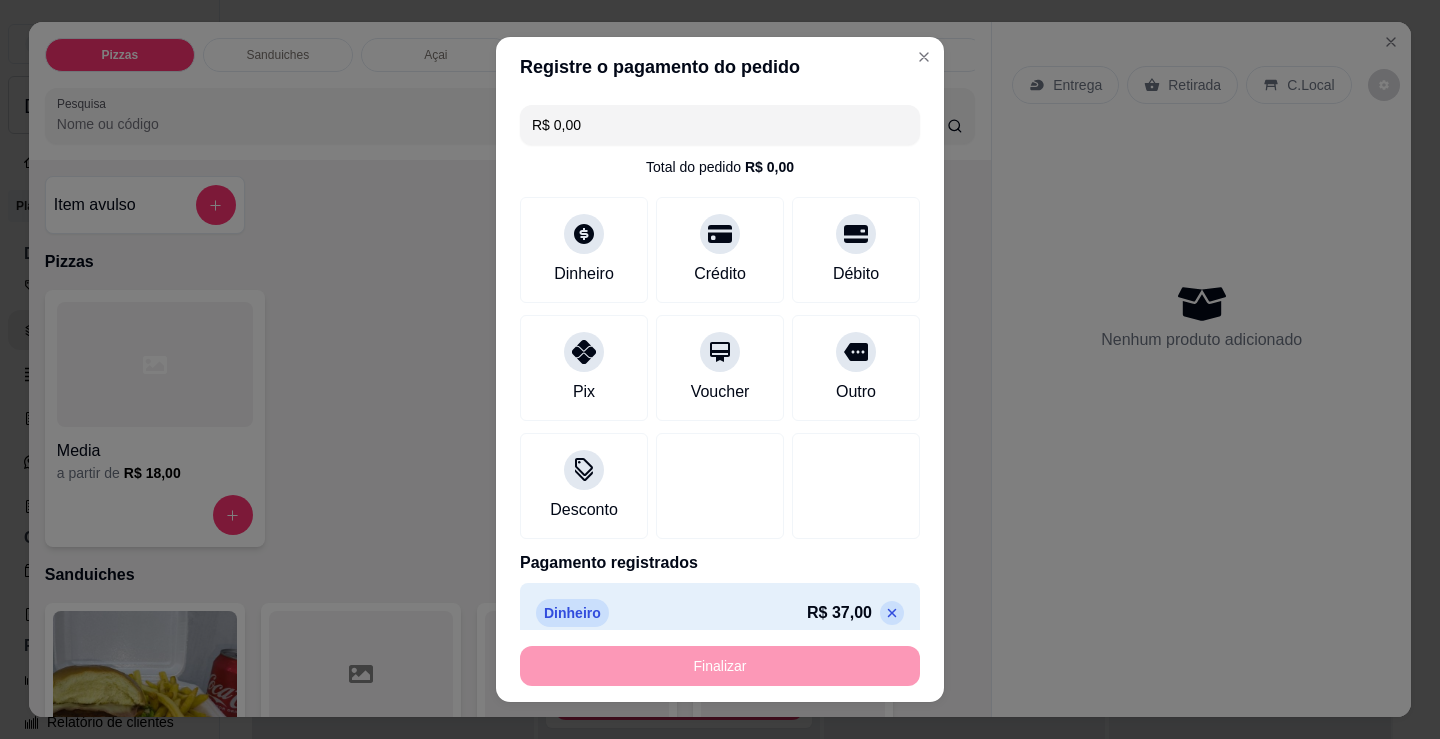 type on "-R$ 37,00" 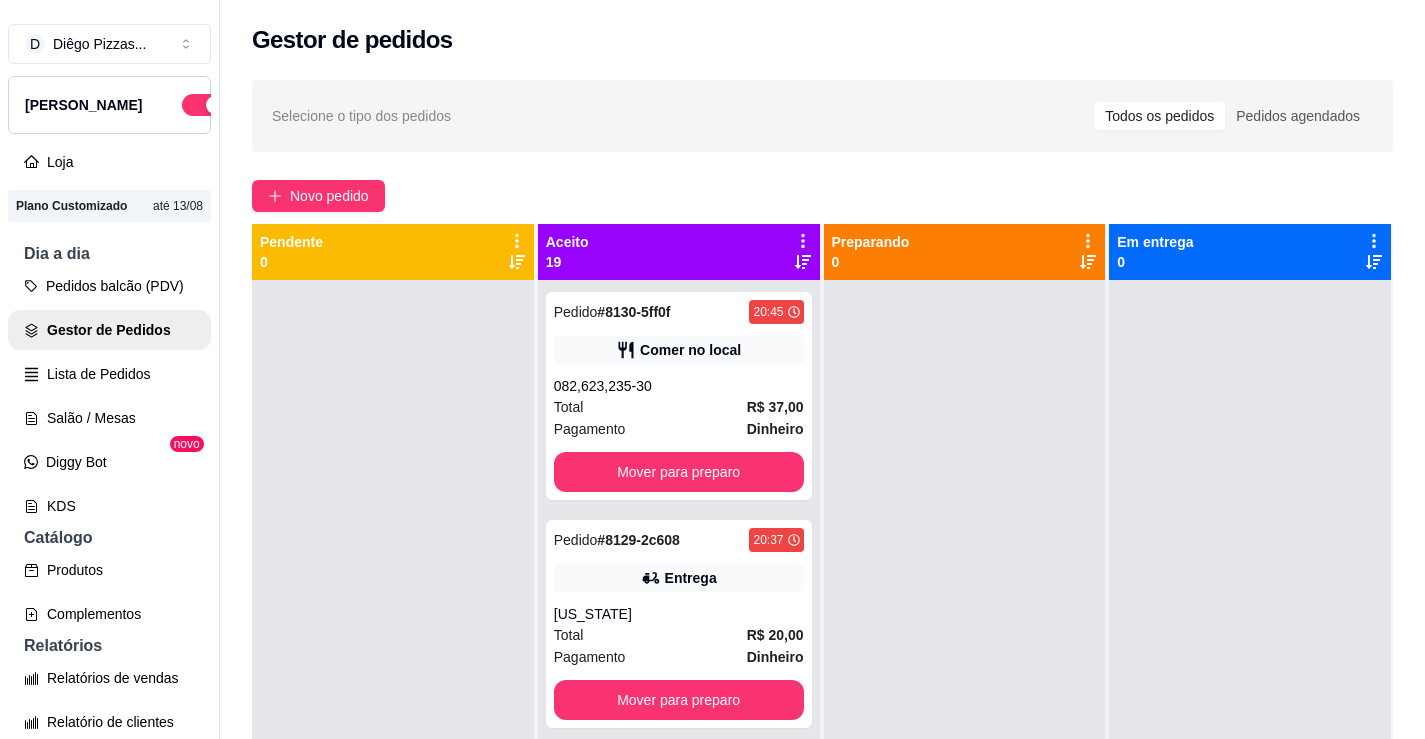 click at bounding box center [393, 649] 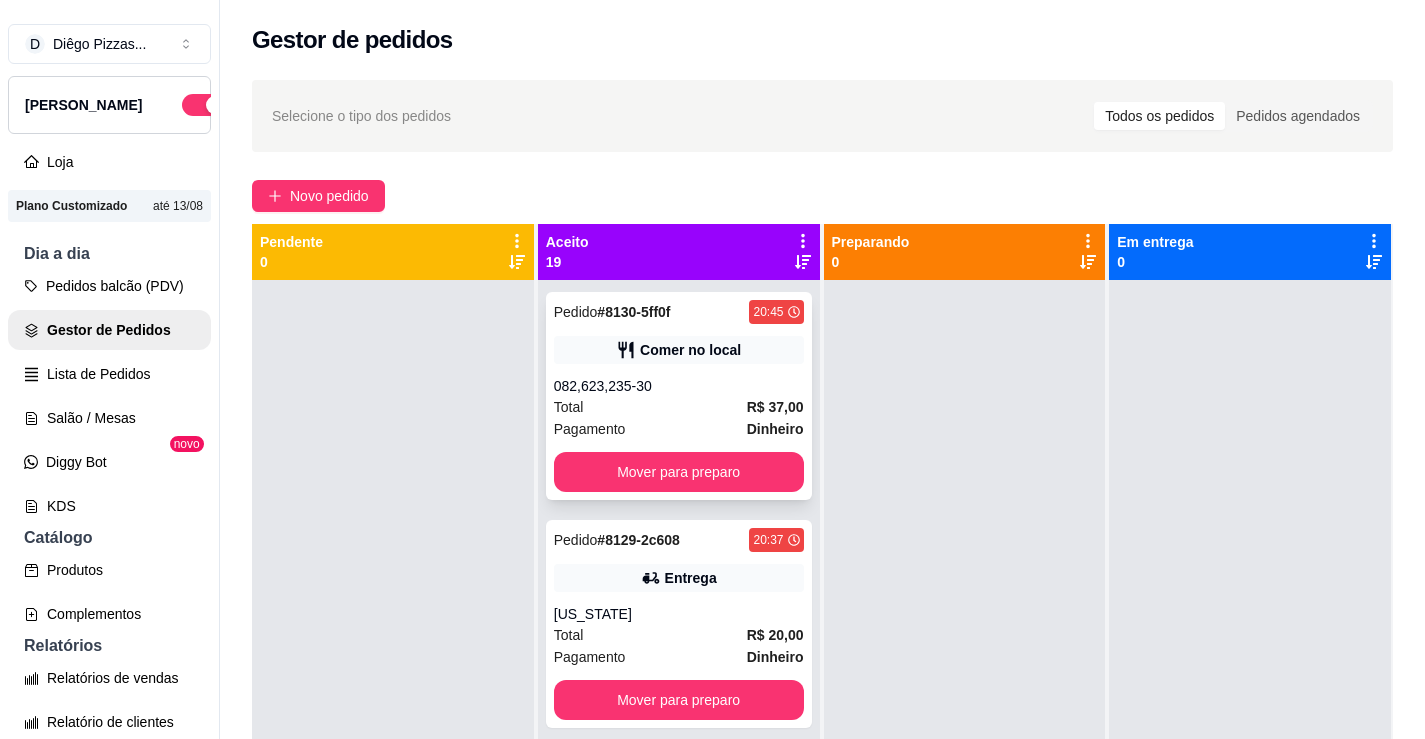 click on "Pedido  # 8130-5ff0f 20:45 Comer no local 082,623,235-30 Total R$ 37,00 Pagamento Dinheiro Mover para preparo" at bounding box center [679, 396] 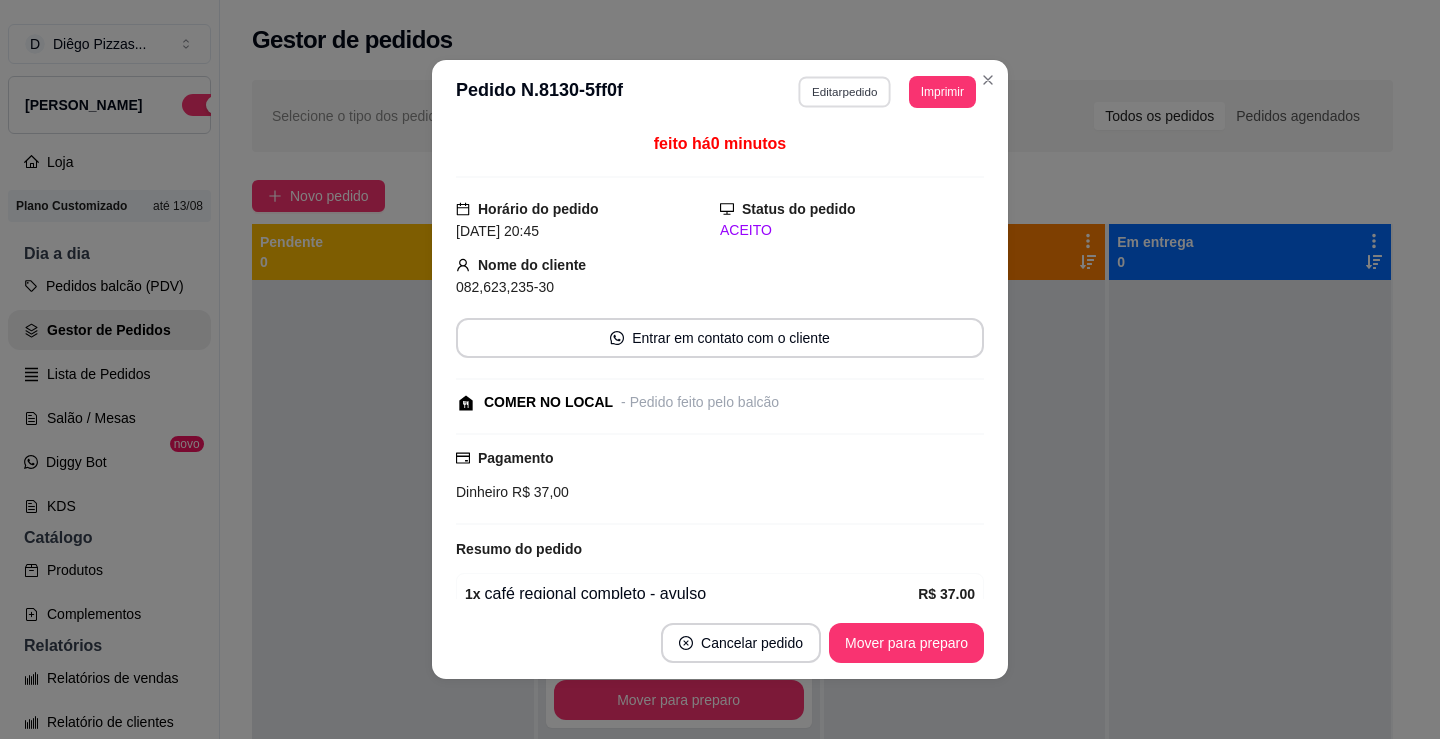 click on "Editar  pedido" at bounding box center [845, 91] 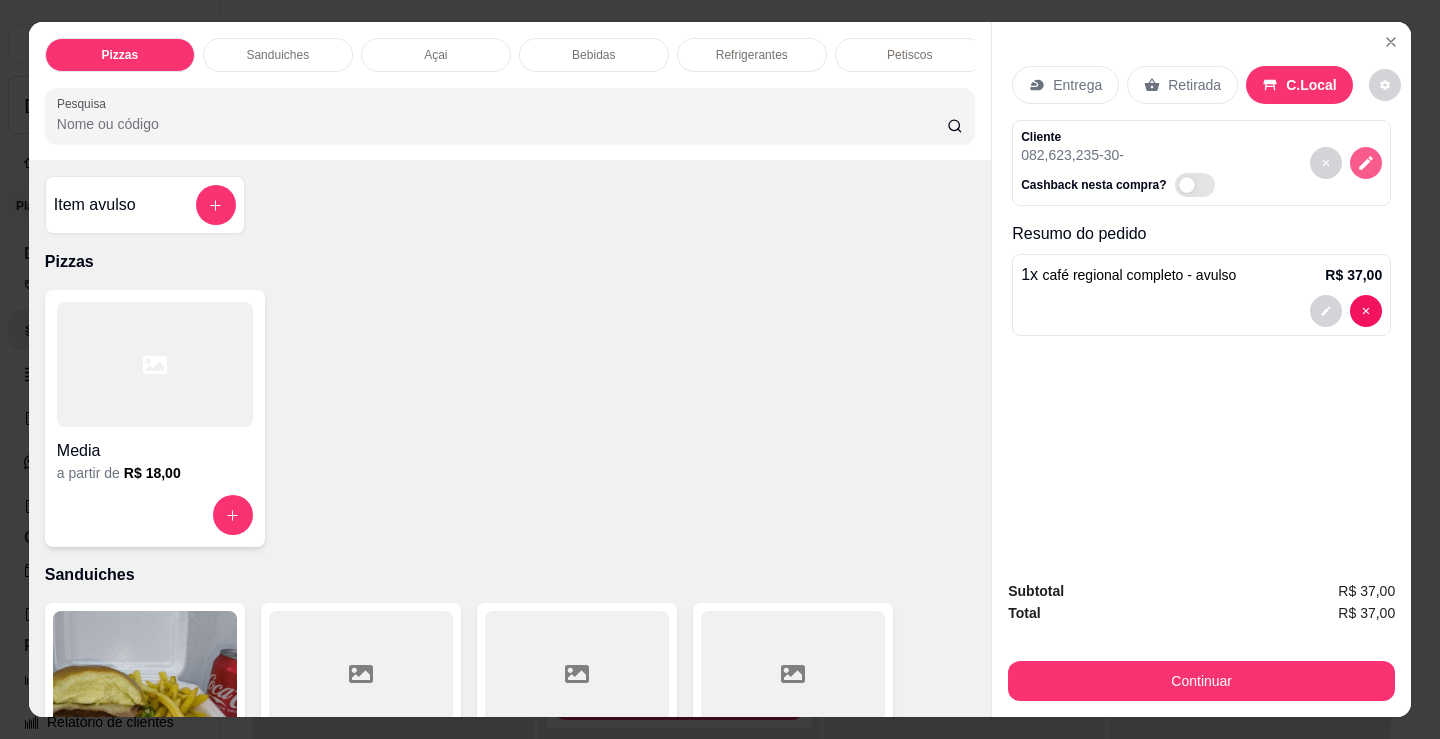 click 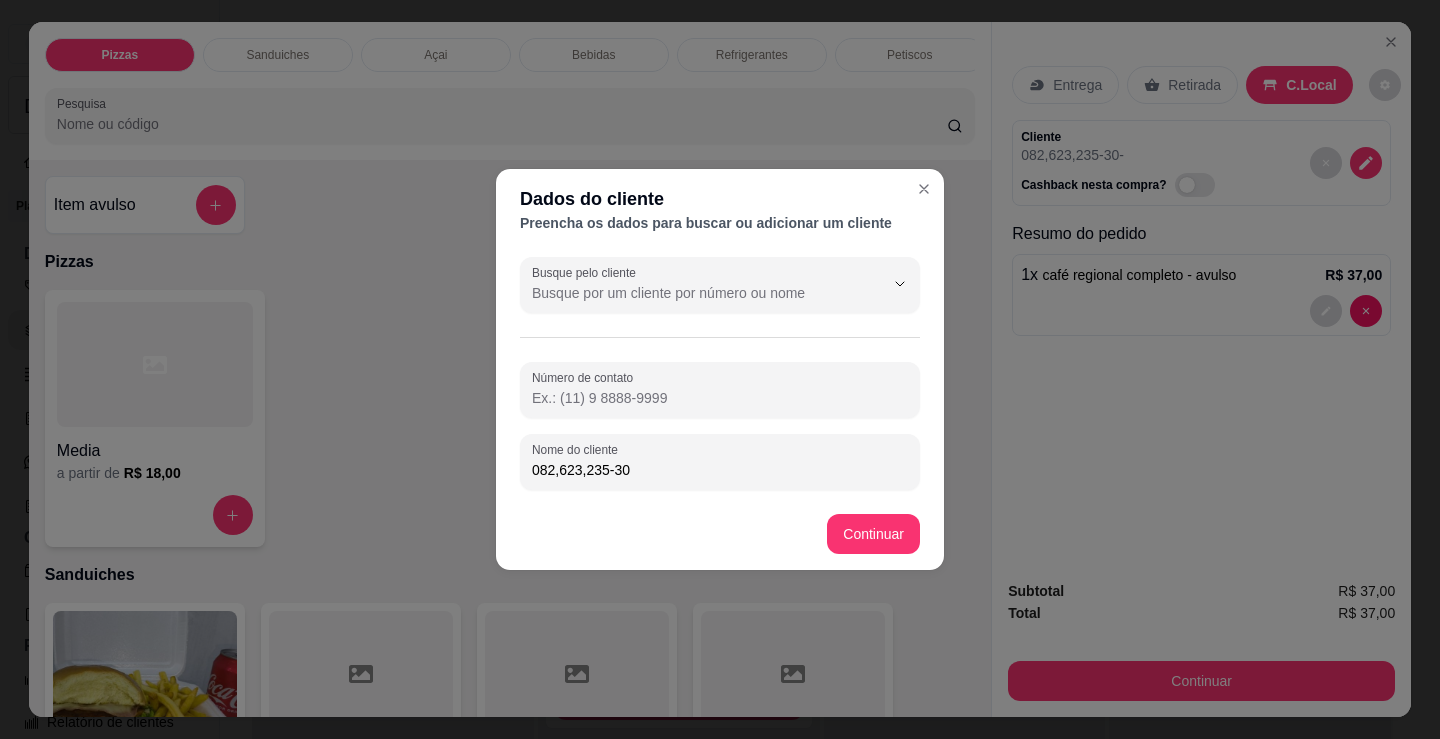 click on "082,623,235-30" at bounding box center (720, 470) 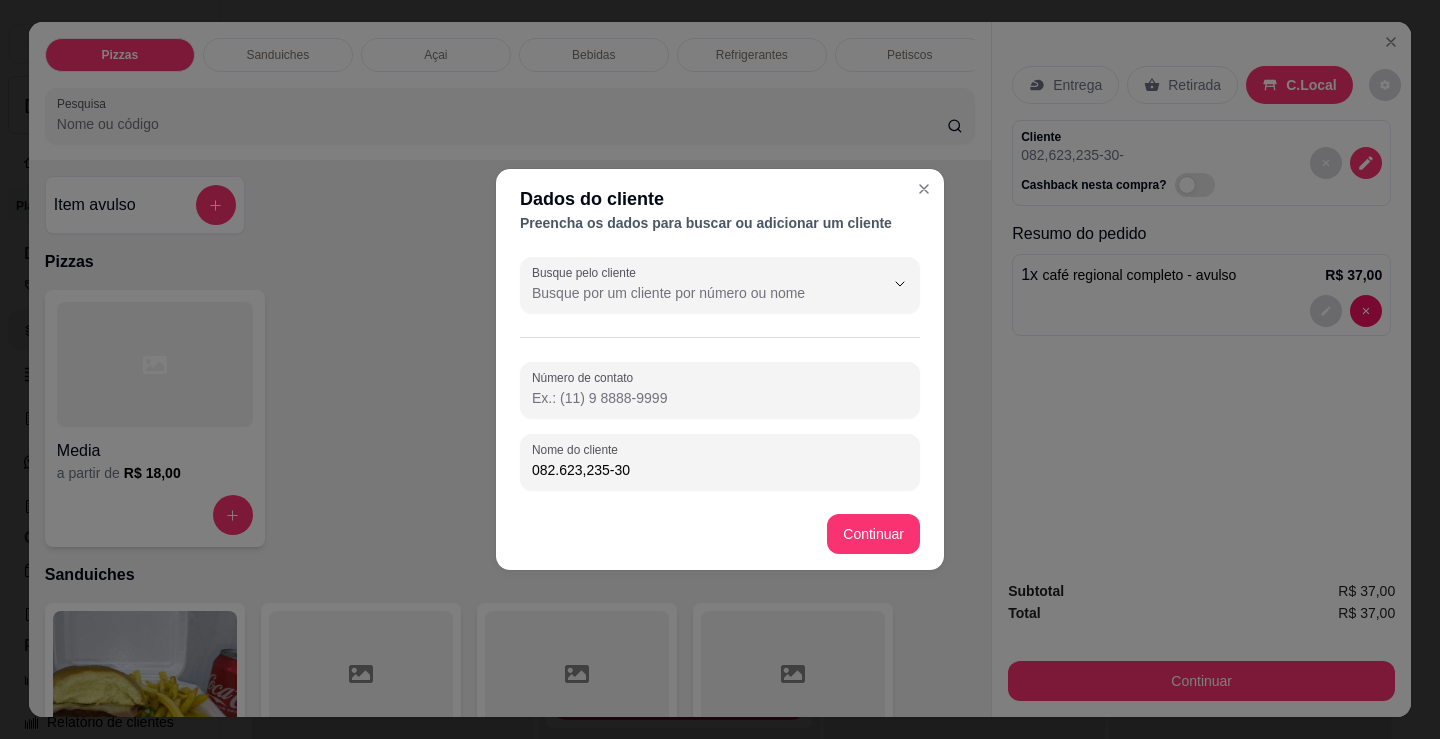 click on "082.623,235-30" at bounding box center (720, 470) 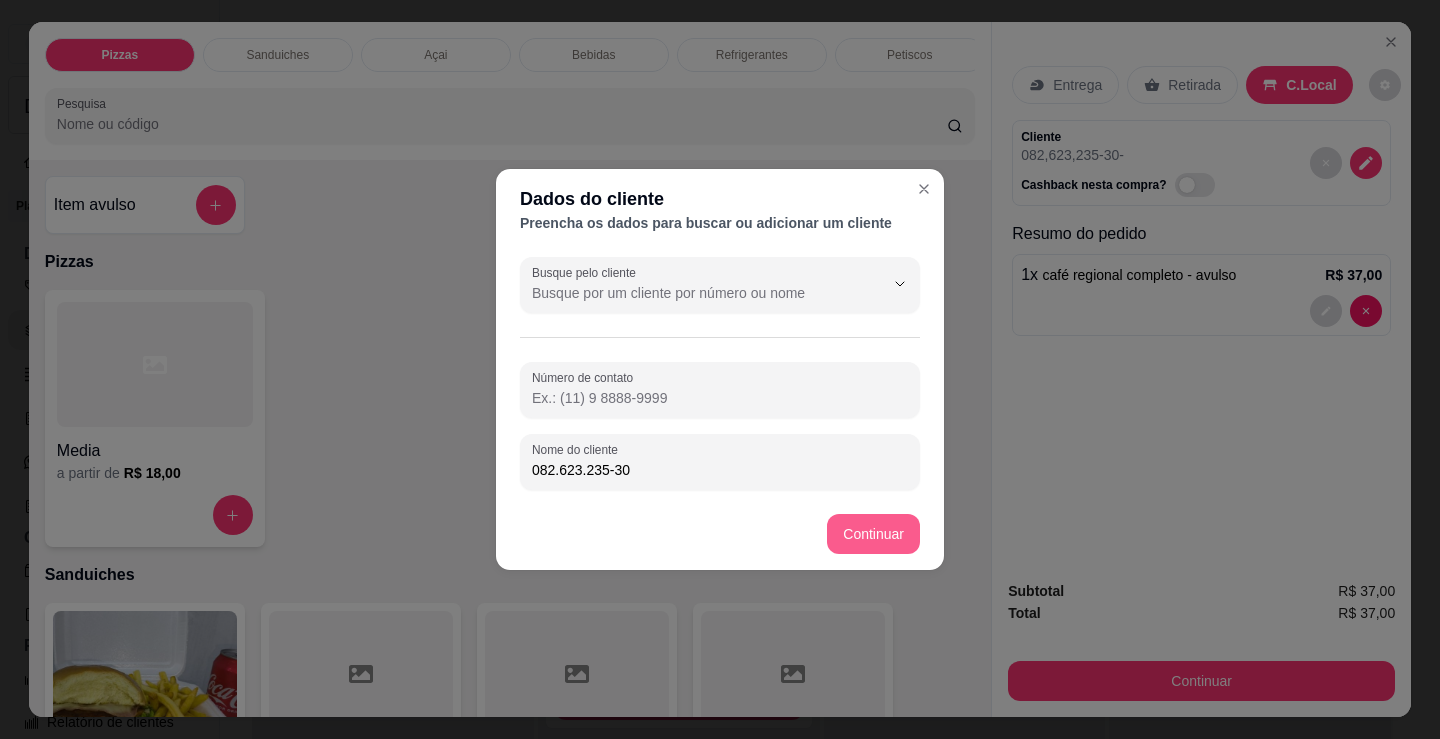 type on "082.623.235-30" 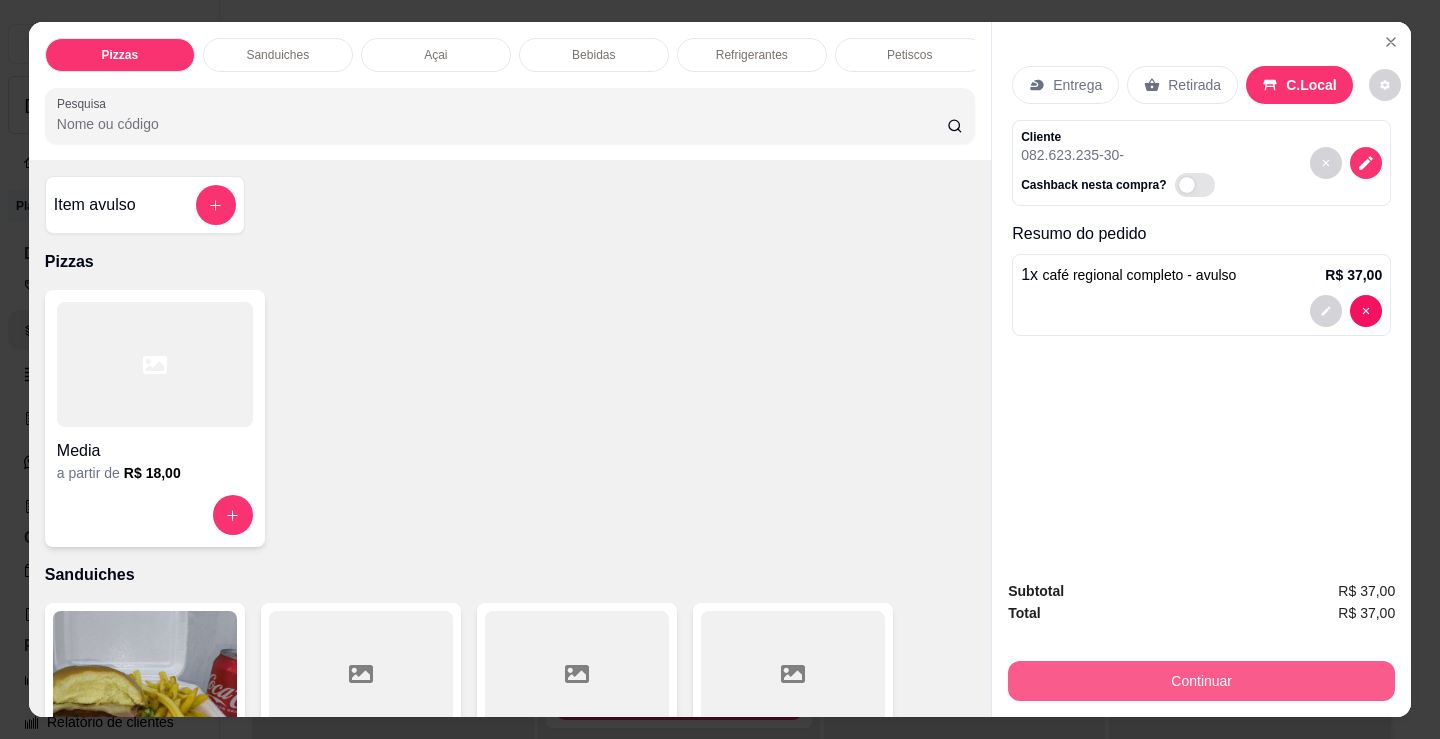 click on "Continuar" at bounding box center [1201, 681] 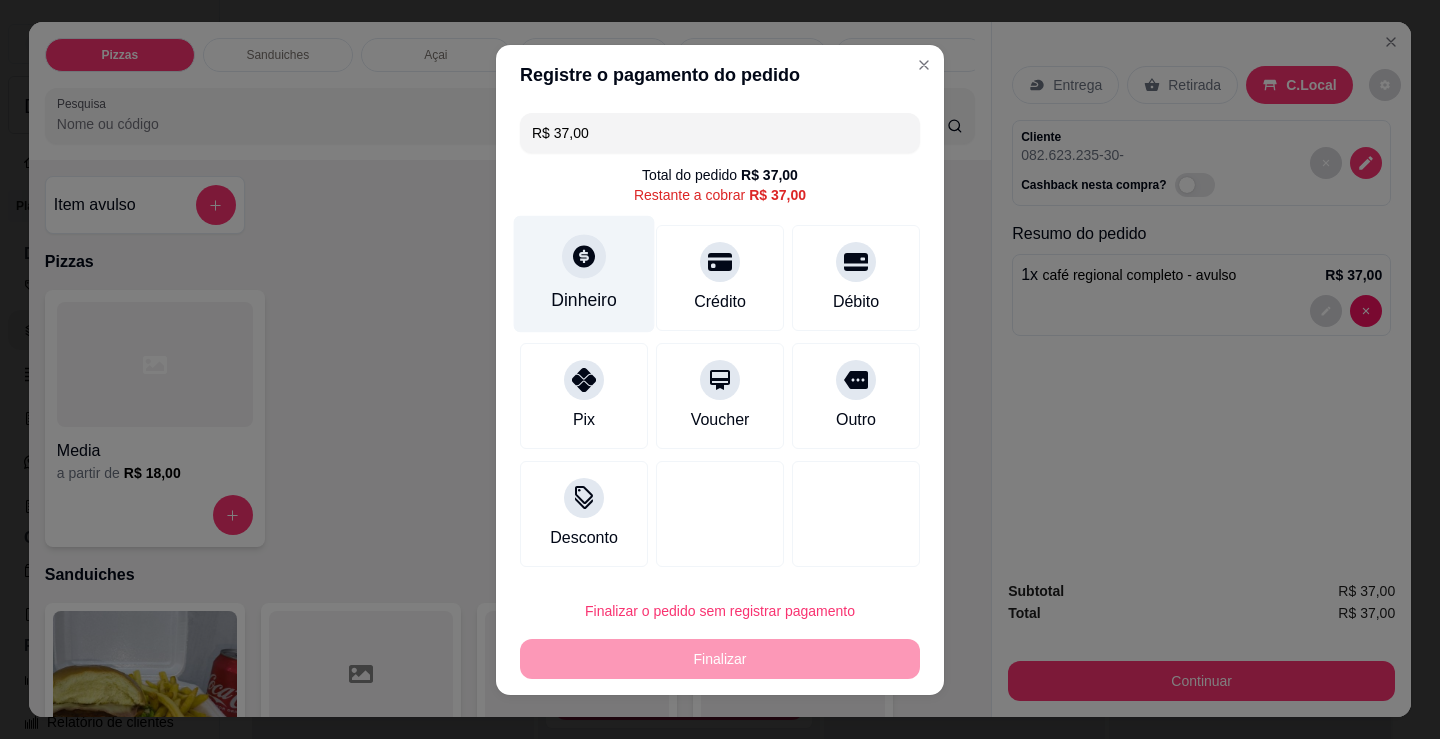 click 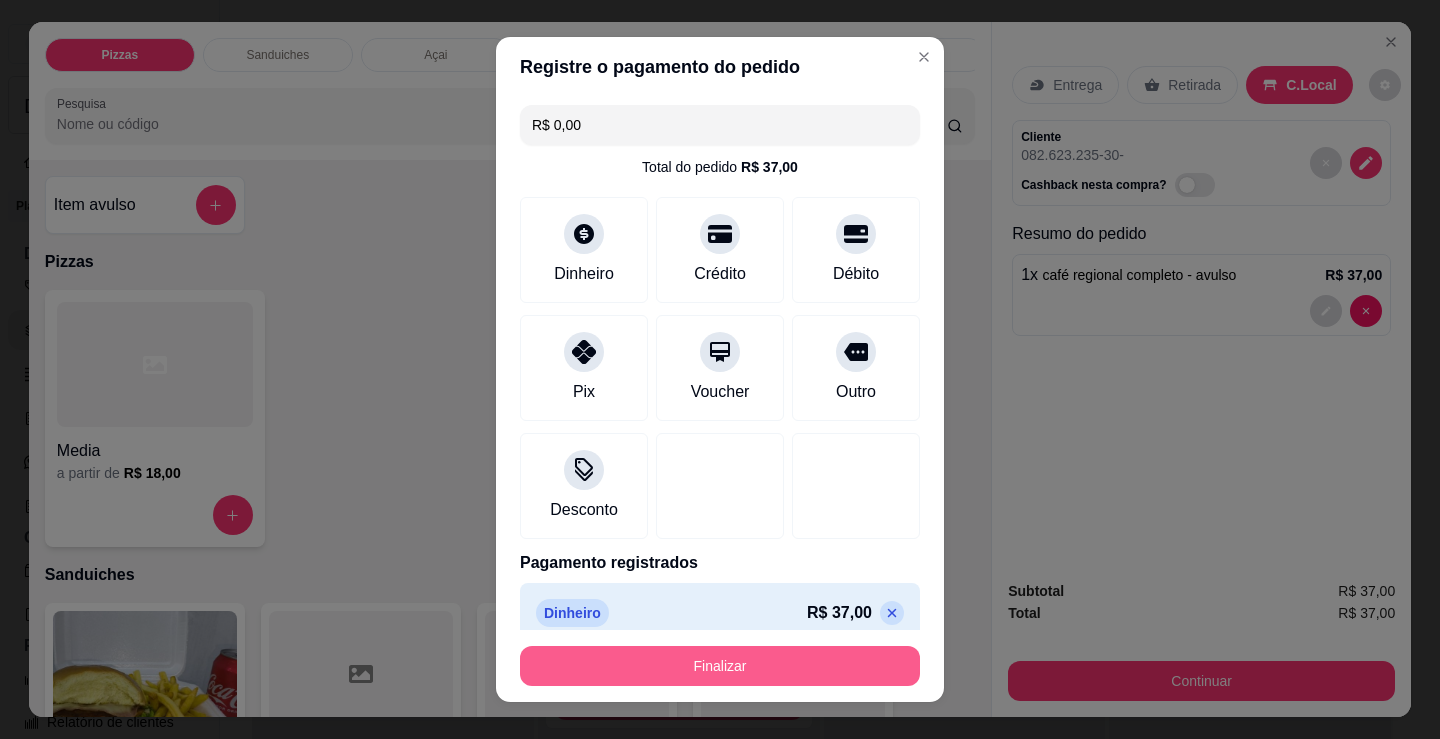 click on "Finalizar" at bounding box center (720, 666) 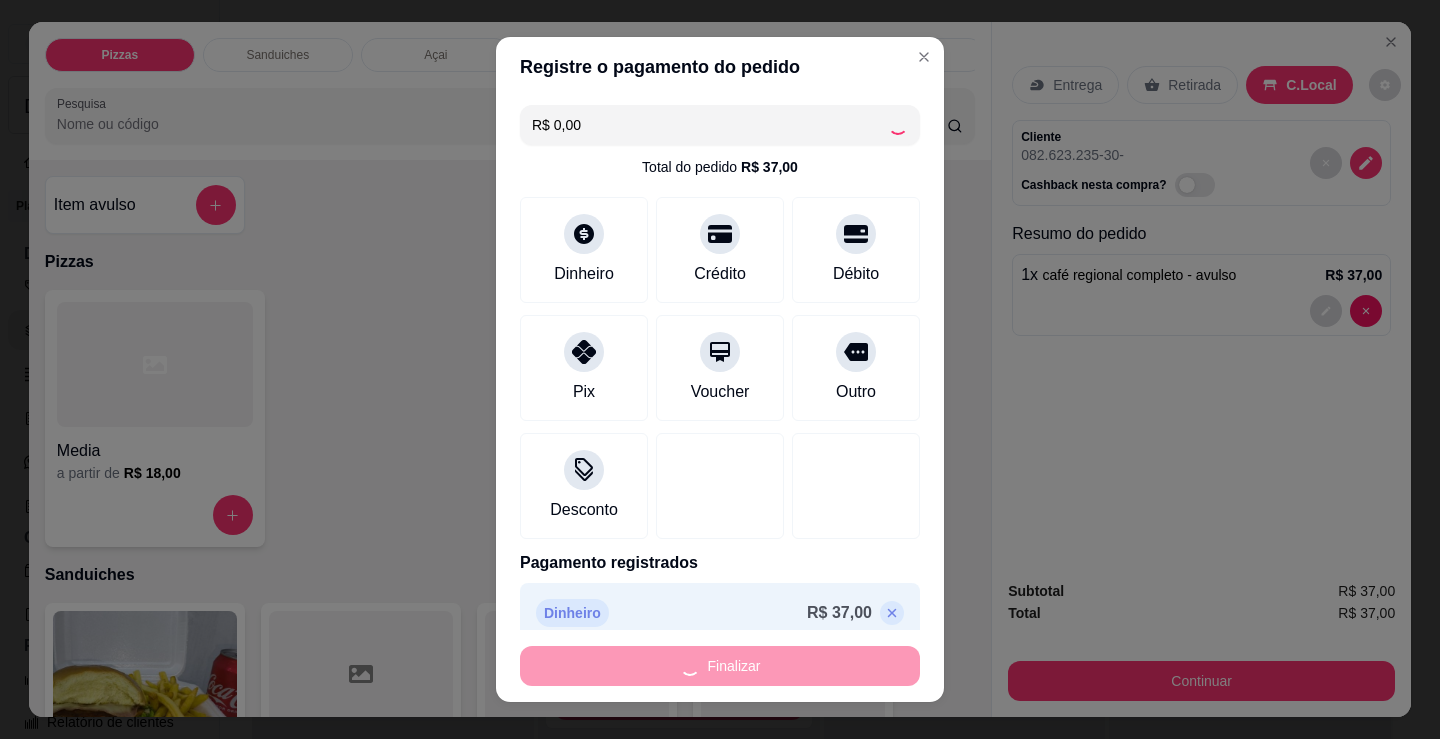 type on "-R$ 37,00" 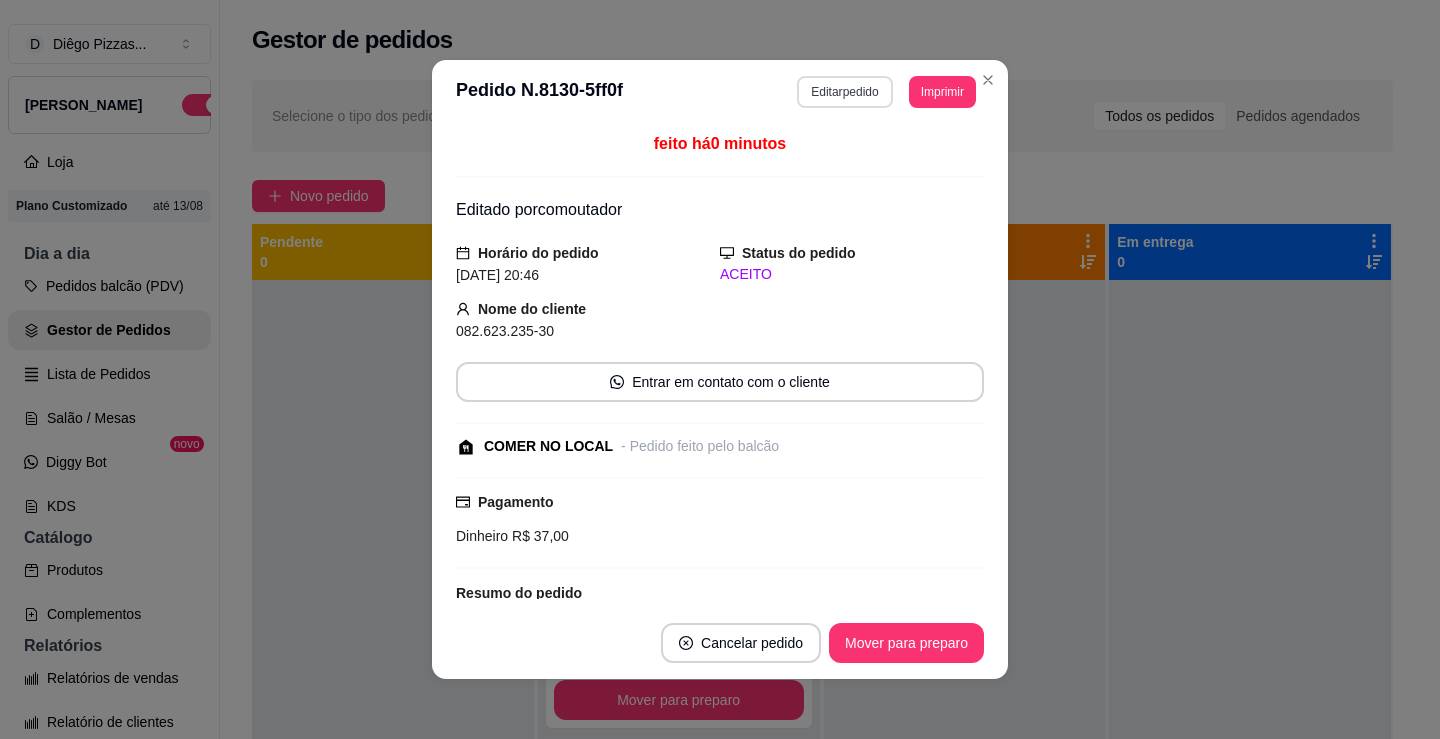 click on "Editar  pedido" at bounding box center [844, 92] 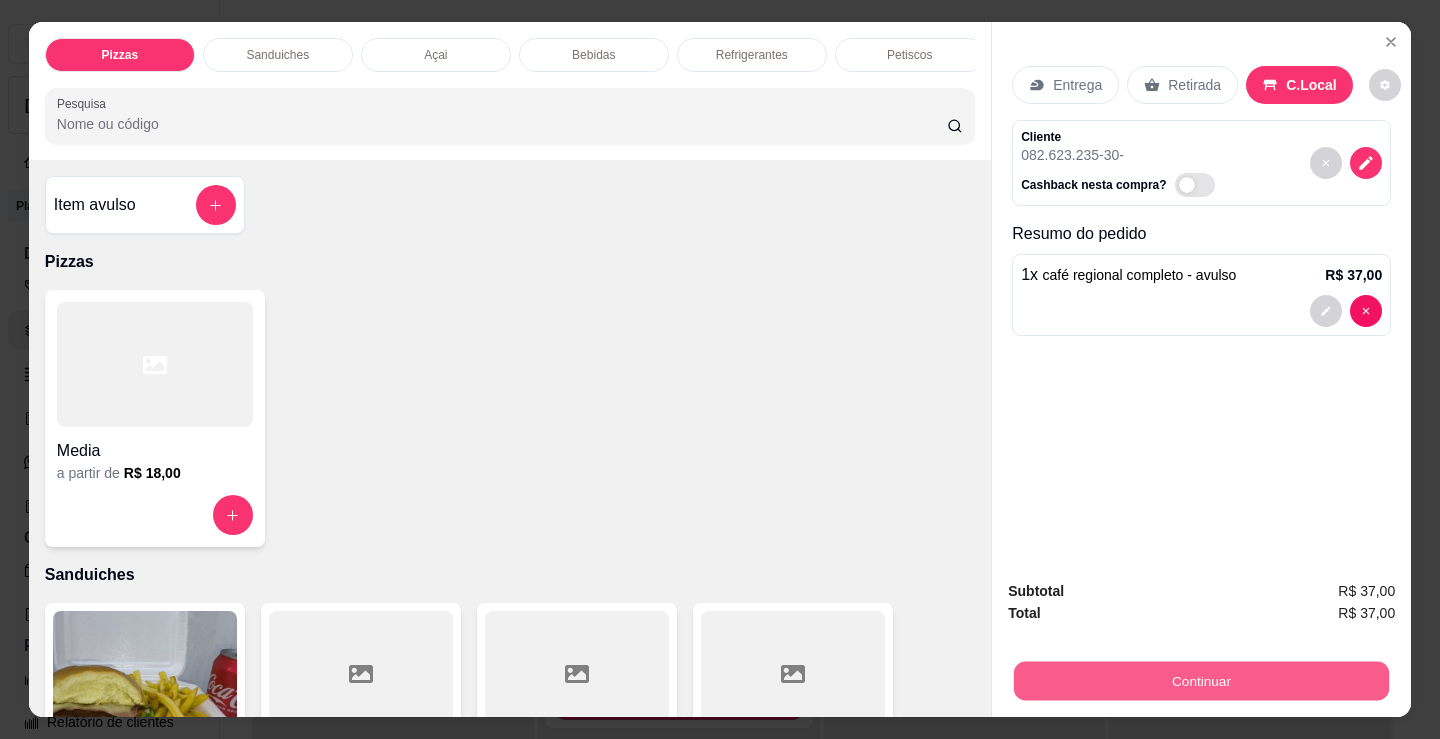 click on "Continuar" at bounding box center [1201, 680] 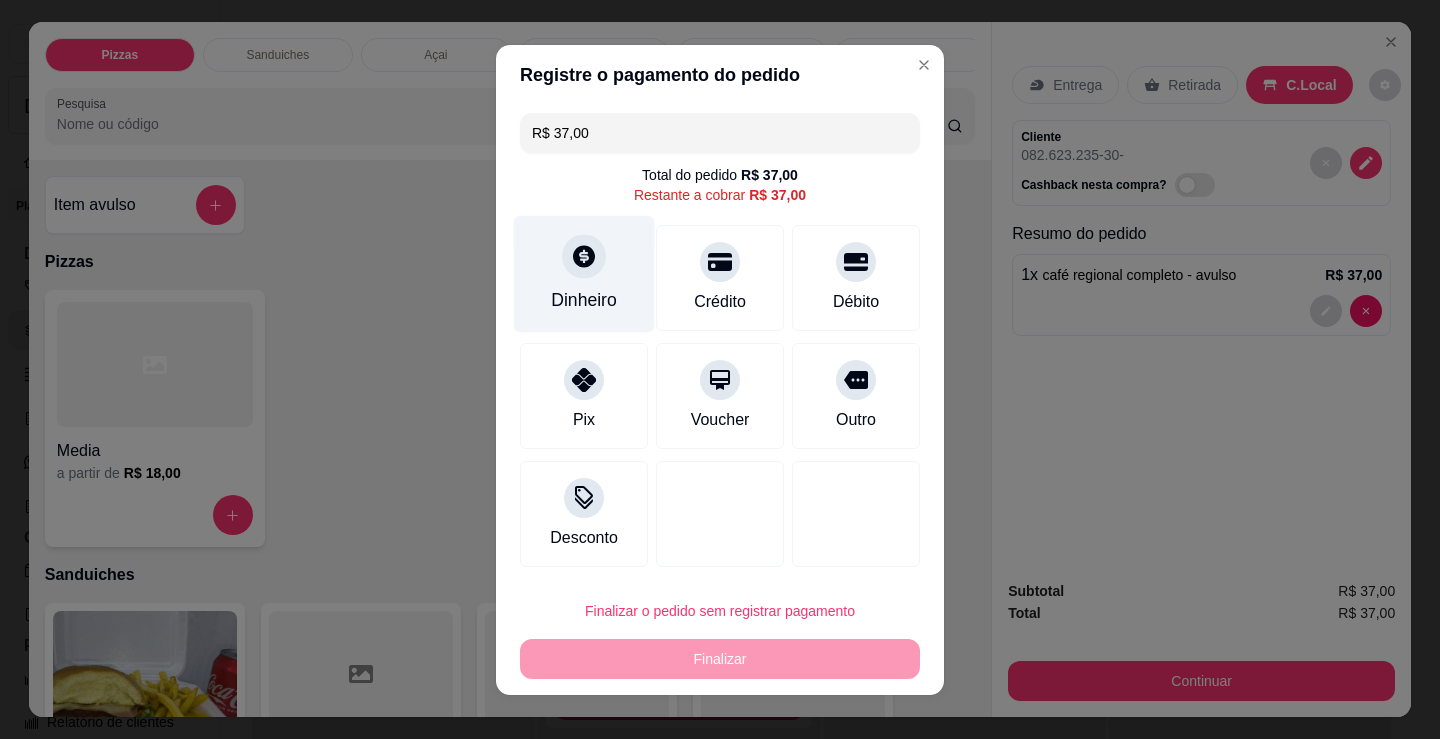 click at bounding box center (584, 256) 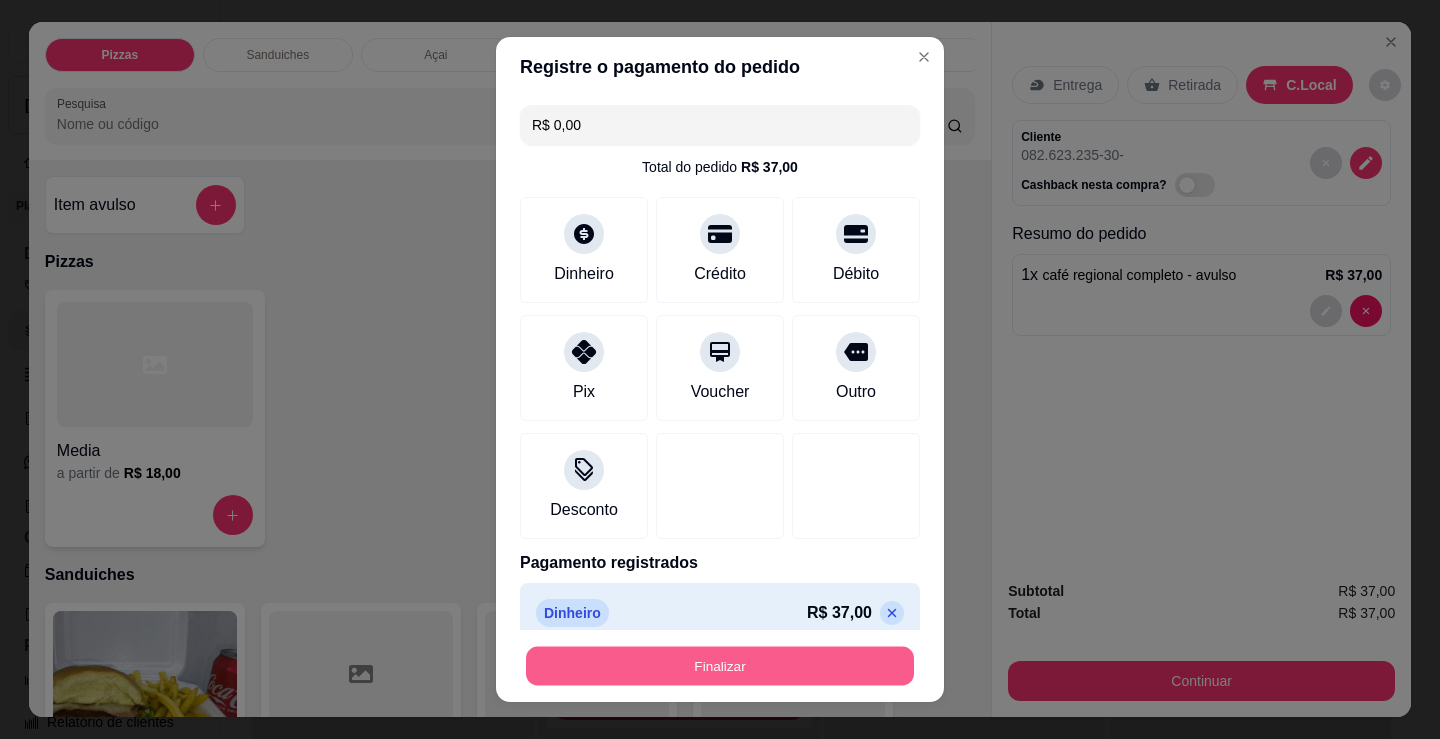 click on "Finalizar" at bounding box center (720, 666) 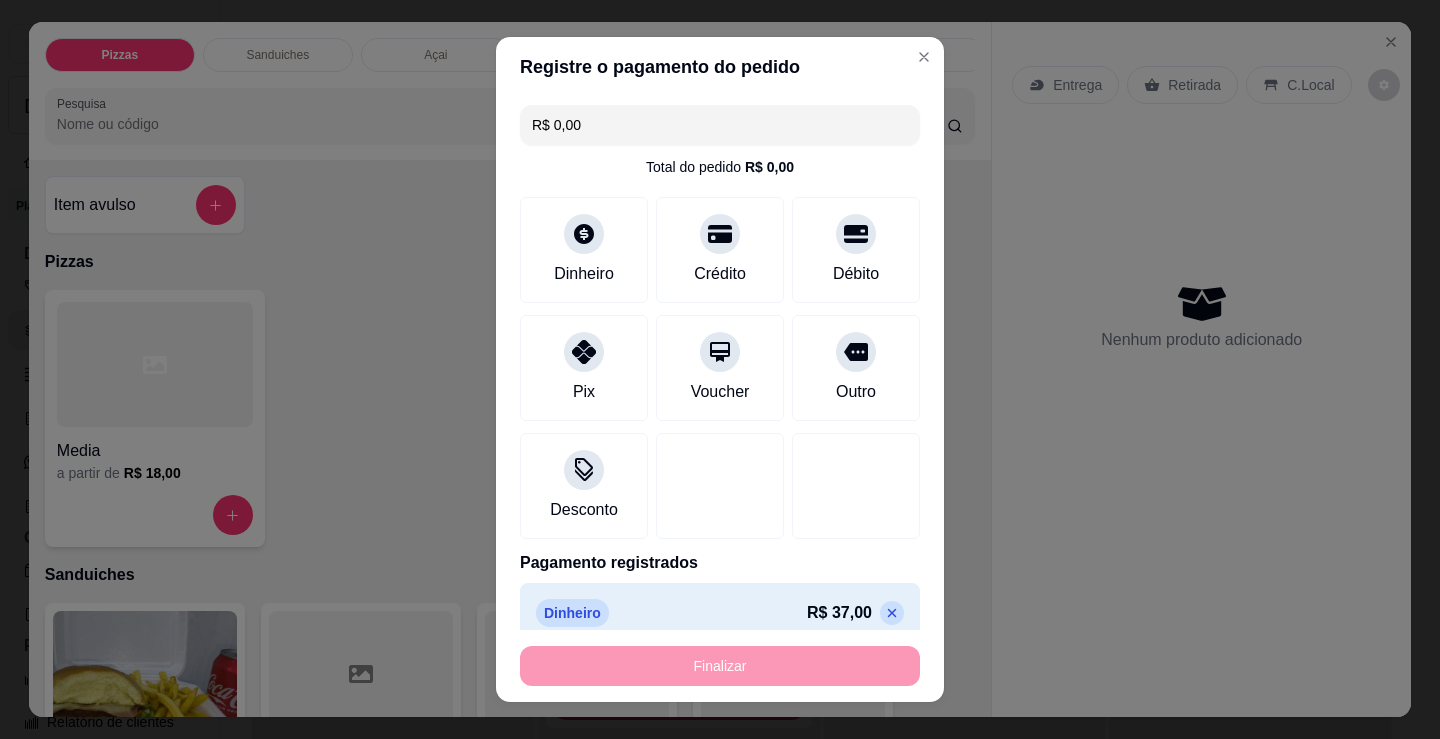 type on "-R$ 37,00" 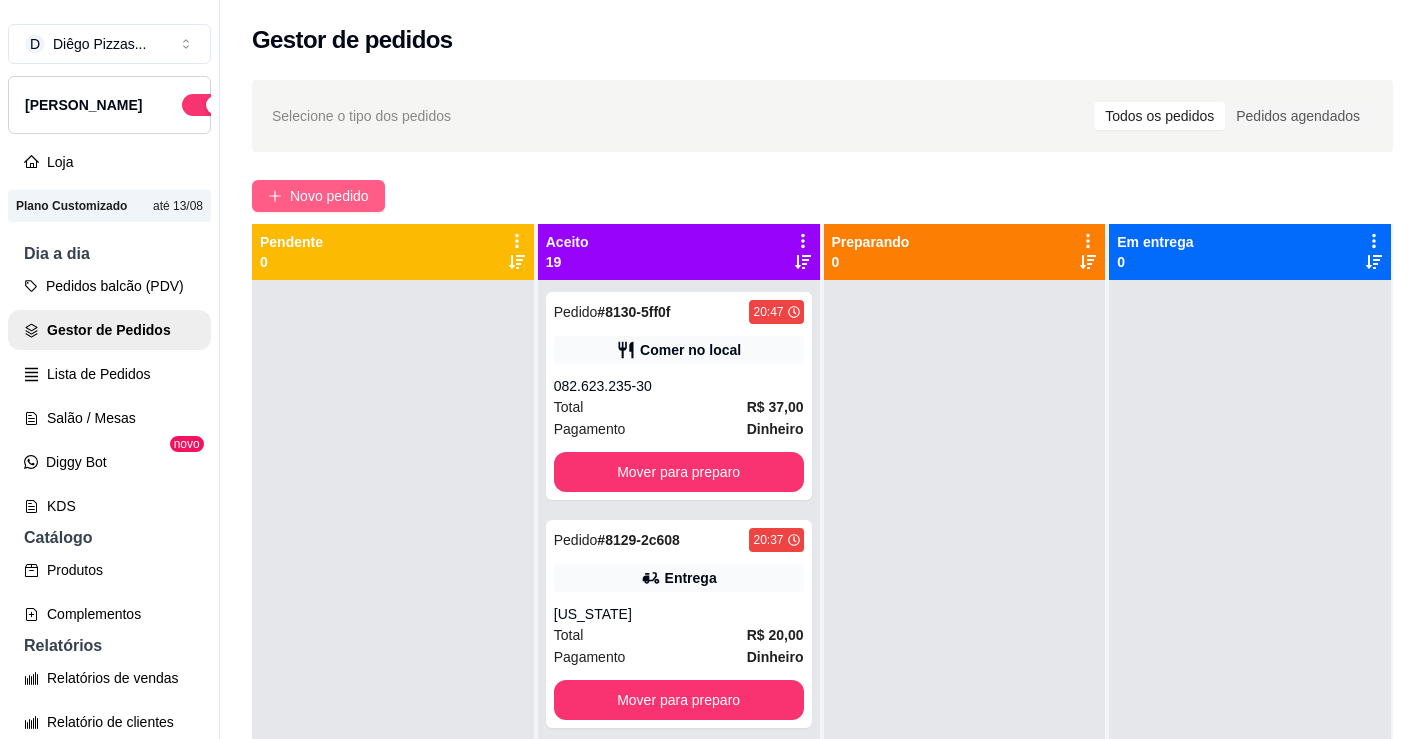 click on "Novo pedido" at bounding box center (329, 196) 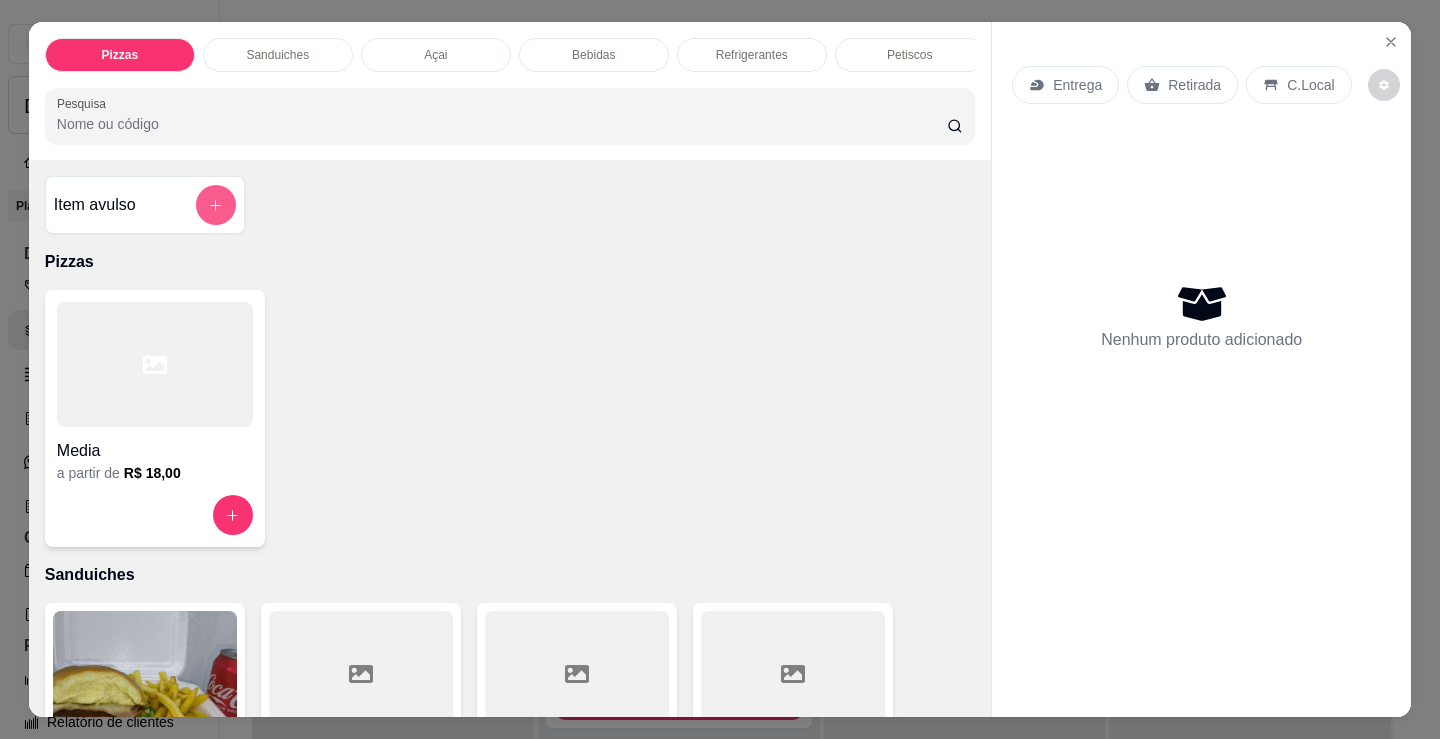click at bounding box center [216, 205] 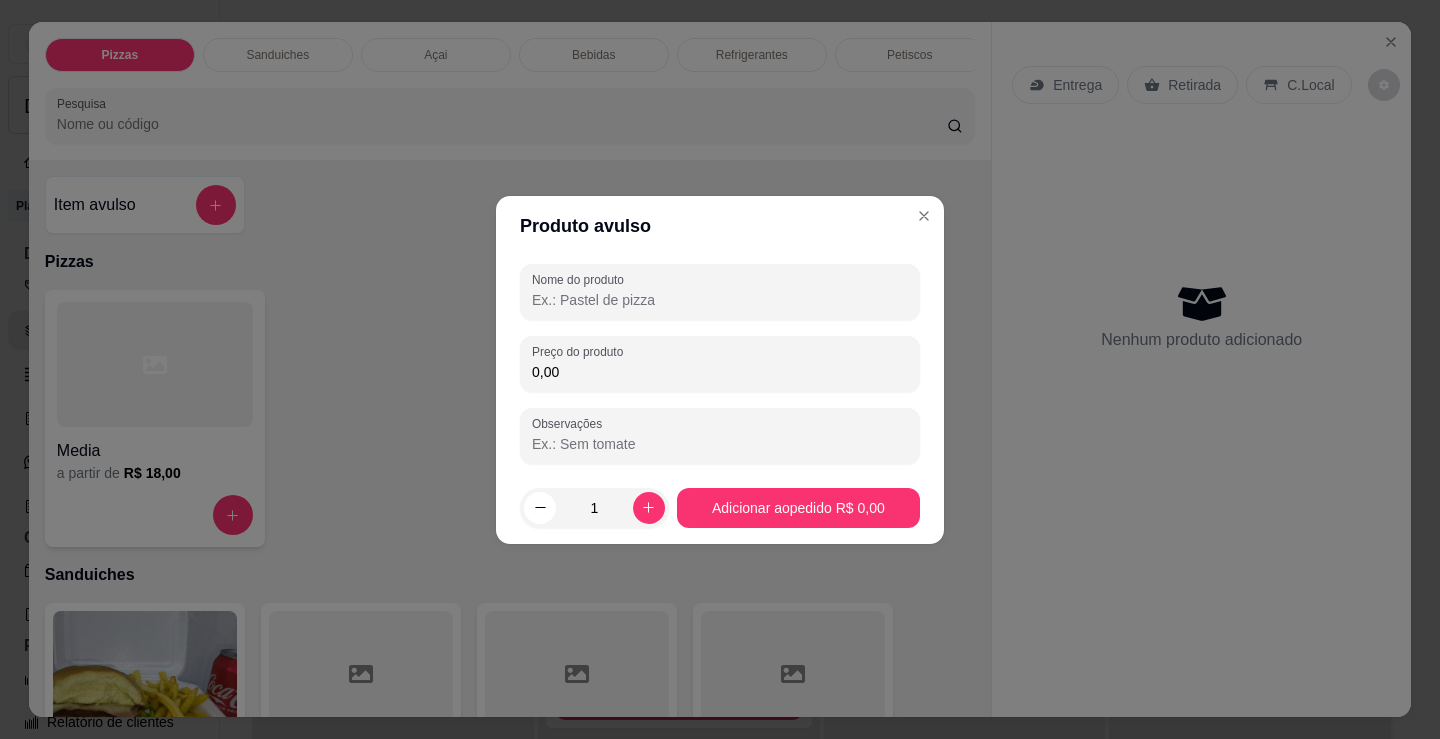 click on "Nome do produto" at bounding box center (720, 300) 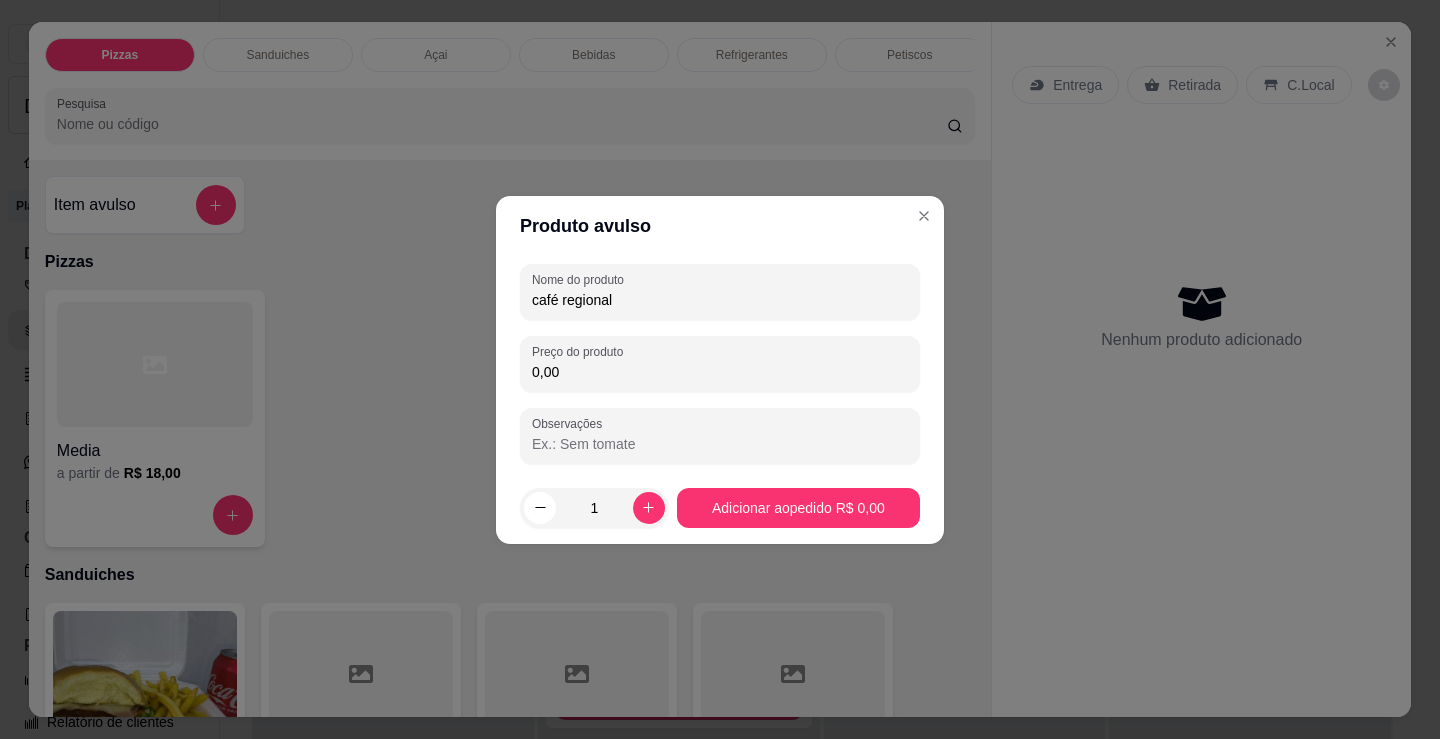 type on "café regional" 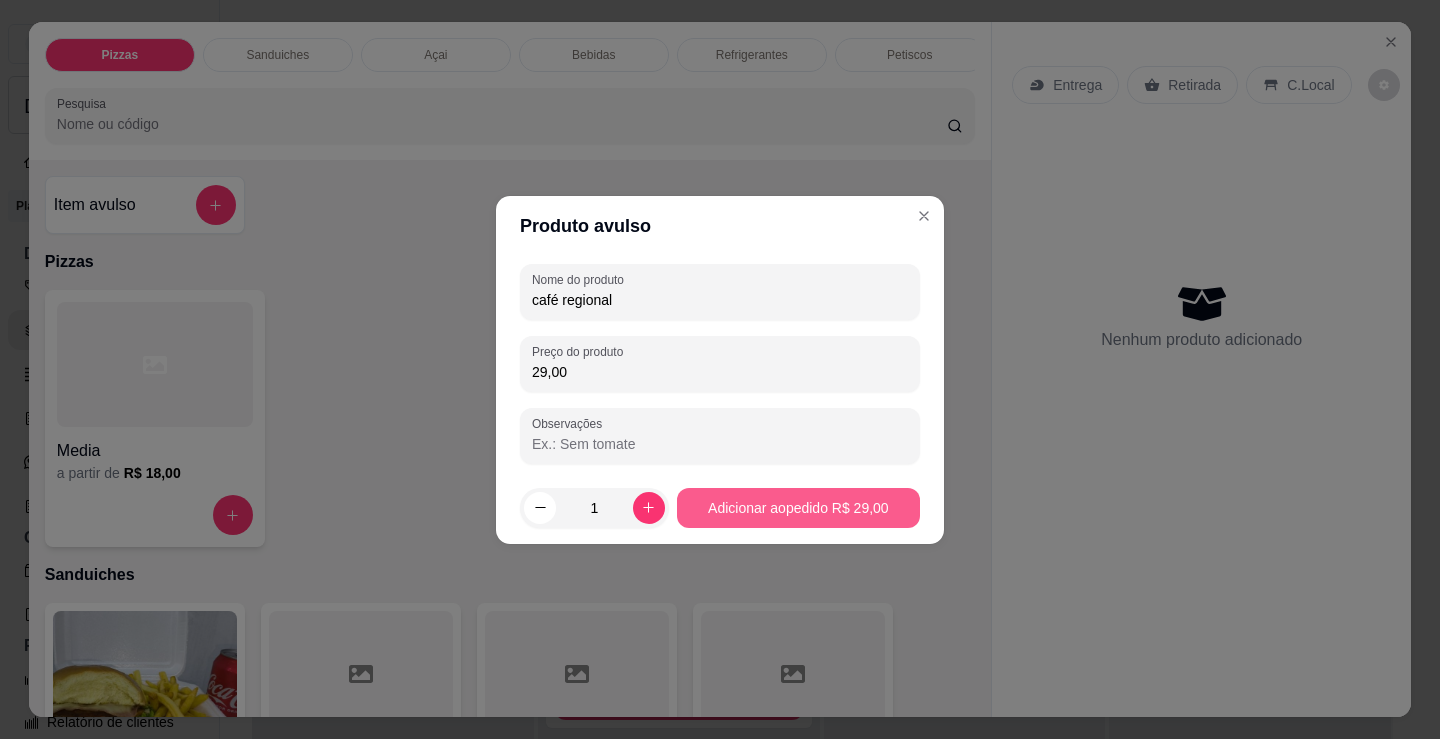 type on "29,00" 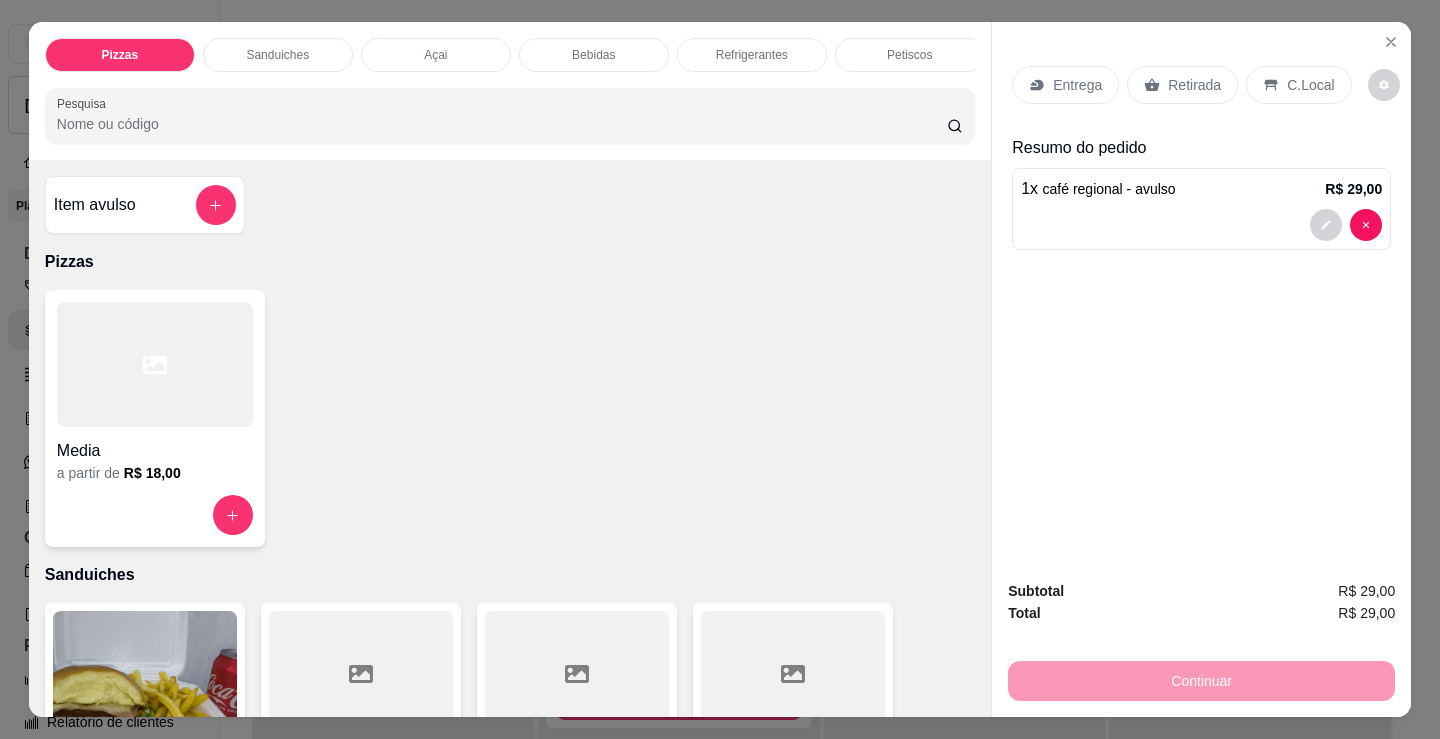 click on "C.Local" at bounding box center [1298, 85] 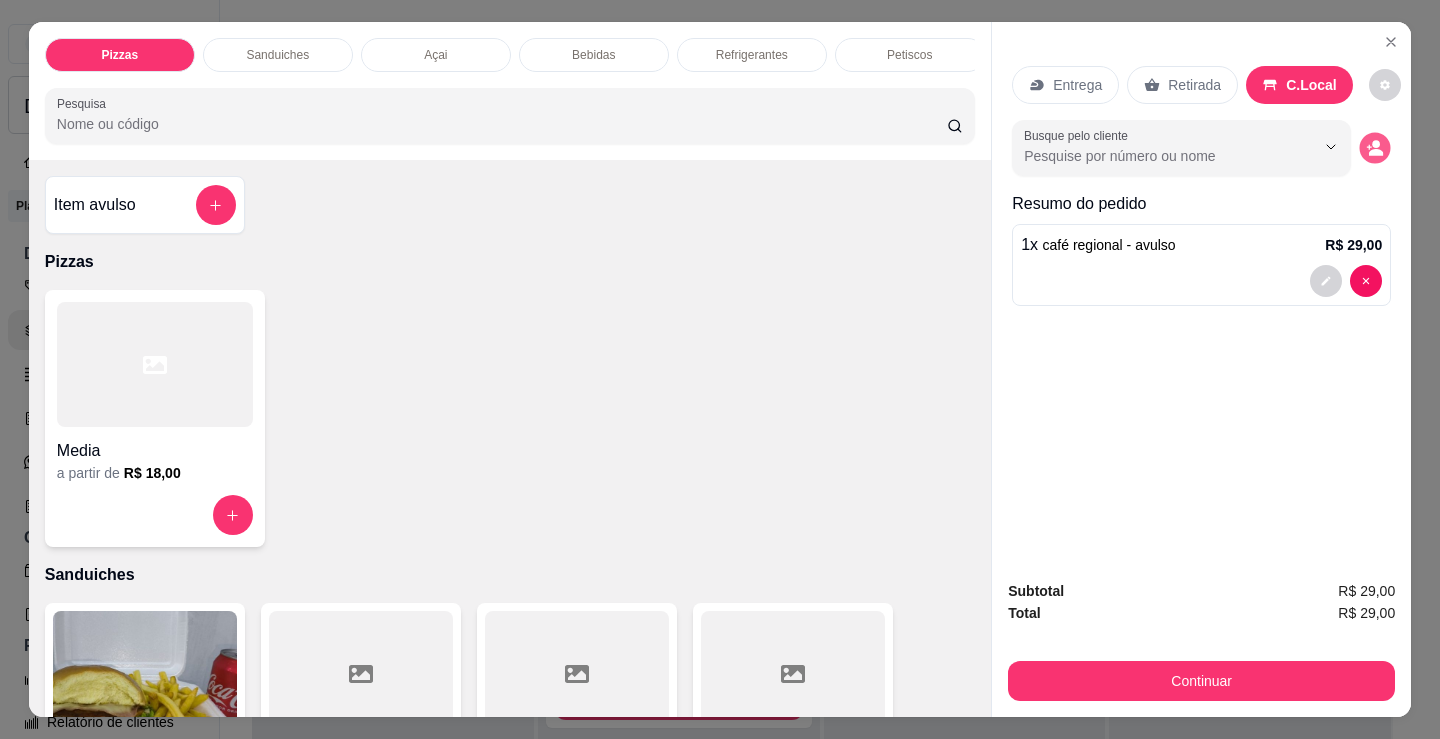 click at bounding box center (1375, 148) 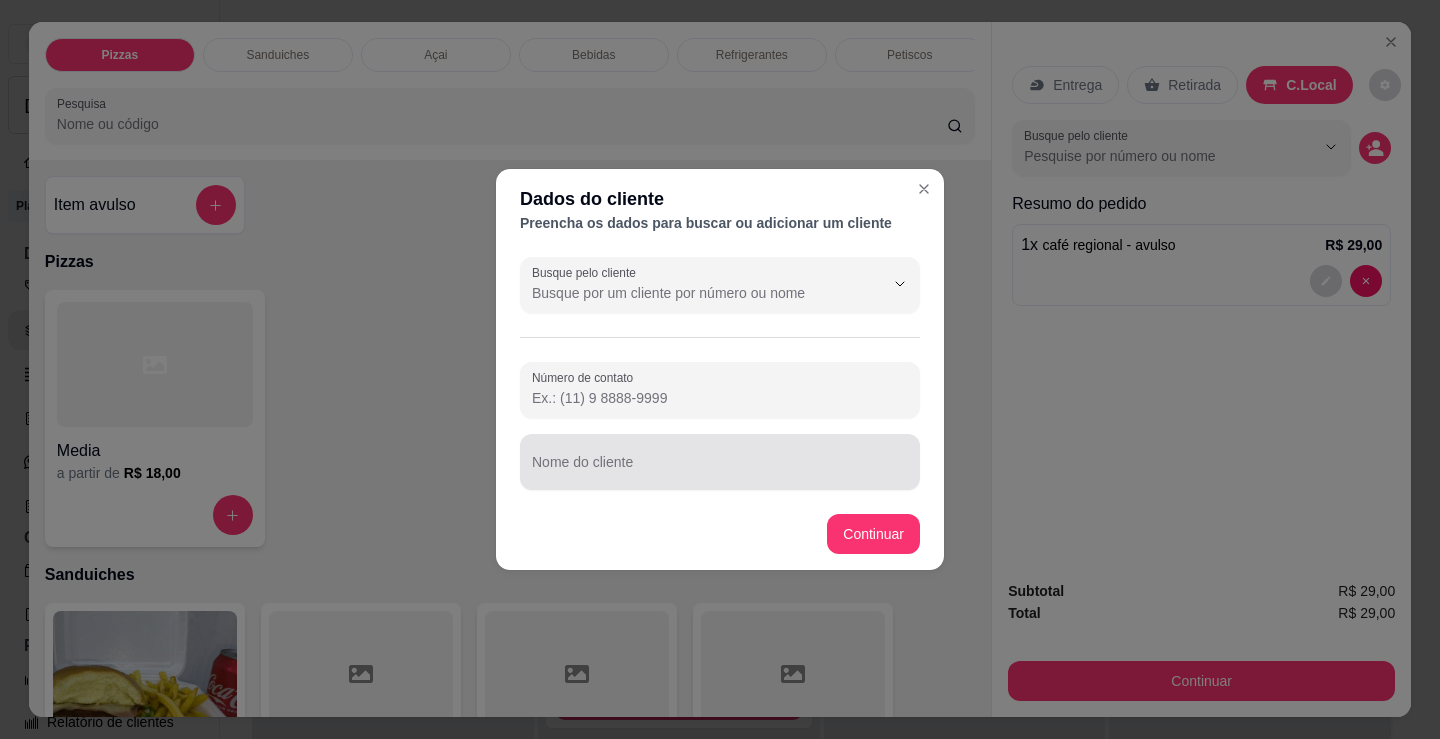 click on "Nome do cliente" at bounding box center (720, 462) 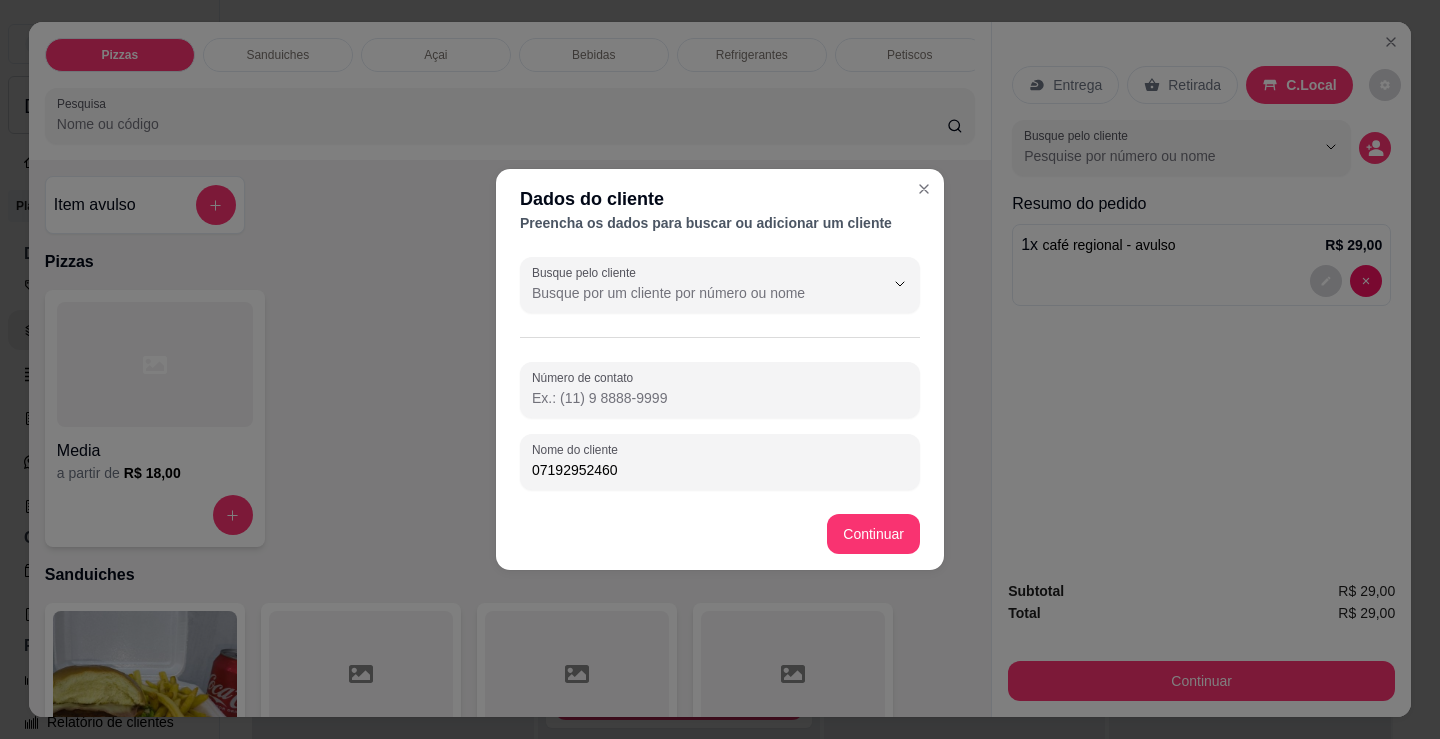 click on "07192952460" at bounding box center (720, 470) 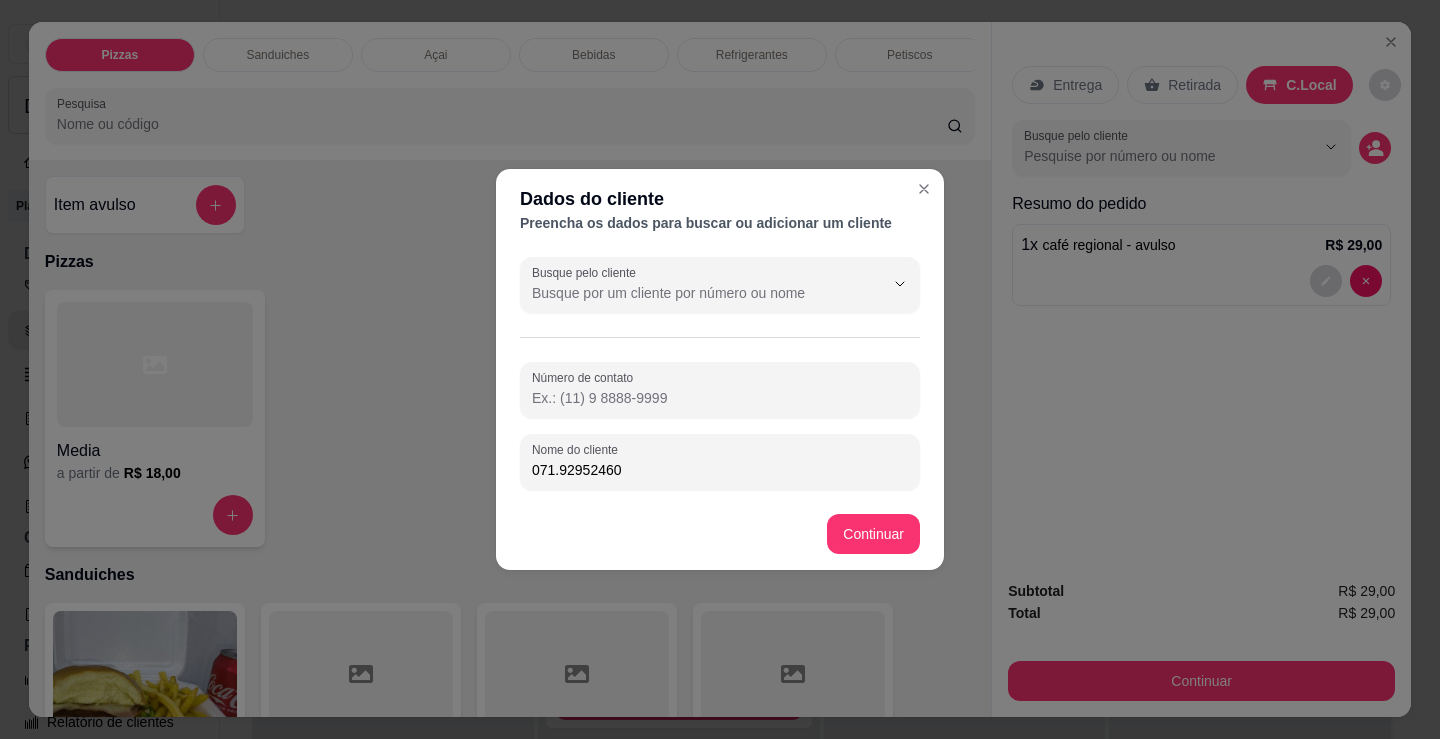 click on "071.92952460" at bounding box center [720, 470] 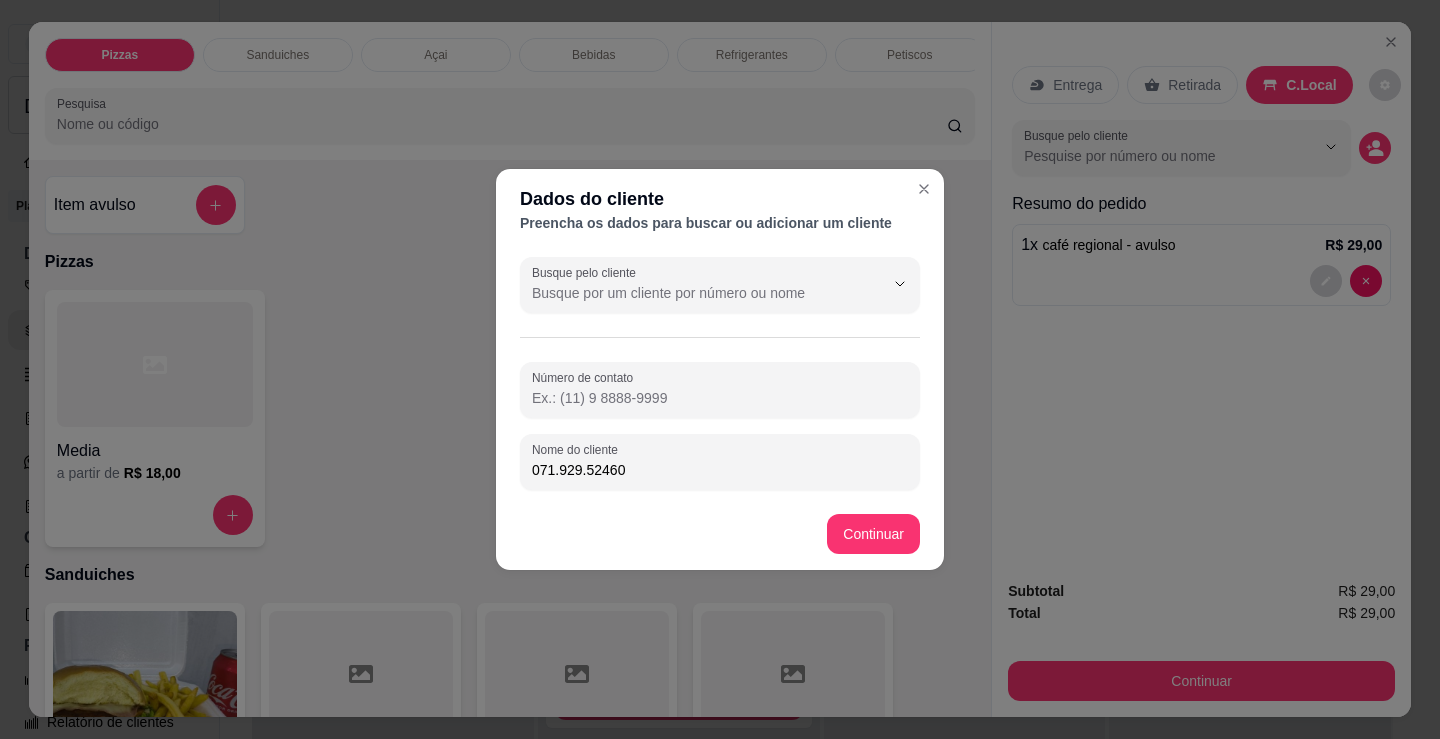 click on "071.929.52460" at bounding box center (720, 470) 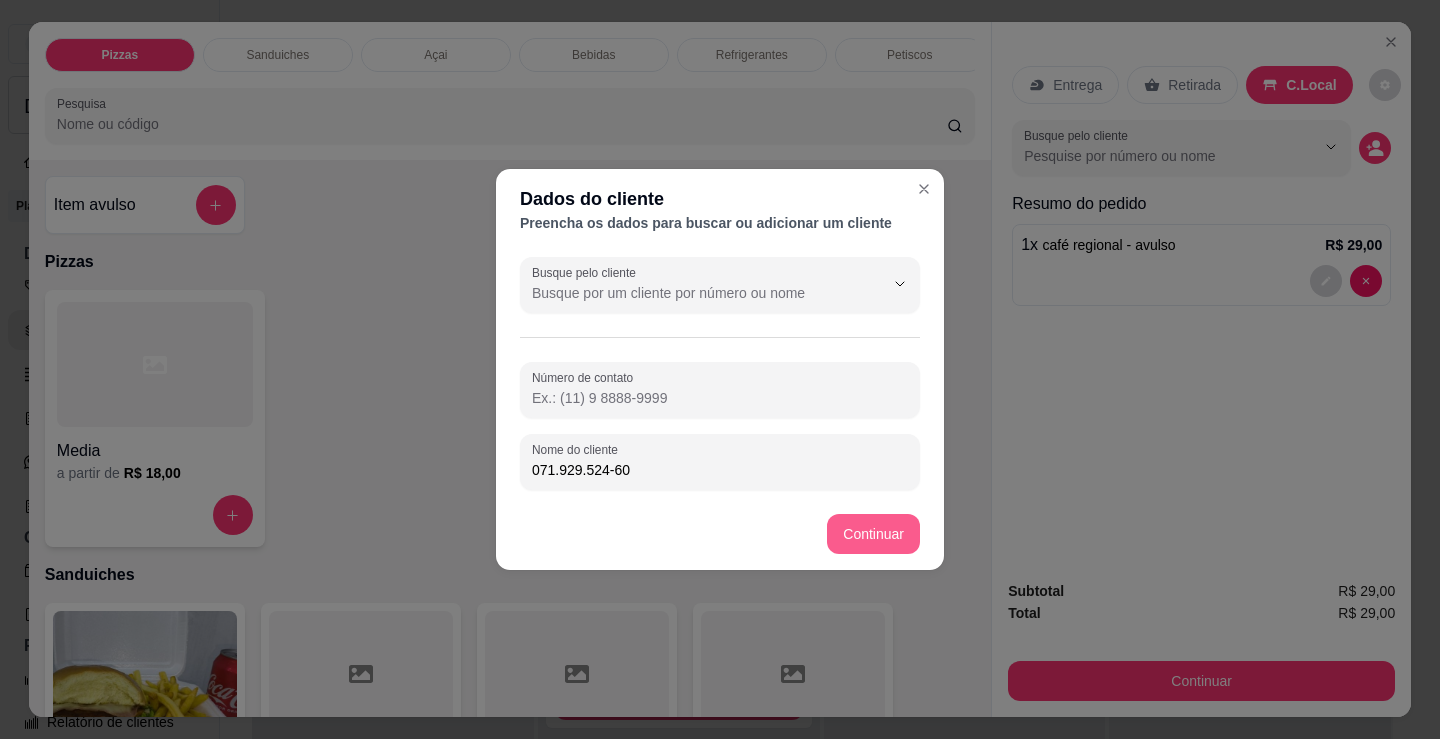 type on "071.929.524-60" 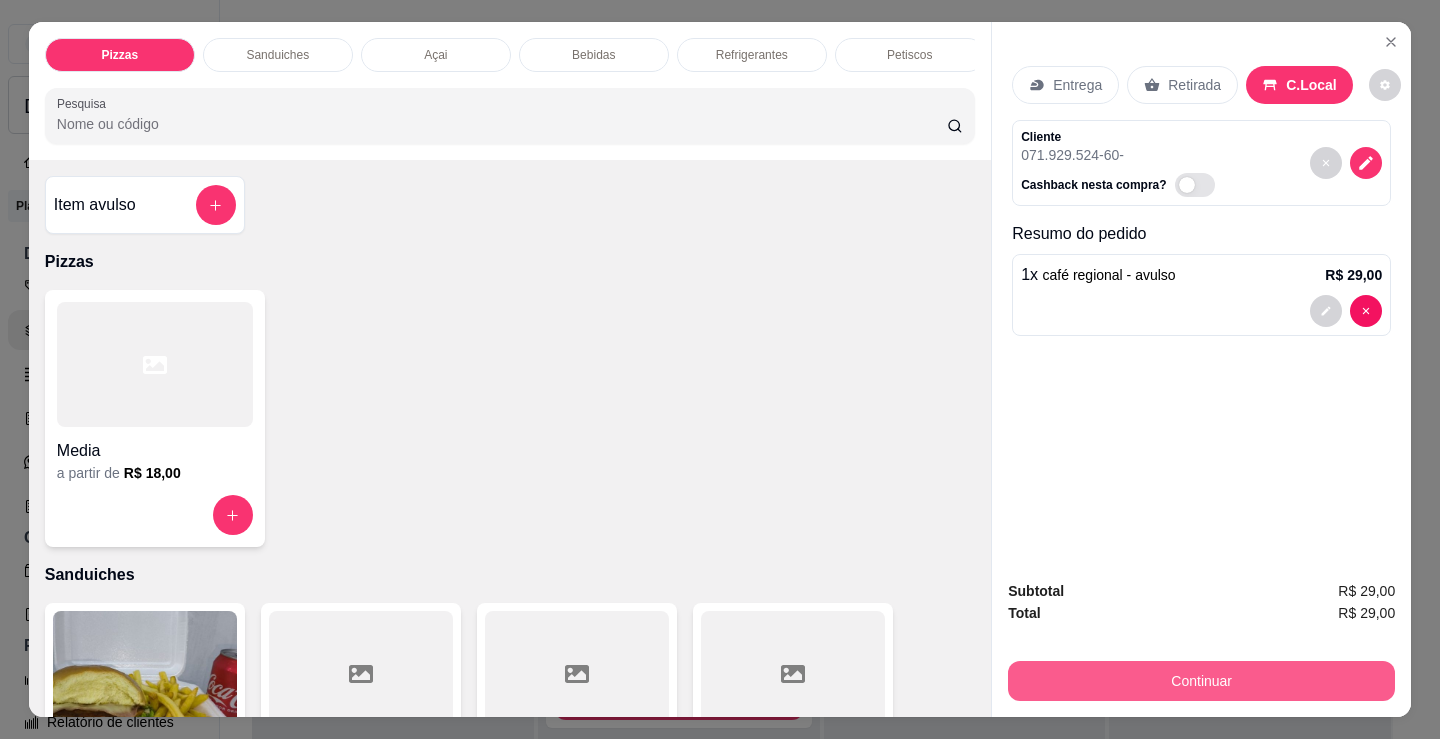click on "Continuar" at bounding box center [1201, 681] 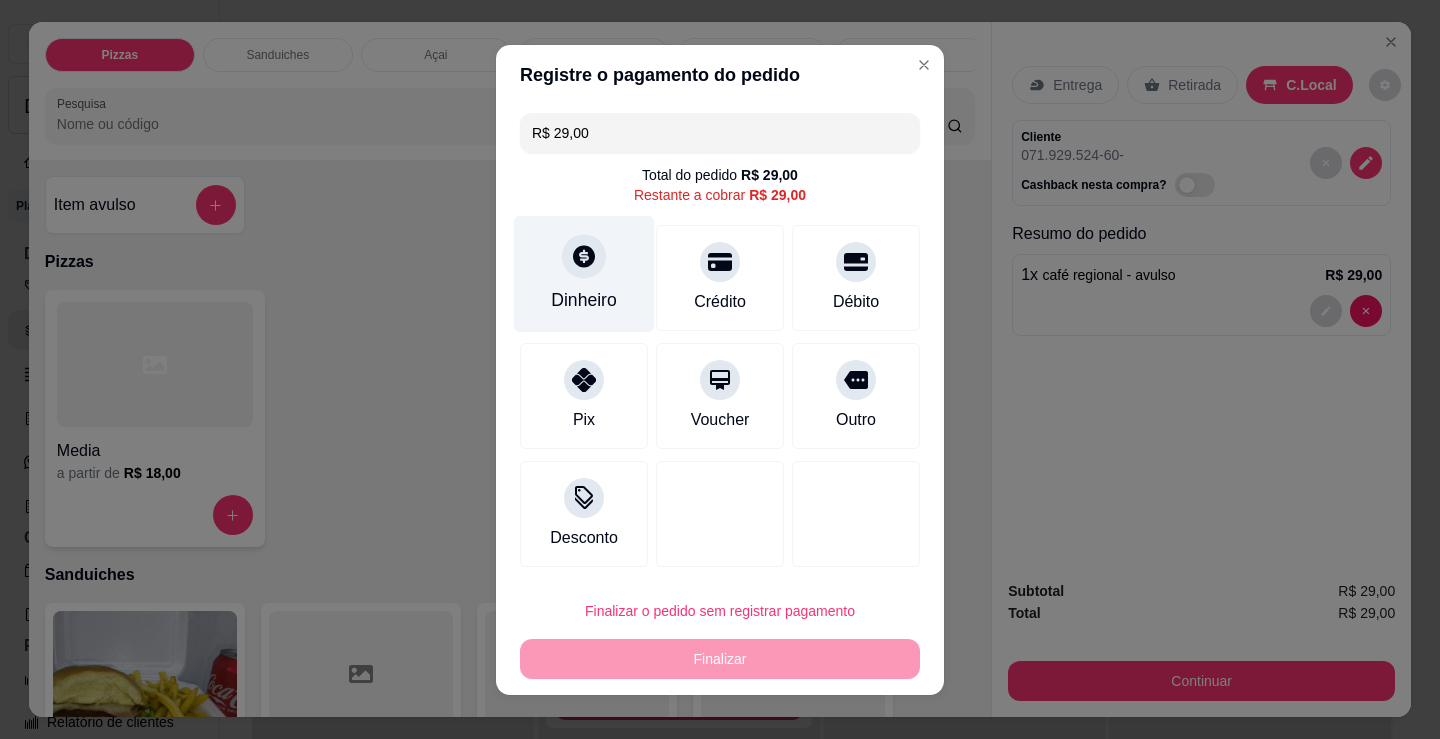 click on "Dinheiro" at bounding box center (584, 300) 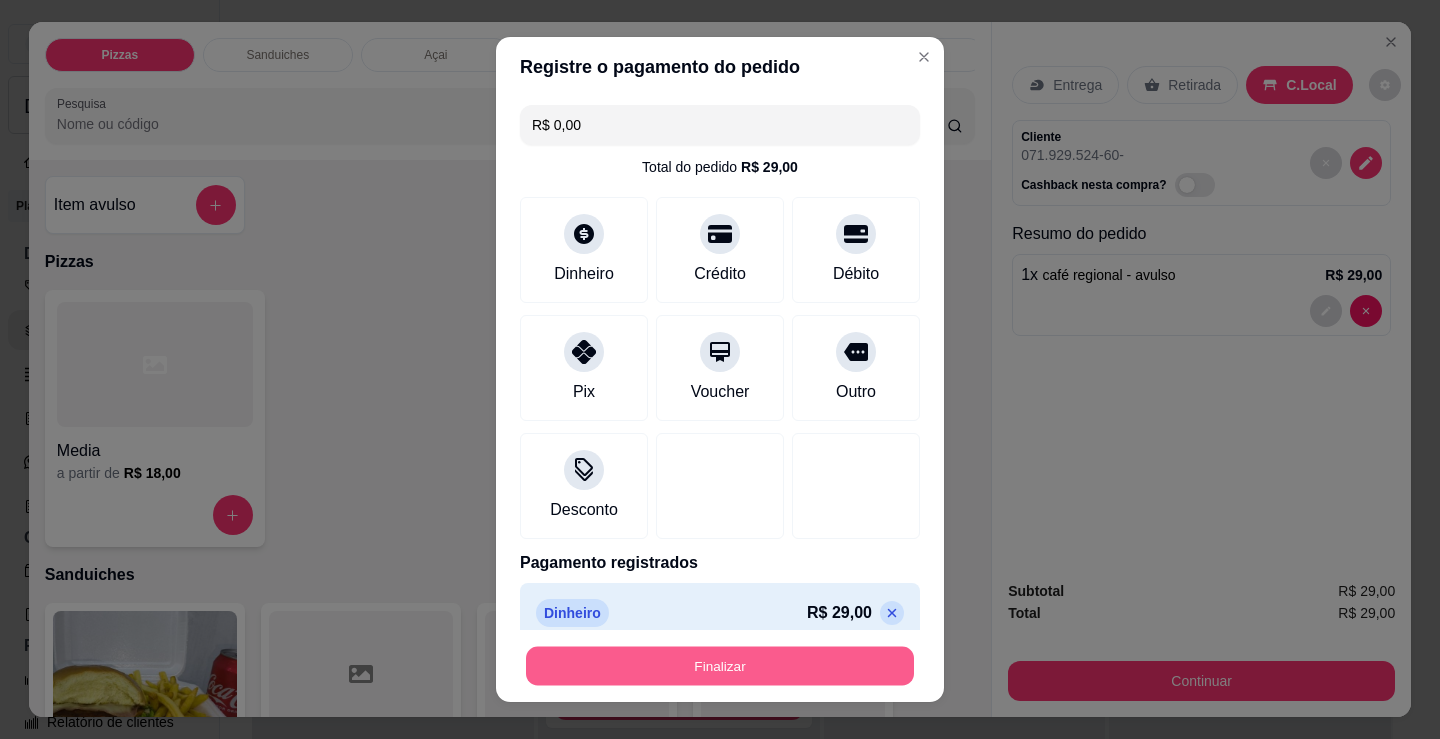 click on "Finalizar" at bounding box center (720, 666) 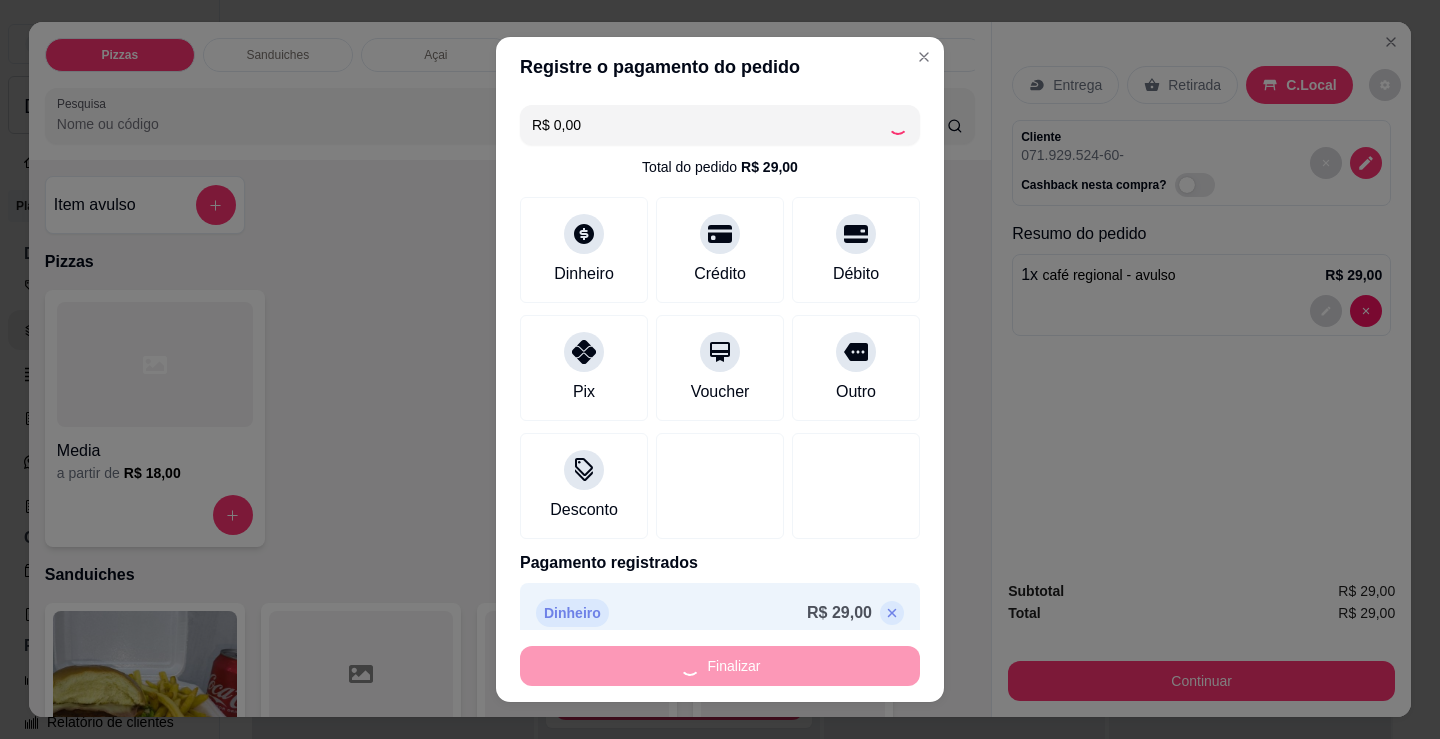 type on "-R$ 29,00" 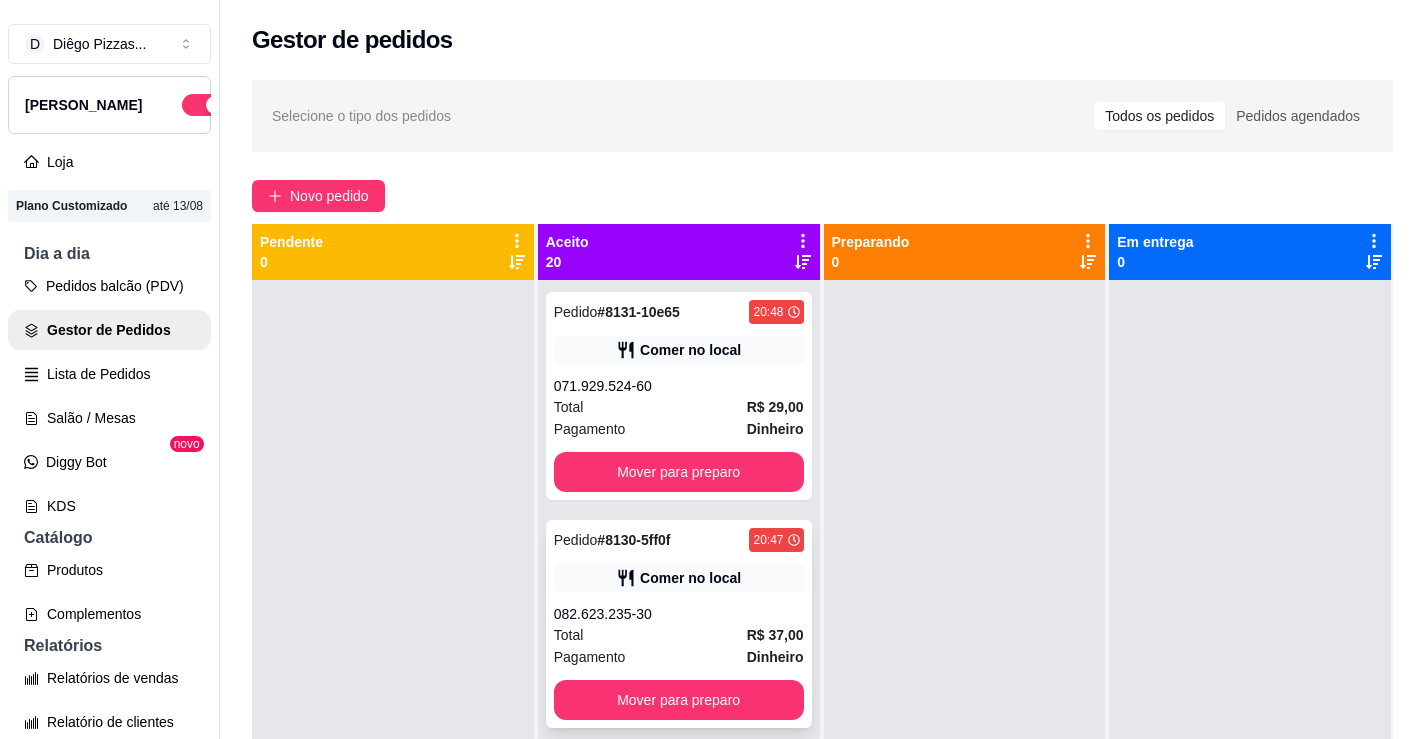 click on "Comer no local" at bounding box center (679, 578) 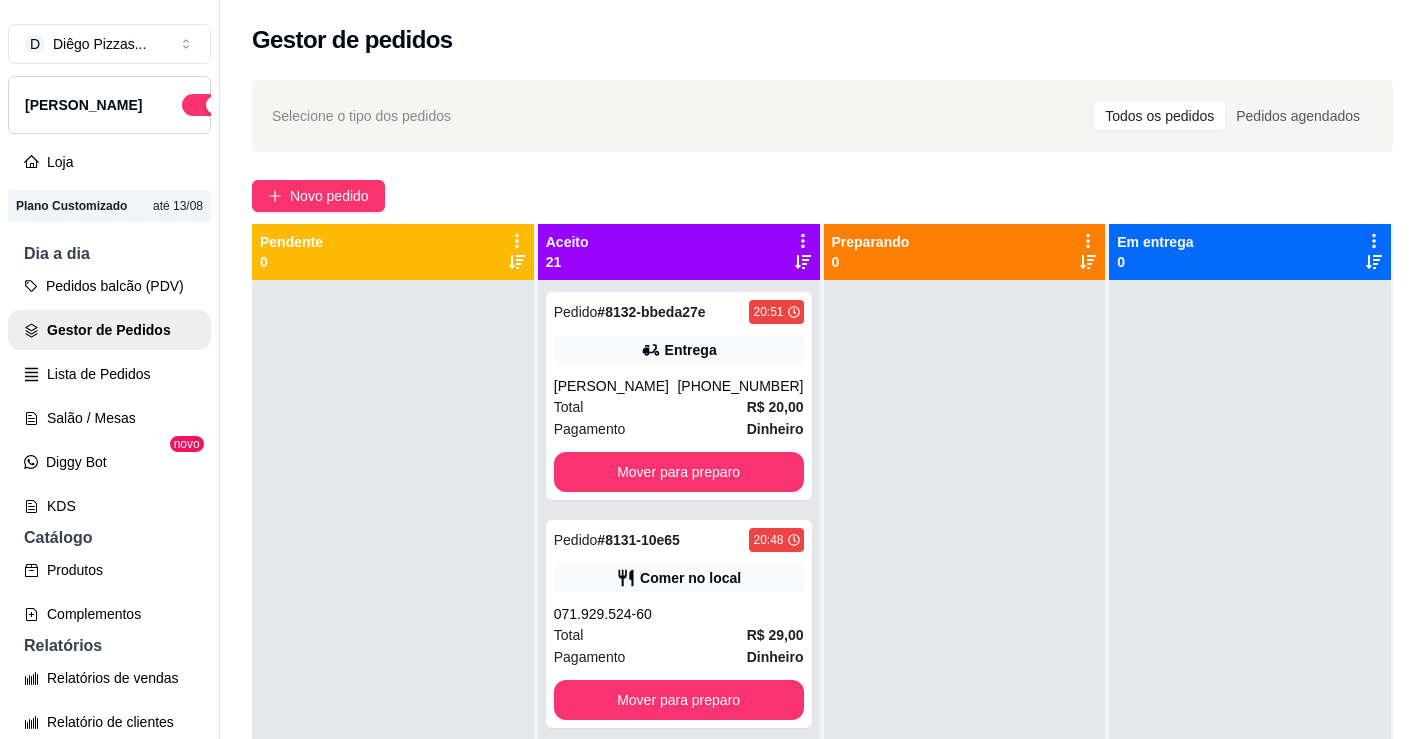 click 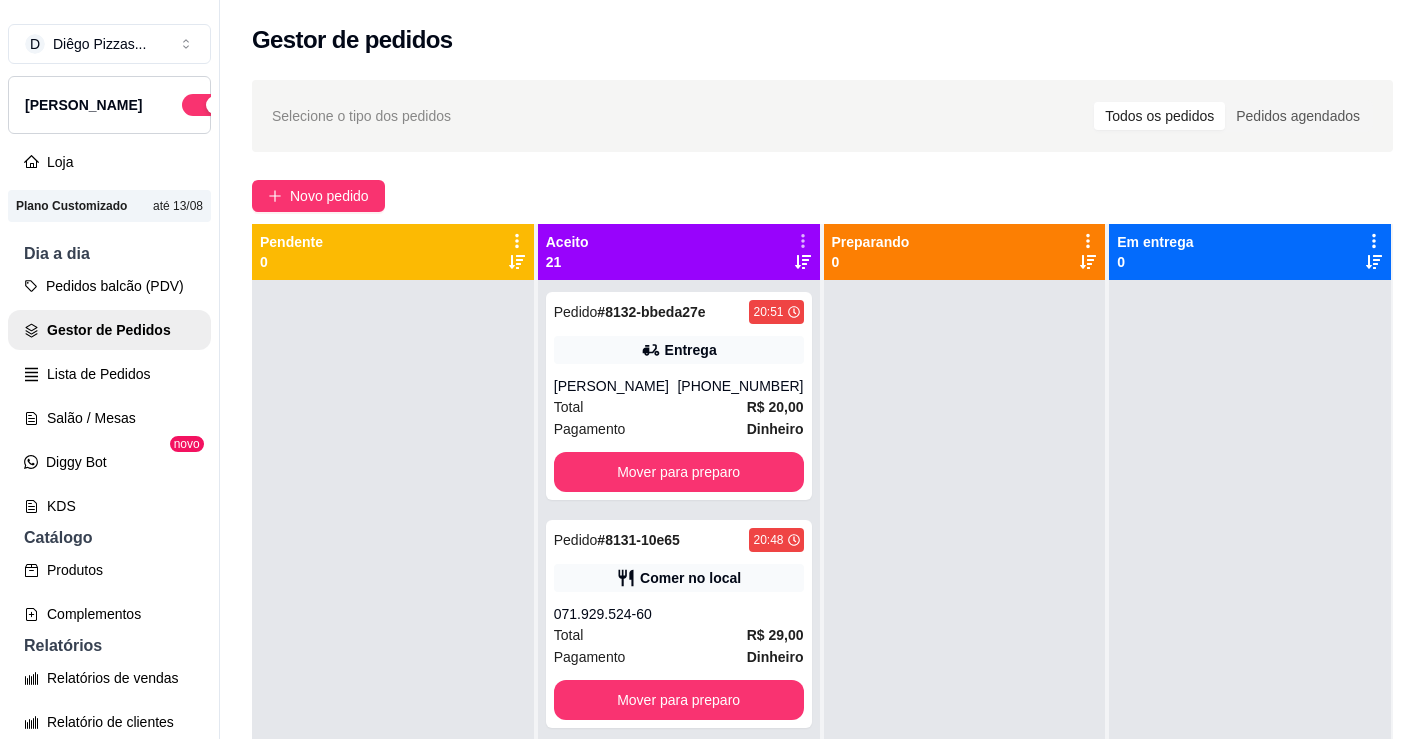 click on "Mover pedidos de etapa Com essa opção você tem a opção de mover todos os pedidos que estão em uma etapa para outra de forma rápida e fácil." at bounding box center [665, 294] 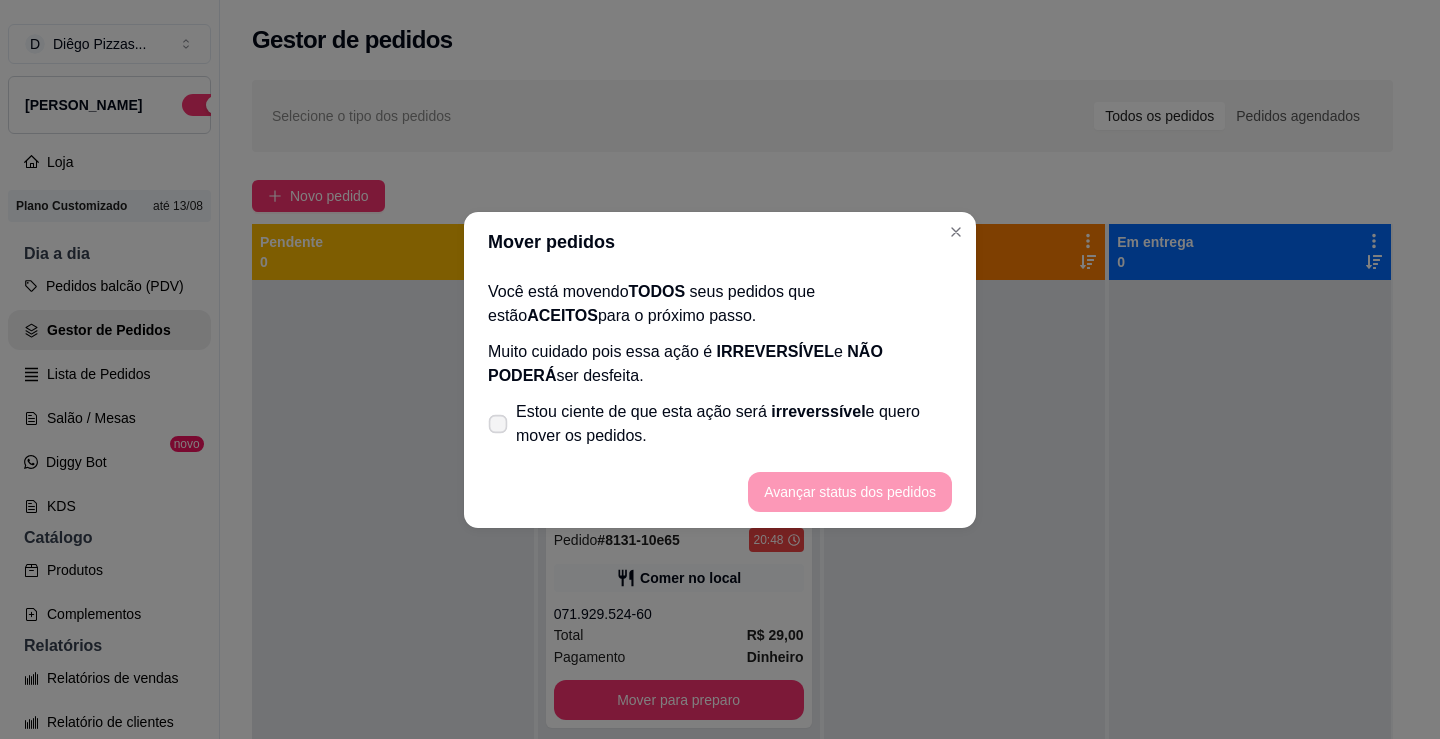 click on "Estou ciente de que esta ação será   irreverssível  e quero mover os pedidos." at bounding box center (734, 424) 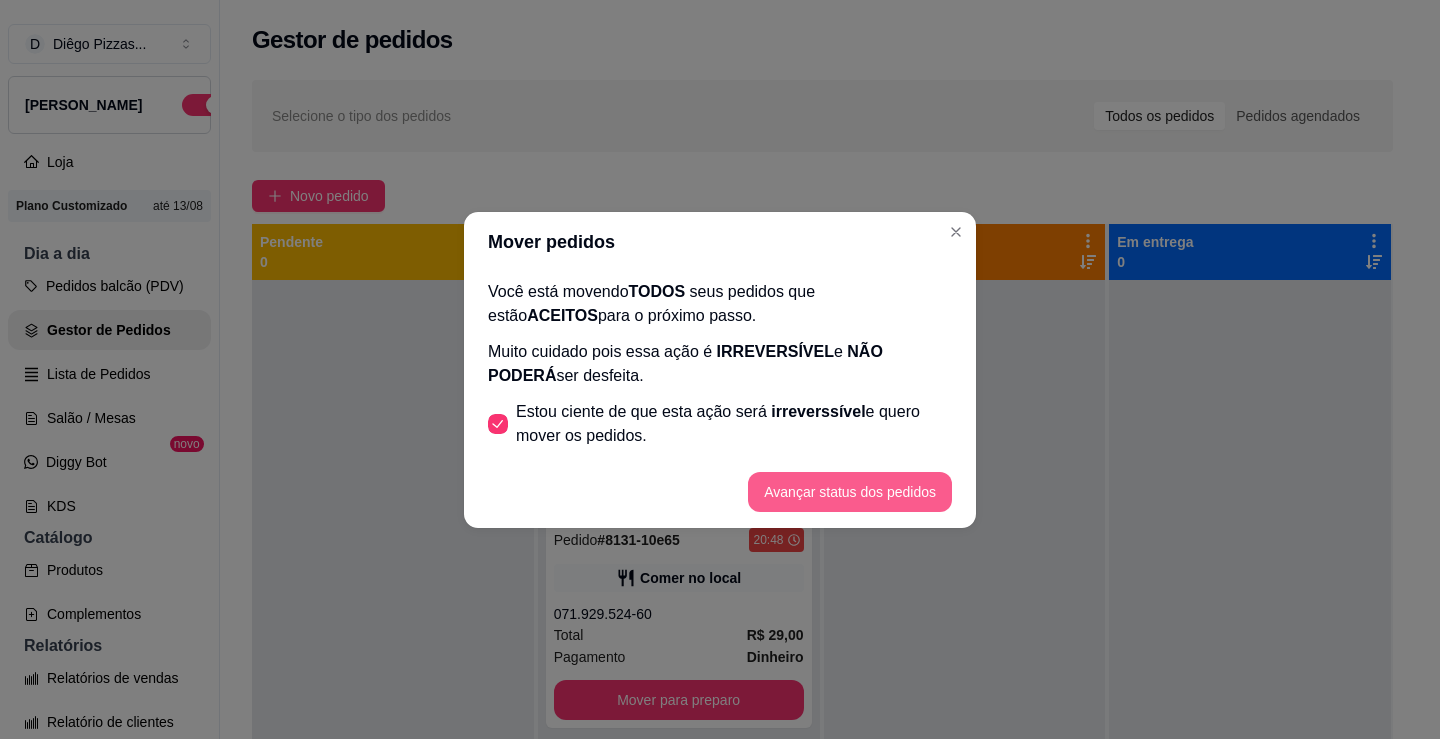 click on "Avançar status dos pedidos" at bounding box center [850, 492] 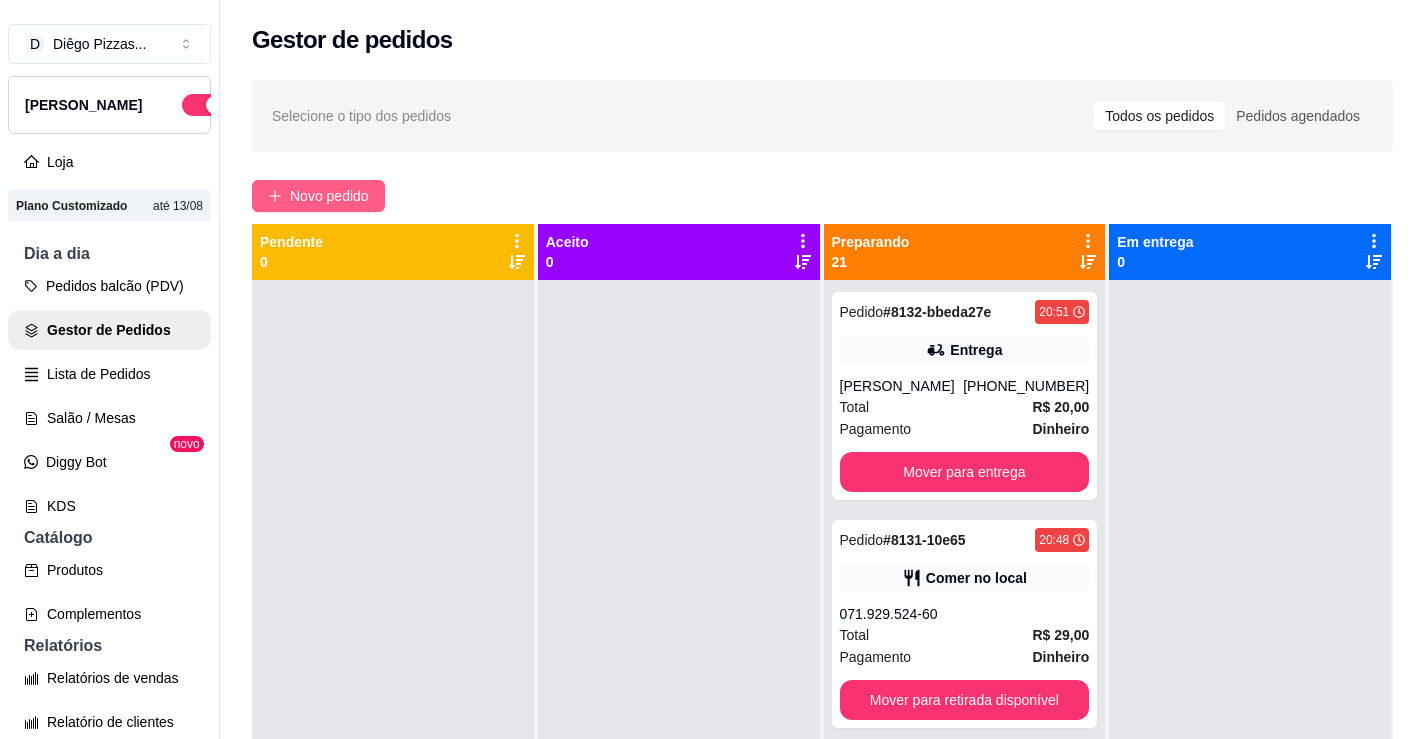 click on "Novo pedido" at bounding box center [329, 196] 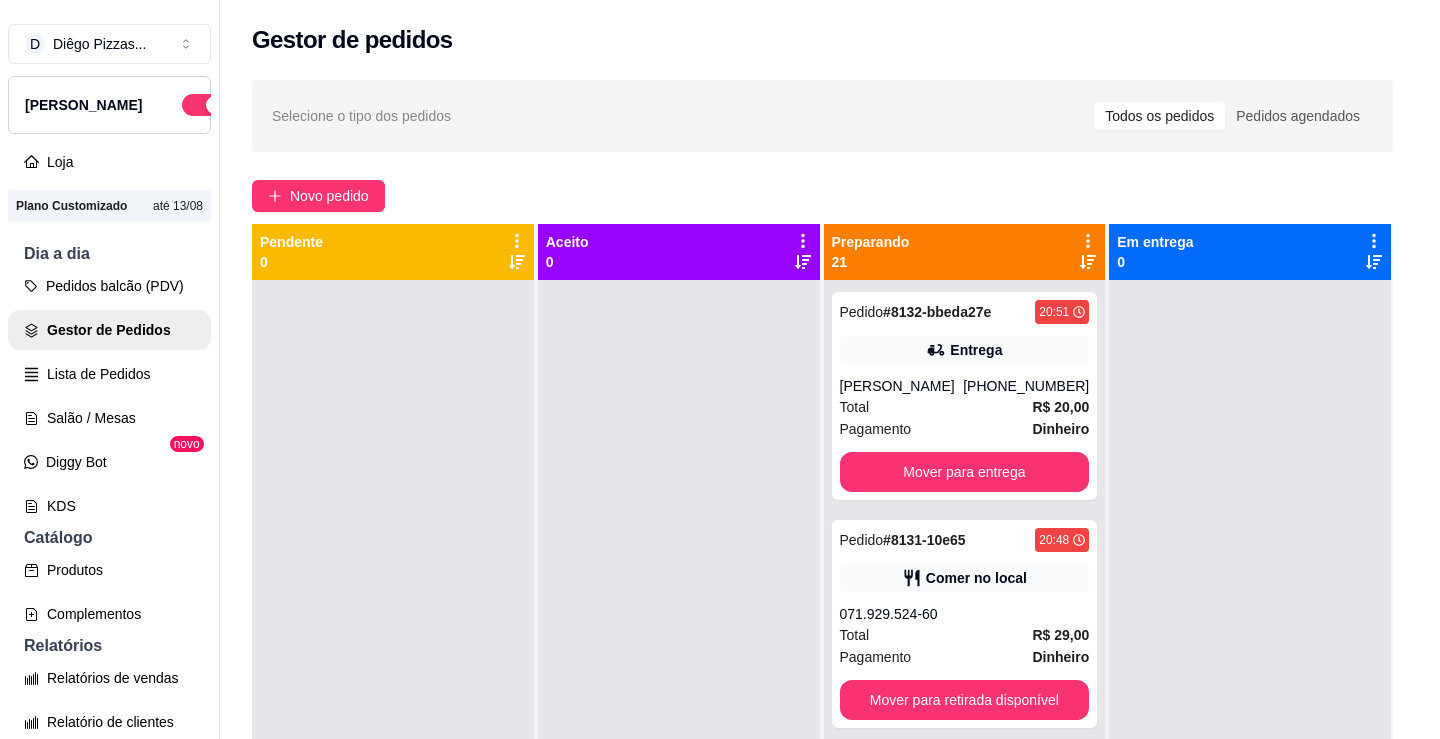 click on "Media" at bounding box center (155, 451) 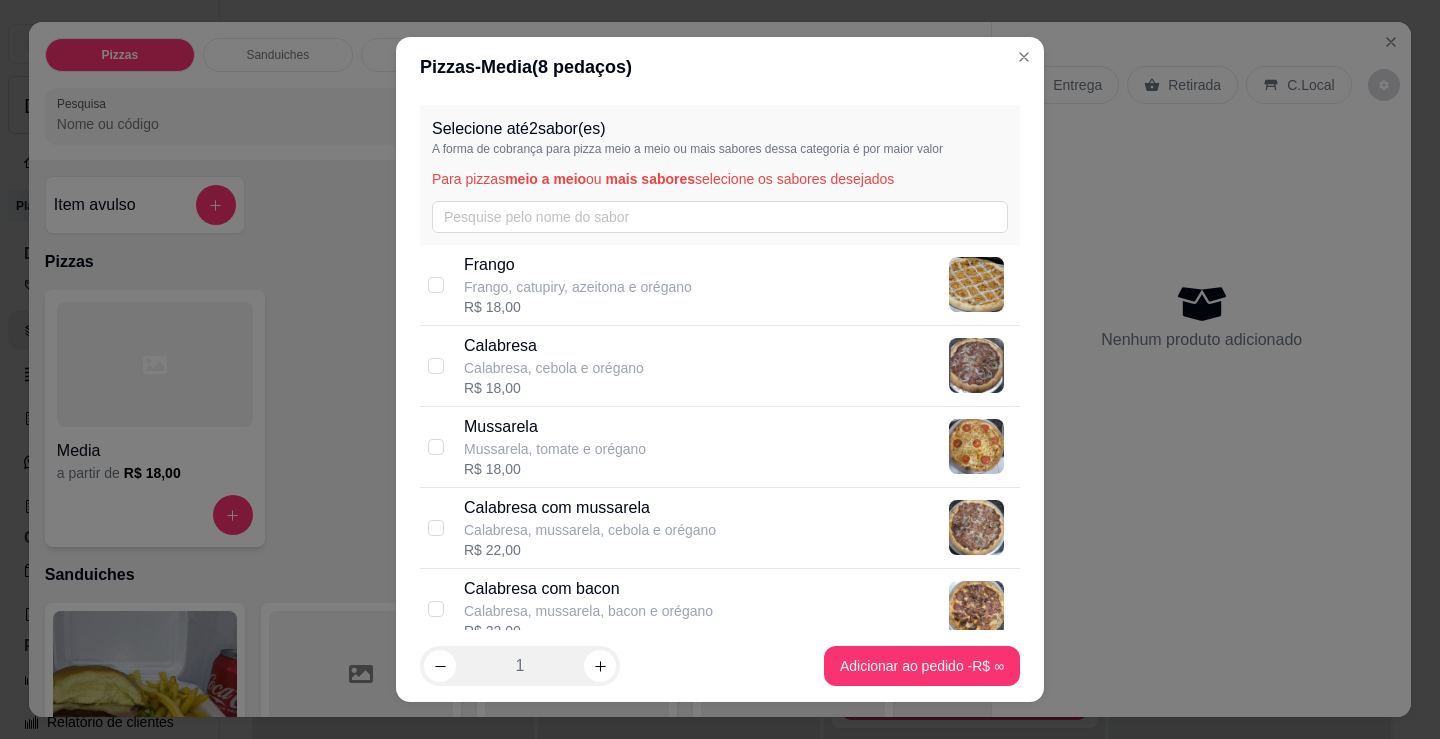 click on "R$ 22,00" at bounding box center [590, 550] 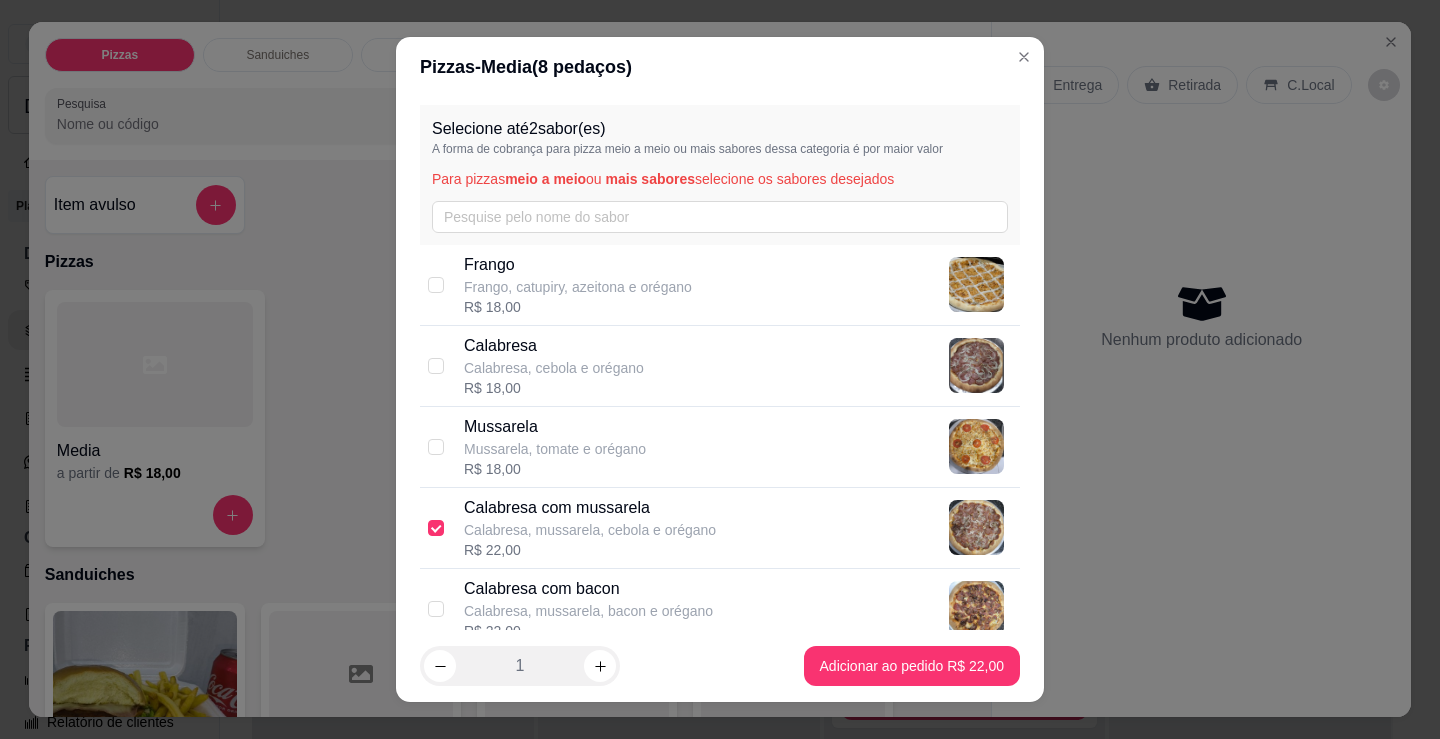 click on "R$ 22,00" at bounding box center [590, 550] 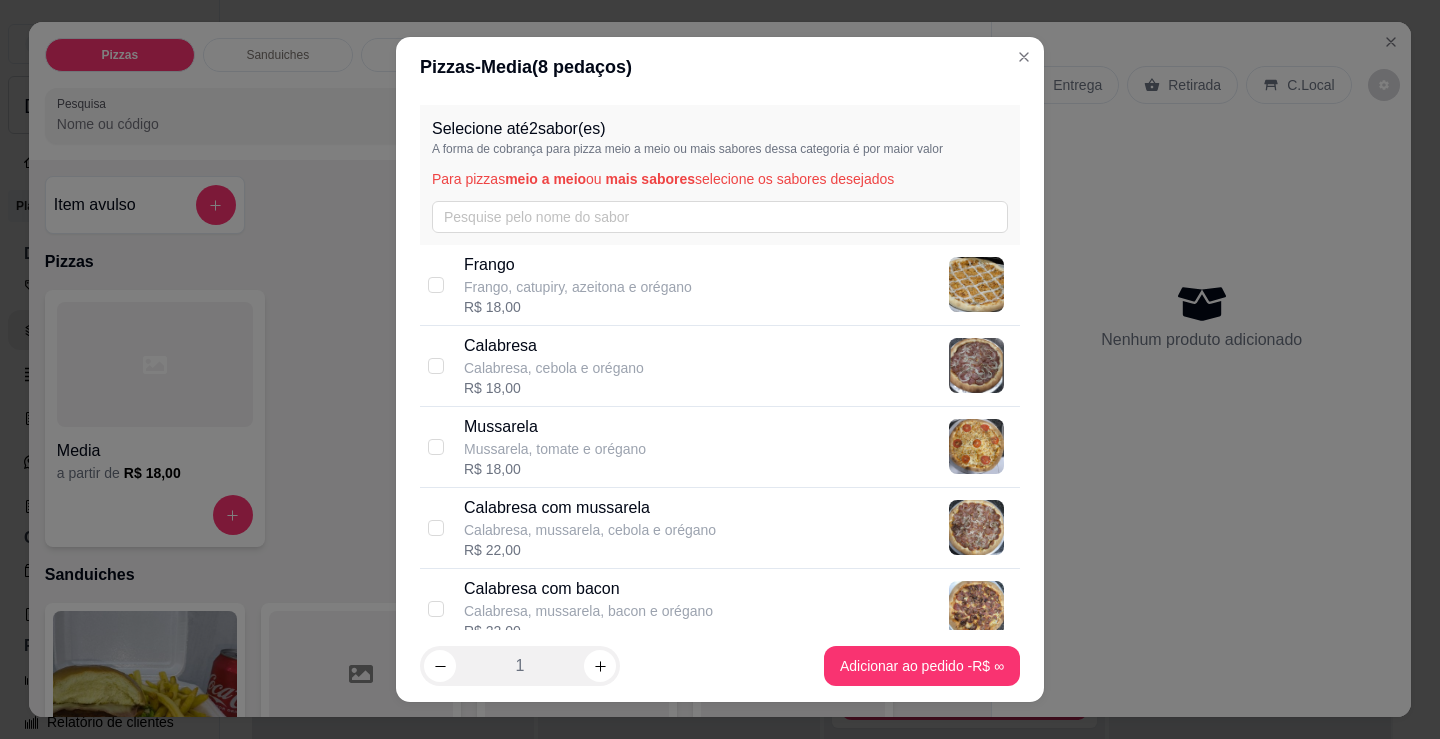 click on "Calabresa  Calabresa, cebola e orégano  R$ 18,00" at bounding box center [738, 366] 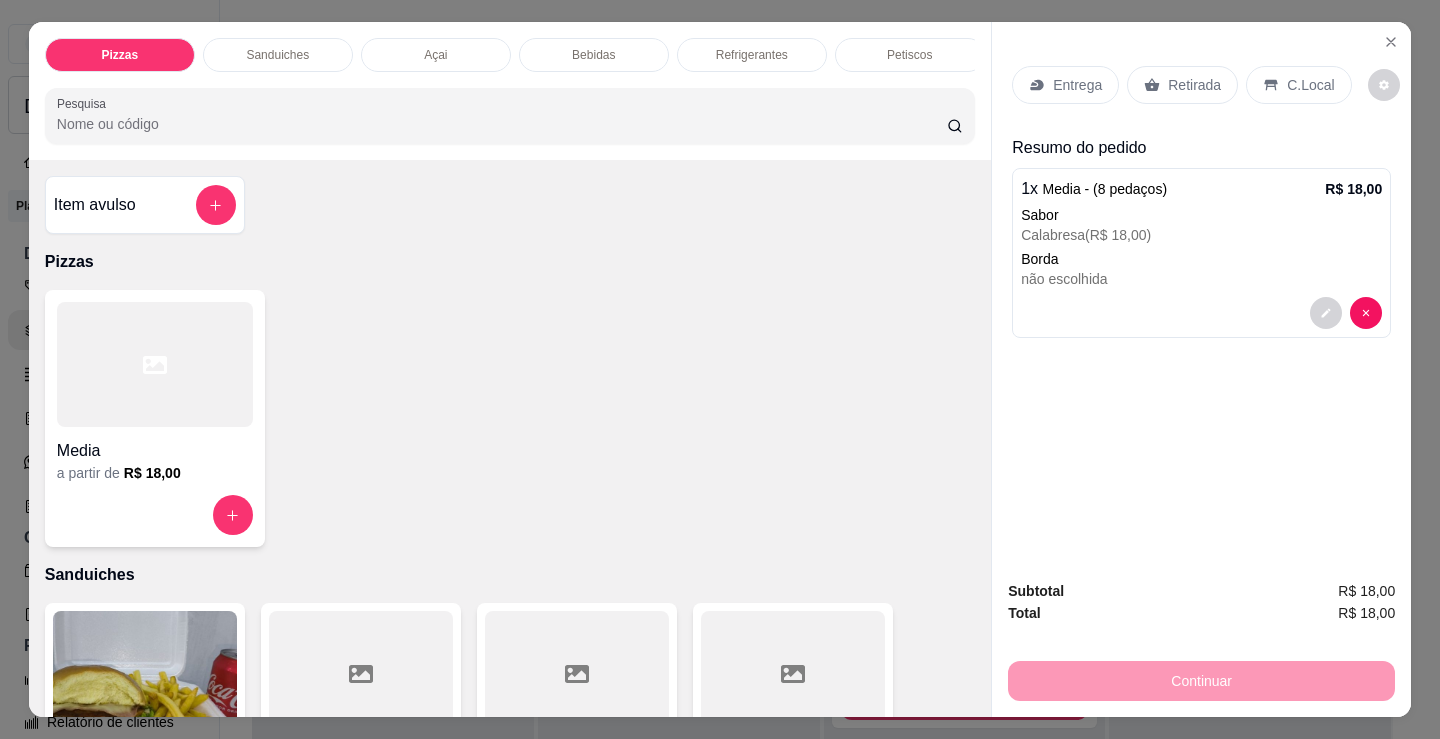 click on "R$ 18,00" at bounding box center [152, 473] 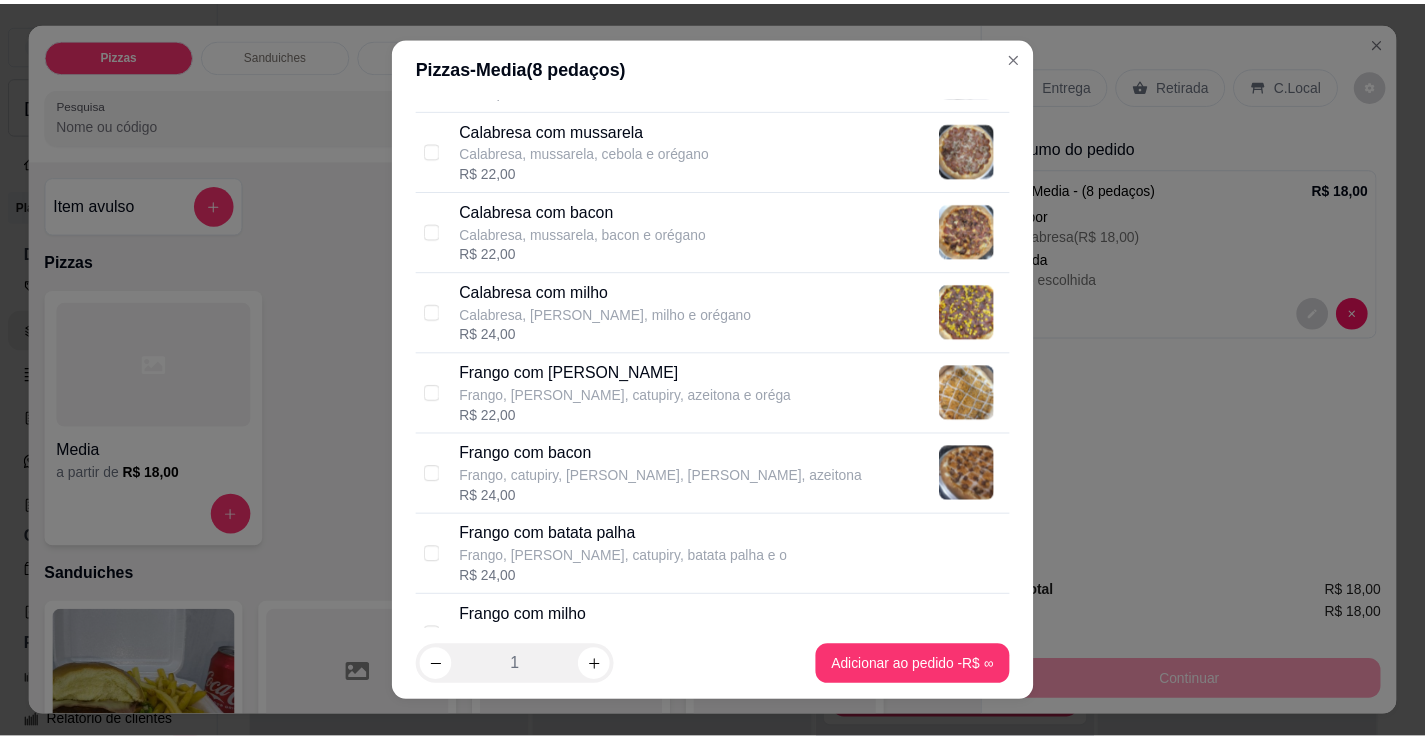 scroll, scrollTop: 400, scrollLeft: 0, axis: vertical 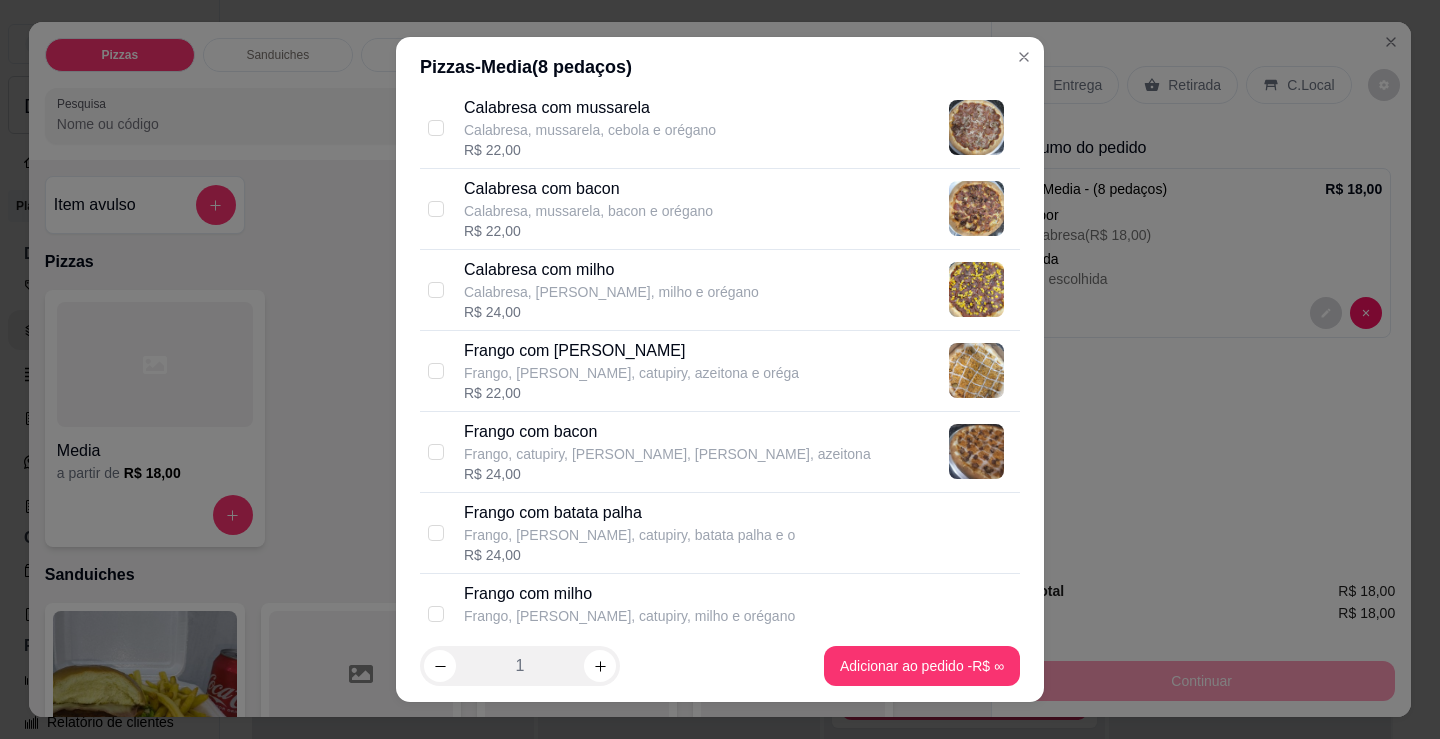 click on "Frango, mussarela, catupiry, azeitona e oréga" at bounding box center [631, 373] 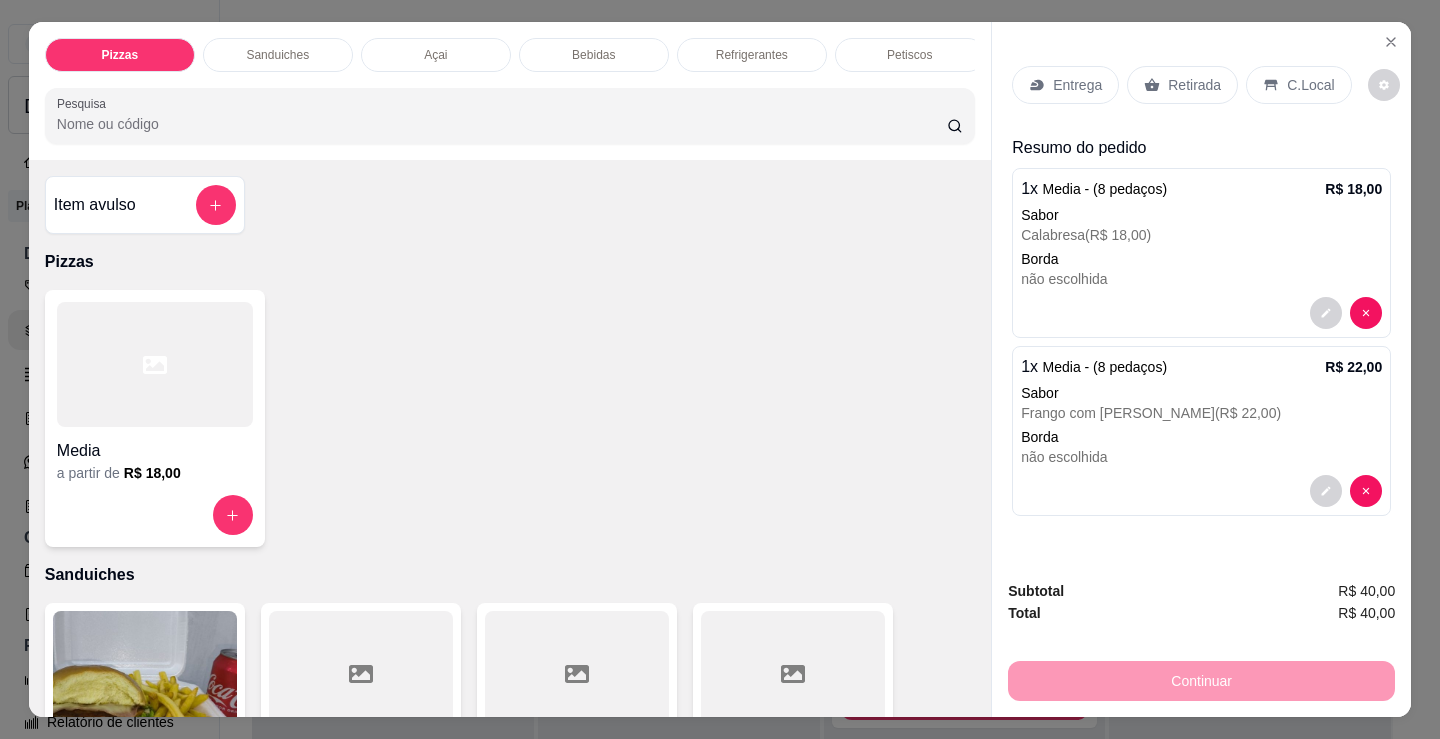 click on "Entrega Retirada C.Local" at bounding box center (1201, 85) 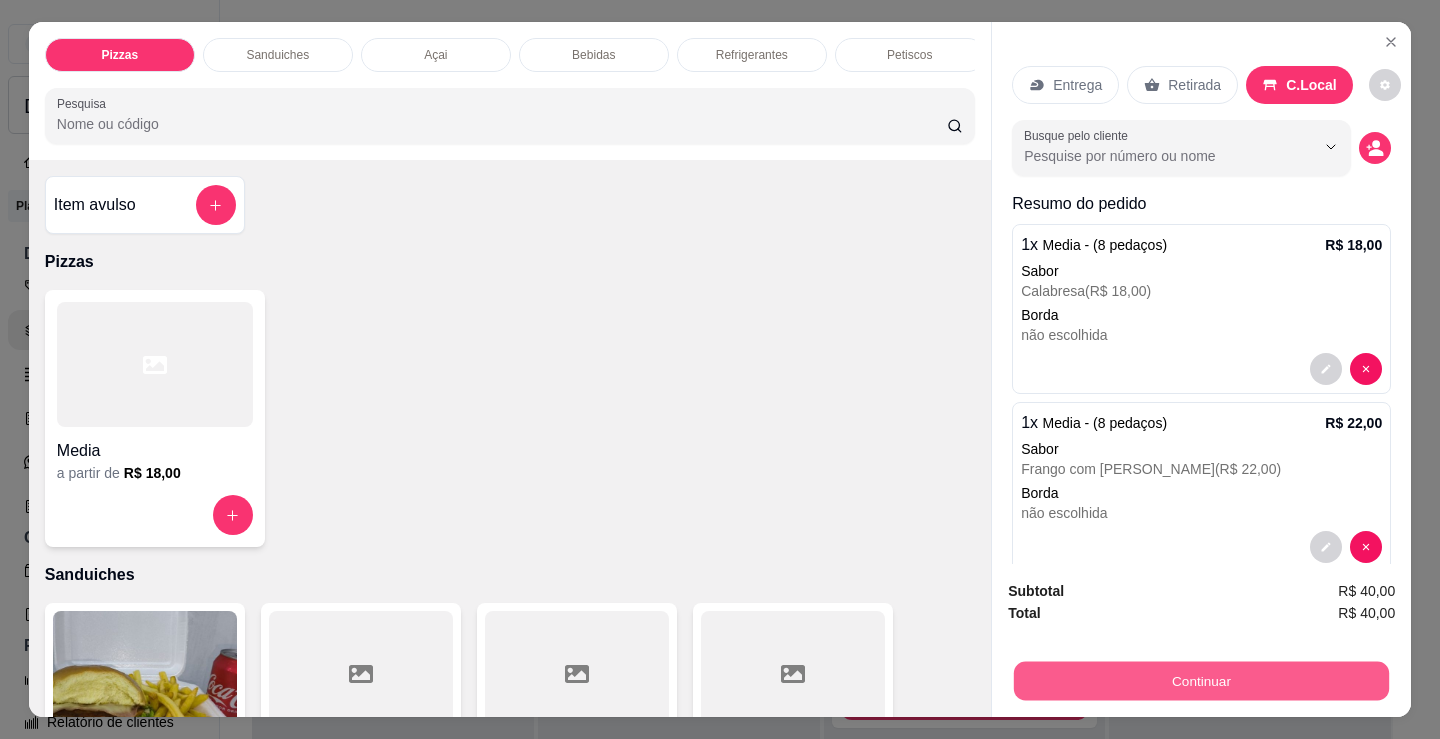 click on "Continuar" at bounding box center [1201, 680] 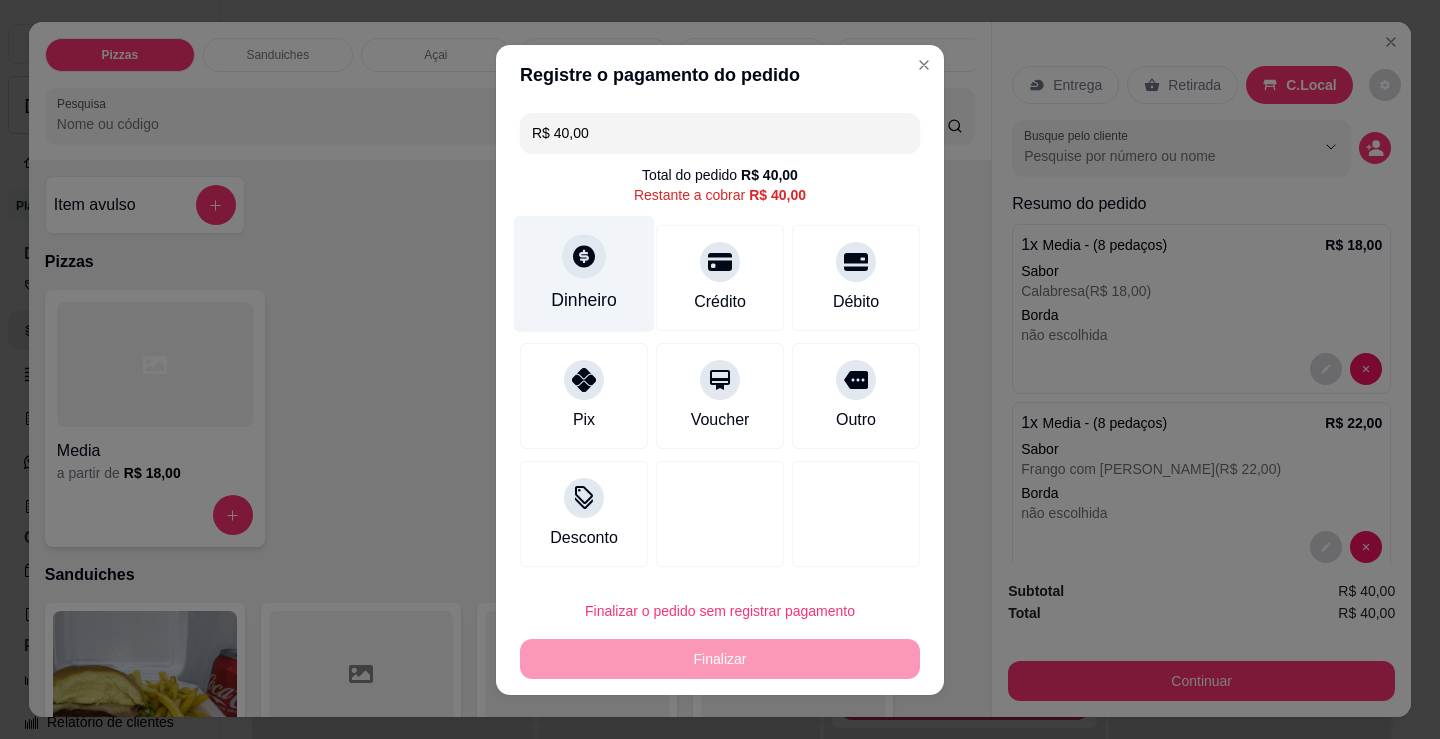 click on "Dinheiro" at bounding box center [584, 273] 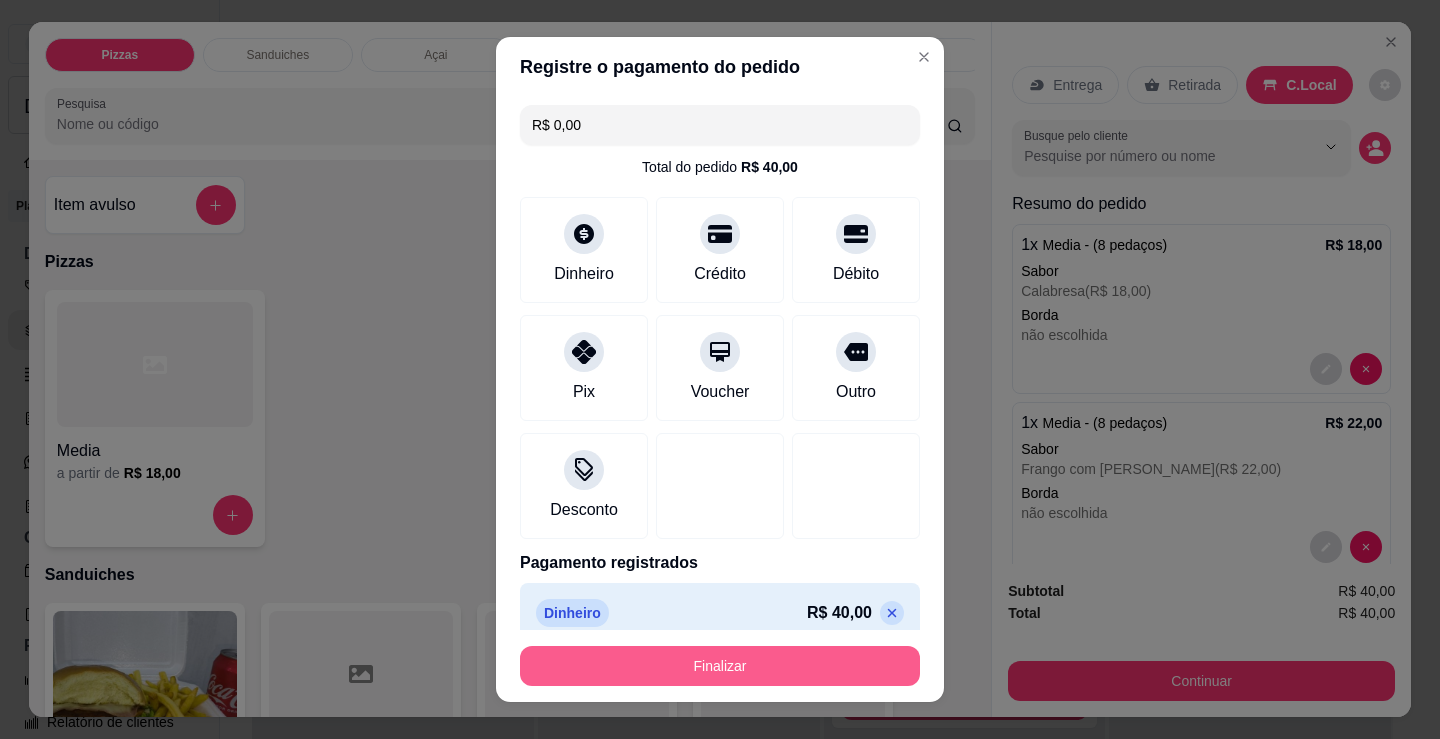 click on "Finalizar" at bounding box center [720, 666] 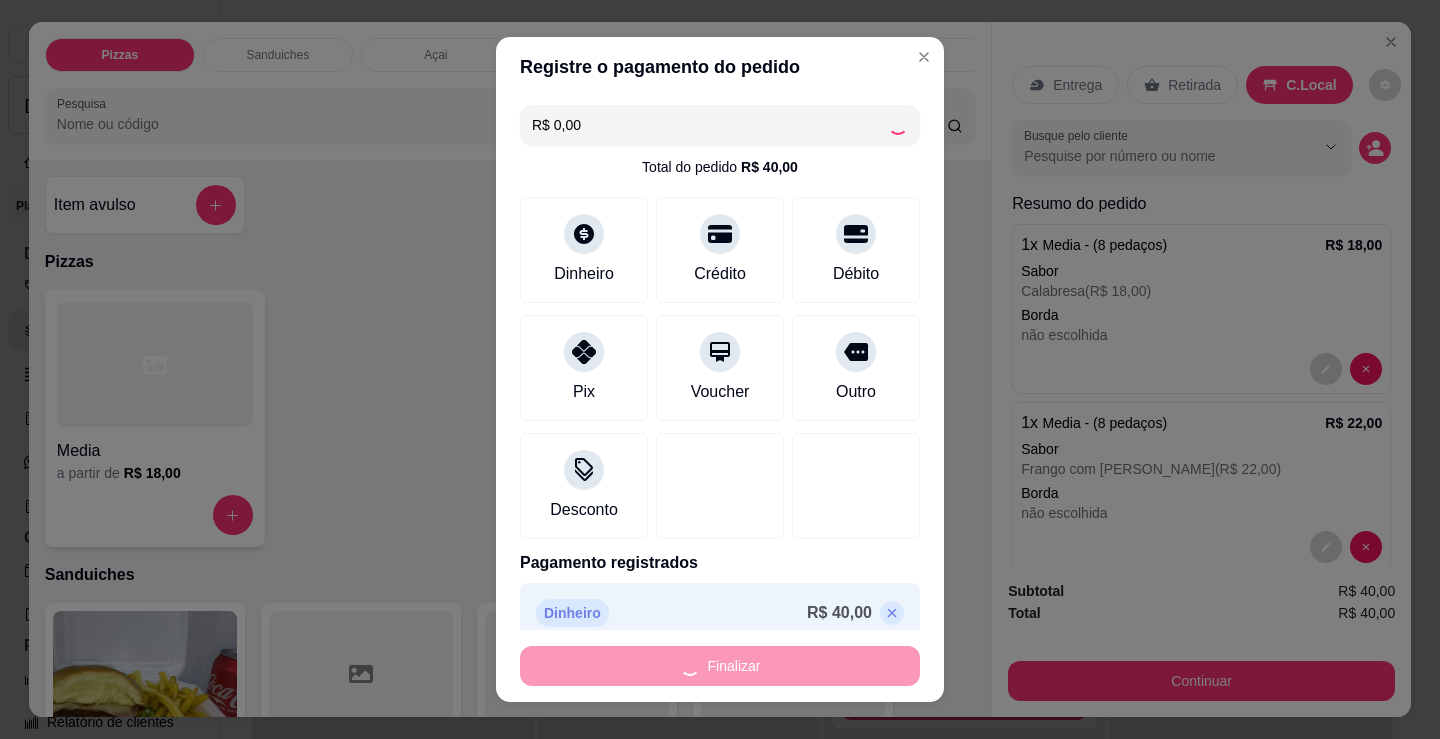 type on "-R$ 40,00" 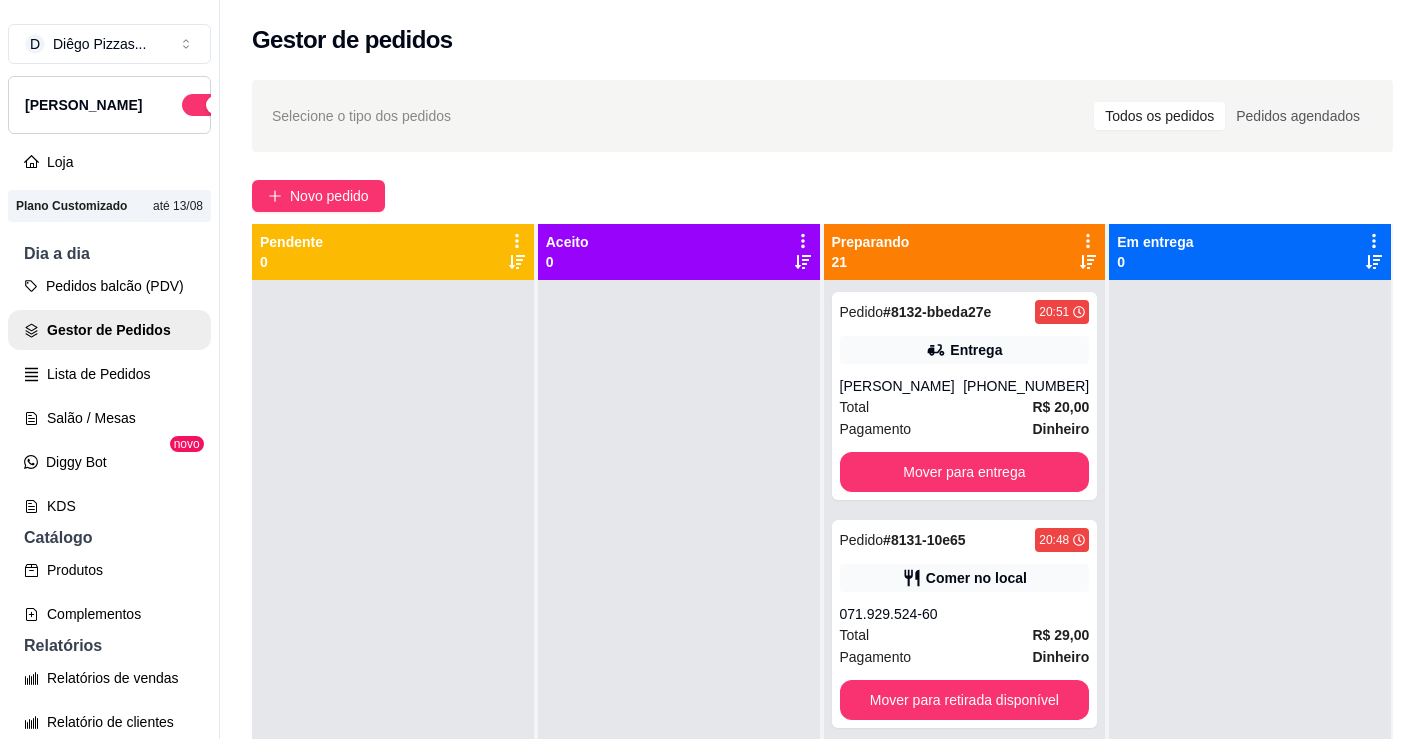 click 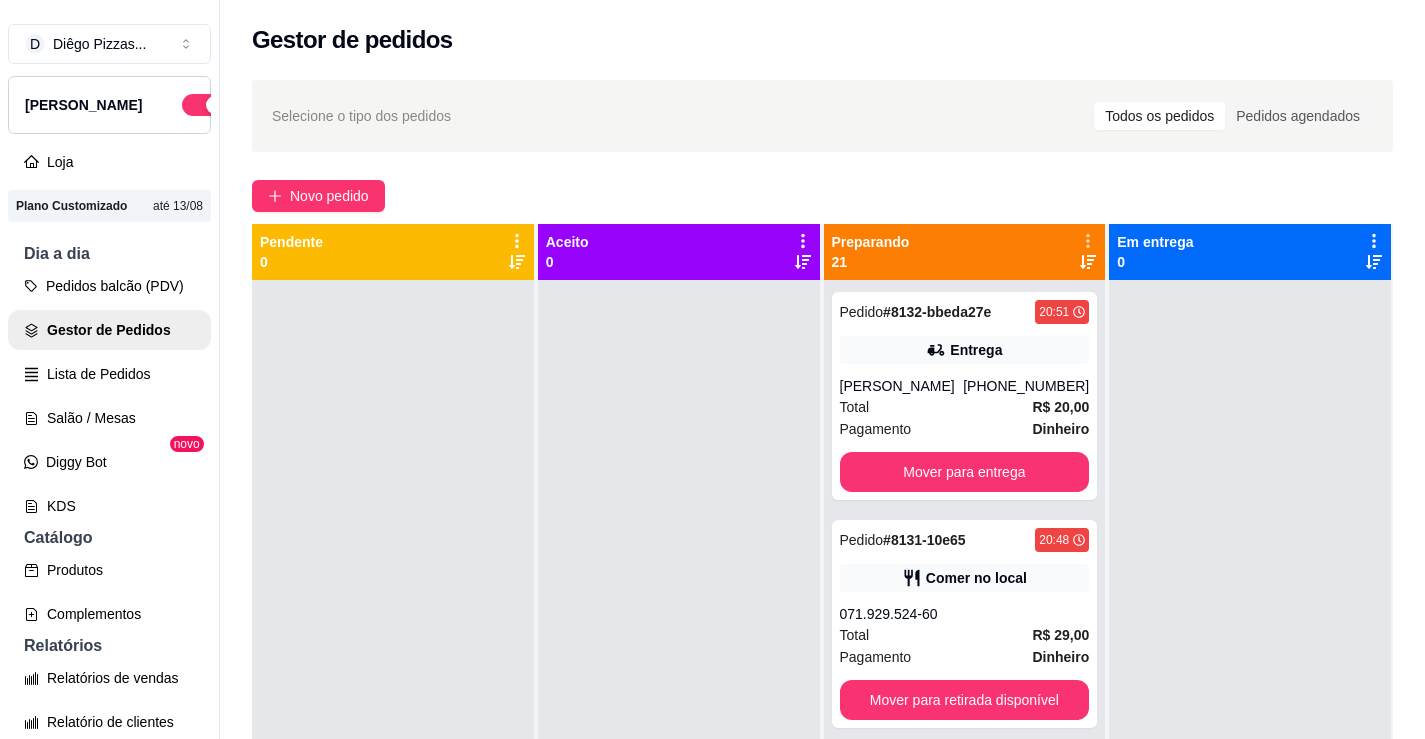 click on "Com essa opção você tem a opção de mover todos os pedidos que estão em uma etapa para outra de forma rápida e fácil." at bounding box center (943, 302) 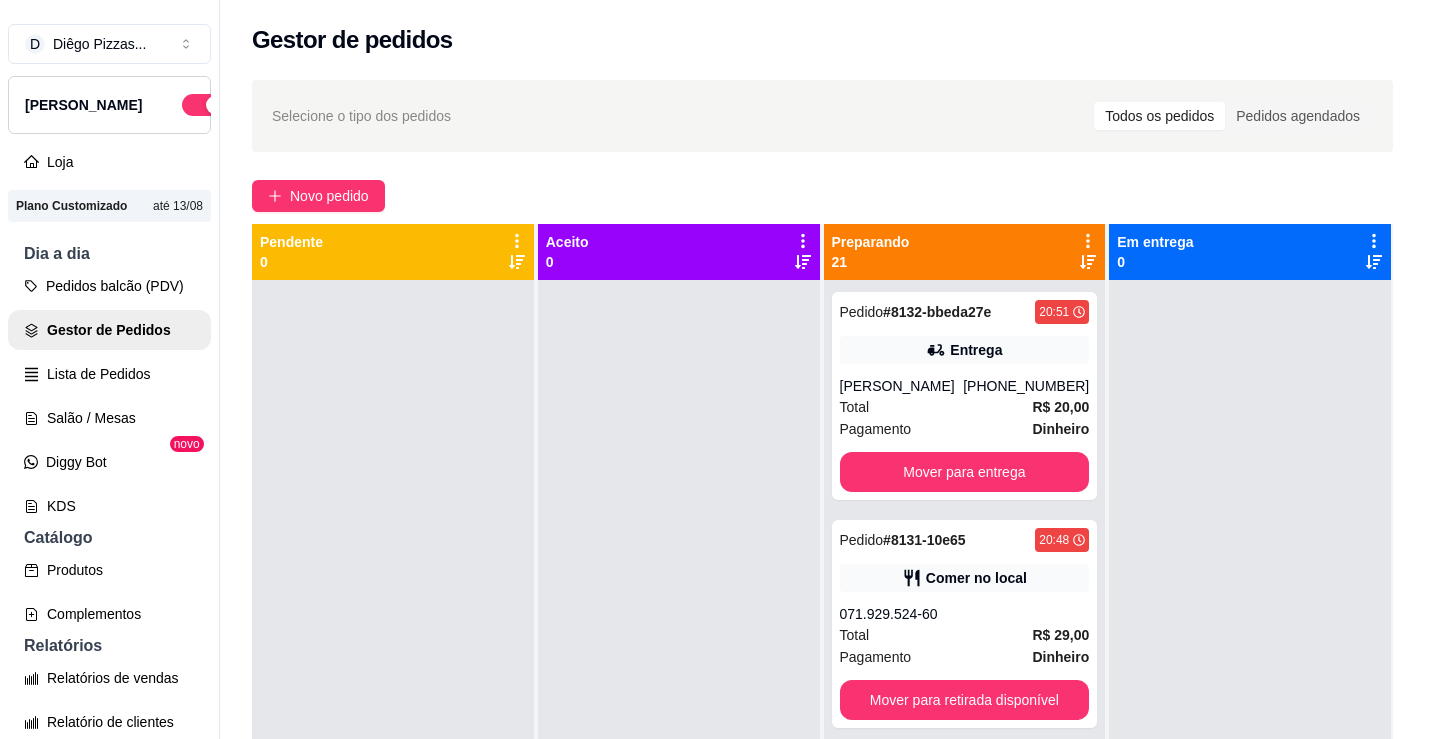click on "Estou ciente de que esta ação será   irreverssível  e quero mover os pedidos." at bounding box center (734, 424) 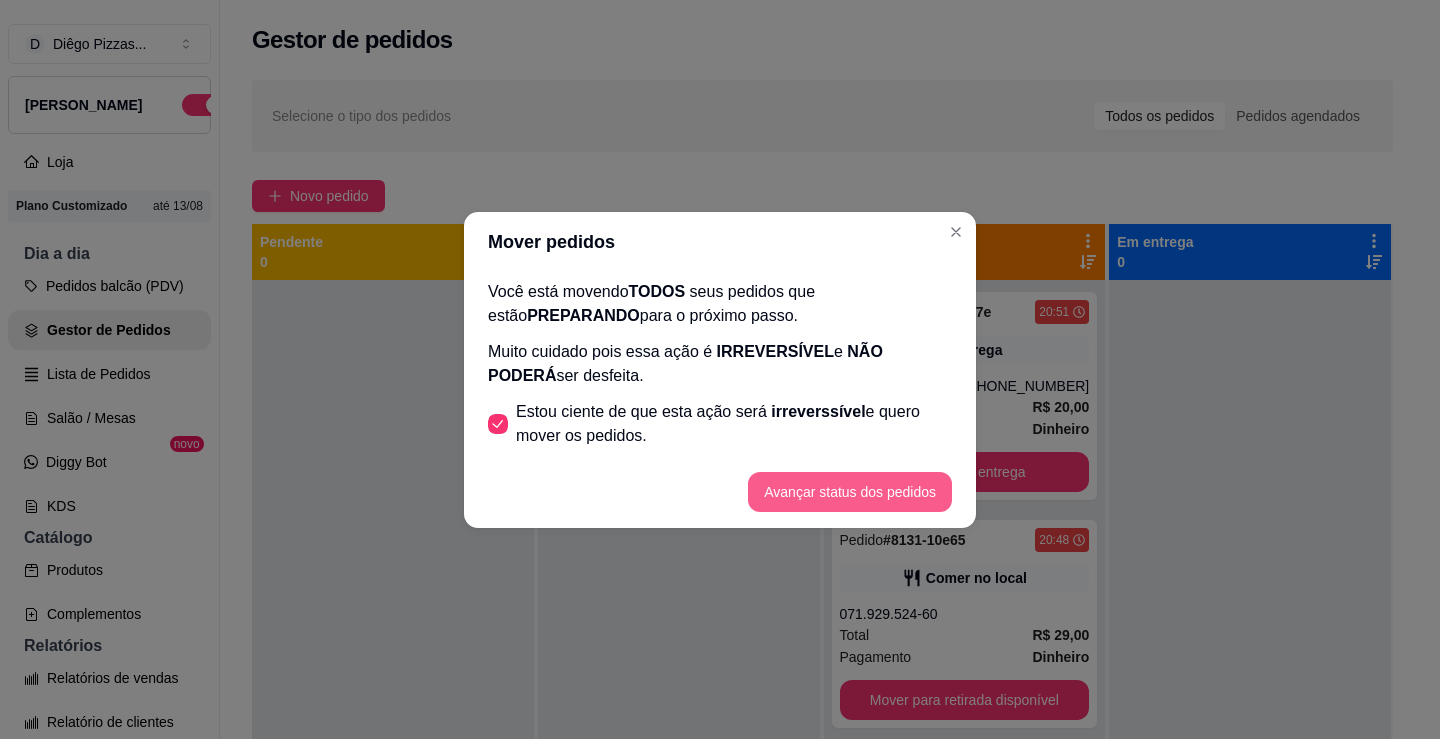 click on "Avançar status dos pedidos" at bounding box center [850, 492] 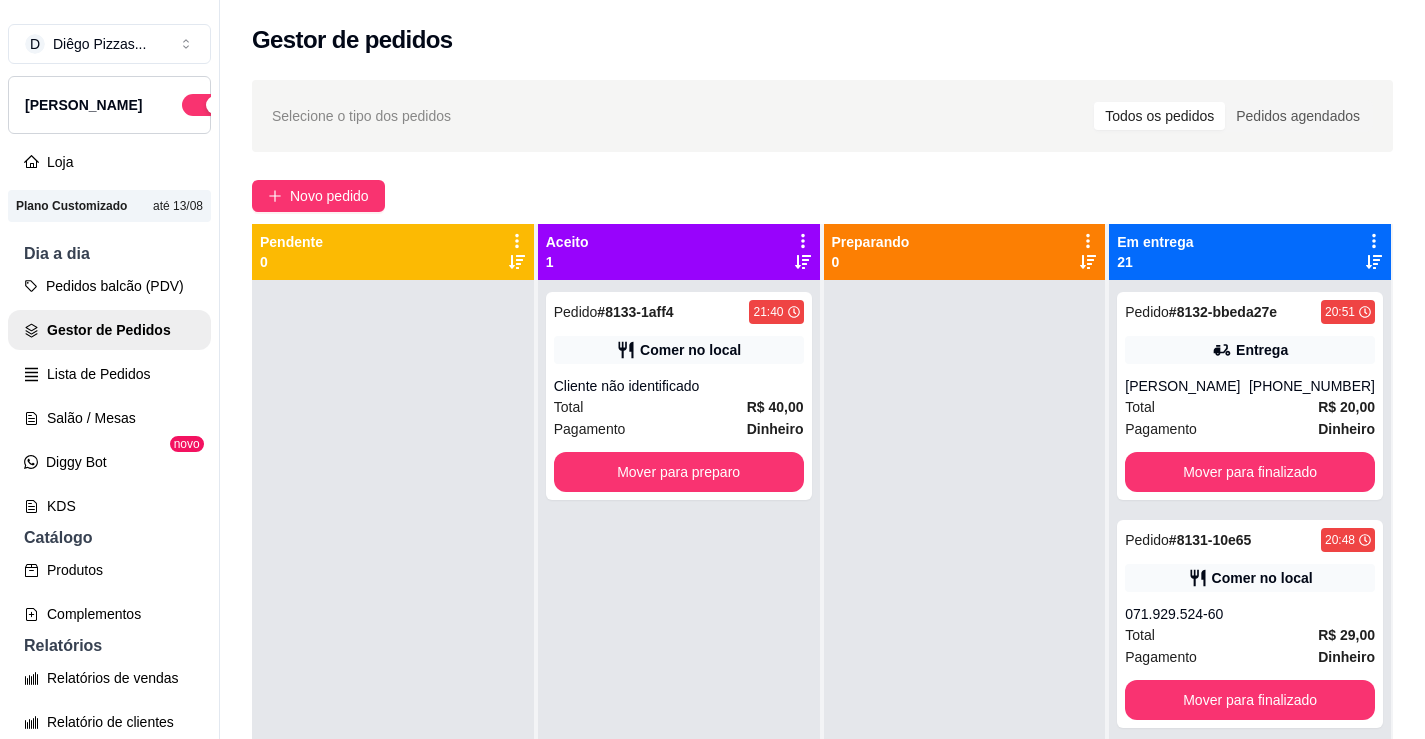 click 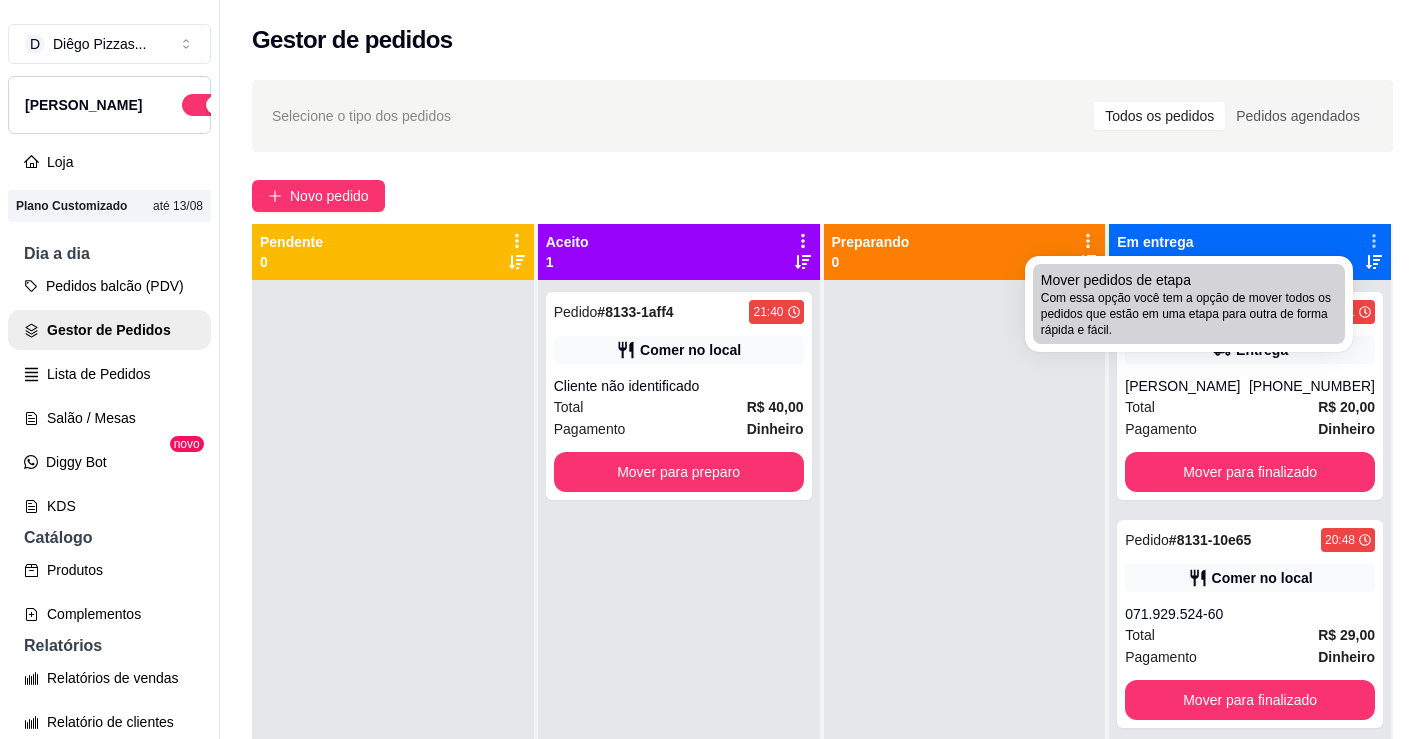 click on "Mover pedidos de etapa" at bounding box center (1116, 280) 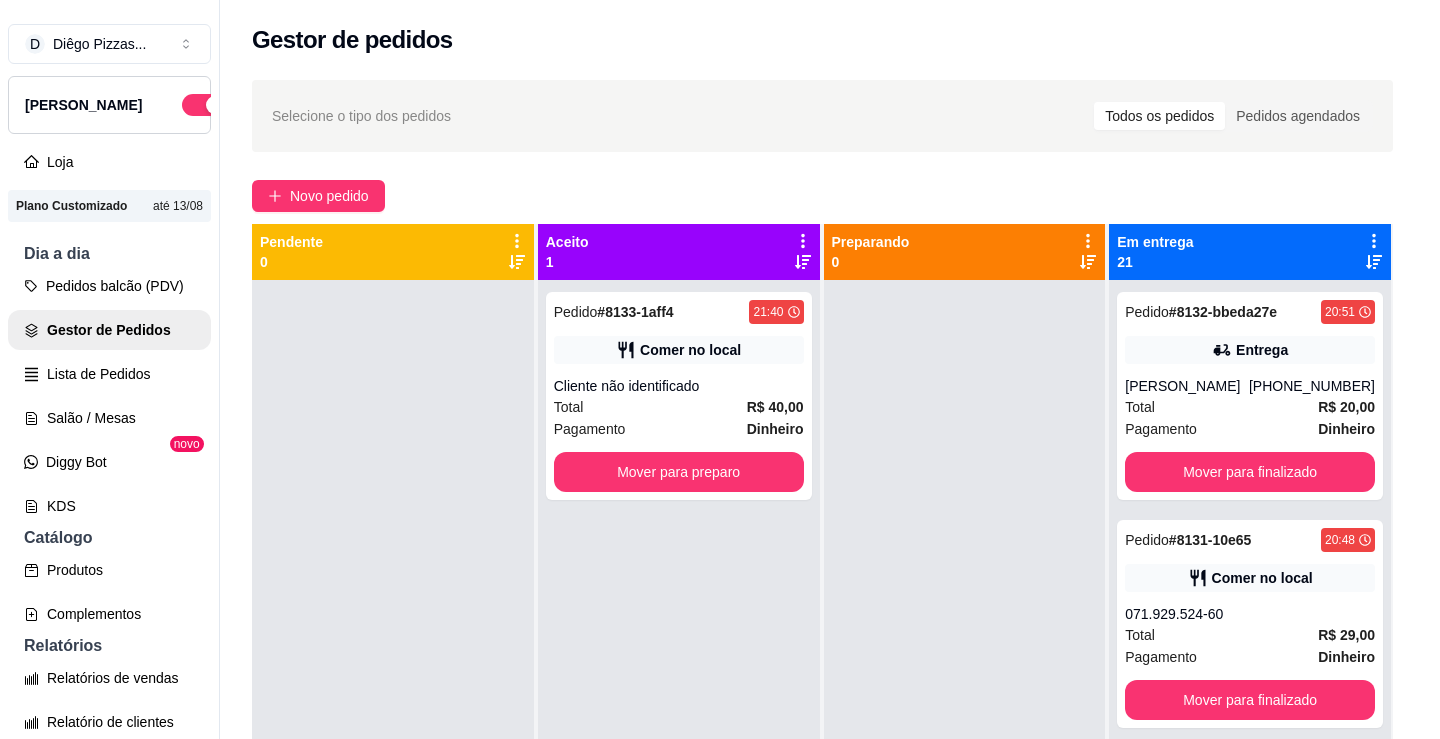 click on "Estou ciente de que esta ação será   irreverssível  e quero mover os pedidos." at bounding box center [734, 424] 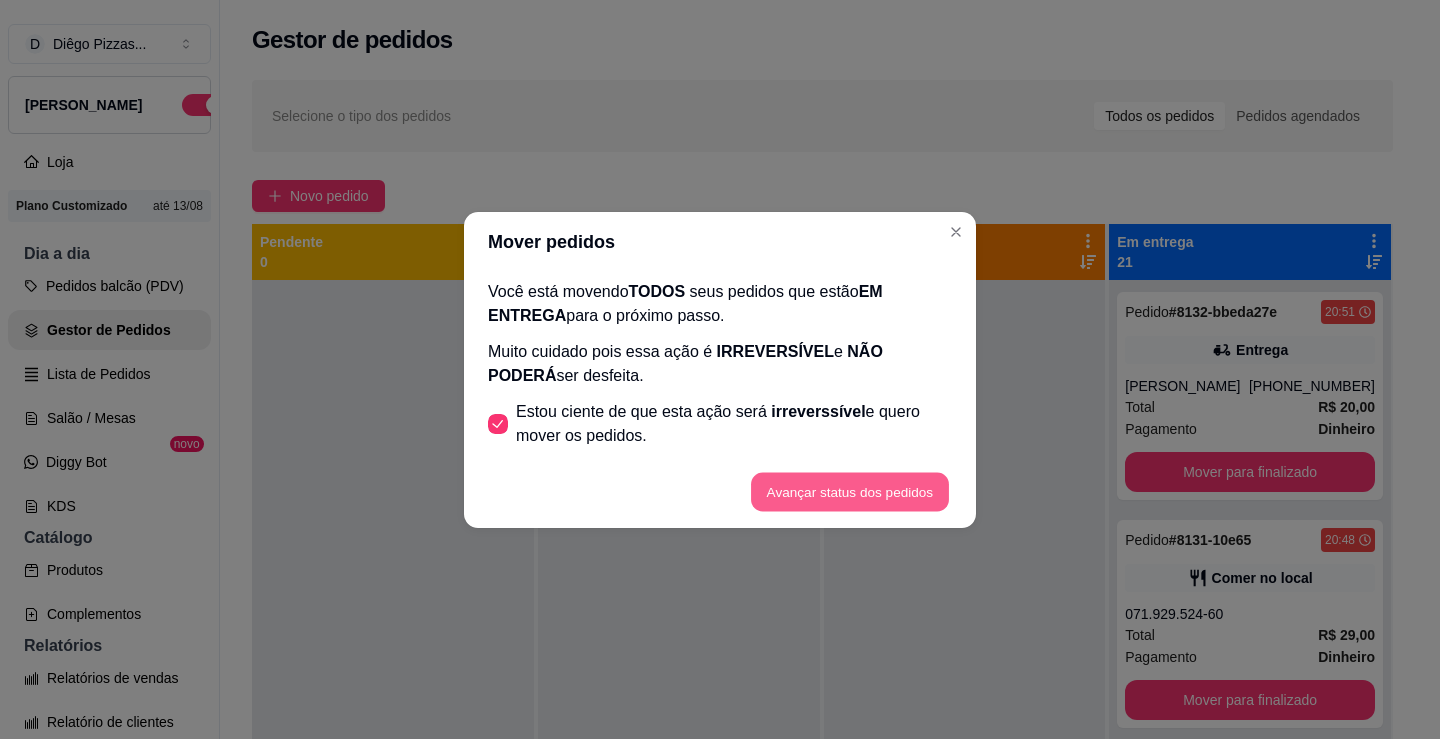 click on "Avançar status dos pedidos" at bounding box center (850, 491) 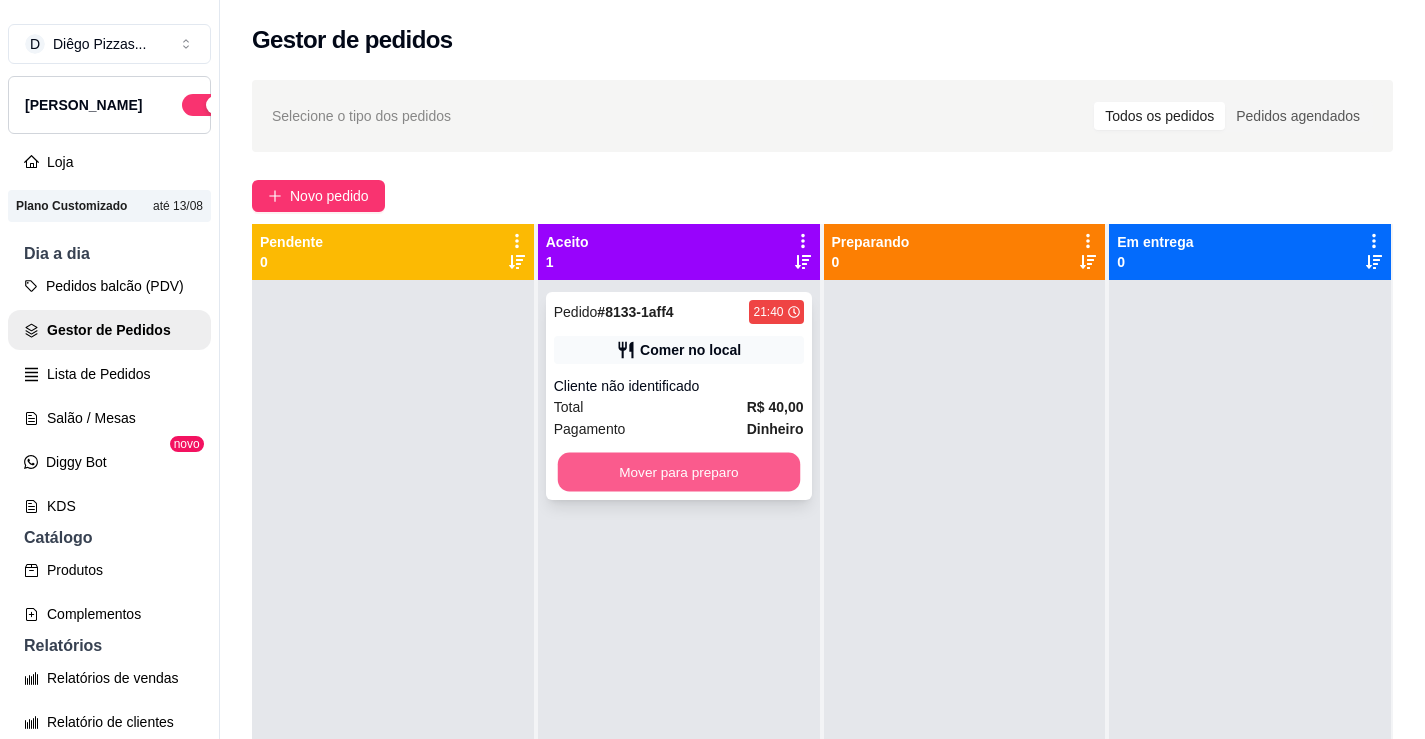click on "Mover para preparo" at bounding box center [678, 472] 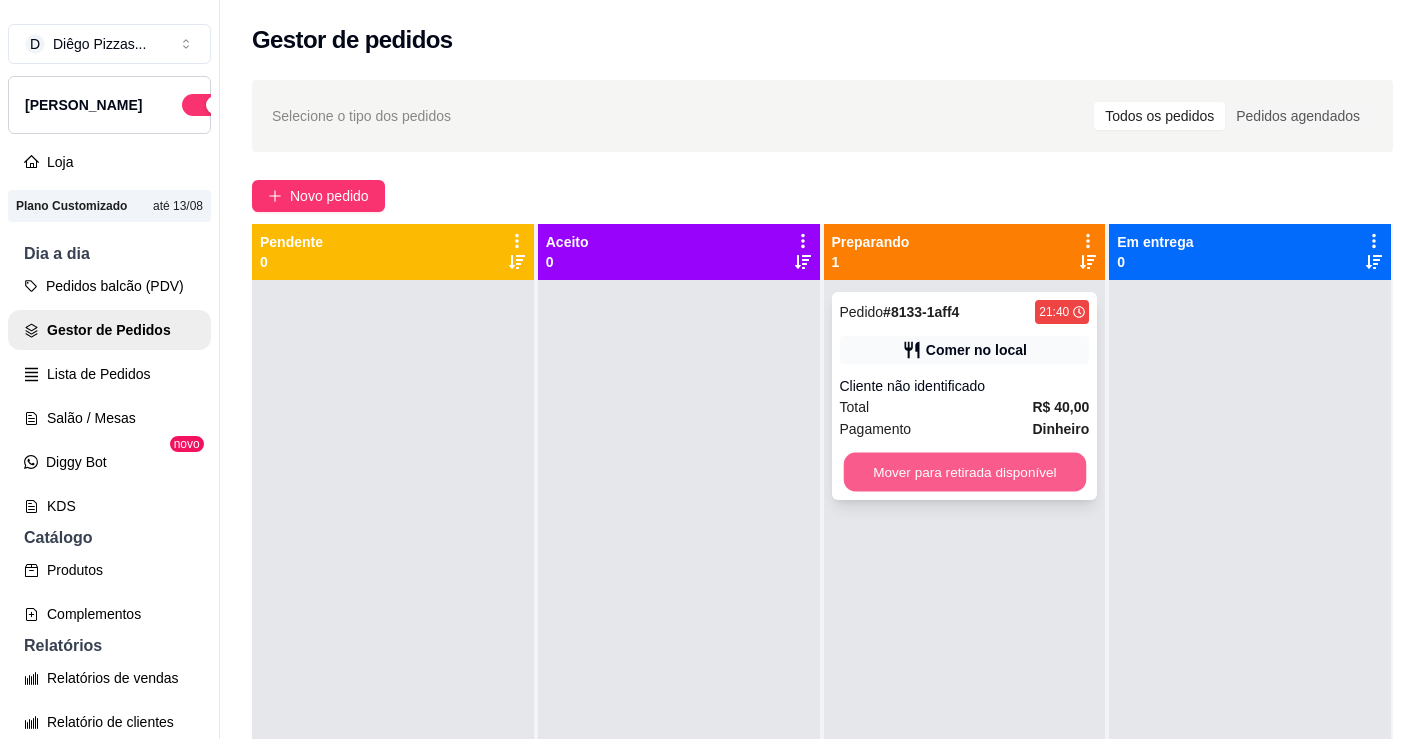 click on "Mover para retirada disponível" at bounding box center (964, 472) 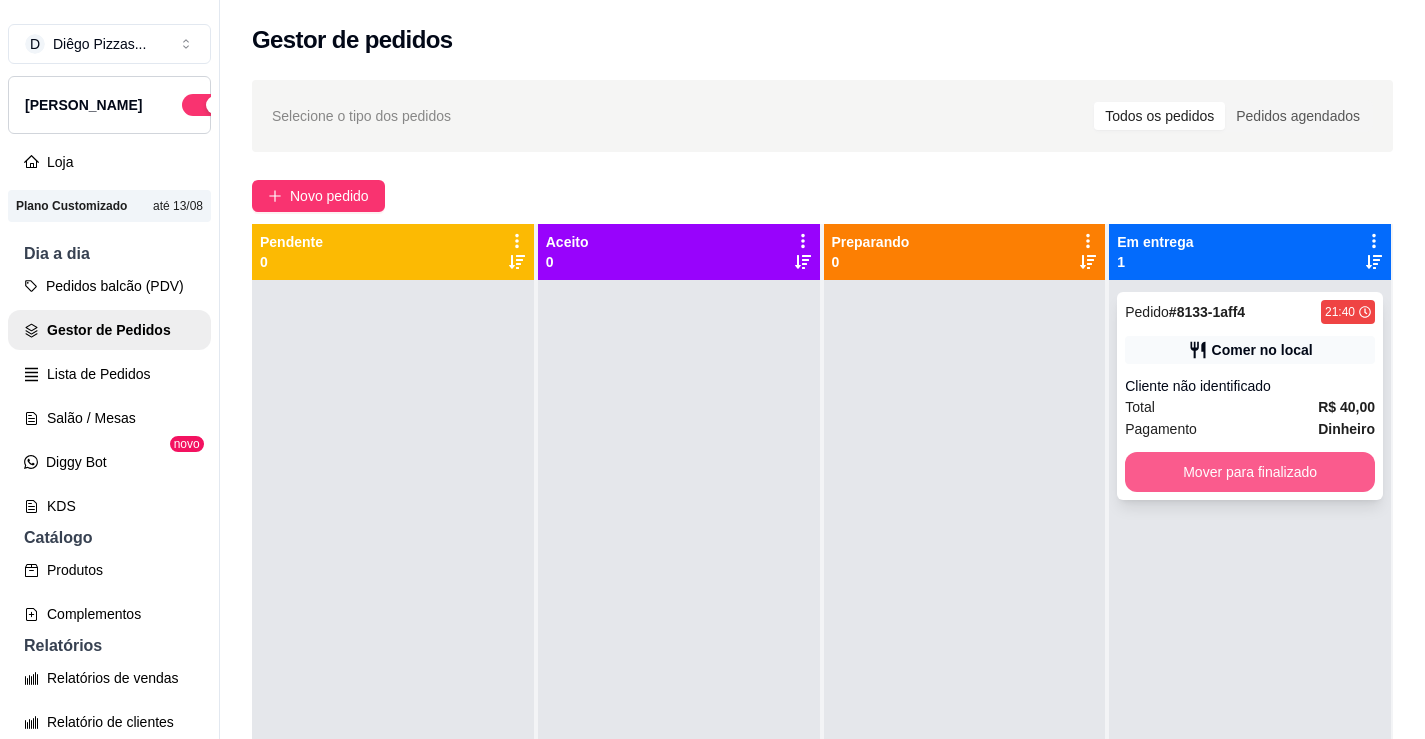 click on "Mover para finalizado" at bounding box center [1250, 472] 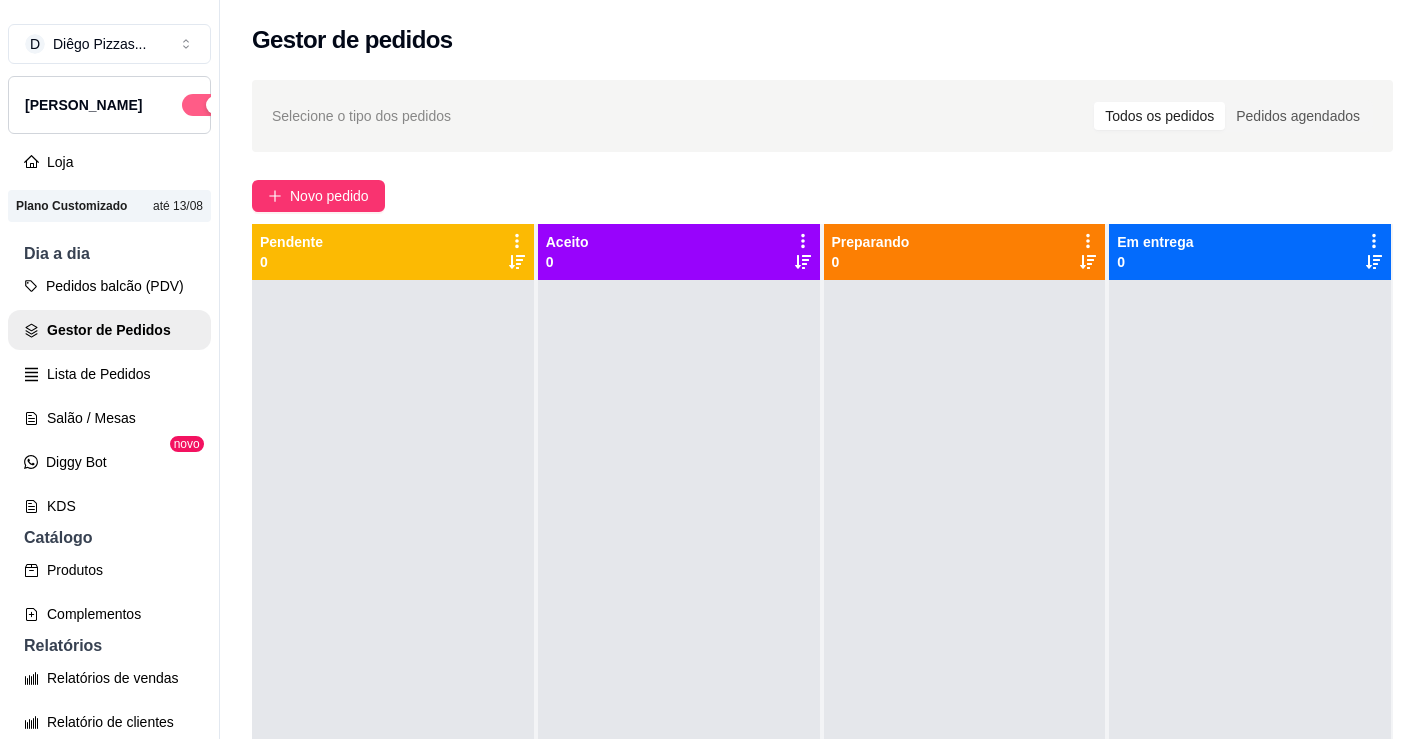 click at bounding box center [204, 105] 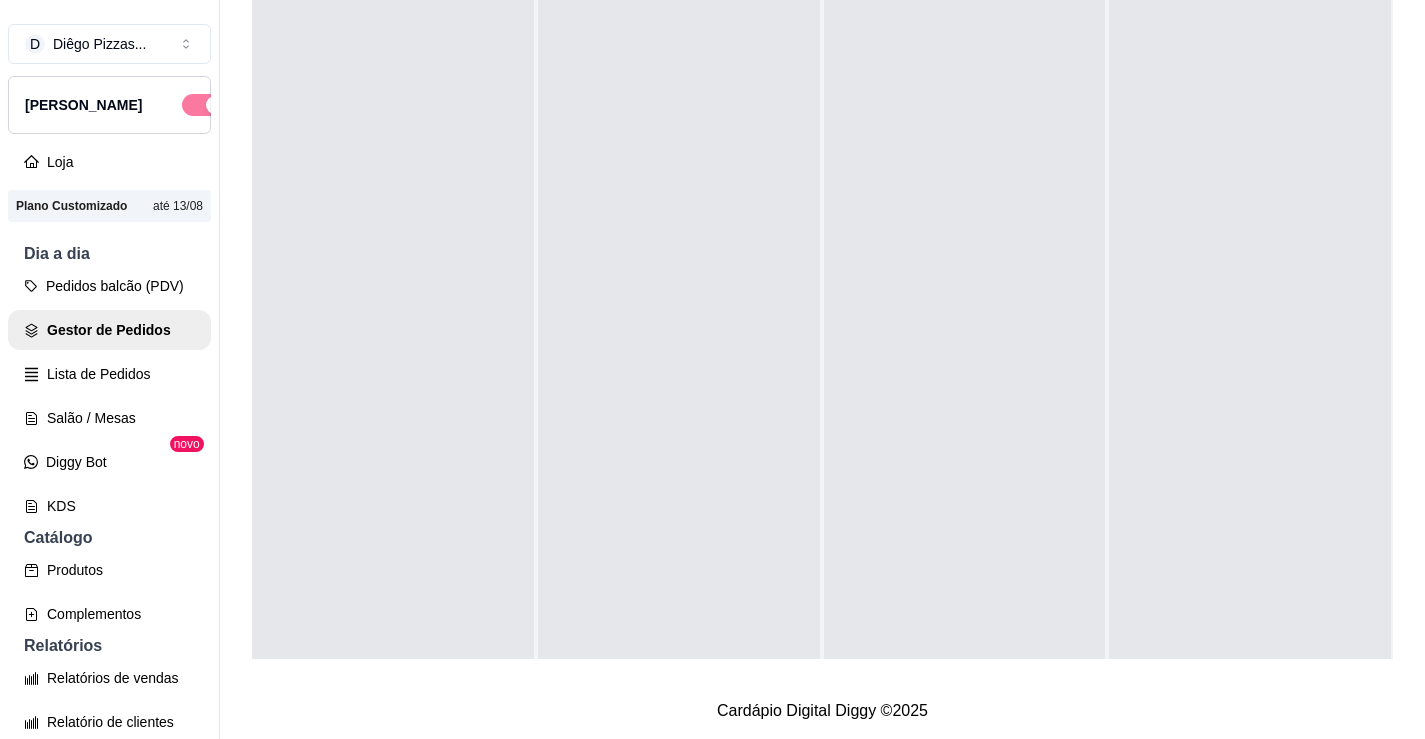 scroll, scrollTop: 319, scrollLeft: 0, axis: vertical 